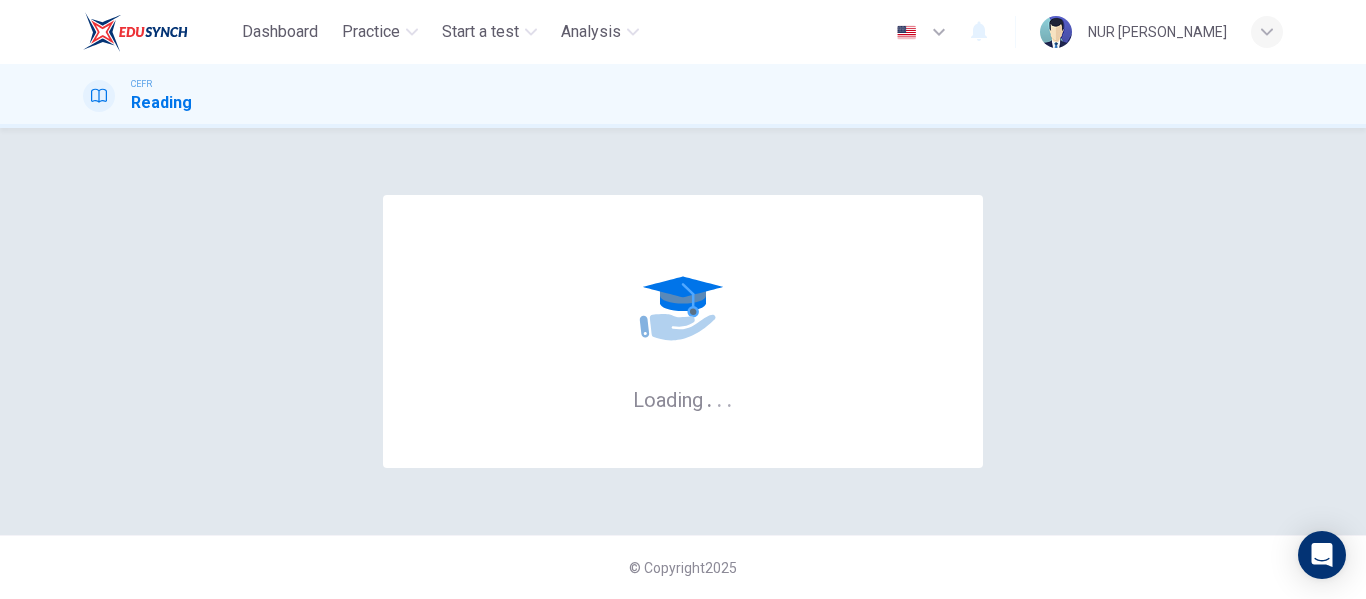 scroll, scrollTop: 0, scrollLeft: 0, axis: both 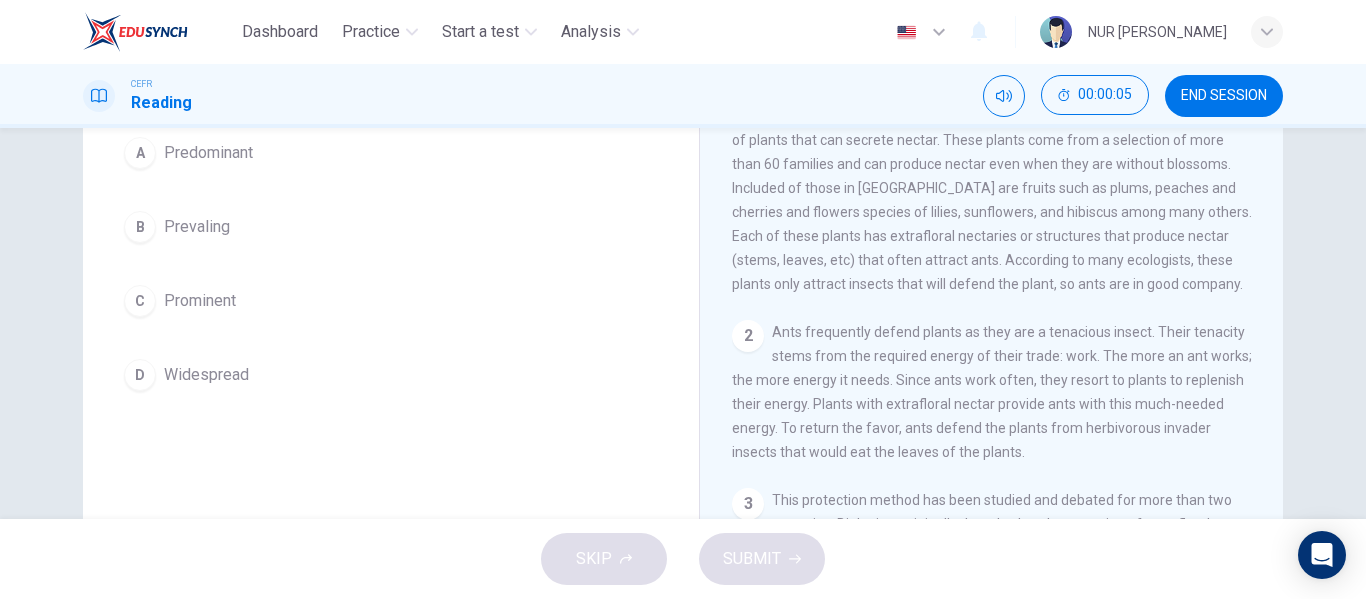 click on "Widespread" at bounding box center [206, 375] 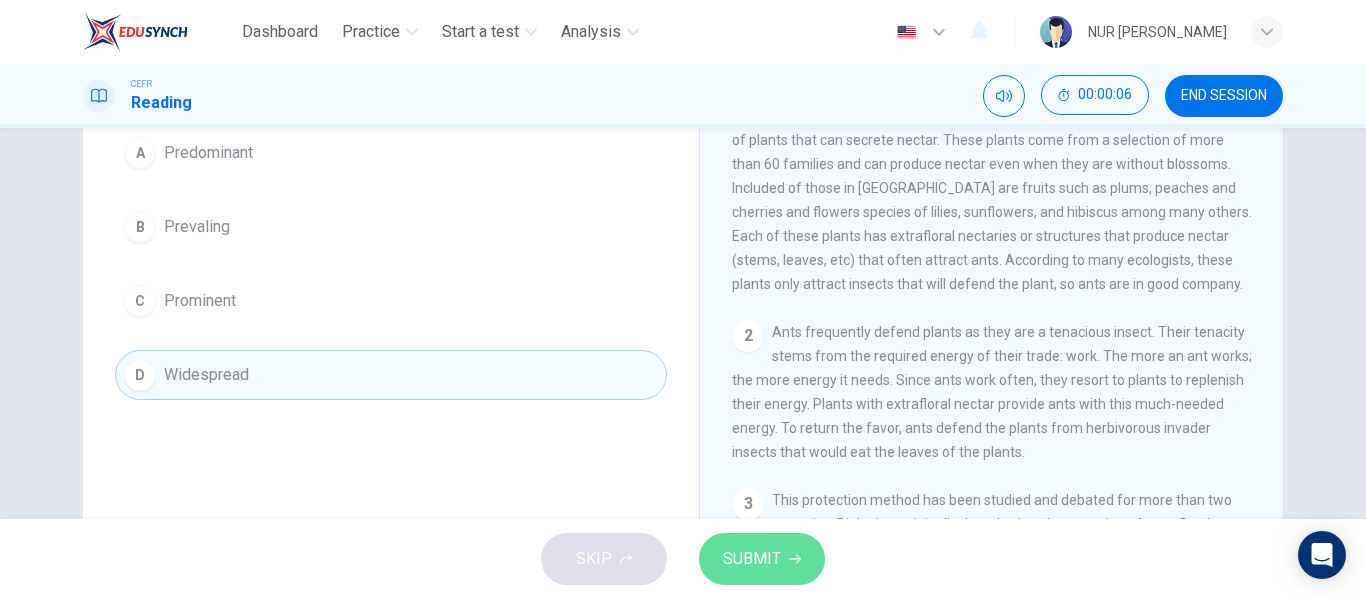click on "SUBMIT" at bounding box center (762, 559) 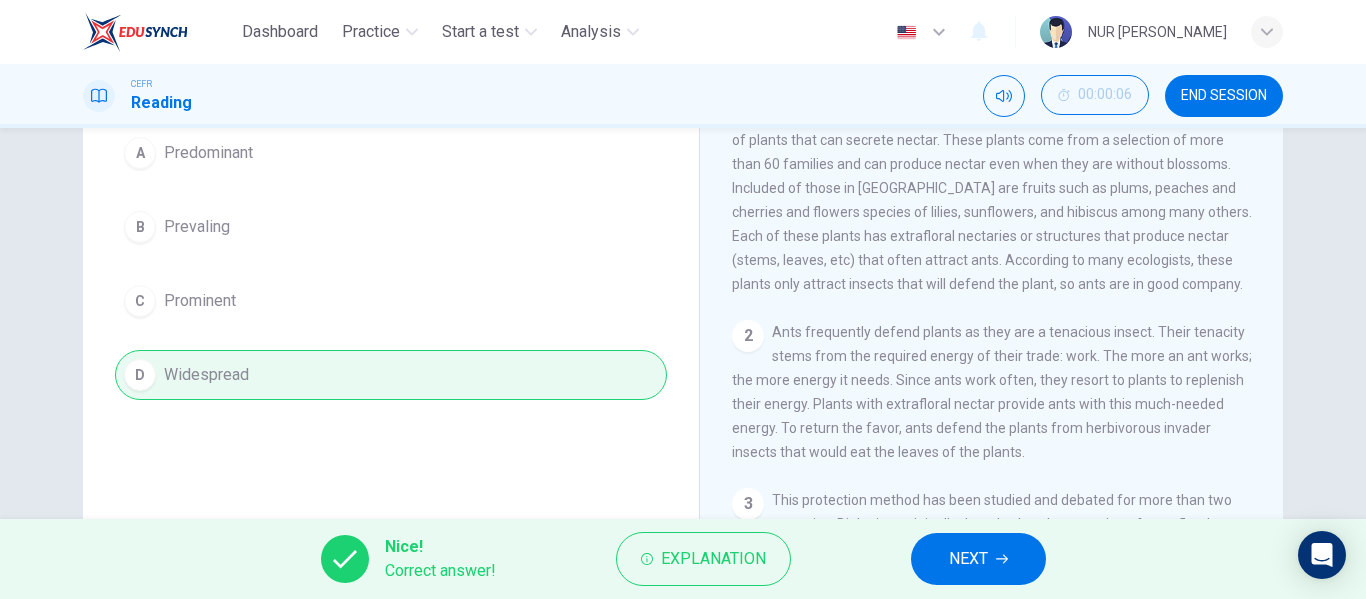 click 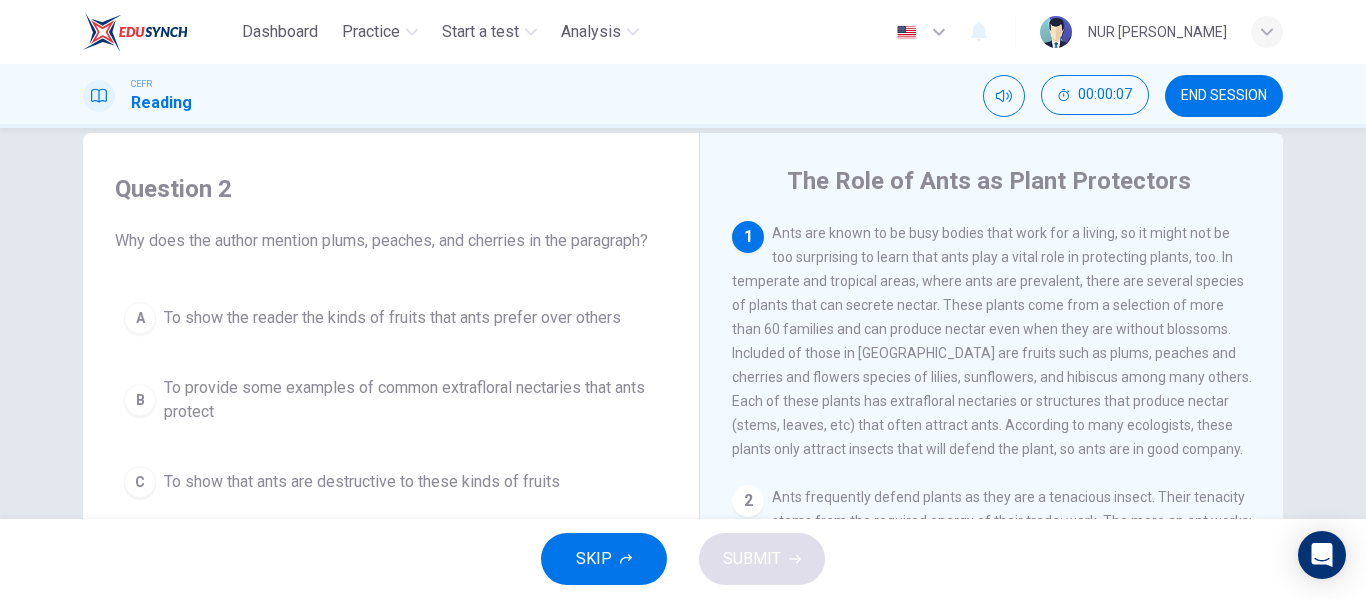 scroll, scrollTop: 0, scrollLeft: 0, axis: both 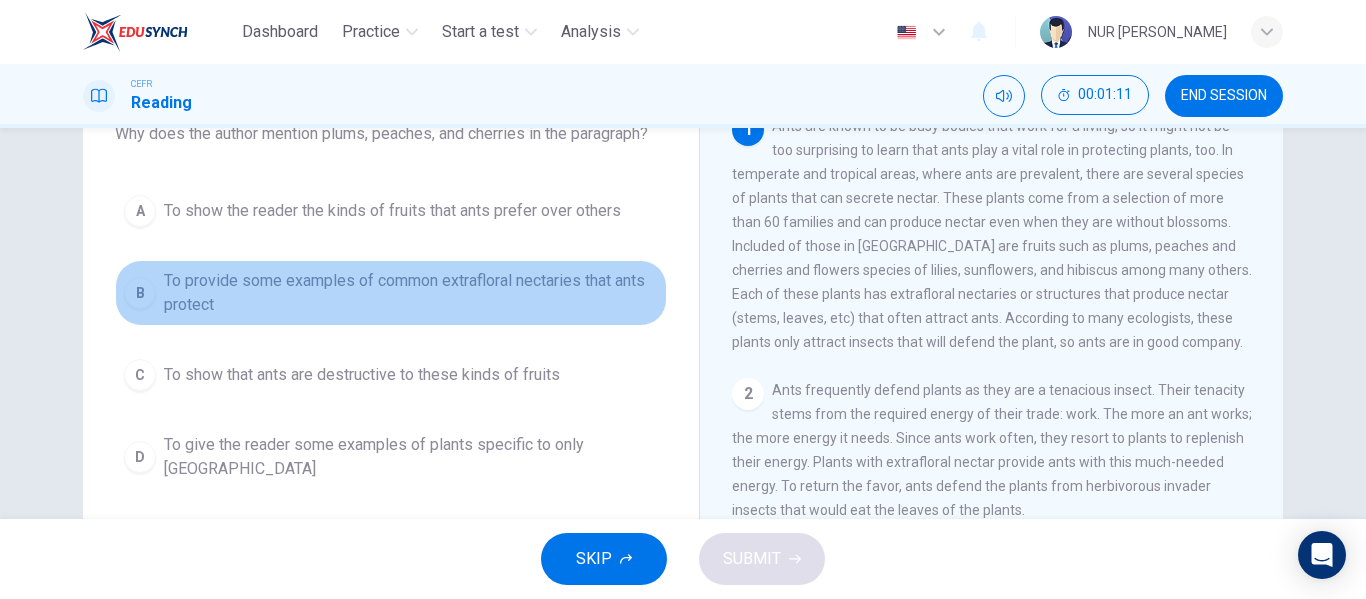 click on "To provide some examples of common extrafloral nectaries that ants protect" at bounding box center [411, 293] 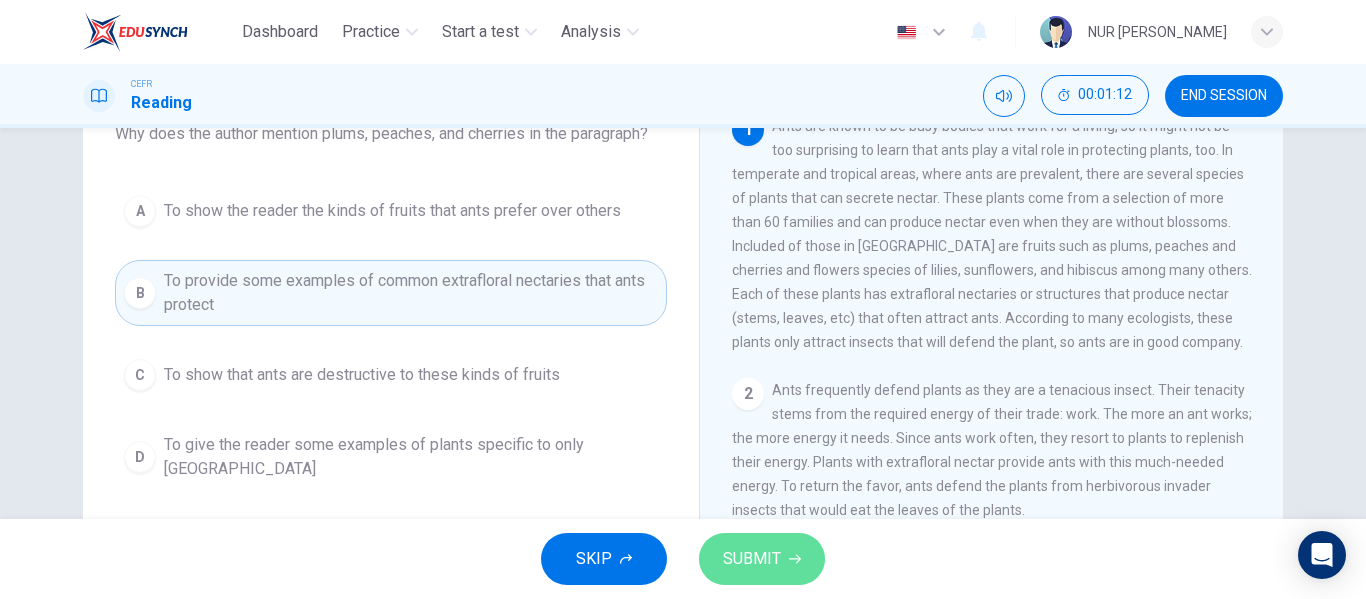 click on "SUBMIT" at bounding box center [752, 559] 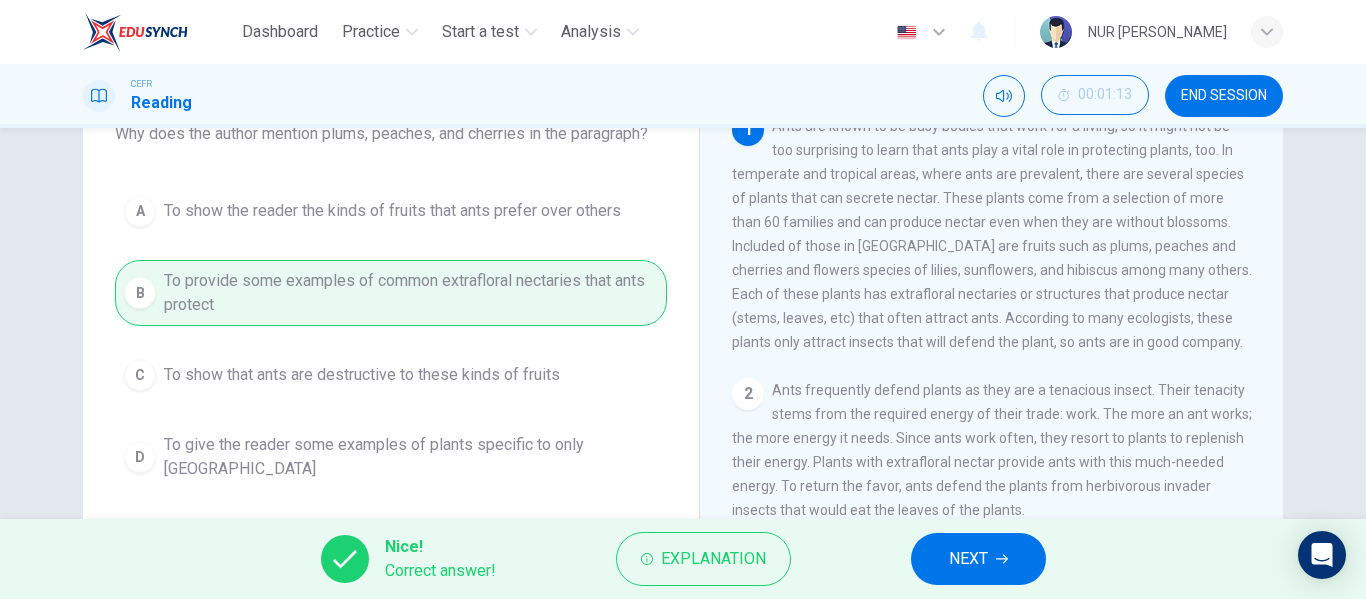 click on "NEXT" at bounding box center (978, 559) 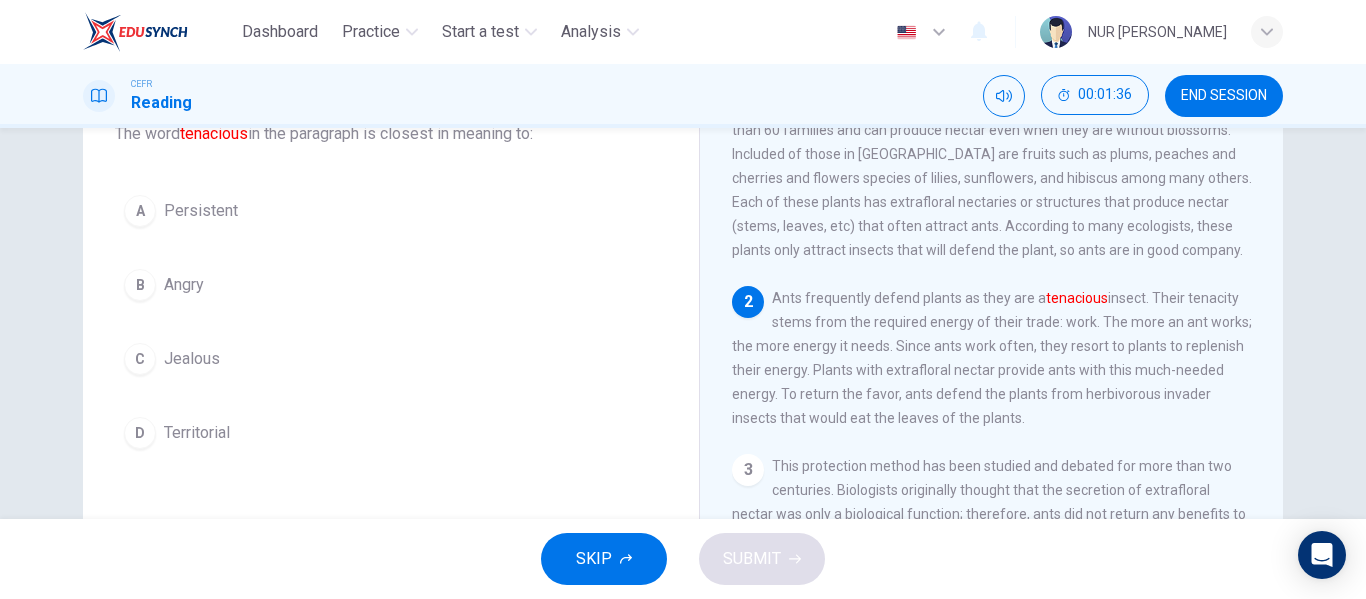 scroll, scrollTop: 91, scrollLeft: 0, axis: vertical 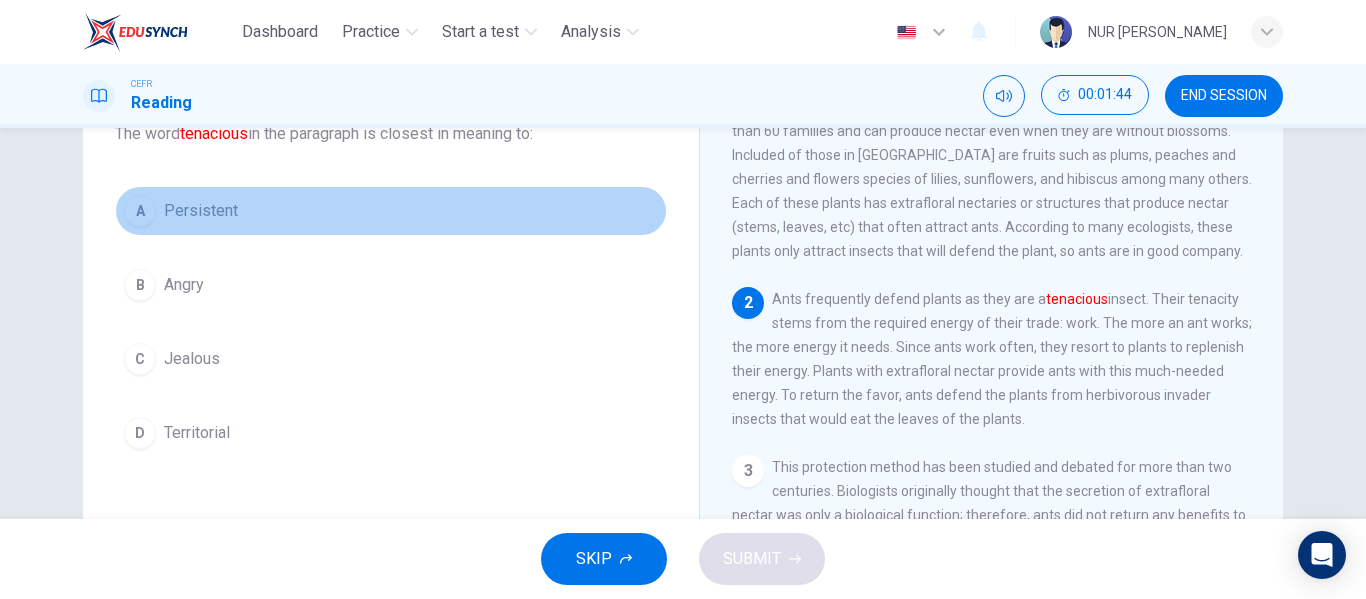 click on "A  Persistent" at bounding box center [391, 211] 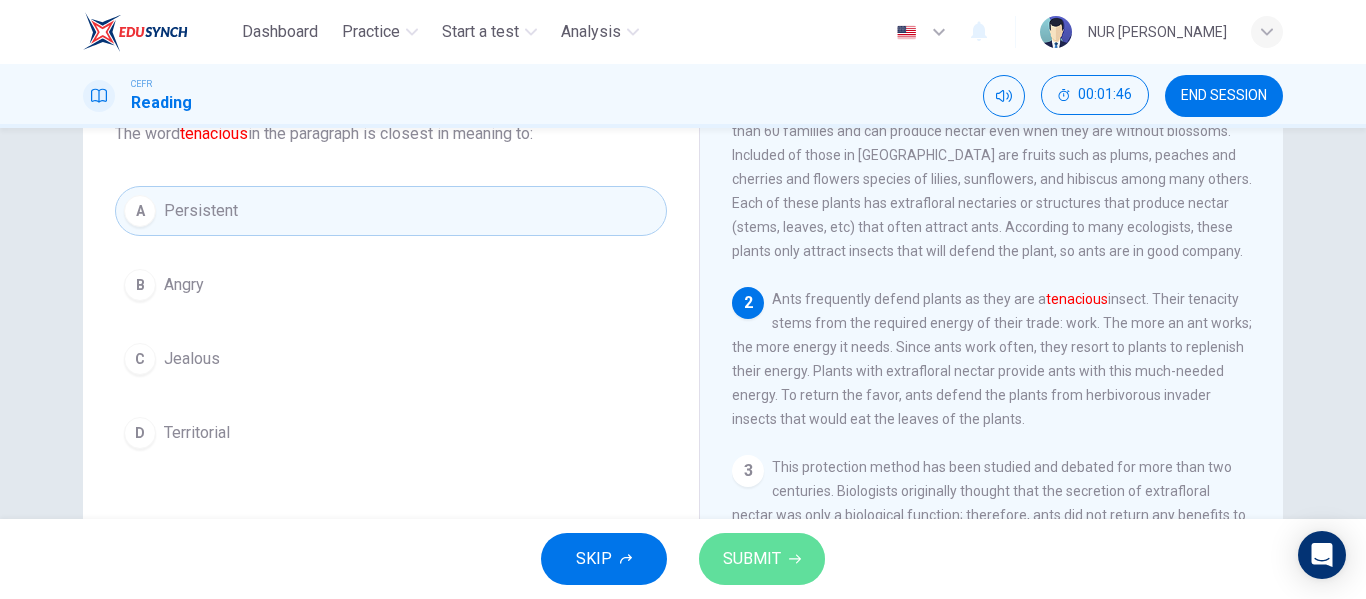 click on "SUBMIT" at bounding box center (762, 559) 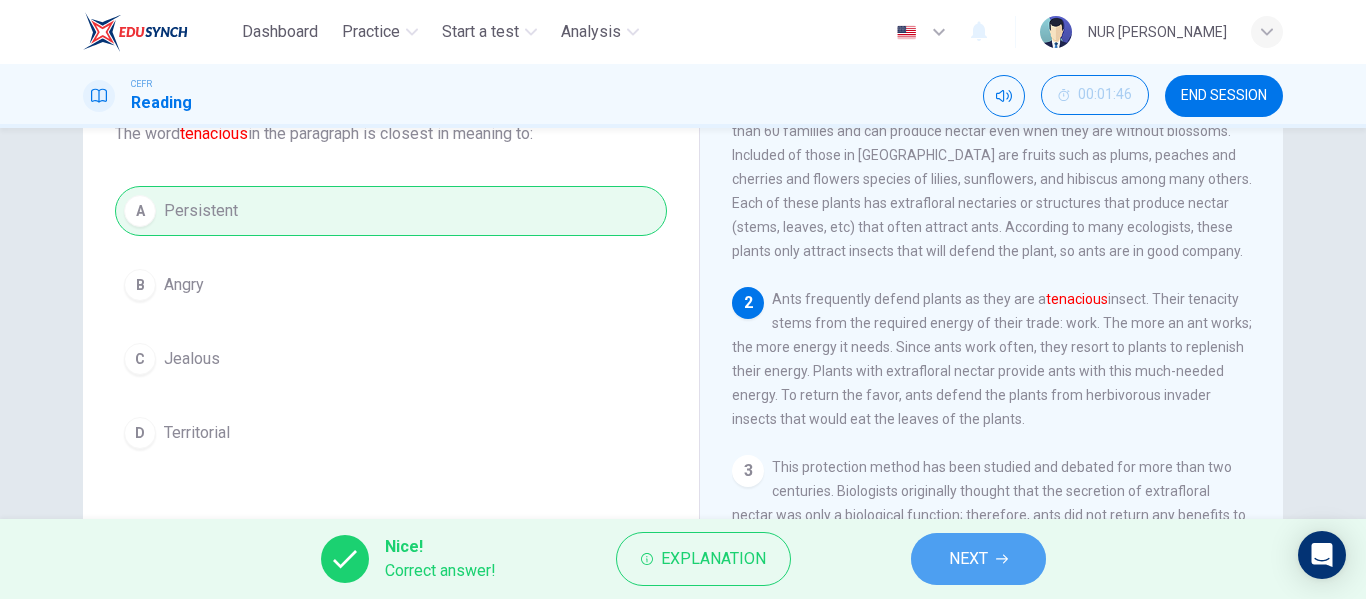 click on "NEXT" at bounding box center [978, 559] 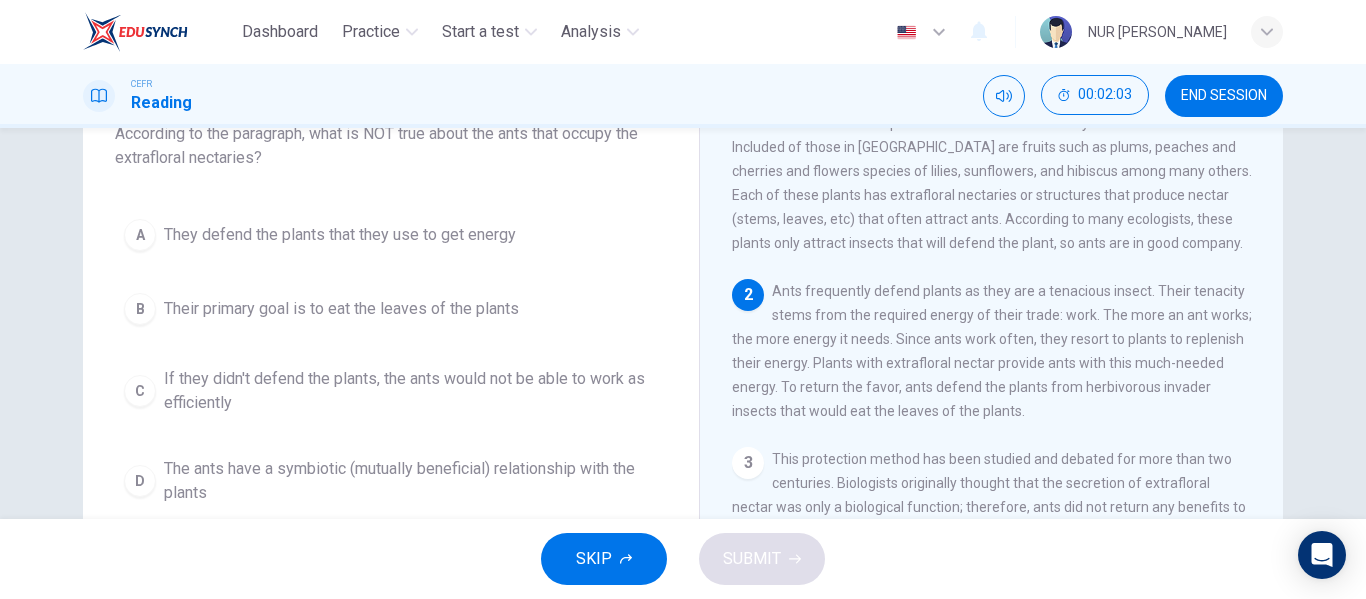 scroll, scrollTop: 98, scrollLeft: 0, axis: vertical 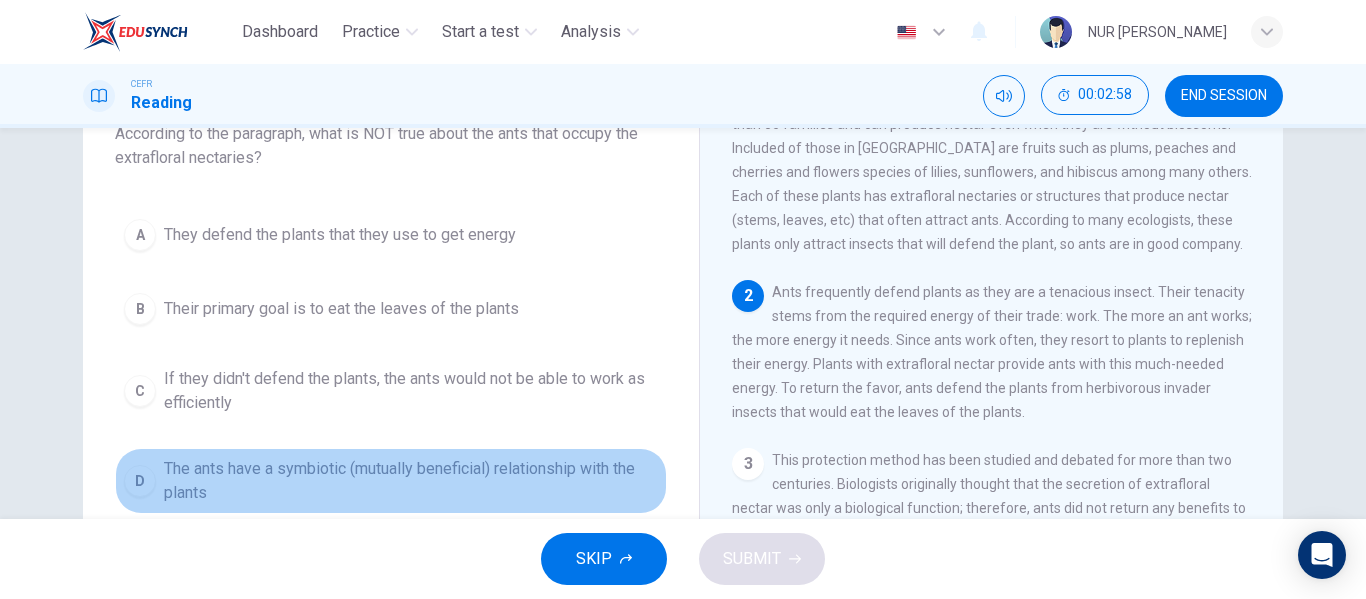 click on "The ants have a symbiotic (mutually beneficial) relationship with the plants" at bounding box center [411, 481] 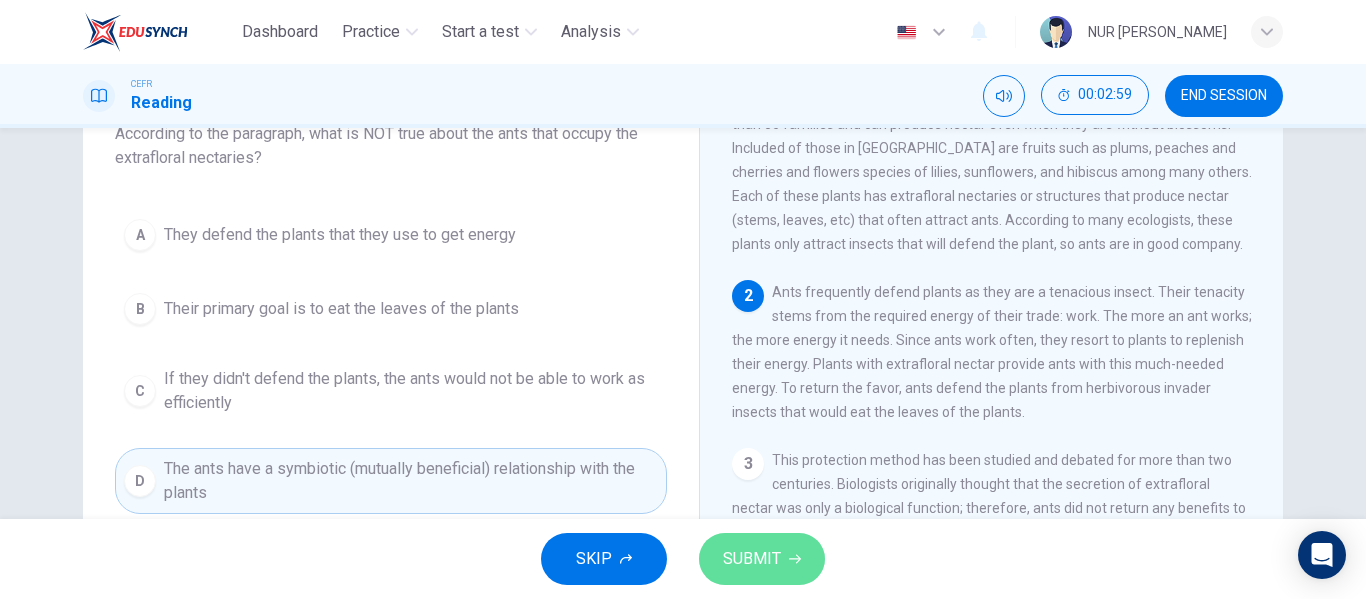 click on "SUBMIT" at bounding box center [752, 559] 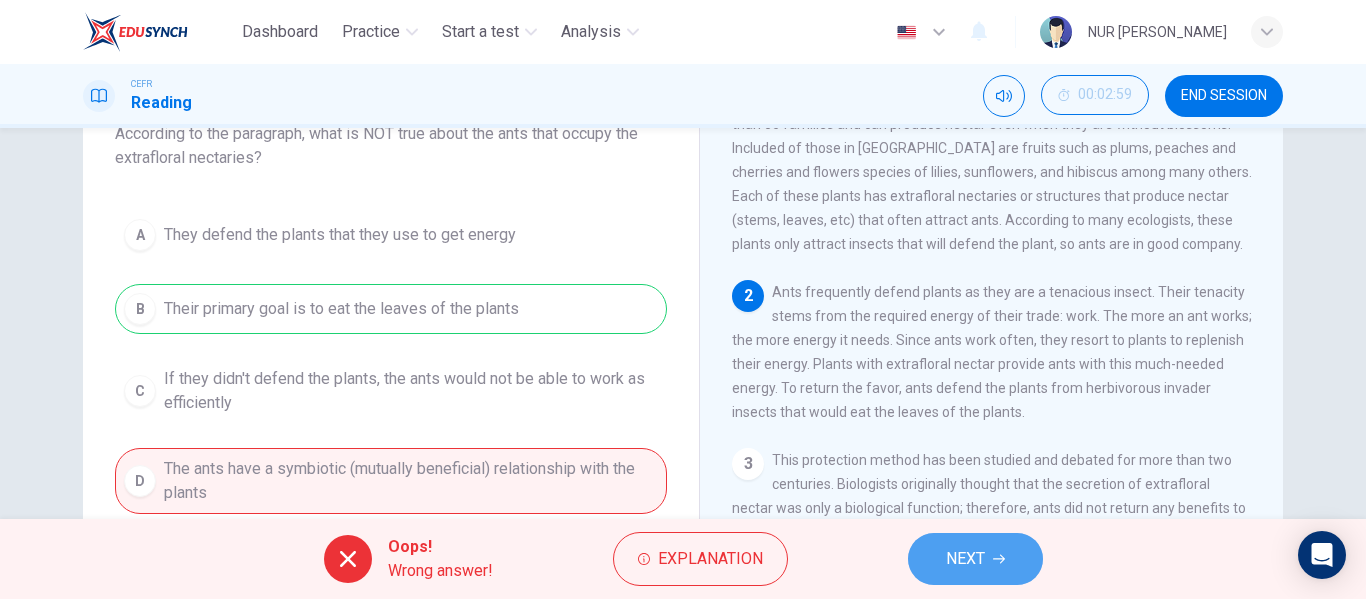 click on "NEXT" at bounding box center [975, 559] 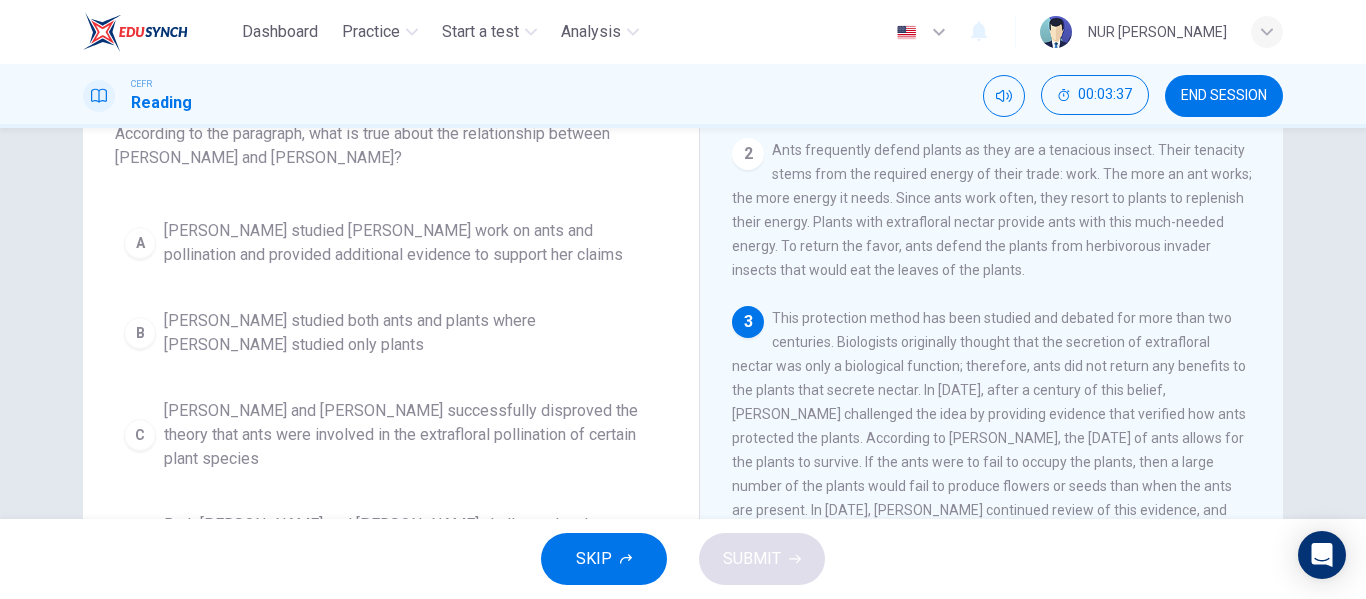 scroll, scrollTop: 240, scrollLeft: 0, axis: vertical 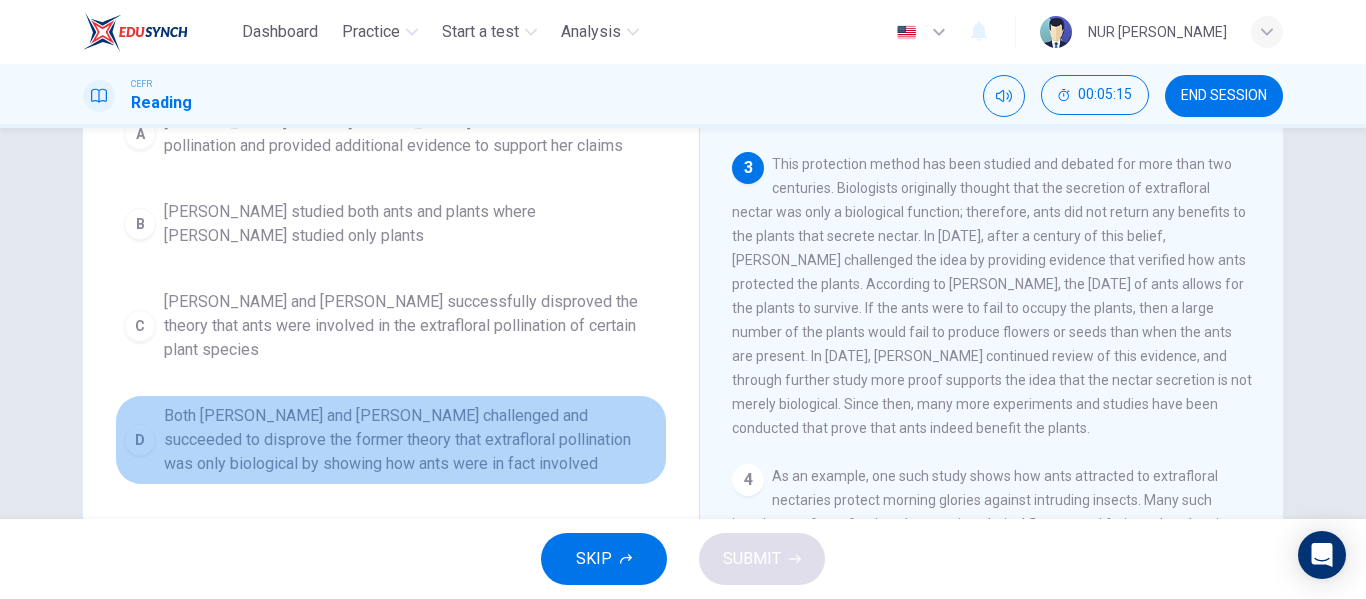 click on "Both Wheeler and Bentley challenged and succeeded to disprove the former theory that extrafloral pollination was only biological by showing how ants were in fact involved" at bounding box center [411, 440] 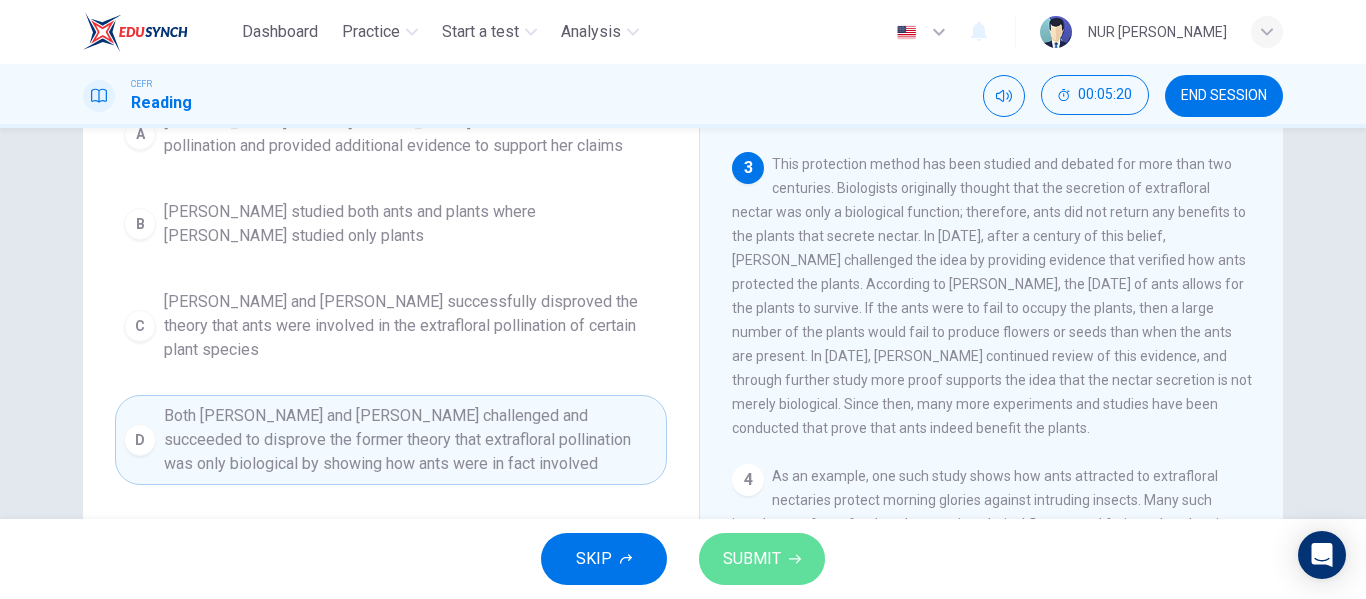 click on "SUBMIT" at bounding box center (752, 559) 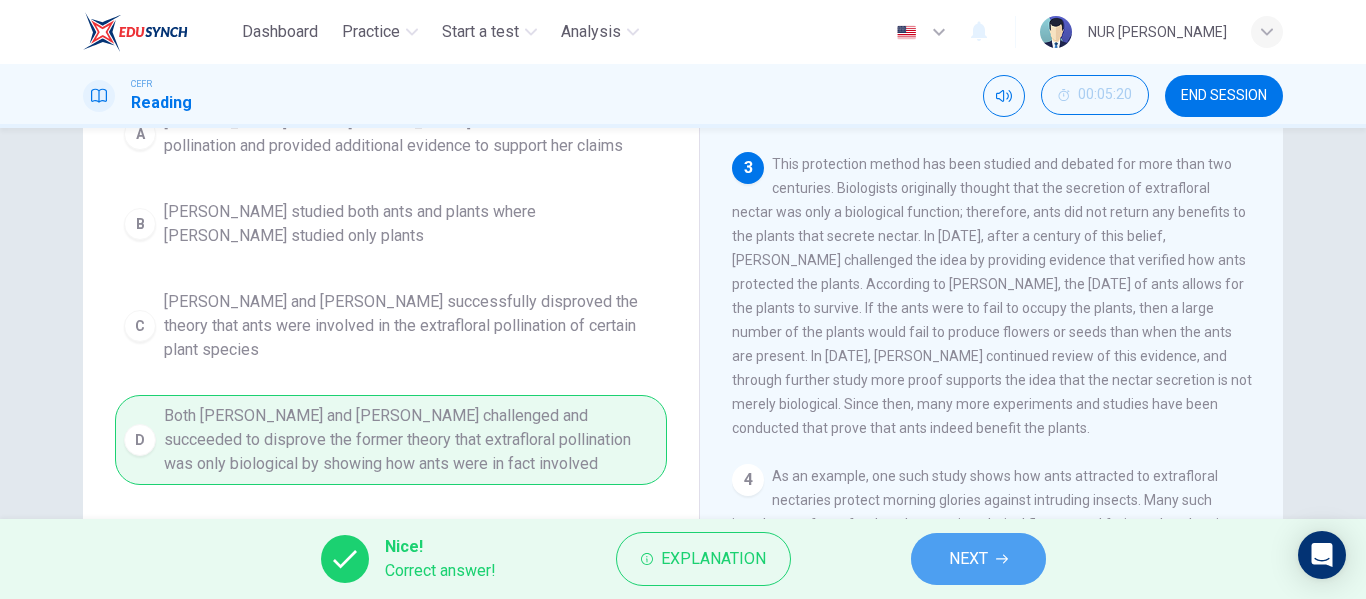 click on "NEXT" at bounding box center (968, 559) 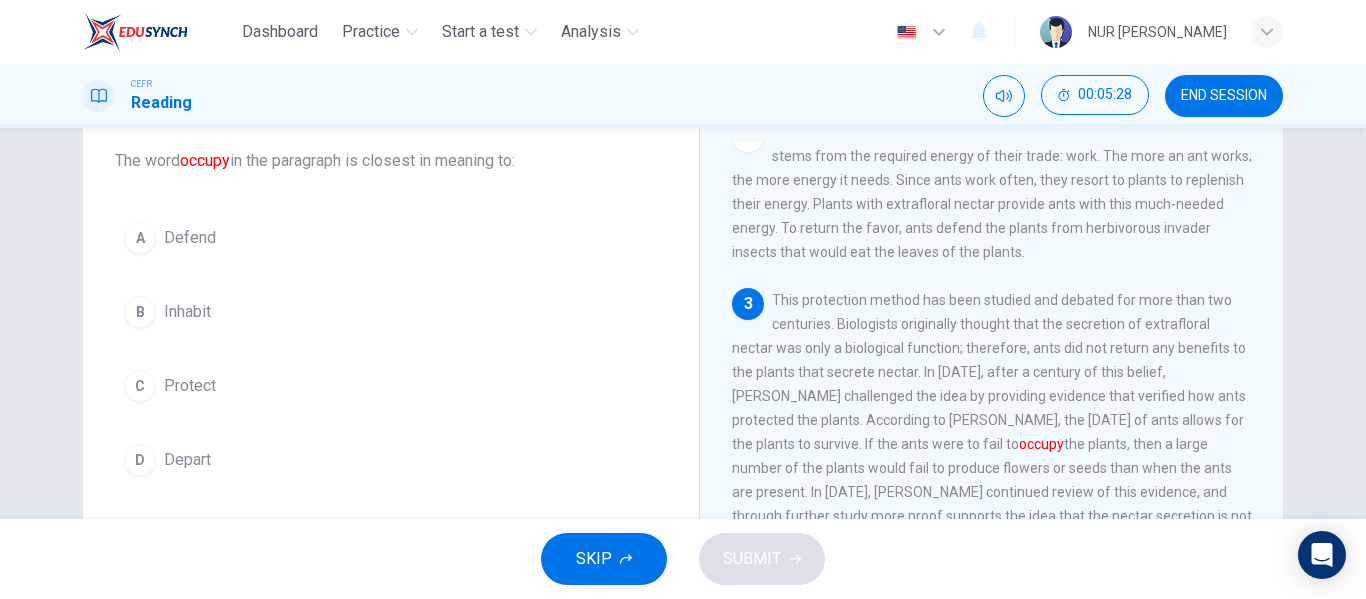 scroll, scrollTop: 115, scrollLeft: 0, axis: vertical 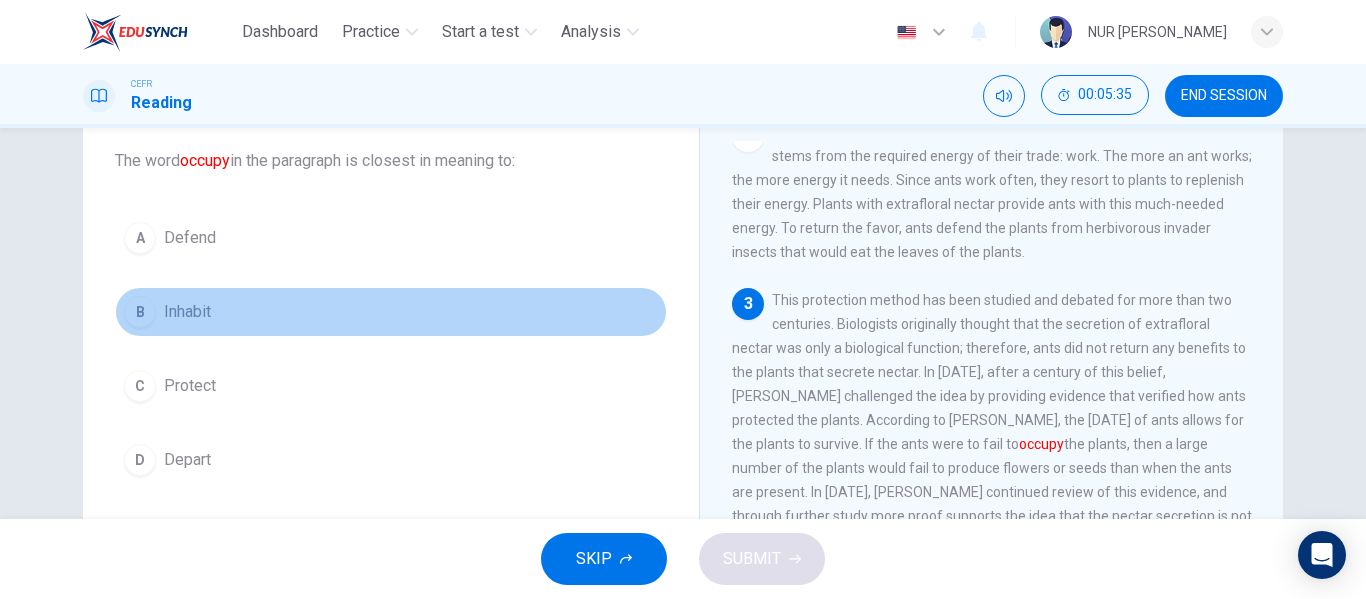 click on "Inhabit" at bounding box center (187, 312) 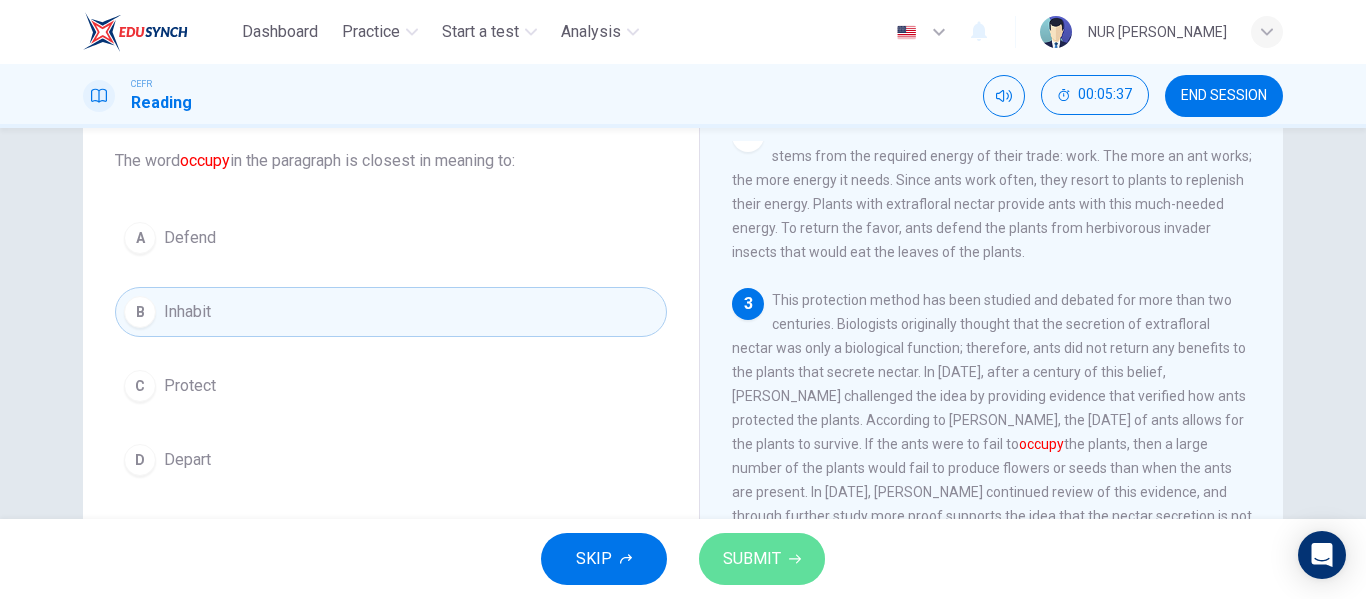 click on "SUBMIT" at bounding box center (762, 559) 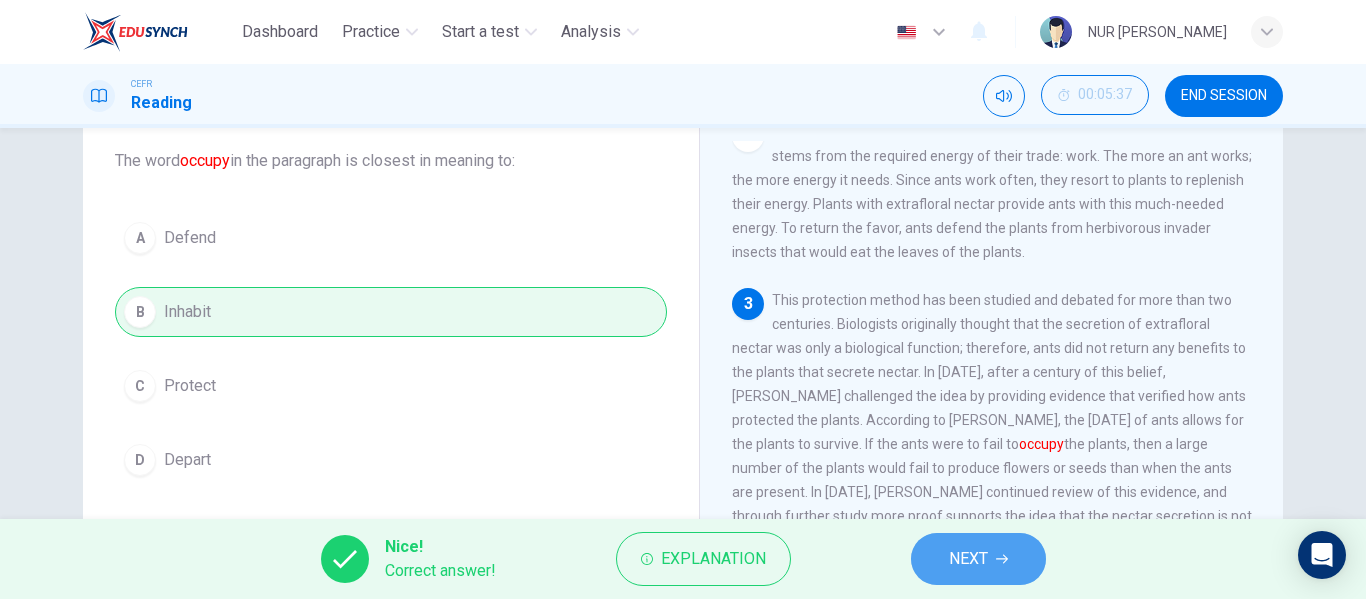 click on "NEXT" at bounding box center (968, 559) 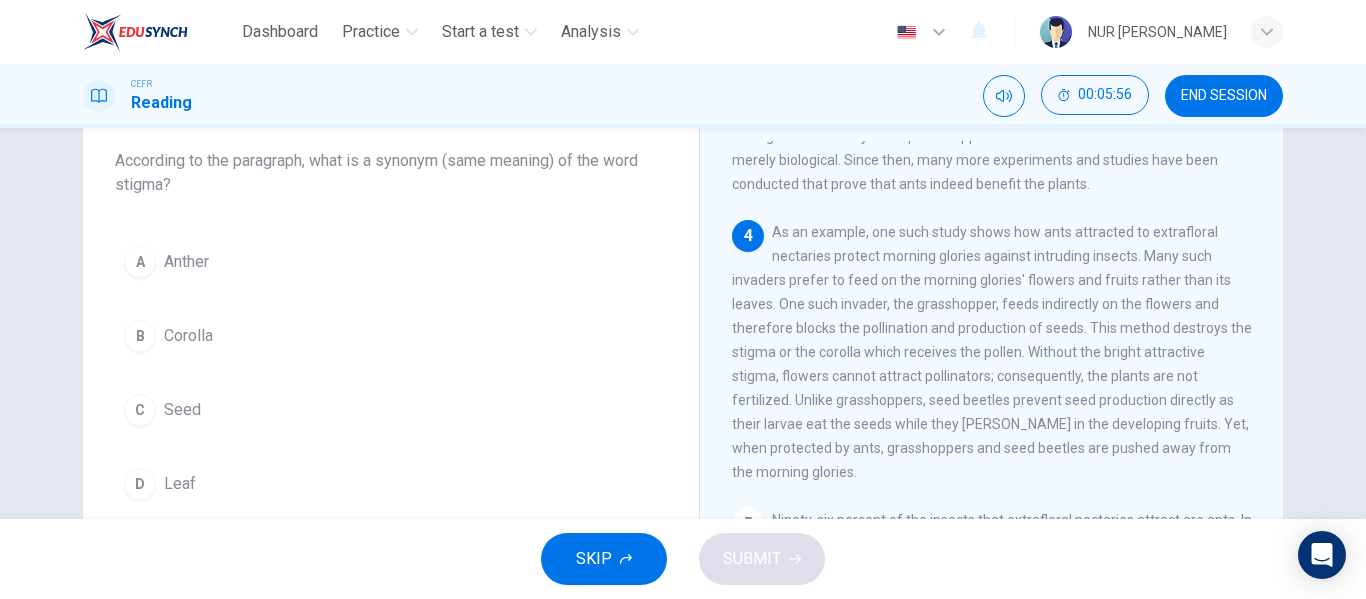 scroll, scrollTop: 710, scrollLeft: 0, axis: vertical 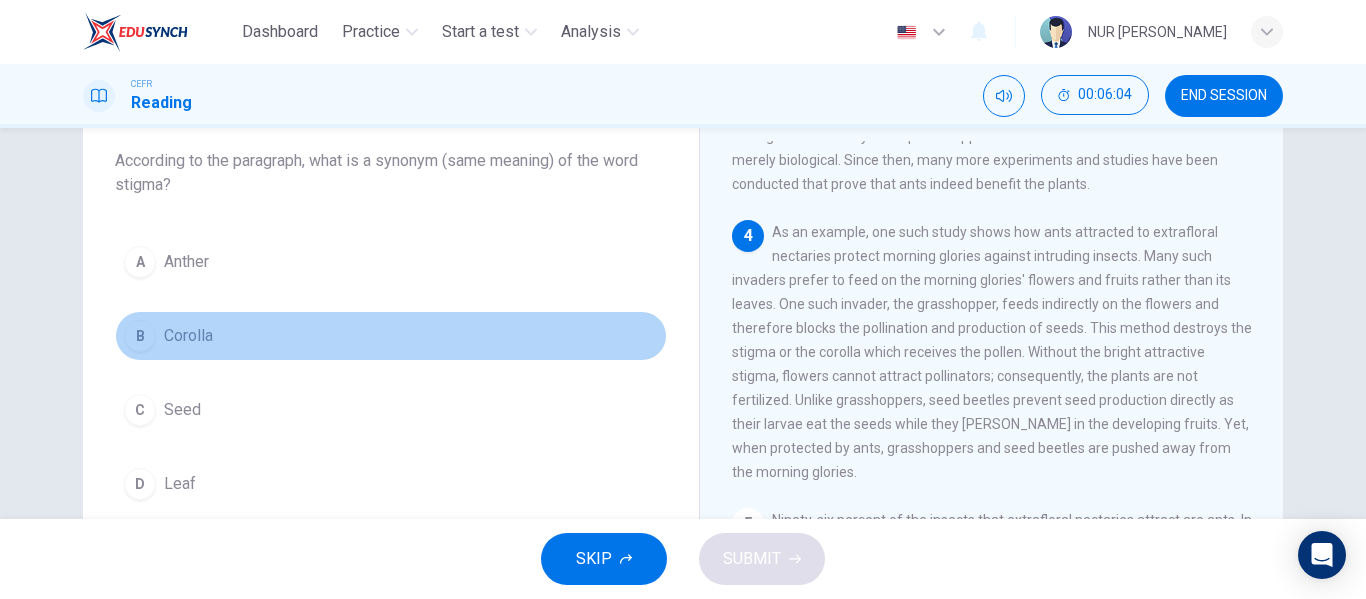 click on "B Corolla" at bounding box center (391, 336) 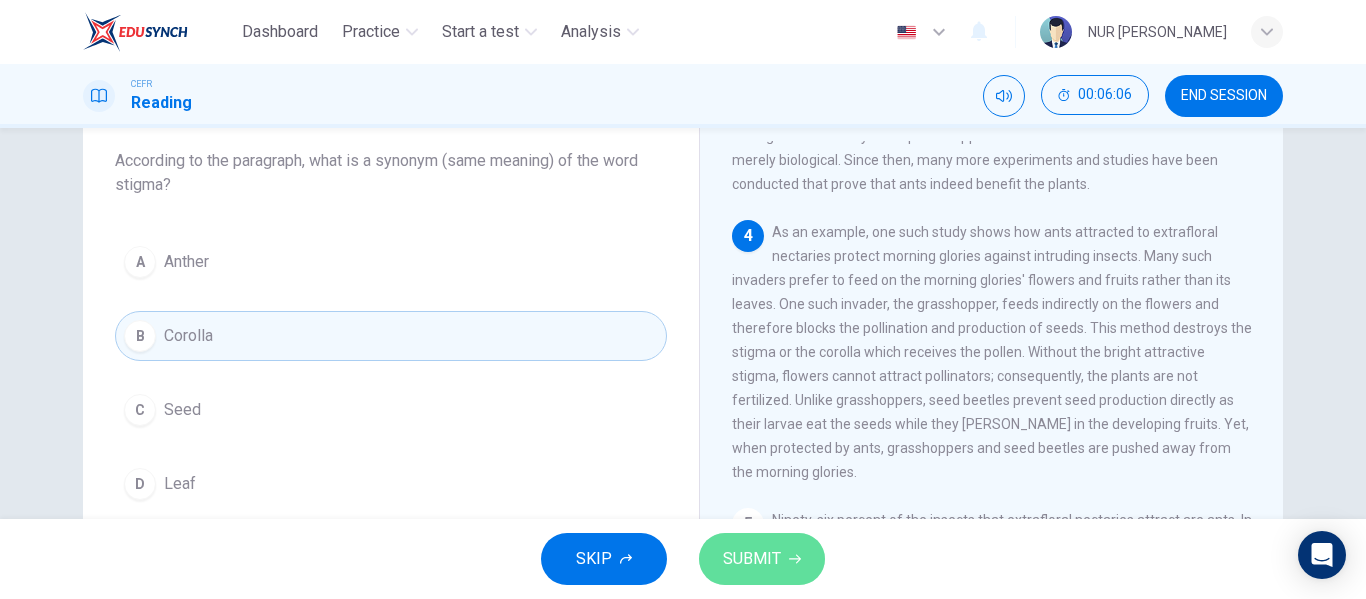 click on "SUBMIT" at bounding box center [762, 559] 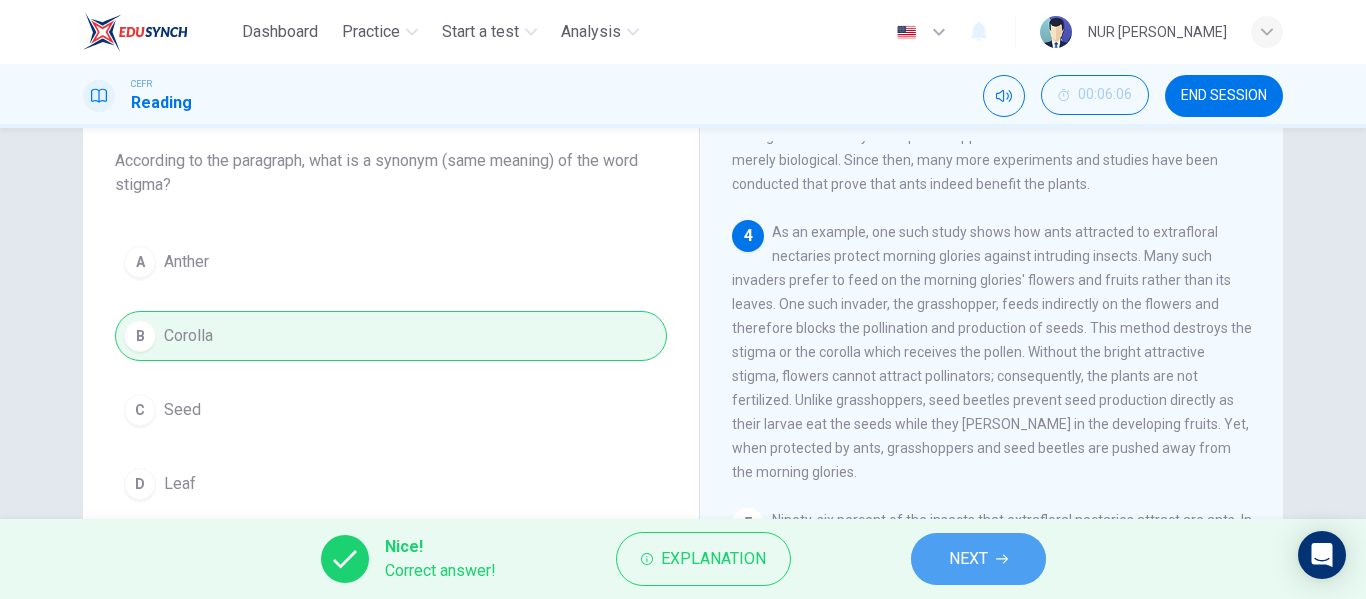 click on "NEXT" at bounding box center (968, 559) 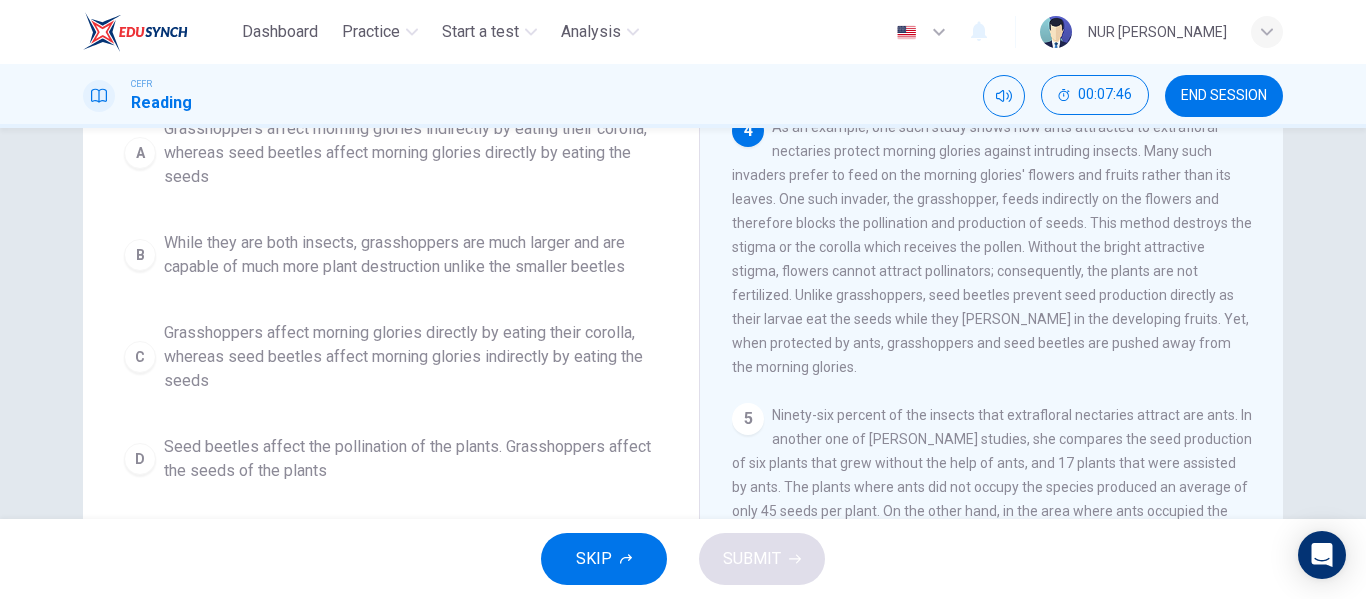 scroll, scrollTop: 219, scrollLeft: 0, axis: vertical 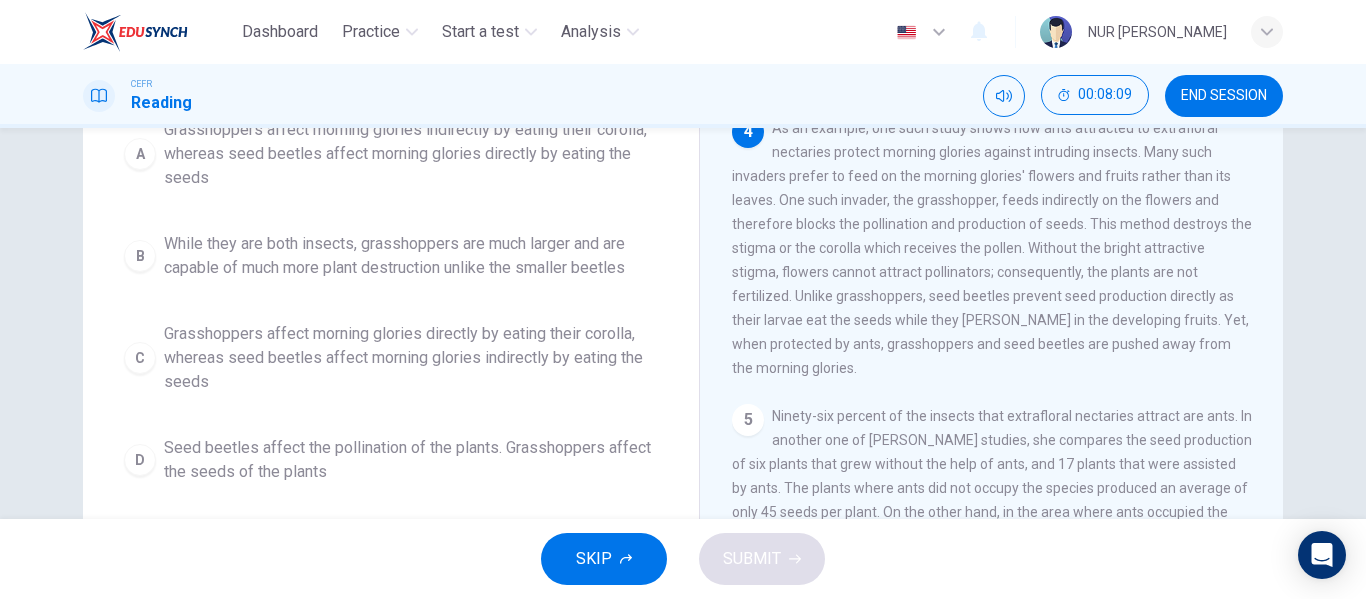 click on "Grasshoppers affect morning glories indirectly by eating their corolla, whereas seed beetles affect morning glories directly by eating the seeds" at bounding box center (411, 154) 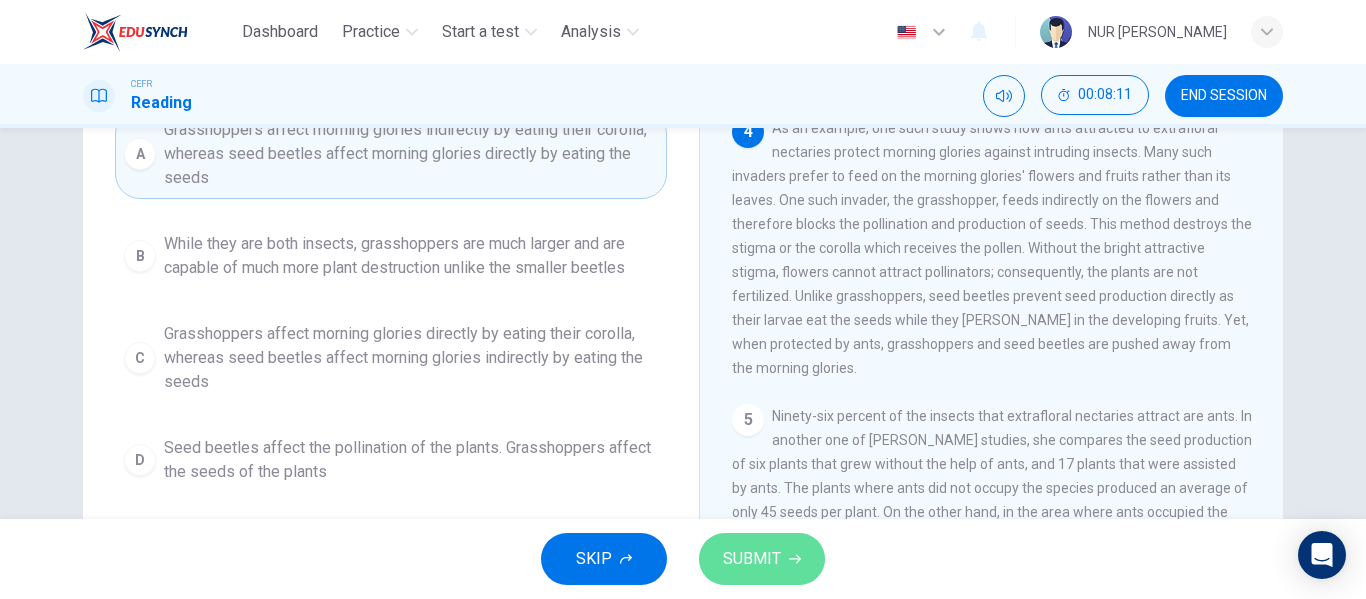click on "SUBMIT" at bounding box center (752, 559) 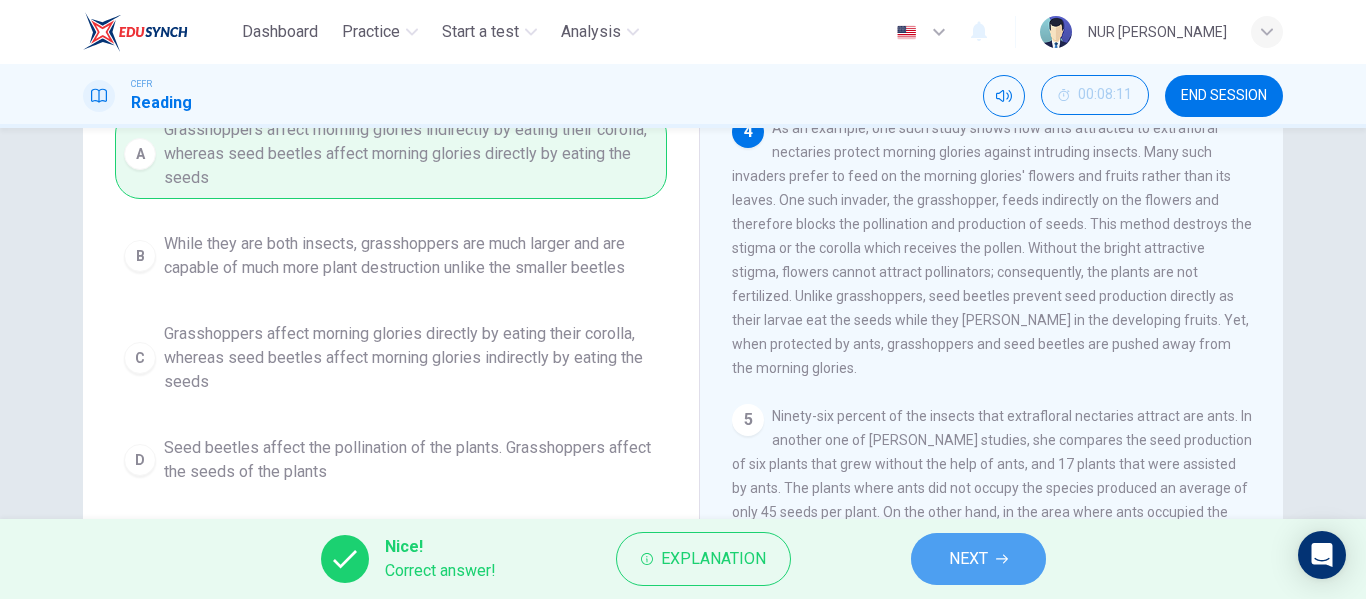 click on "NEXT" at bounding box center [968, 559] 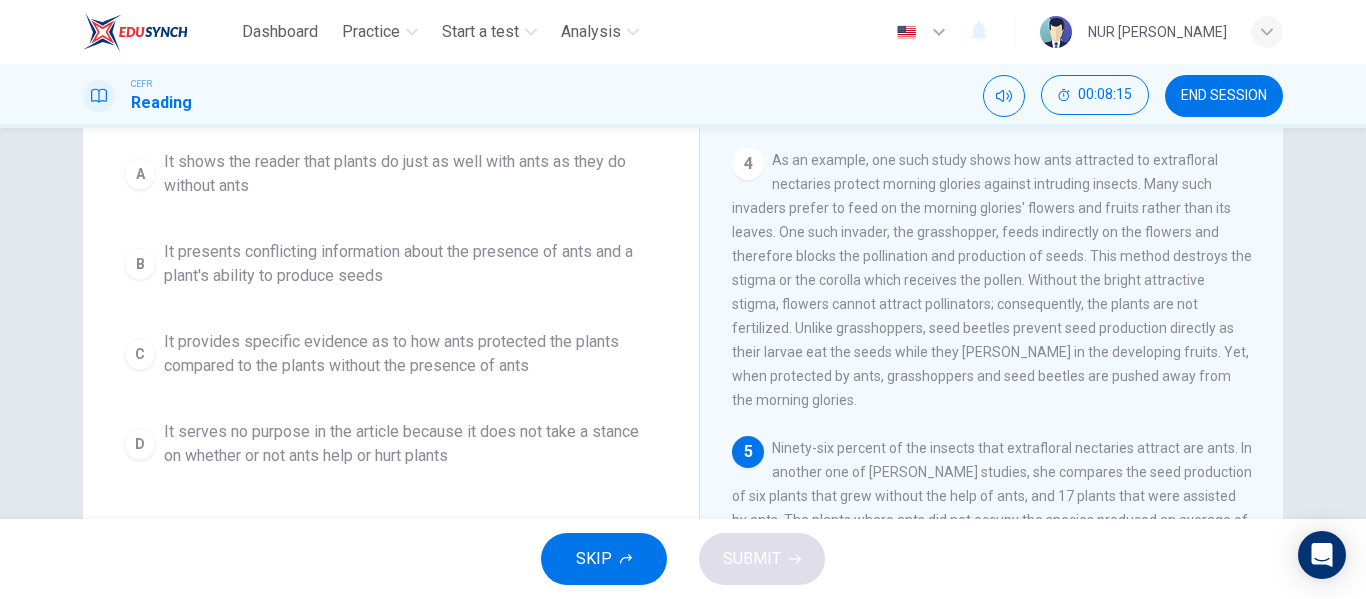 scroll, scrollTop: 206, scrollLeft: 0, axis: vertical 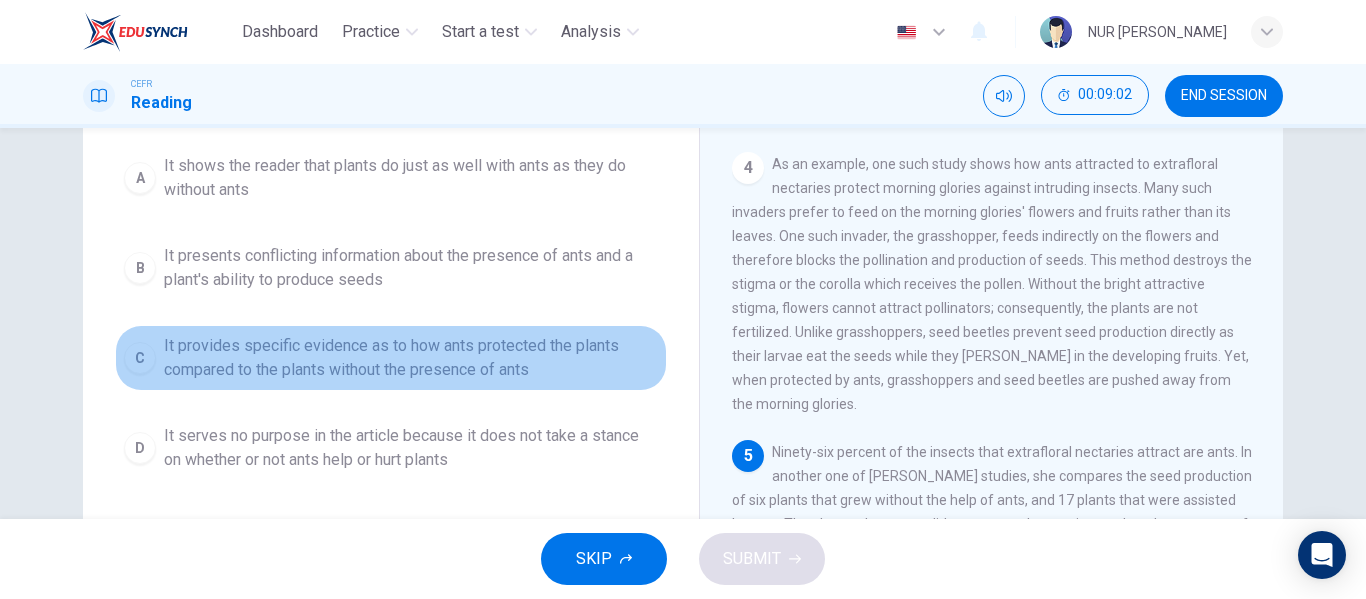 click on "It provides specific evidence as to how ants protected the plants compared to the plants without the presence of ants" at bounding box center (411, 358) 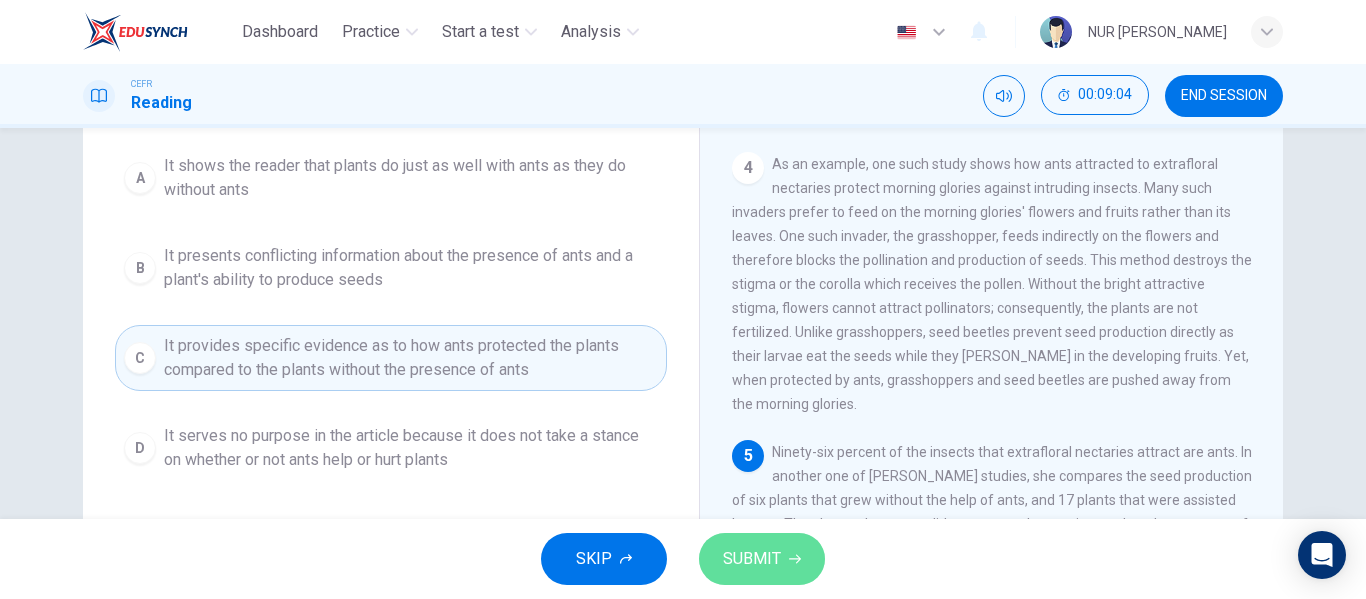 click on "SUBMIT" at bounding box center [762, 559] 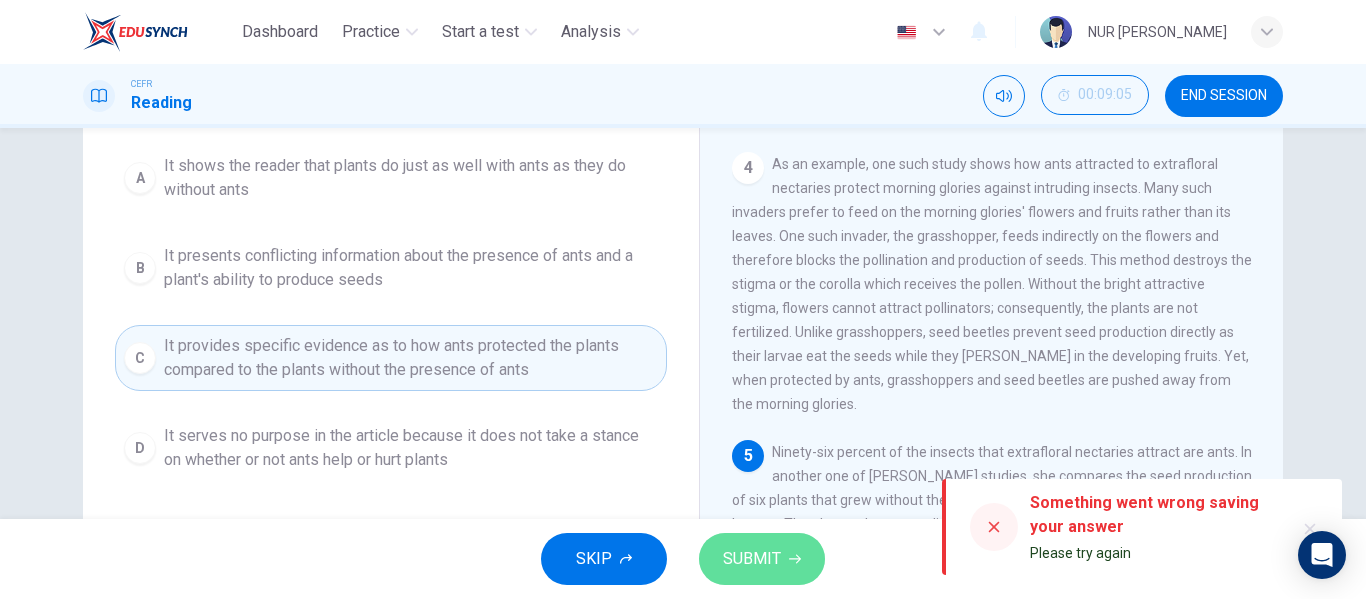 click on "SUBMIT" at bounding box center [762, 559] 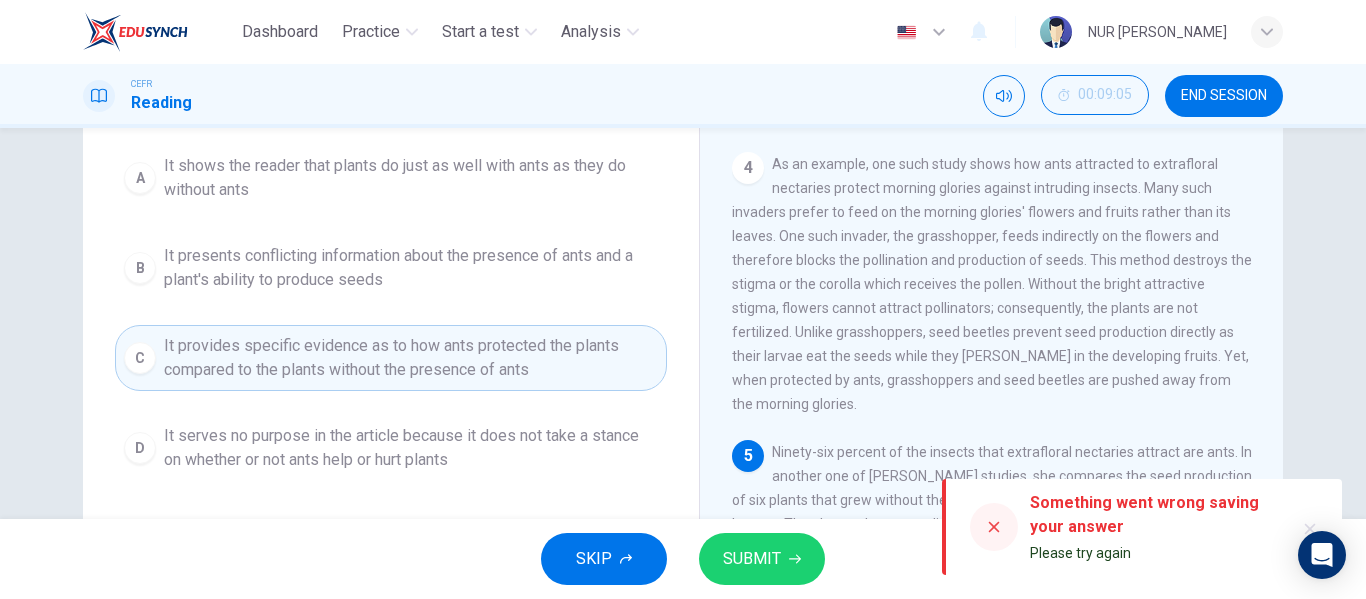 click on "SUBMIT" at bounding box center [762, 559] 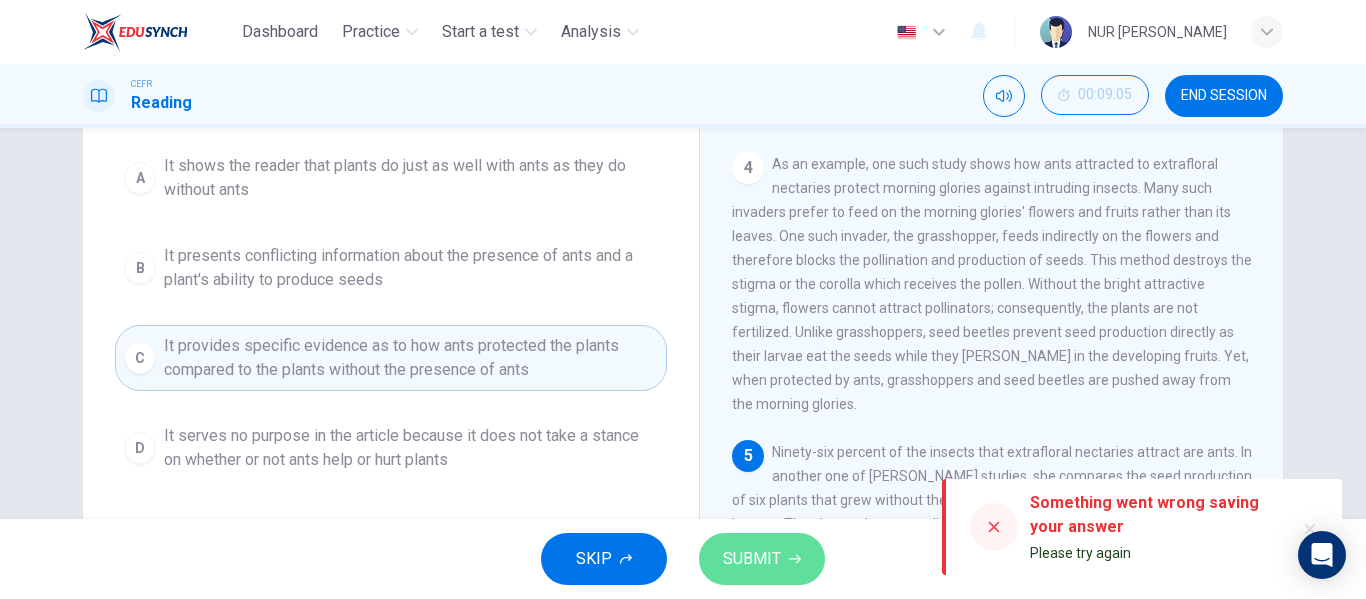 click on "SUBMIT" at bounding box center [752, 559] 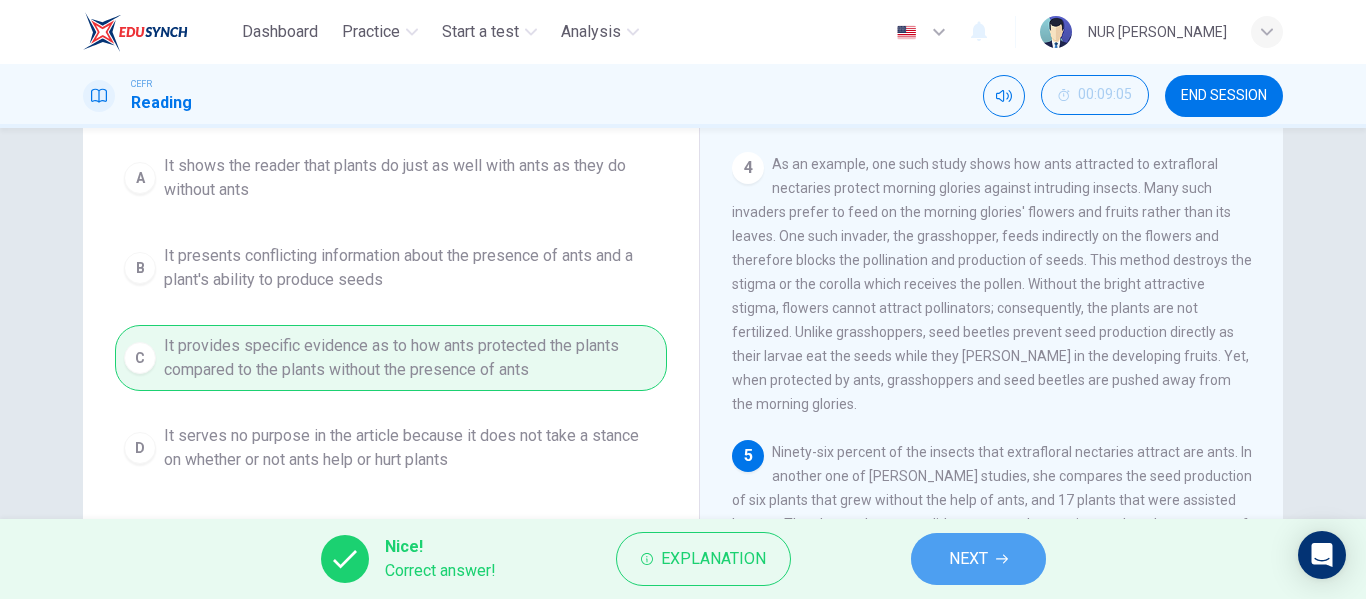 click on "NEXT" at bounding box center (968, 559) 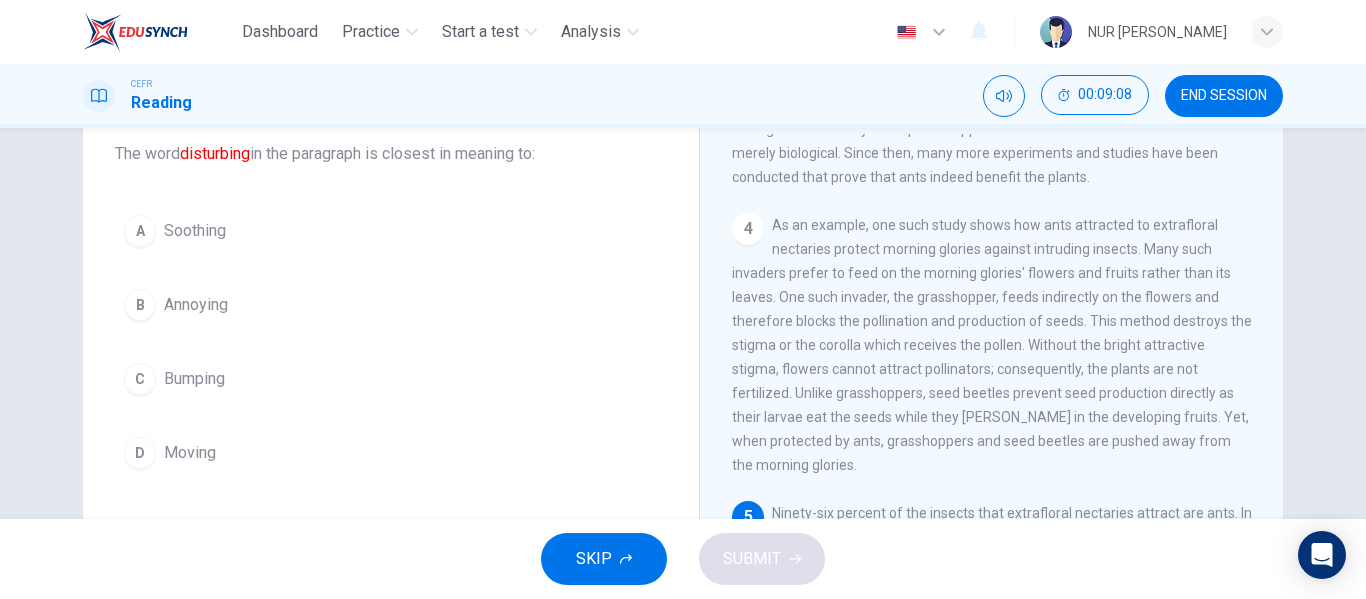 scroll, scrollTop: 121, scrollLeft: 0, axis: vertical 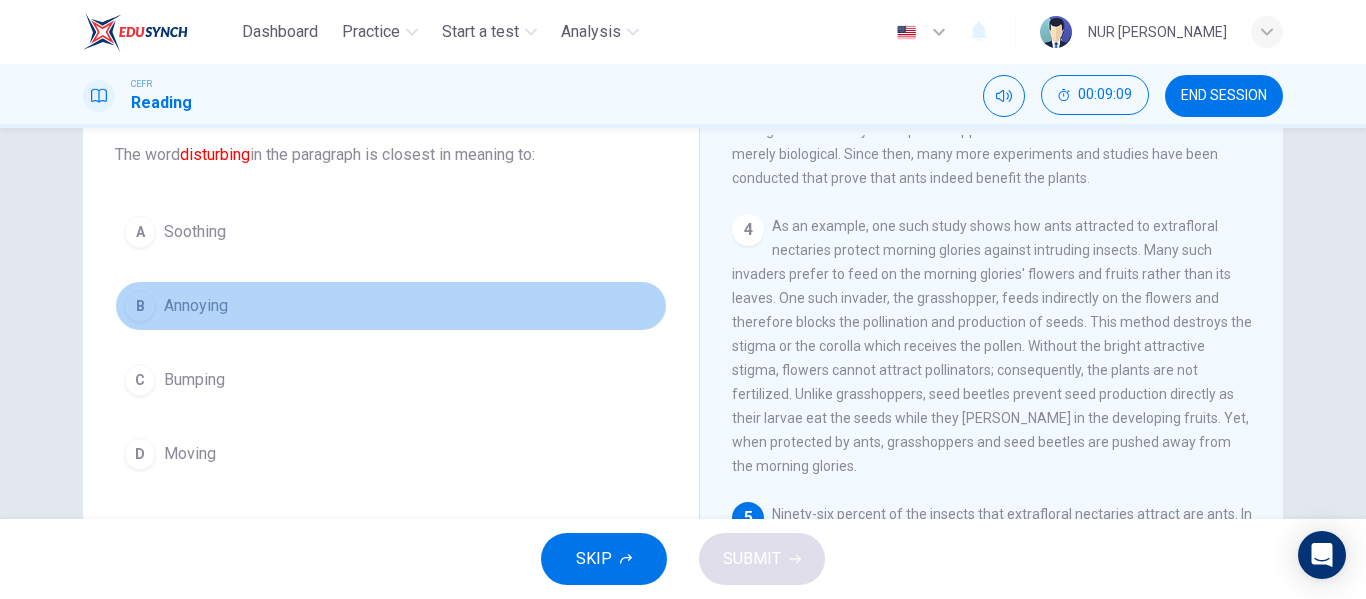 click on "B Annoying" at bounding box center [391, 306] 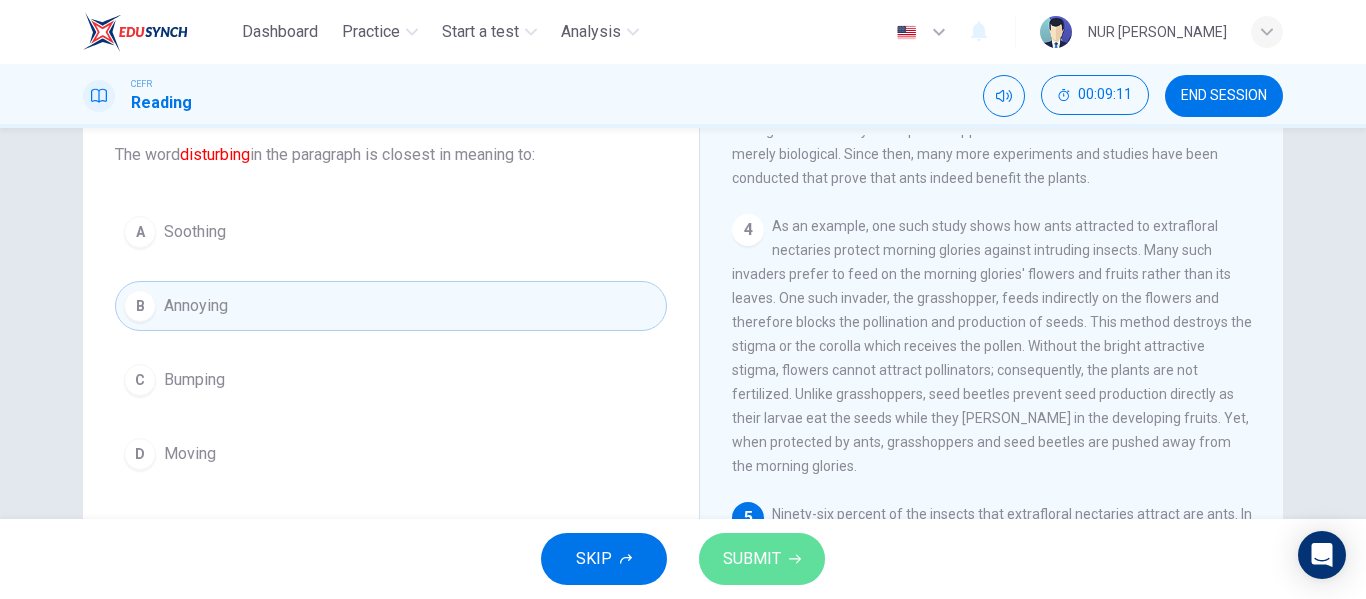 click on "SUBMIT" at bounding box center [752, 559] 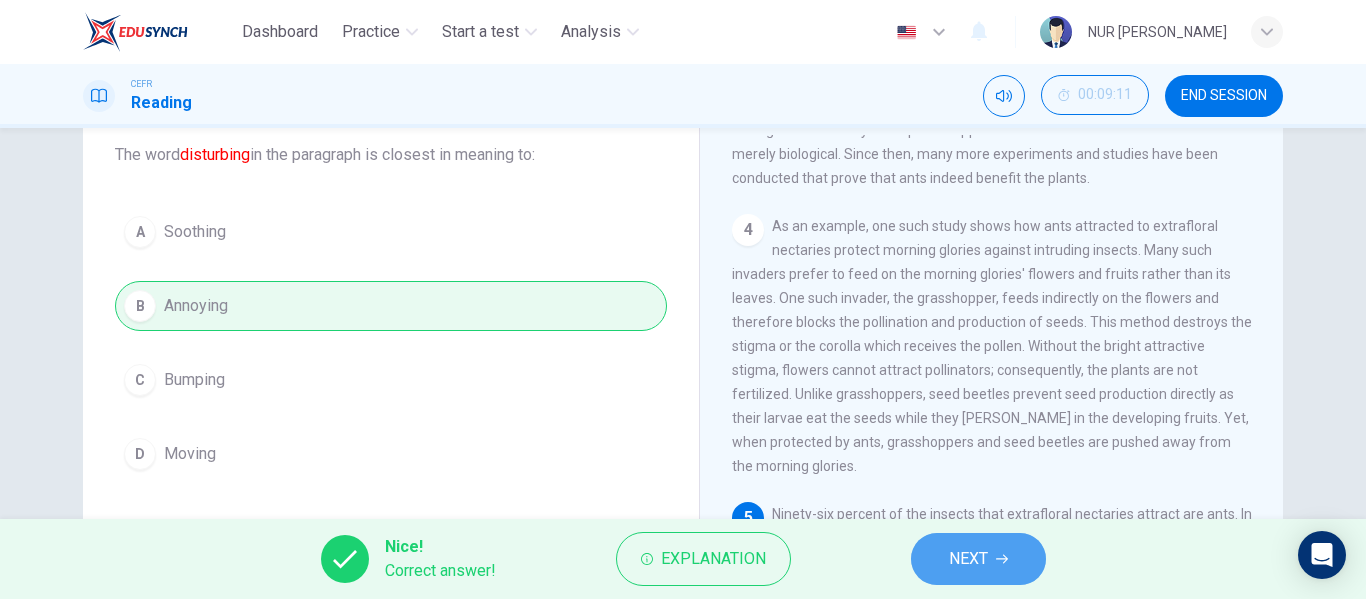 click on "NEXT" at bounding box center [978, 559] 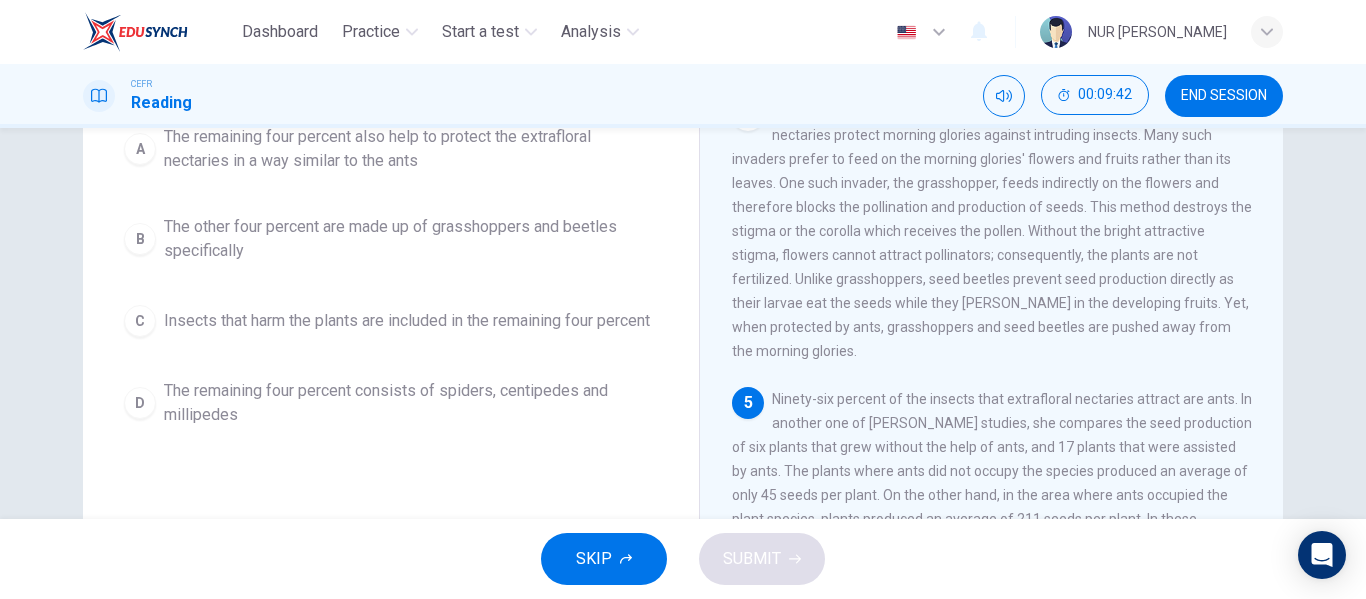scroll, scrollTop: 234, scrollLeft: 0, axis: vertical 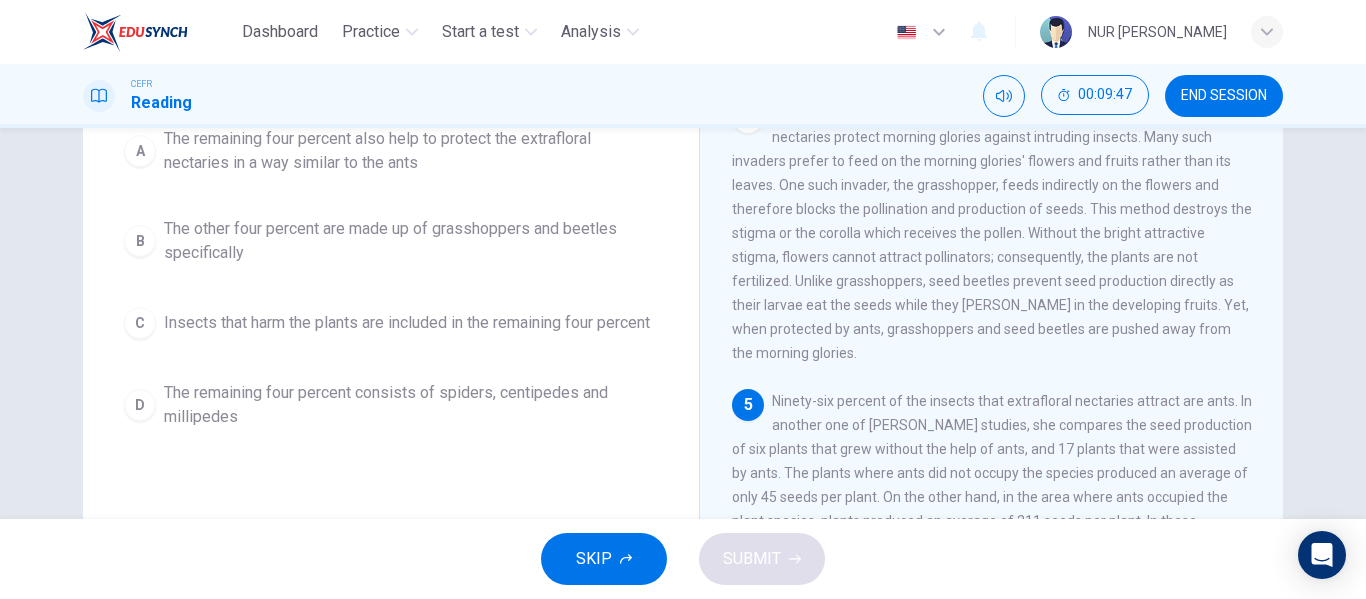 click on "Insects that harm the plants are included in the remaining four percent" at bounding box center [407, 323] 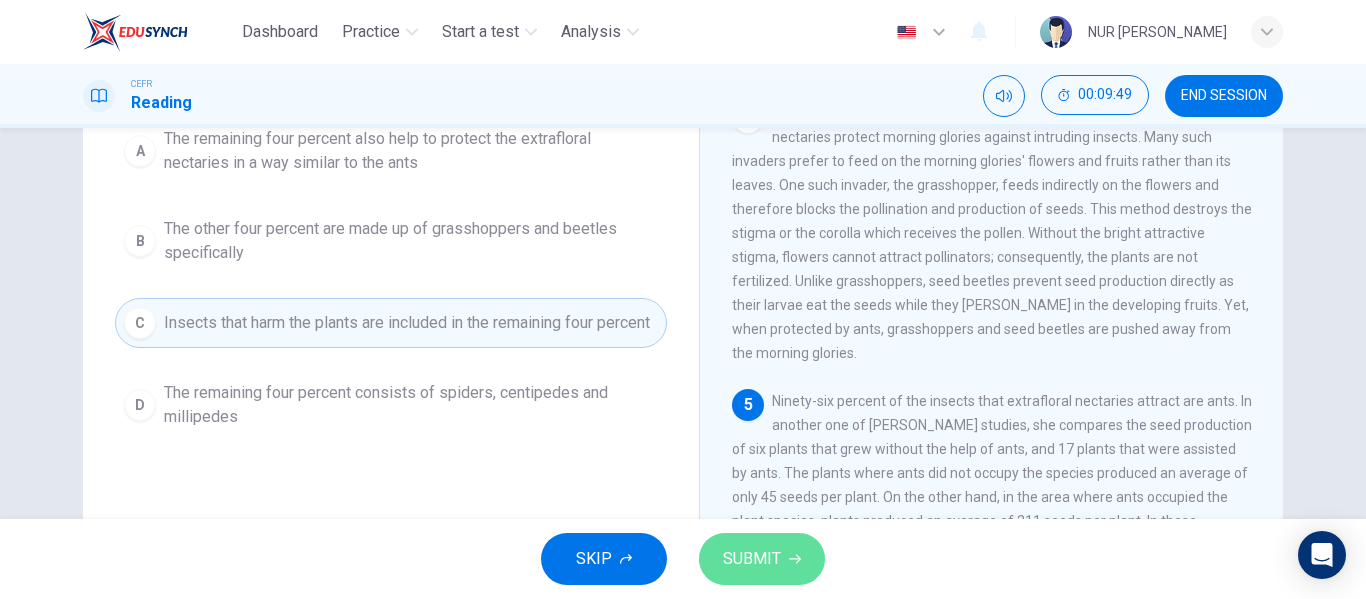 click on "SUBMIT" at bounding box center (762, 559) 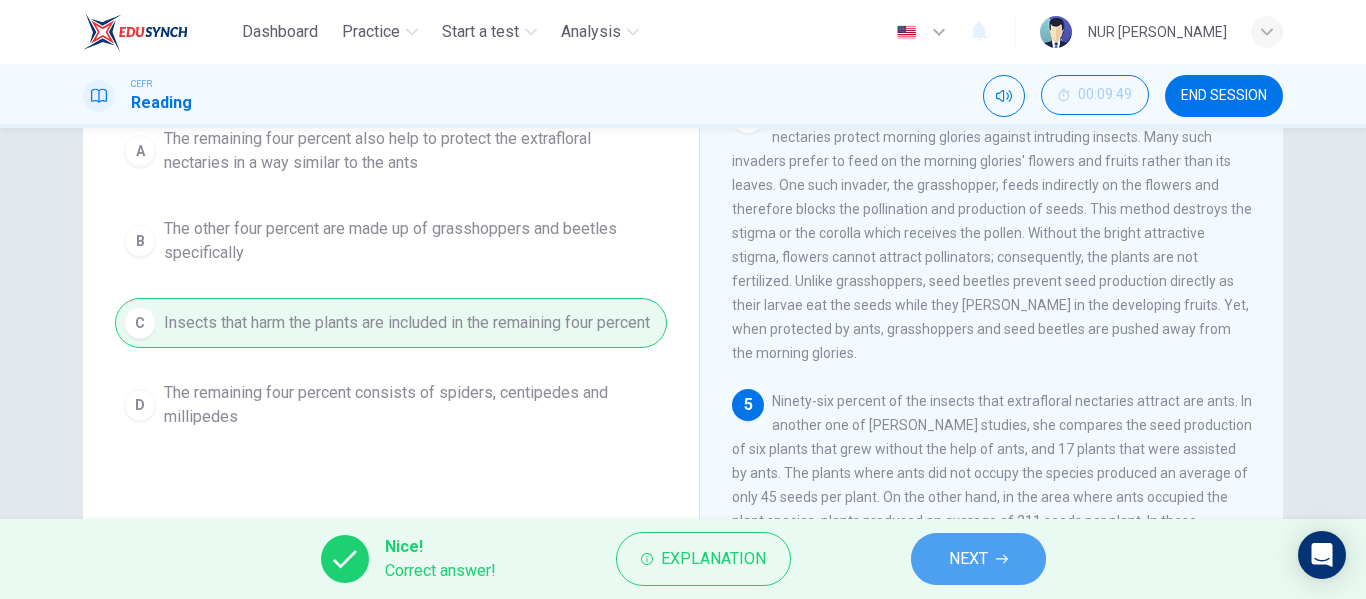 click on "NEXT" at bounding box center (978, 559) 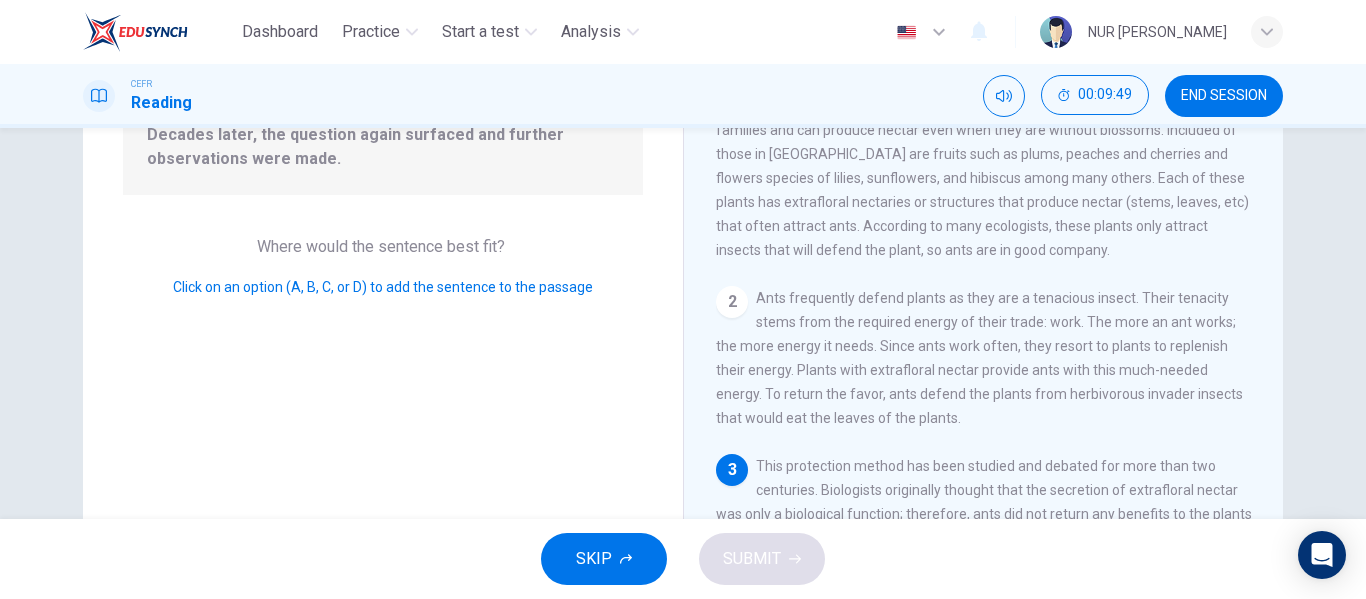 scroll, scrollTop: 393, scrollLeft: 0, axis: vertical 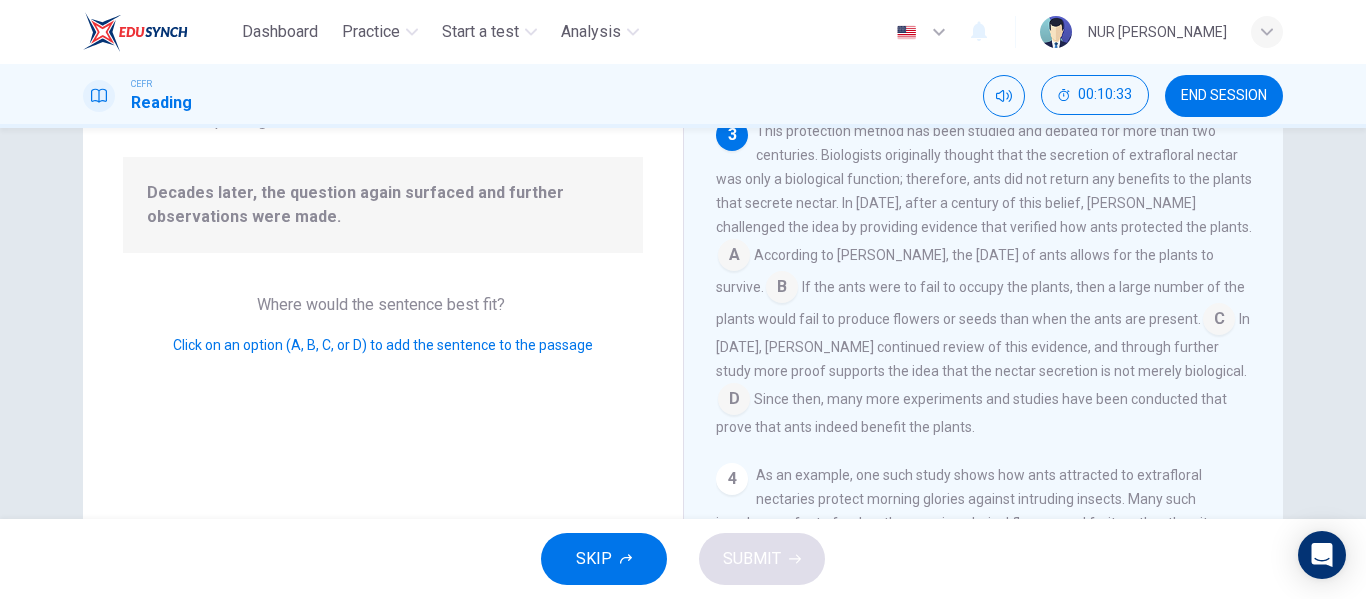 click at bounding box center (734, 401) 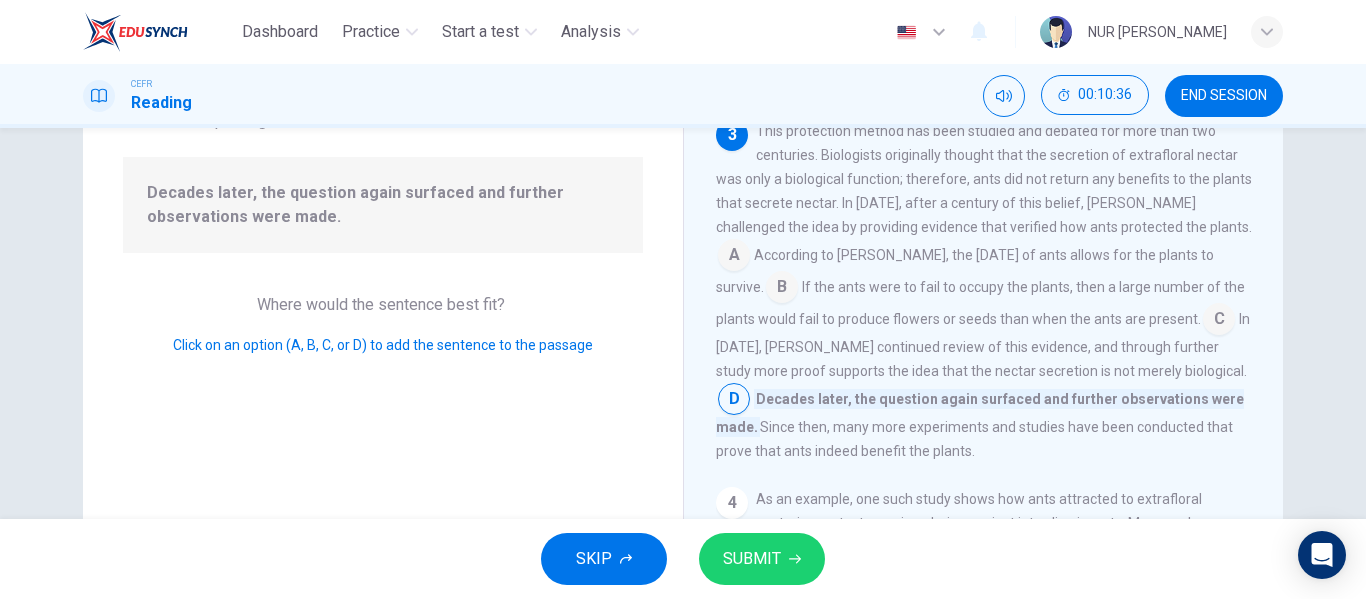 click at bounding box center [1219, 321] 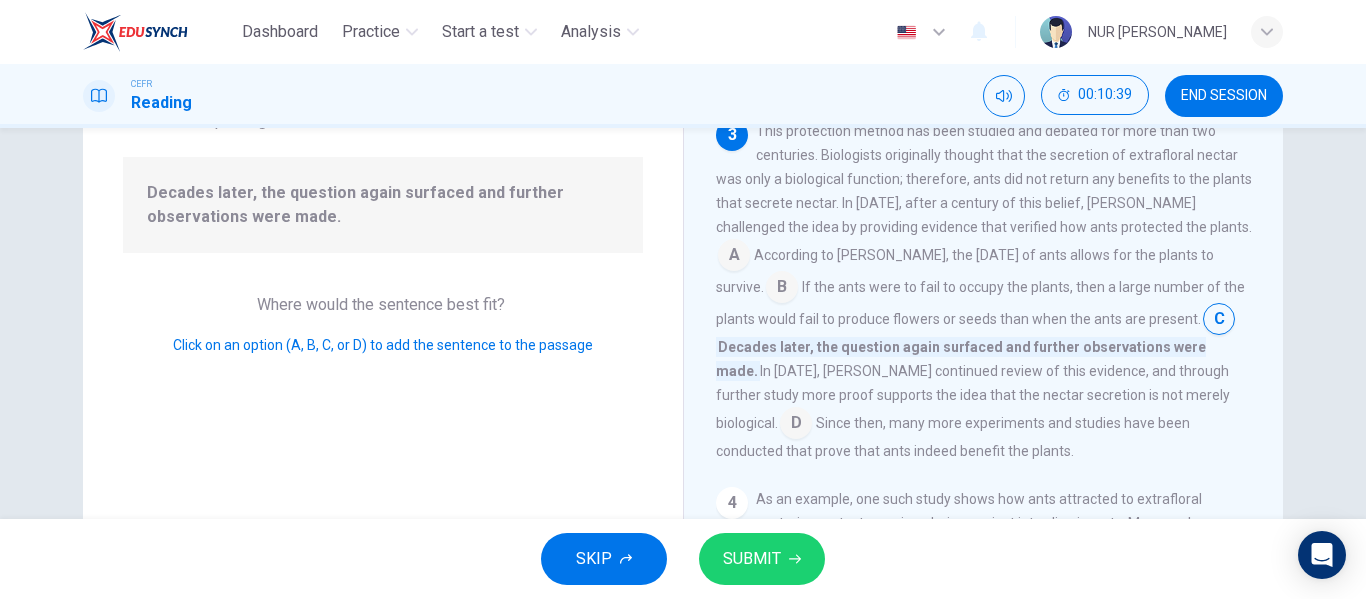 click at bounding box center [782, 289] 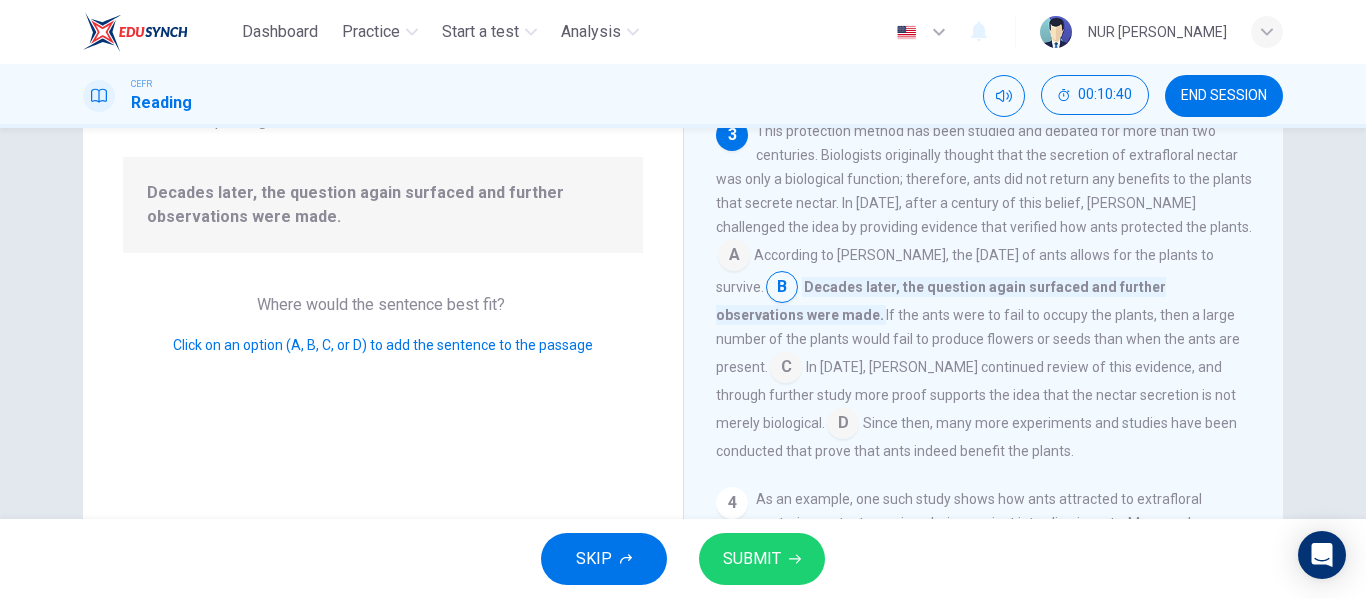 click at bounding box center [734, 257] 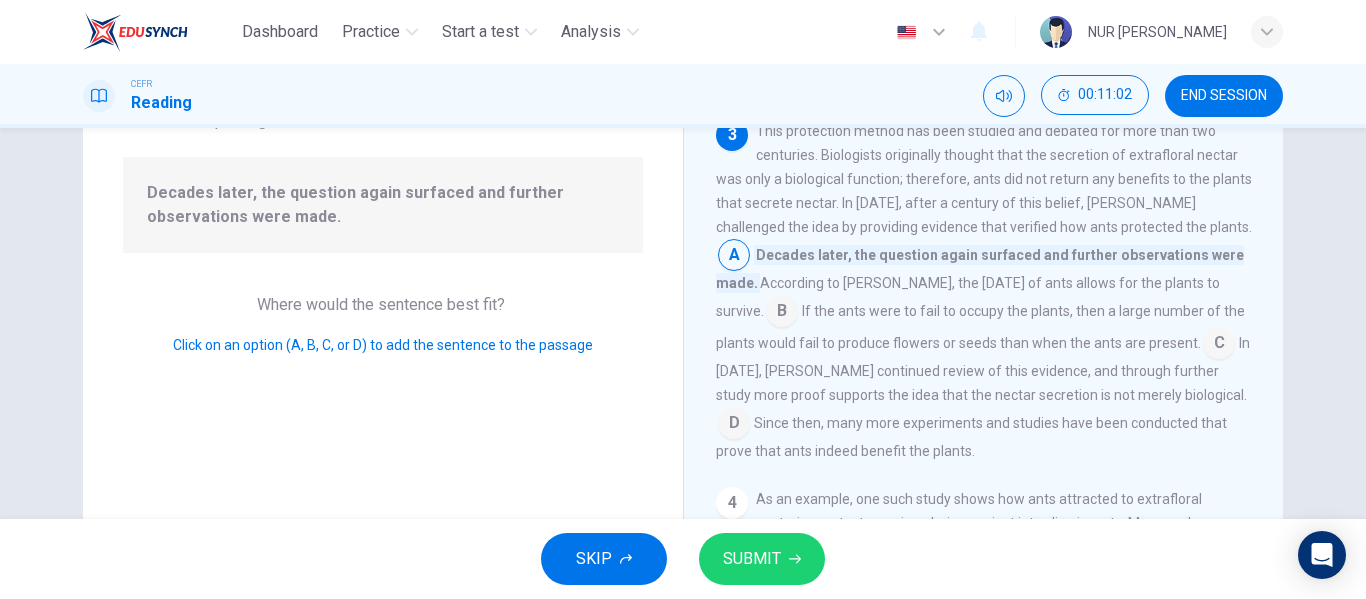 click at bounding box center [1219, 345] 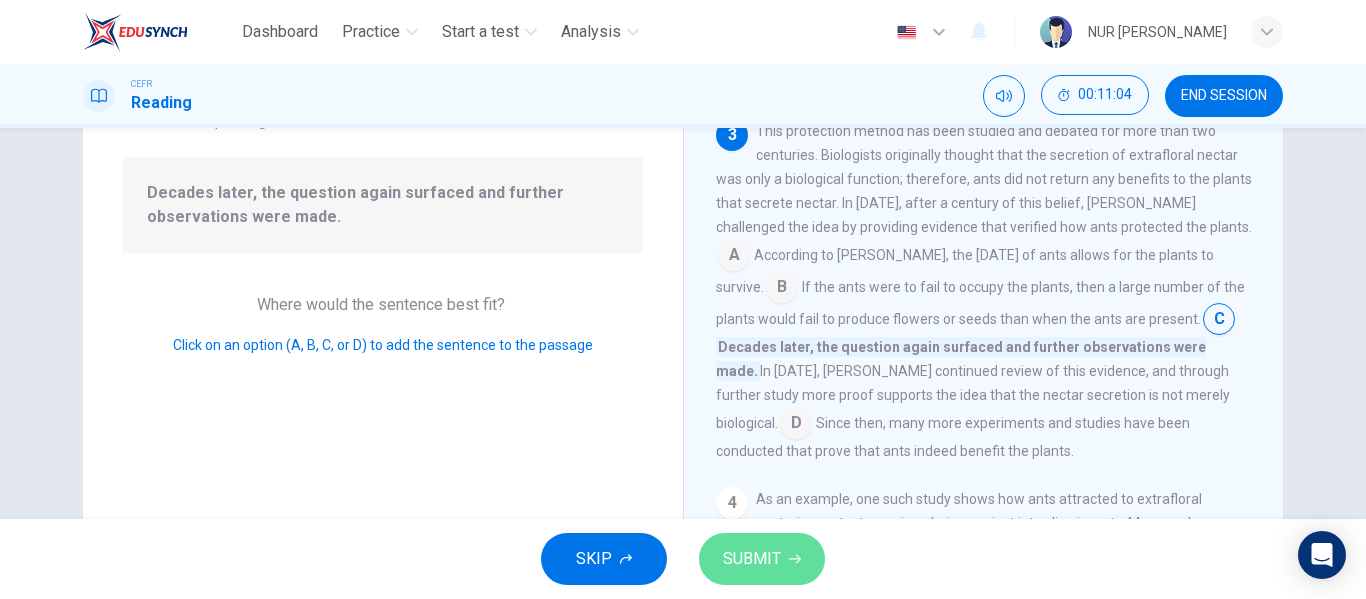 click on "SUBMIT" at bounding box center (752, 559) 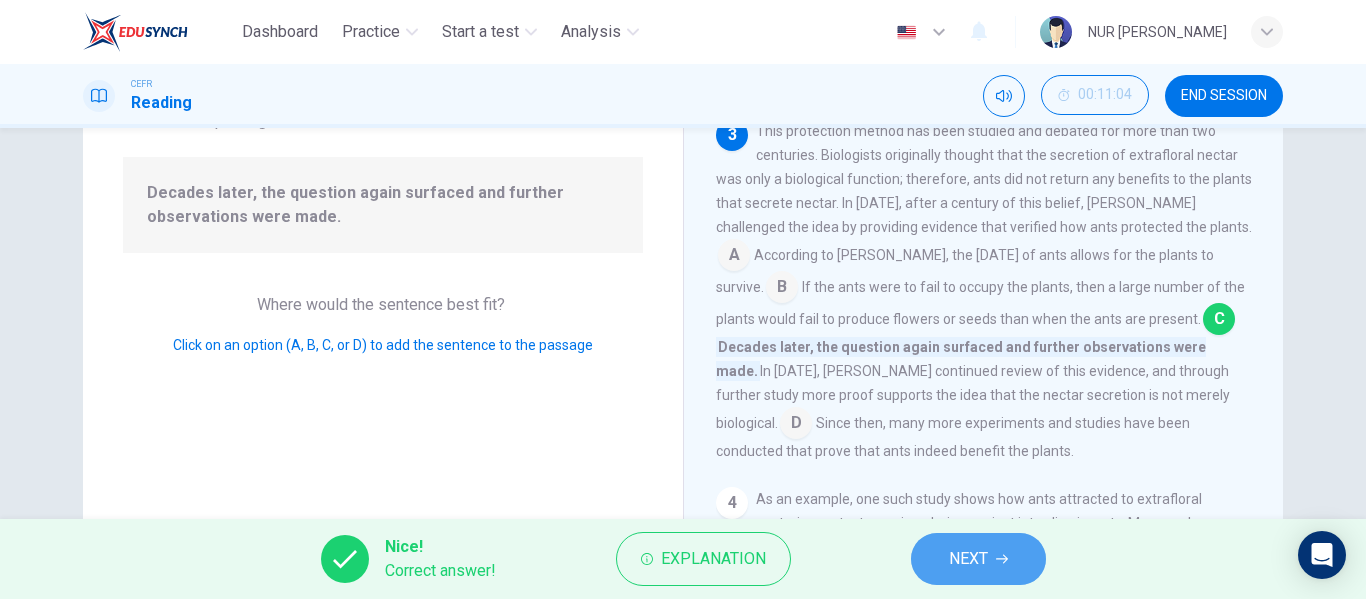 click on "NEXT" at bounding box center (968, 559) 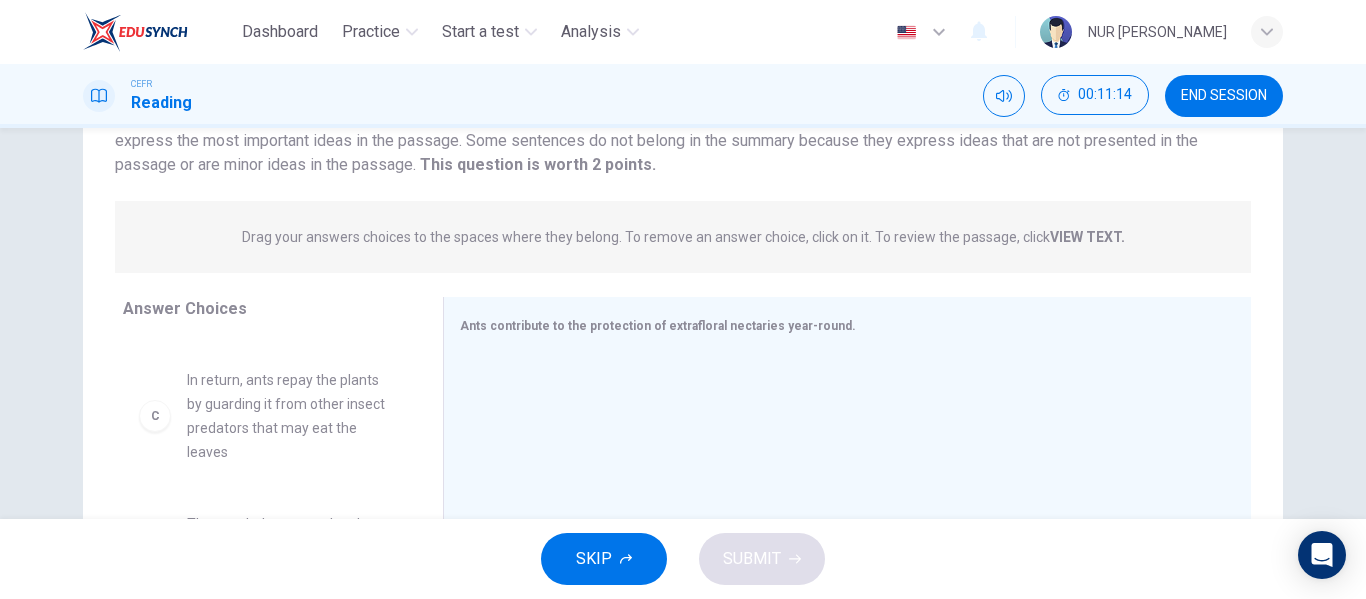 scroll, scrollTop: 228, scrollLeft: 0, axis: vertical 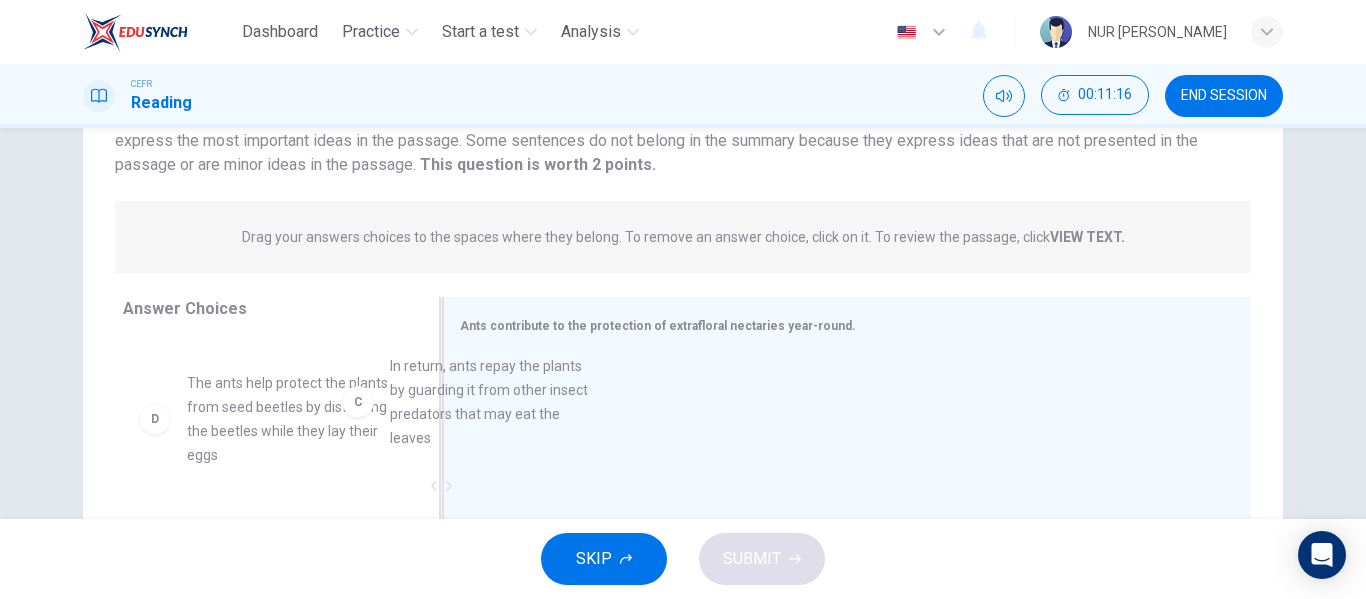 drag, startPoint x: 322, startPoint y: 461, endPoint x: 539, endPoint y: 448, distance: 217.38905 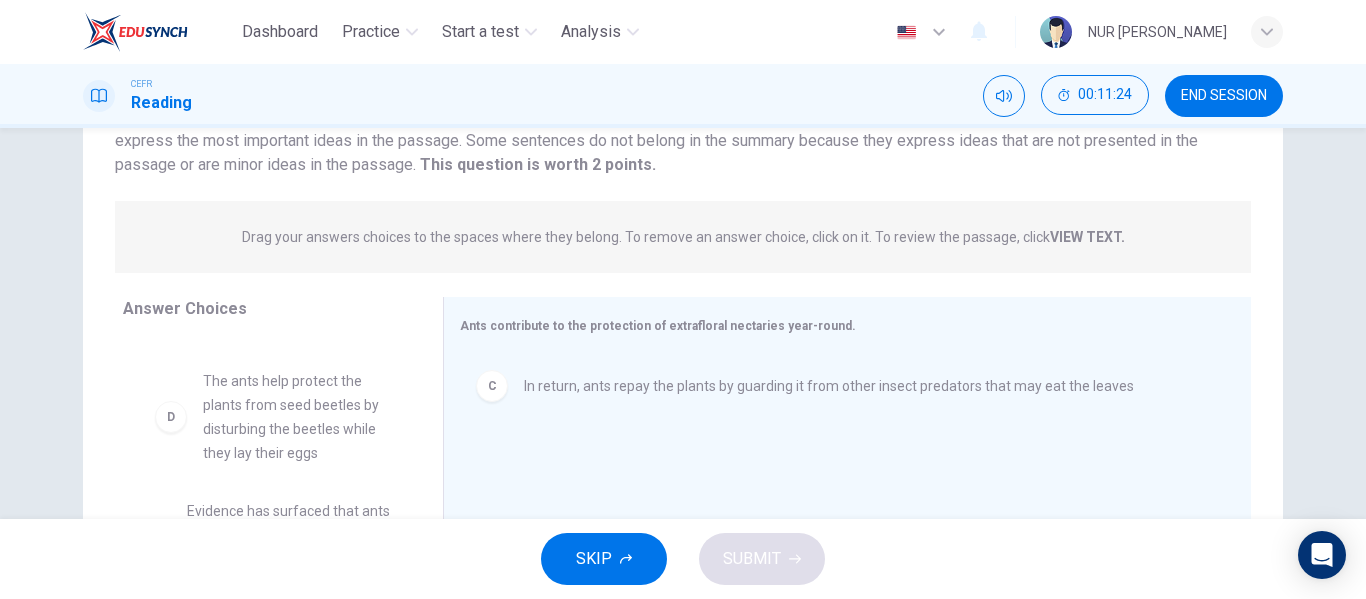 drag, startPoint x: 333, startPoint y: 439, endPoint x: 365, endPoint y: 440, distance: 32.01562 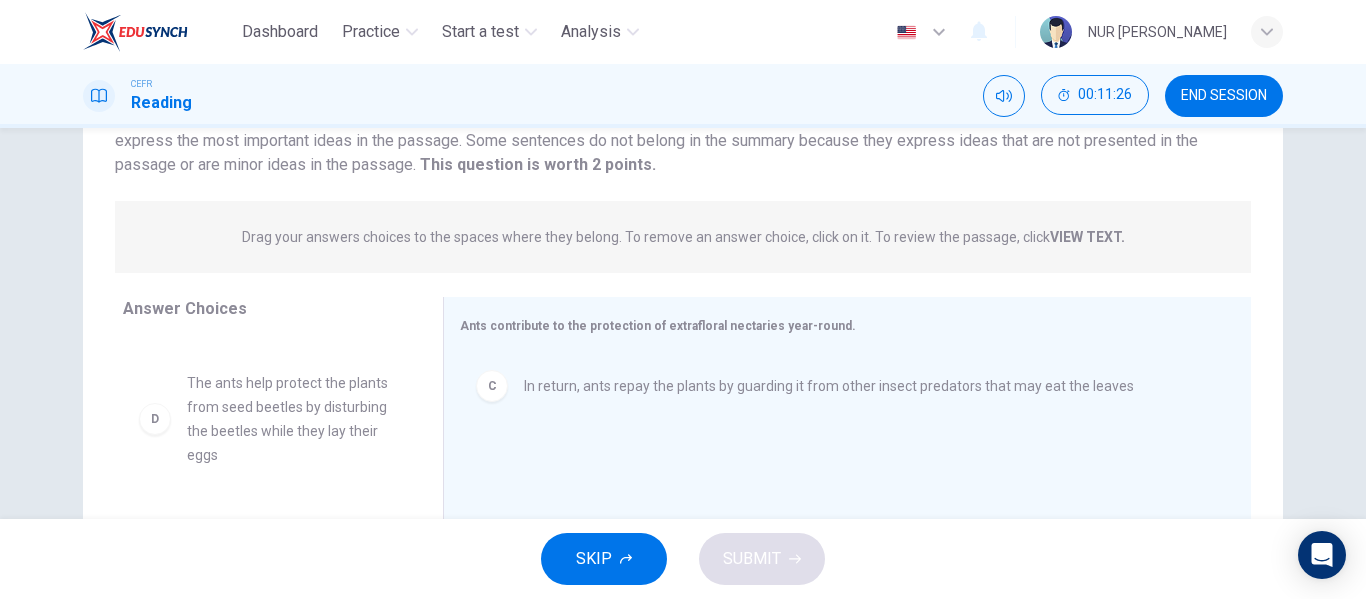 scroll, scrollTop: 348, scrollLeft: 0, axis: vertical 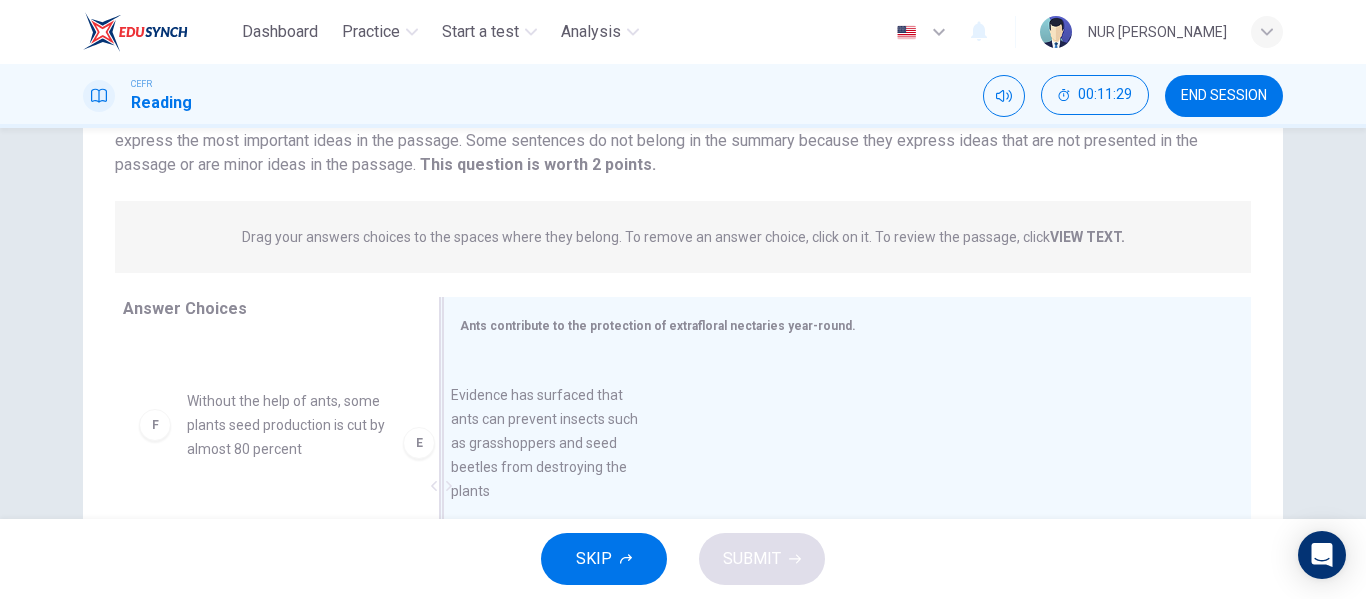 drag, startPoint x: 401, startPoint y: 439, endPoint x: 610, endPoint y: 439, distance: 209 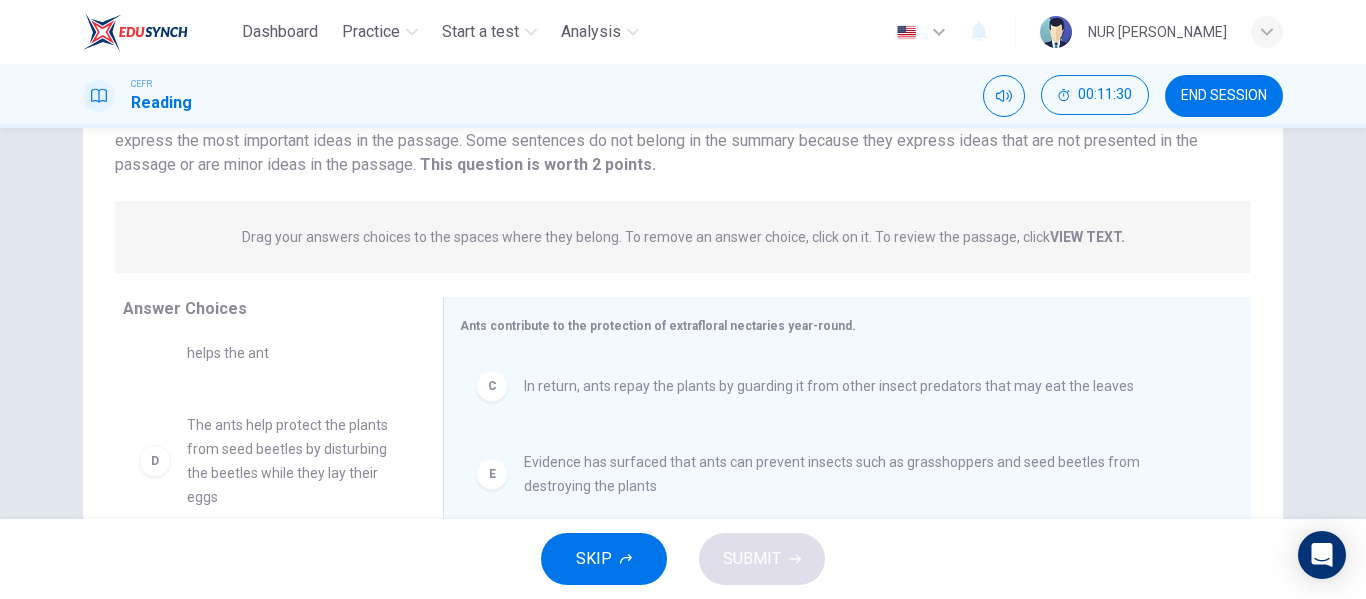 scroll, scrollTop: 180, scrollLeft: 0, axis: vertical 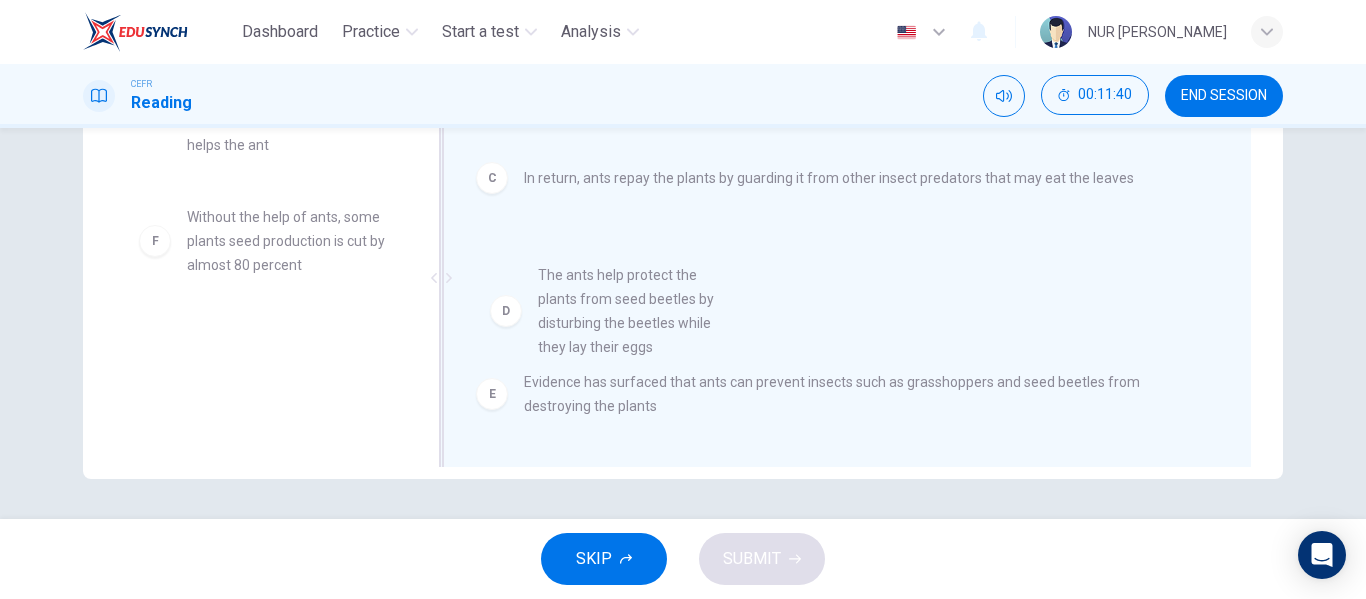 drag, startPoint x: 293, startPoint y: 236, endPoint x: 656, endPoint y: 294, distance: 367.6044 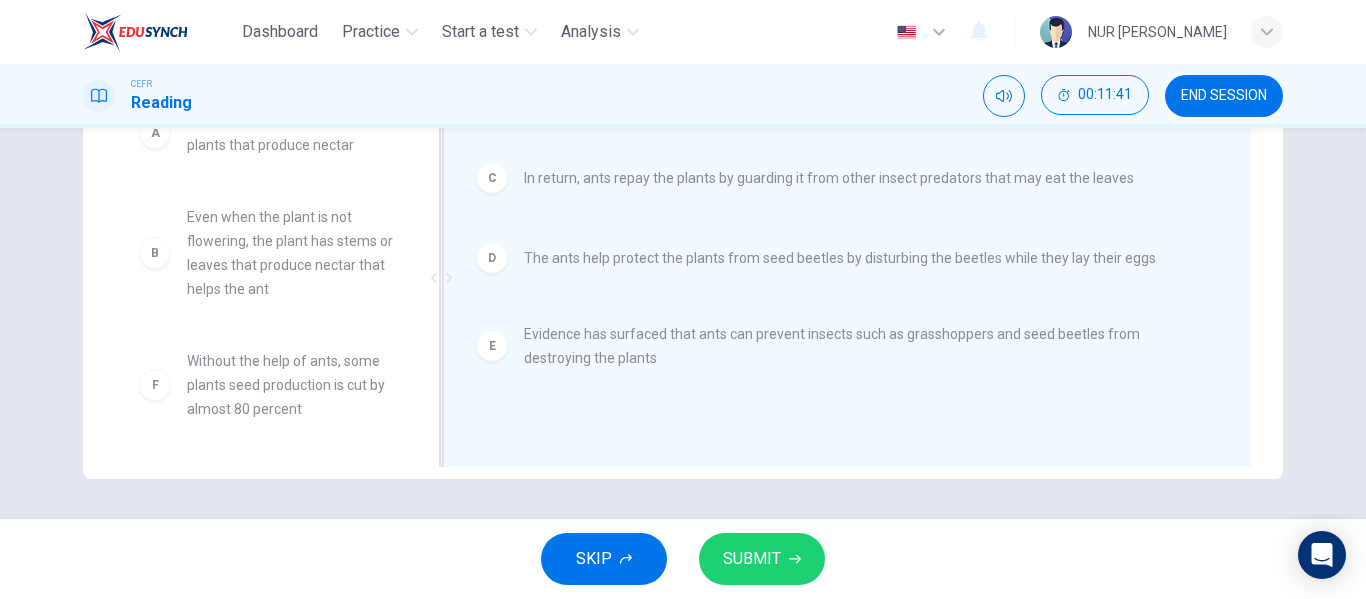 scroll, scrollTop: 36, scrollLeft: 0, axis: vertical 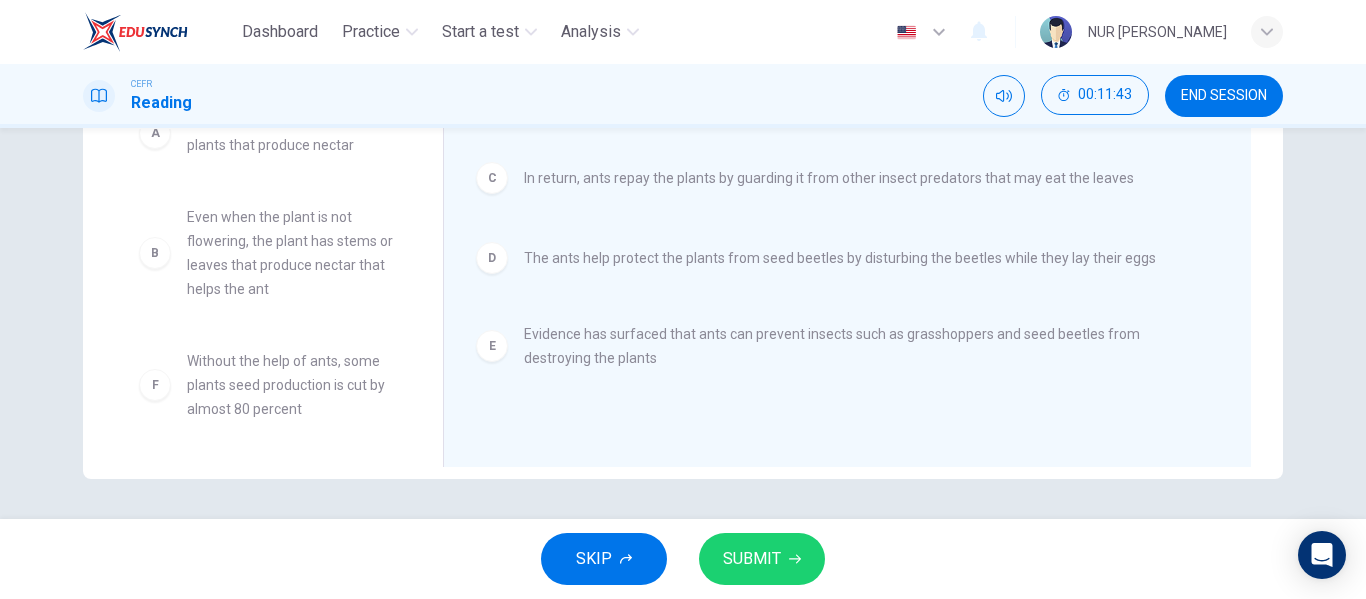 click on "SUBMIT" at bounding box center (752, 559) 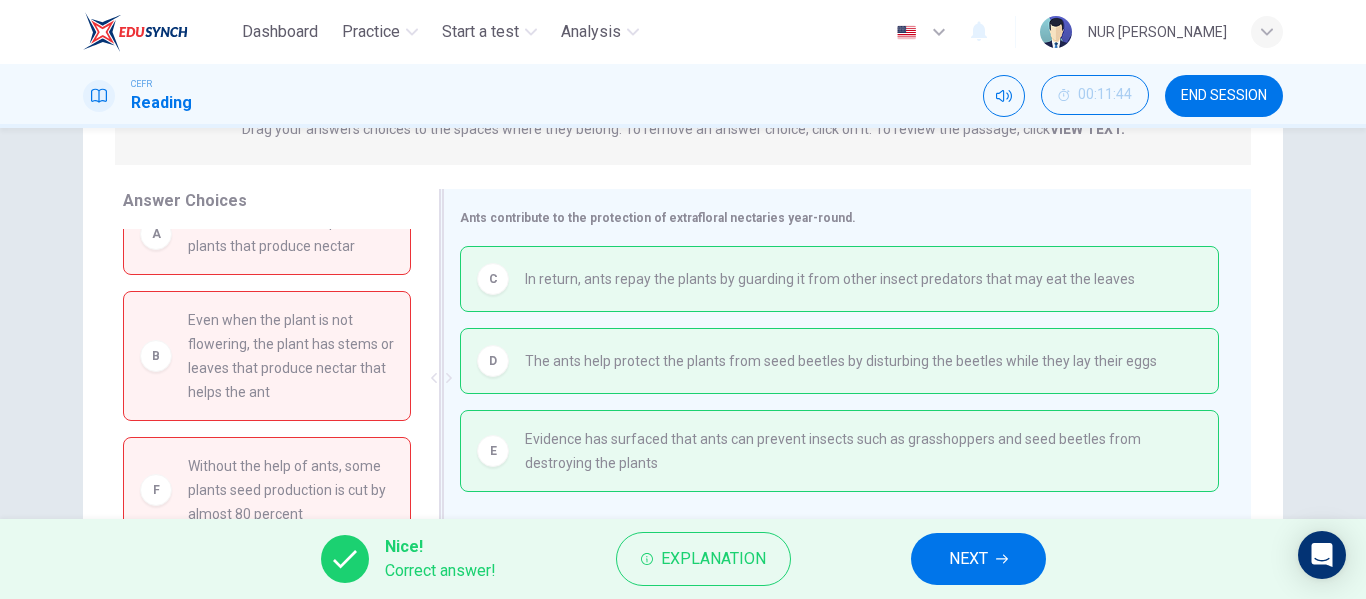 scroll, scrollTop: 384, scrollLeft: 0, axis: vertical 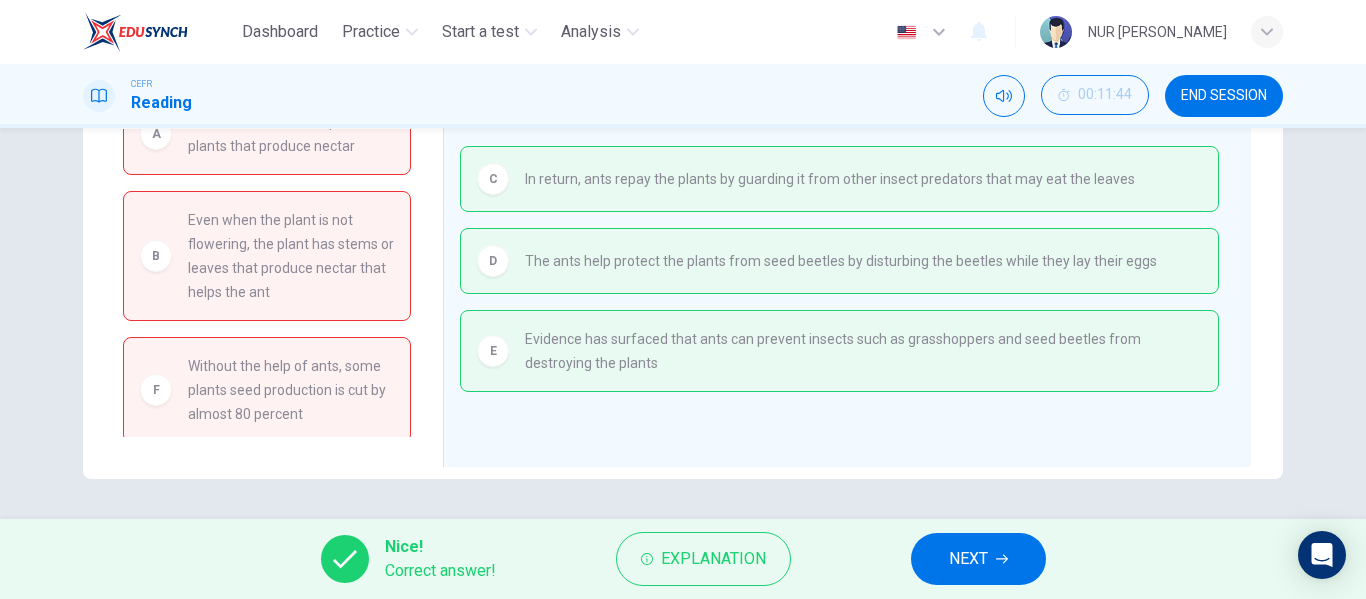 click on "NEXT" at bounding box center [978, 559] 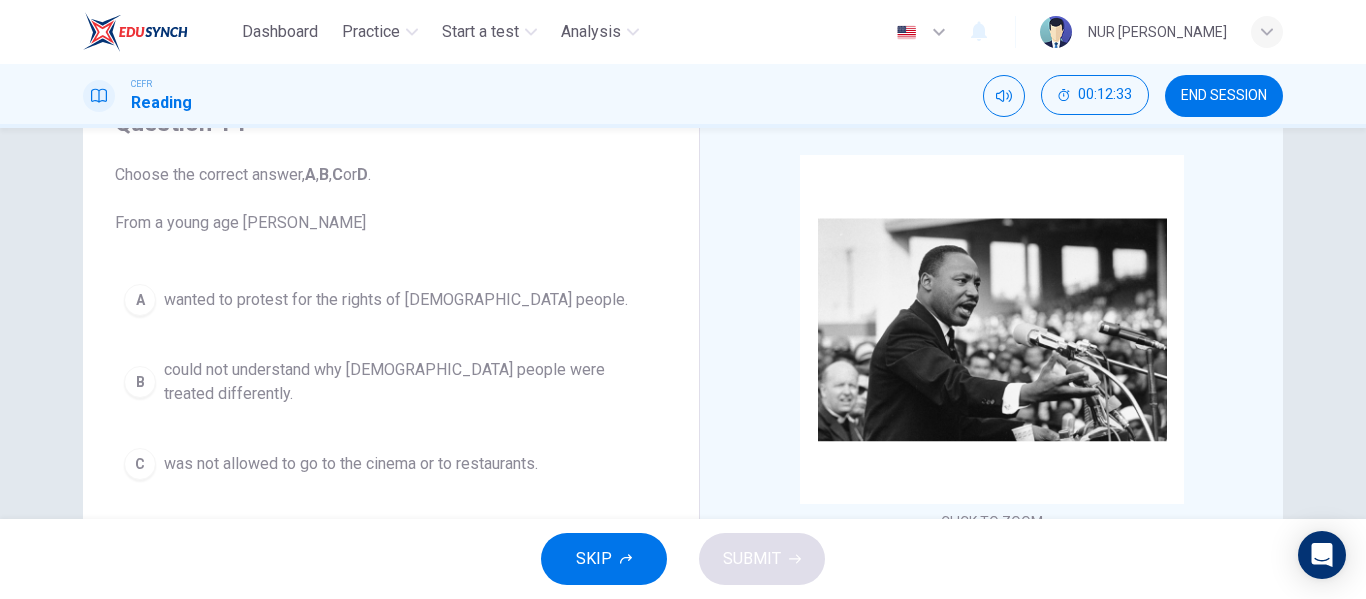scroll, scrollTop: 100, scrollLeft: 0, axis: vertical 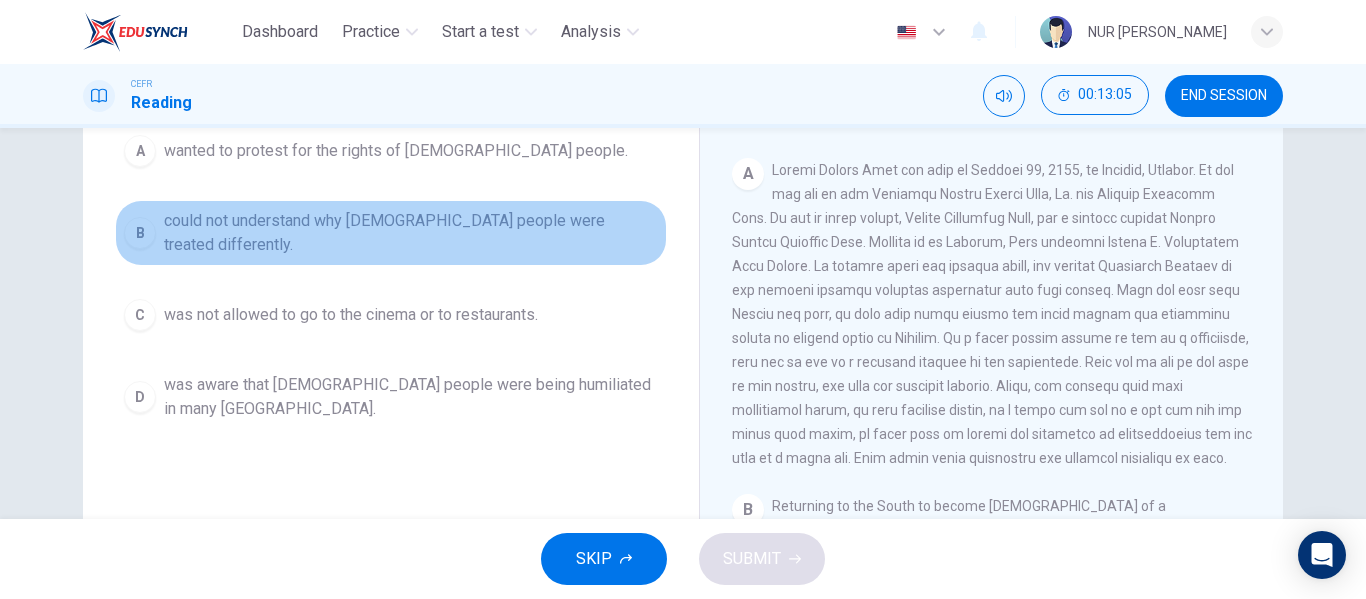 click on "B could not understand why [DEMOGRAPHIC_DATA] people were treated differently." at bounding box center (391, 233) 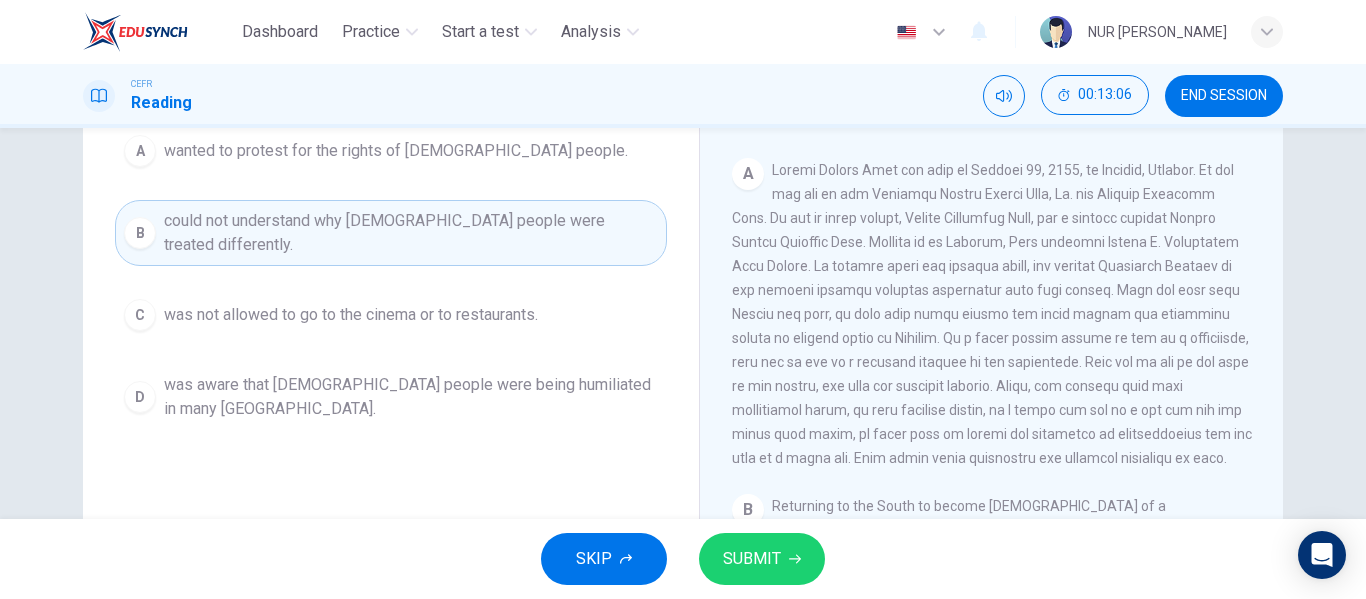 click on "SUBMIT" at bounding box center [762, 559] 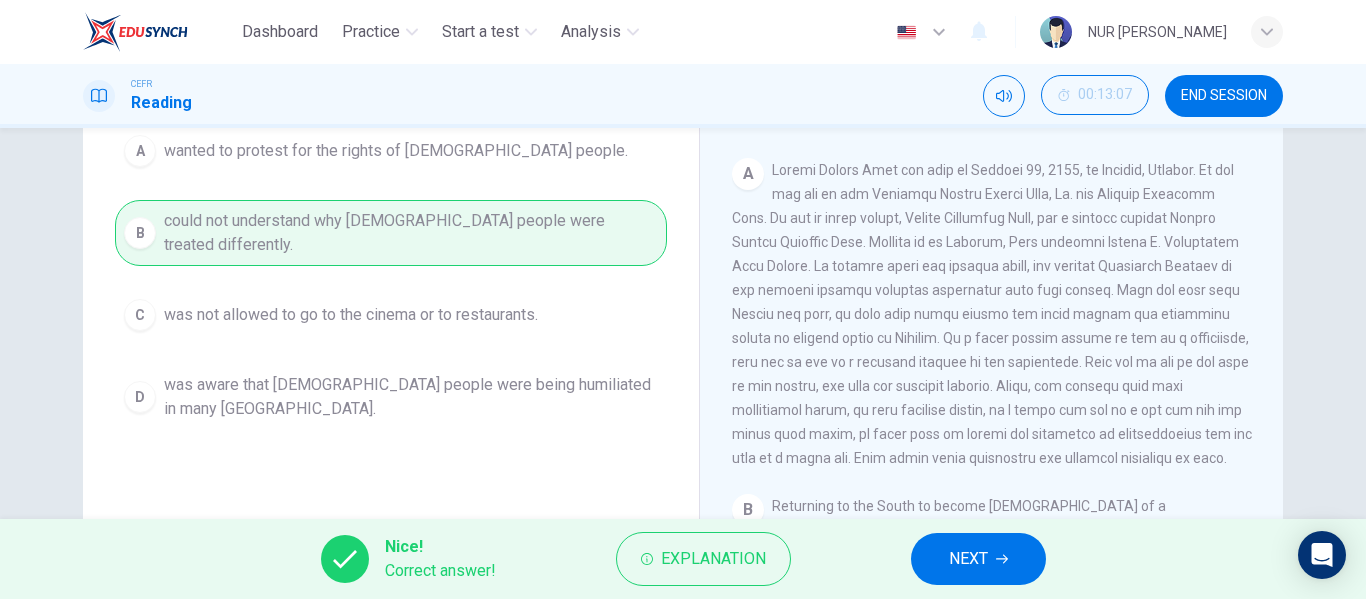 click on "NEXT" at bounding box center (978, 559) 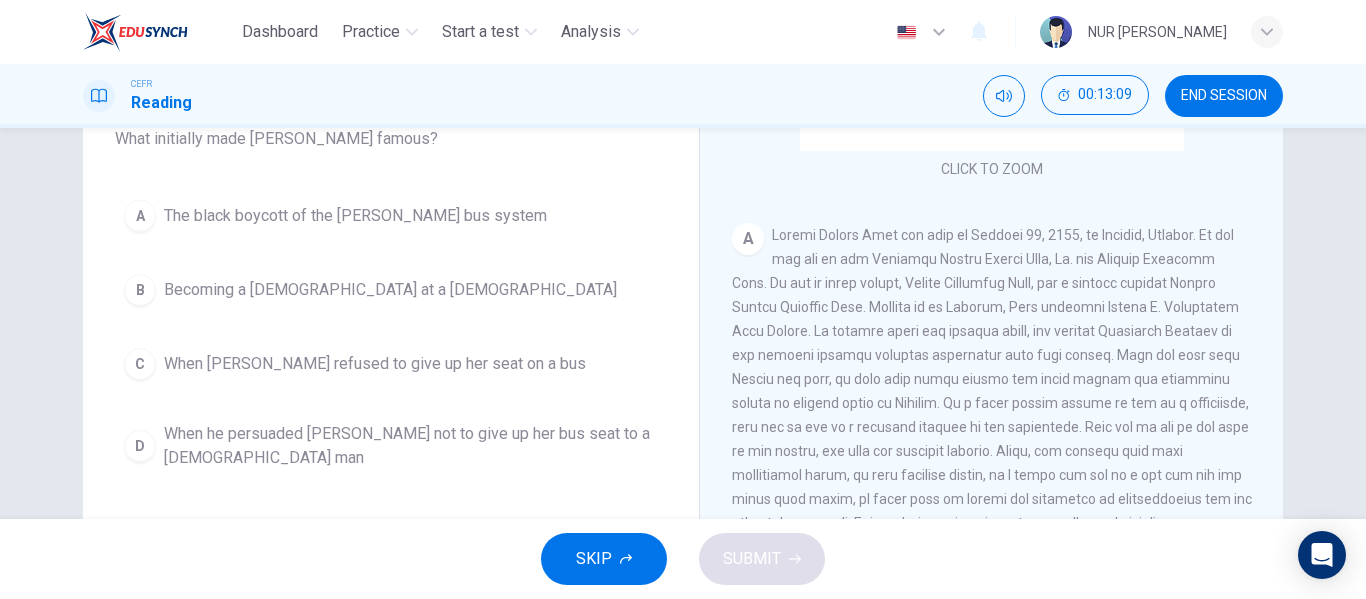 scroll, scrollTop: 150, scrollLeft: 0, axis: vertical 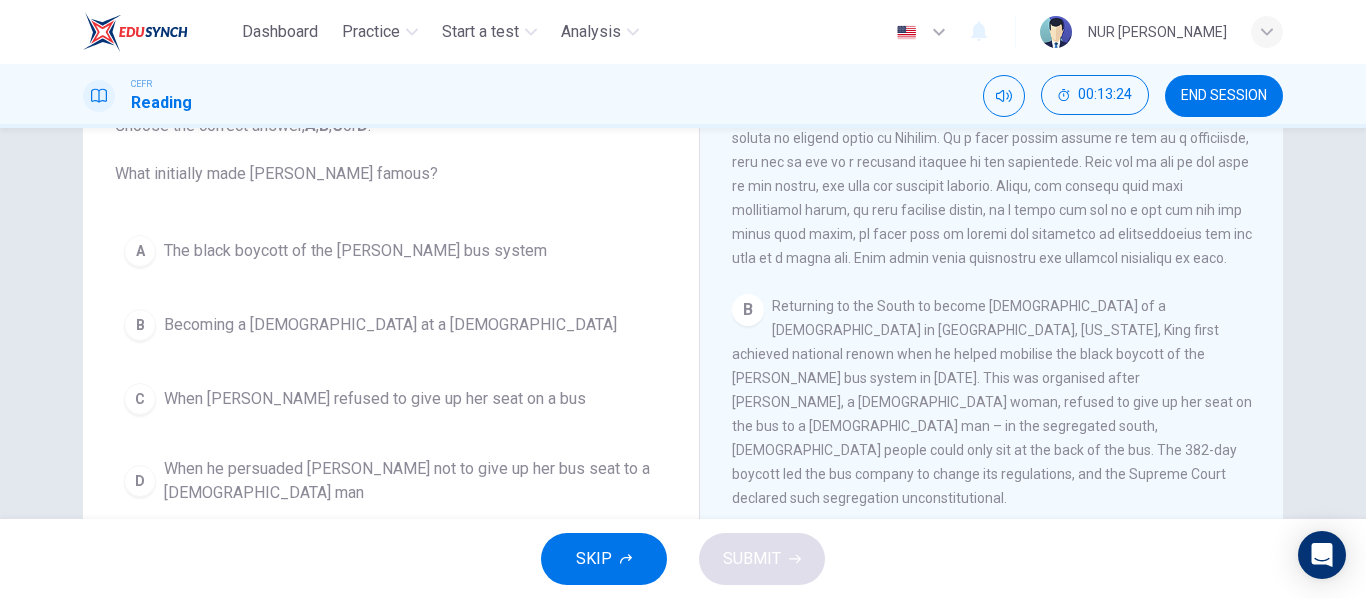 click on "The black boycott of the [PERSON_NAME] bus system" at bounding box center (355, 251) 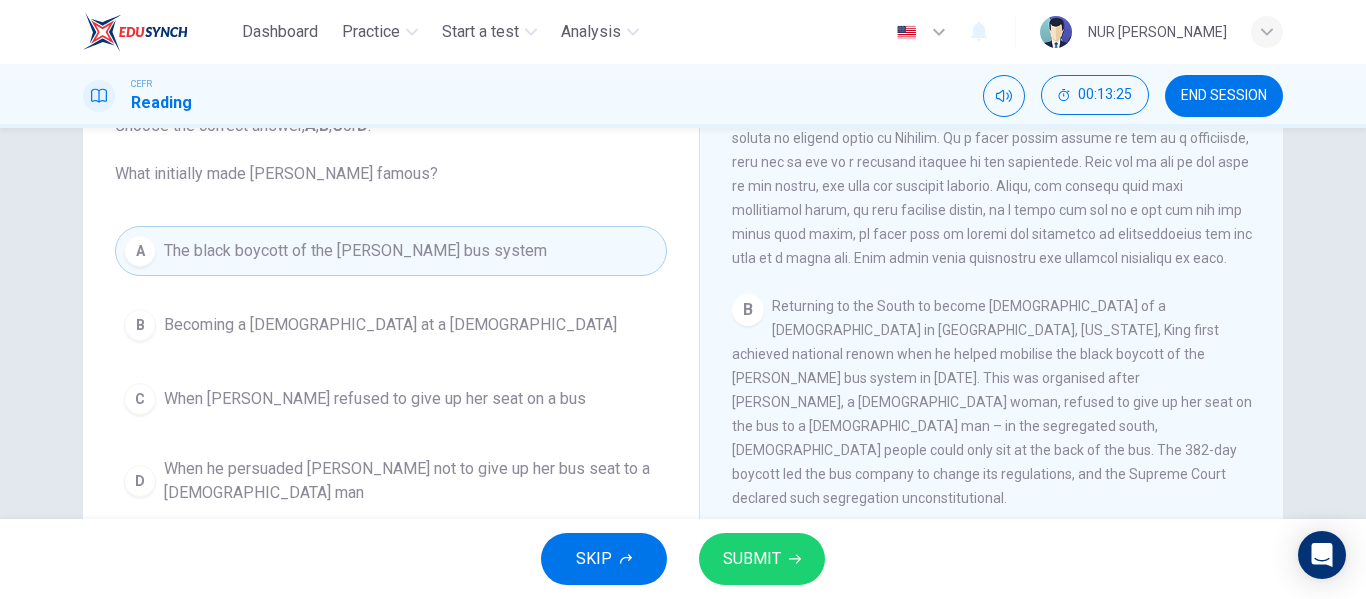 click on "SUBMIT" at bounding box center [762, 559] 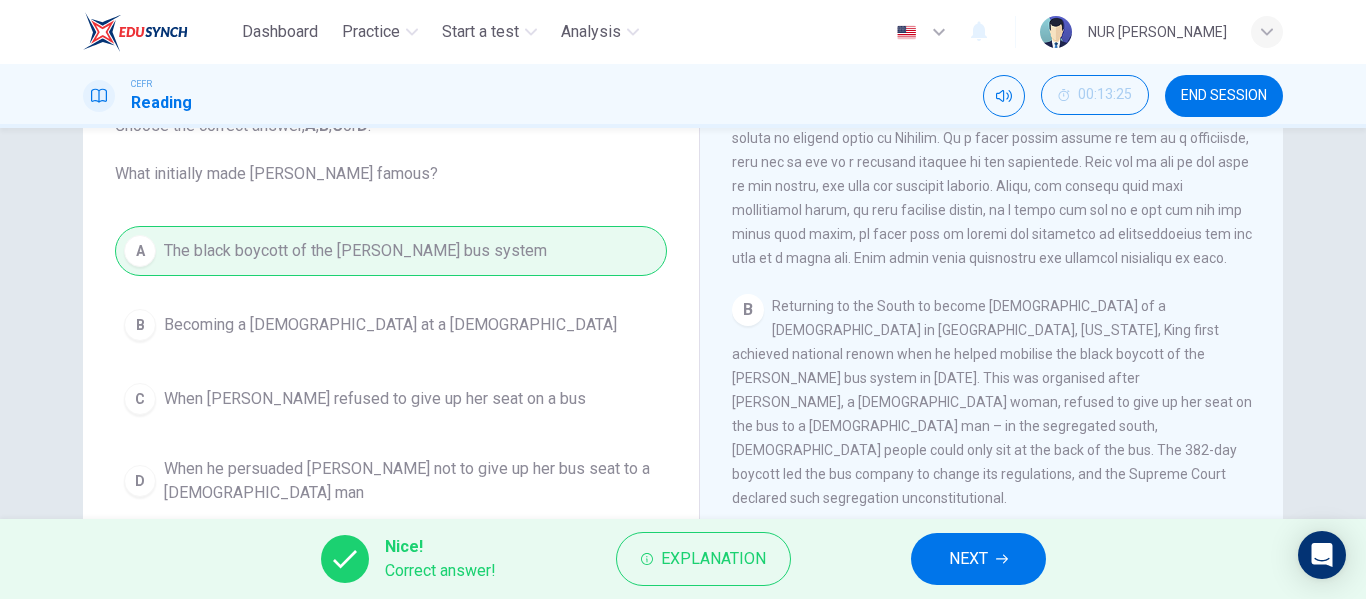 click on "NEXT" at bounding box center (968, 559) 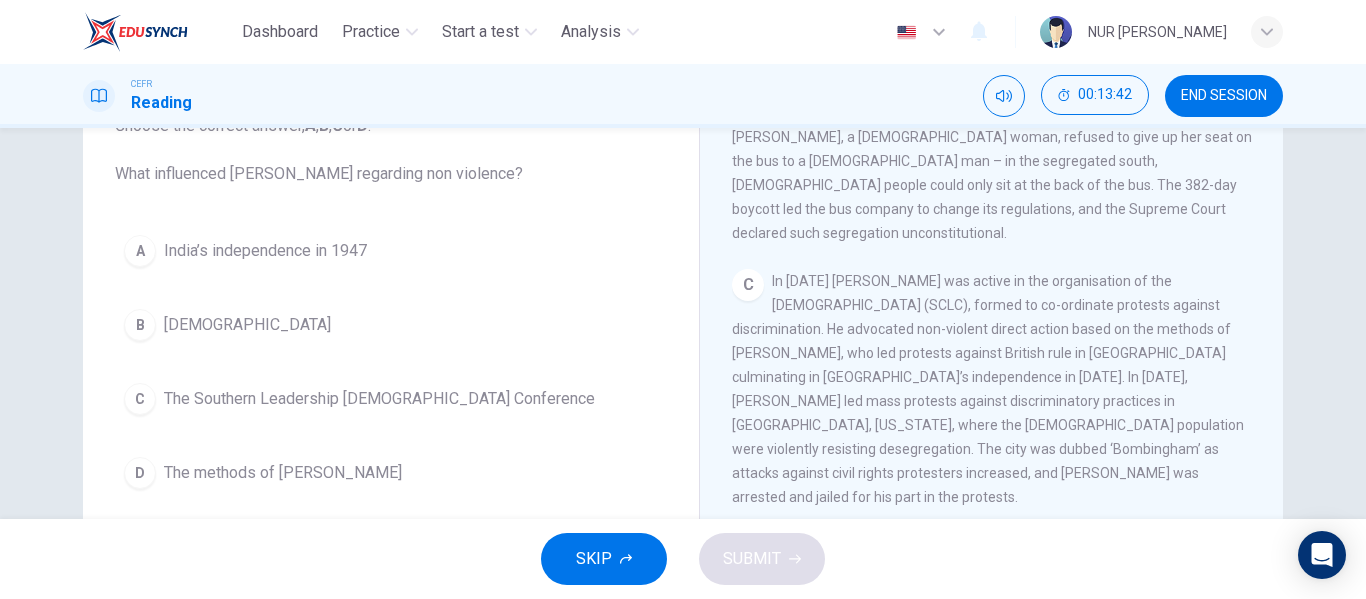 scroll, scrollTop: 869, scrollLeft: 0, axis: vertical 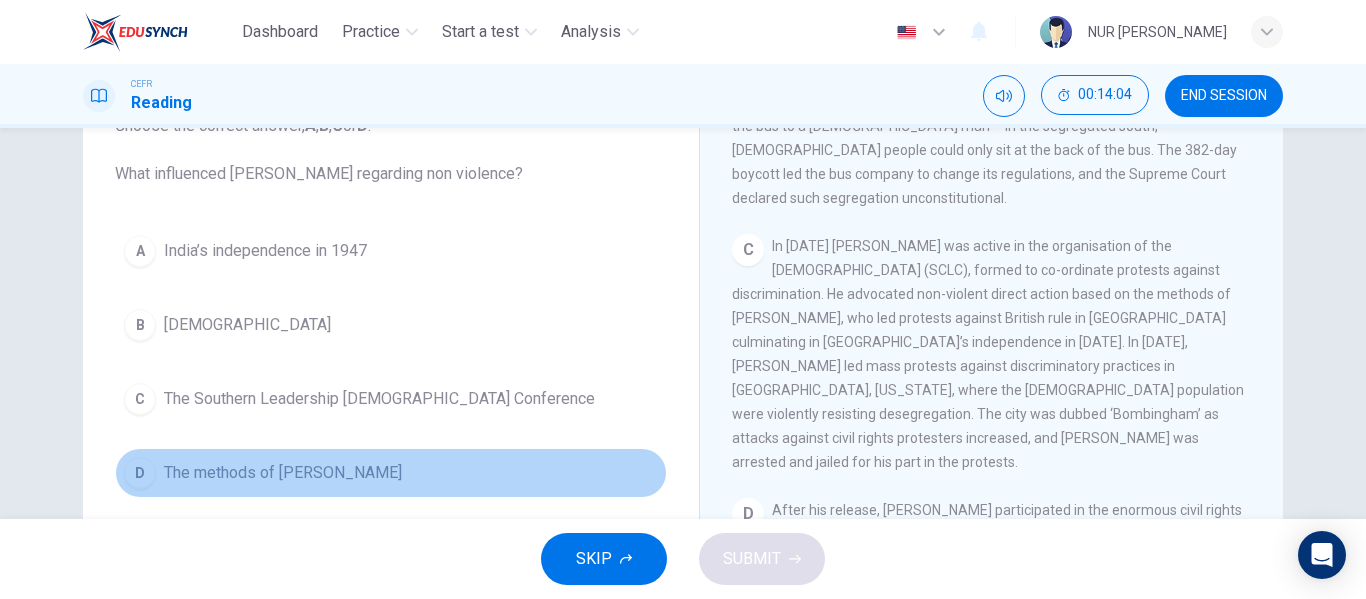 click on "The methods of [PERSON_NAME]" at bounding box center [283, 473] 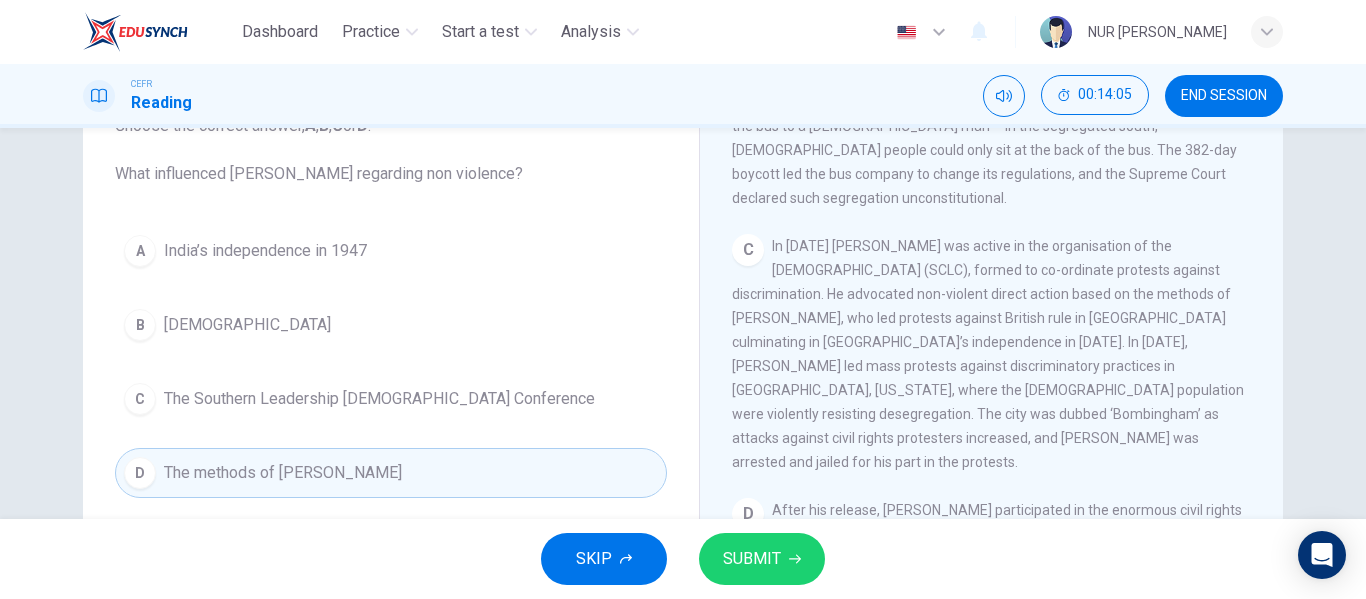 click on "SUBMIT" at bounding box center [762, 559] 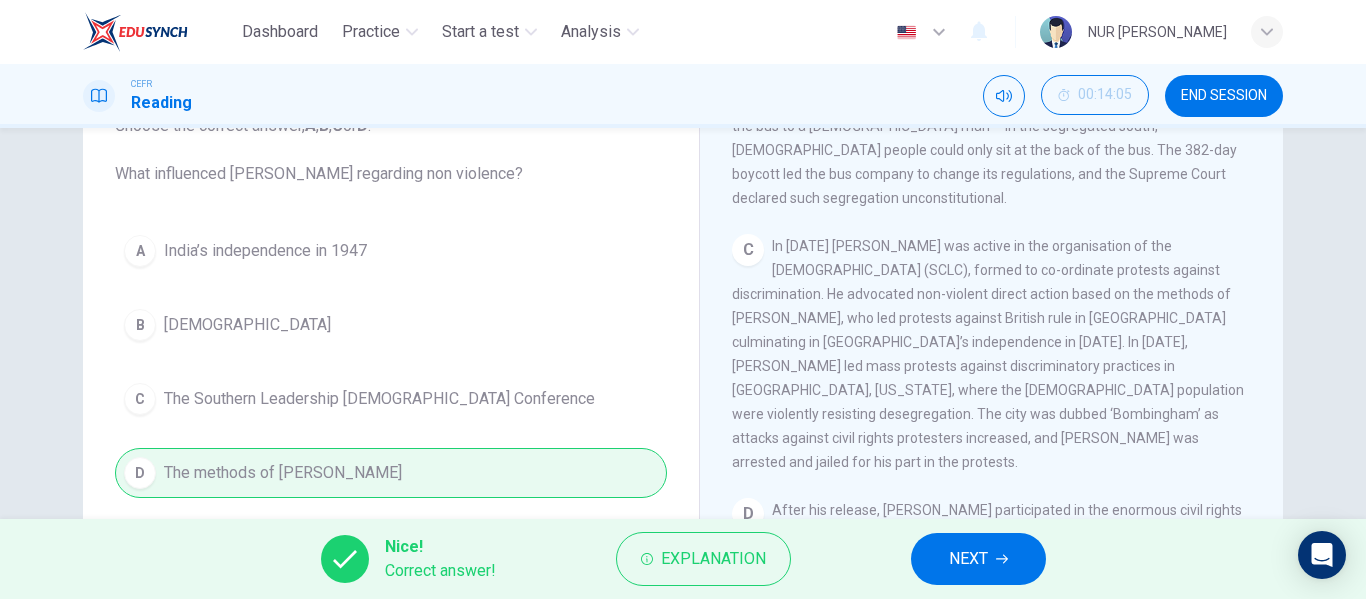 click on "NEXT" at bounding box center (978, 559) 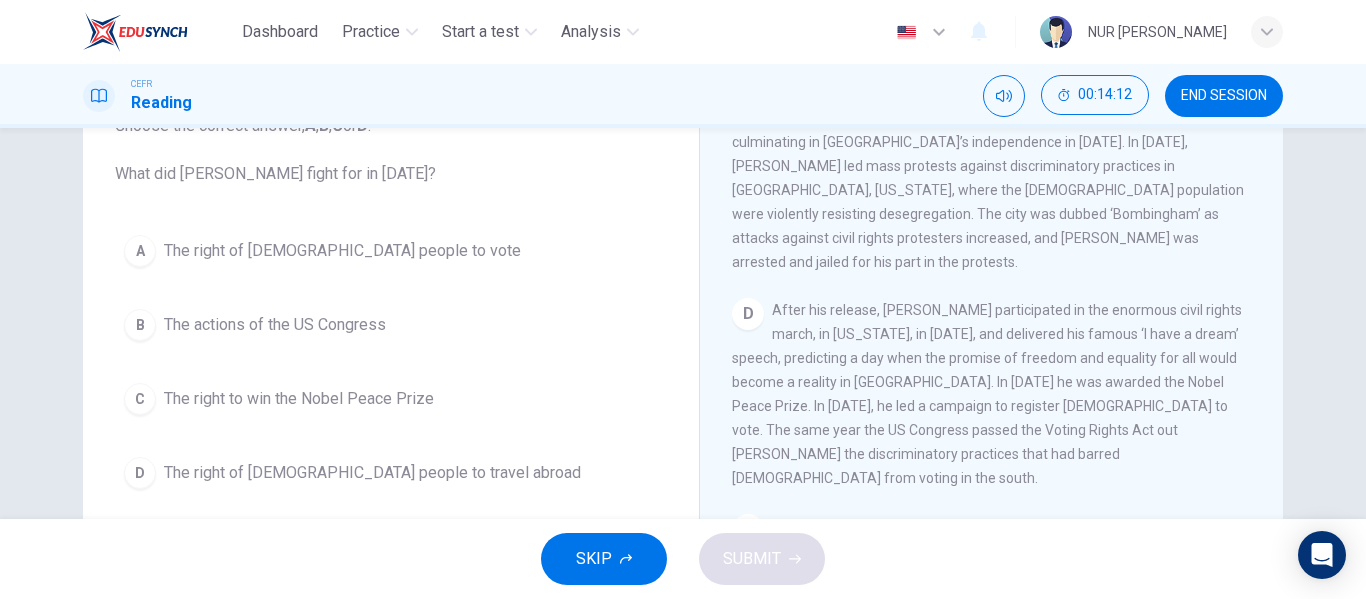 scroll, scrollTop: 1169, scrollLeft: 0, axis: vertical 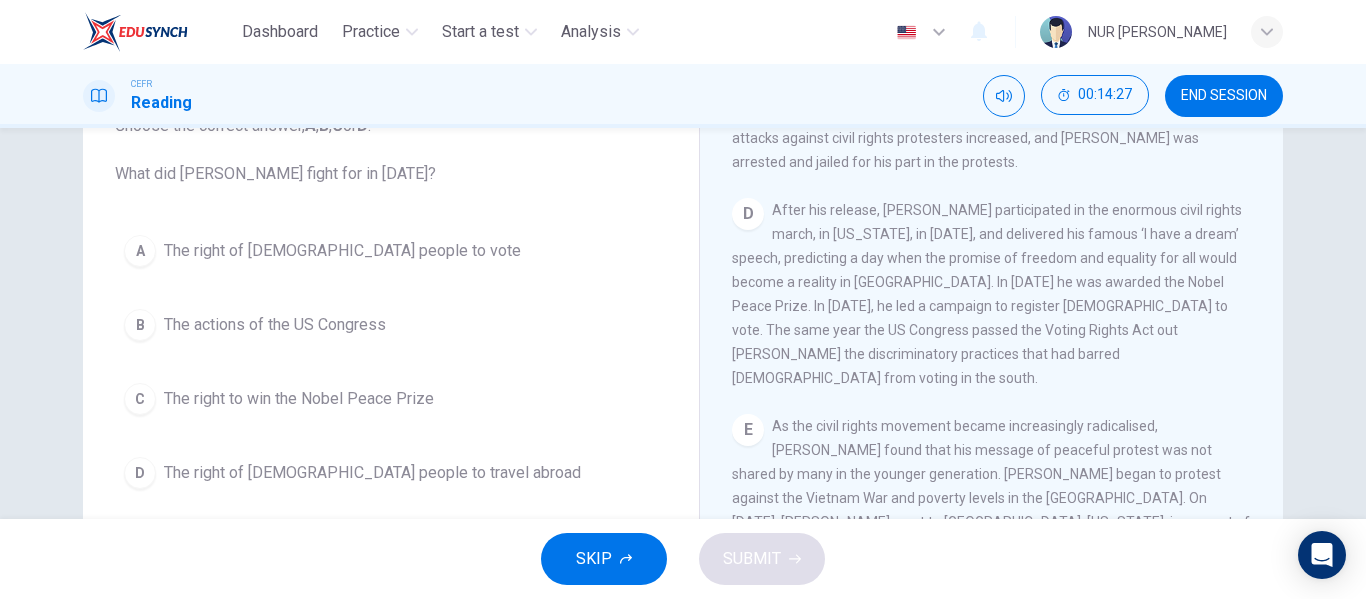 click on "The right of [DEMOGRAPHIC_DATA] people to vote" at bounding box center [342, 251] 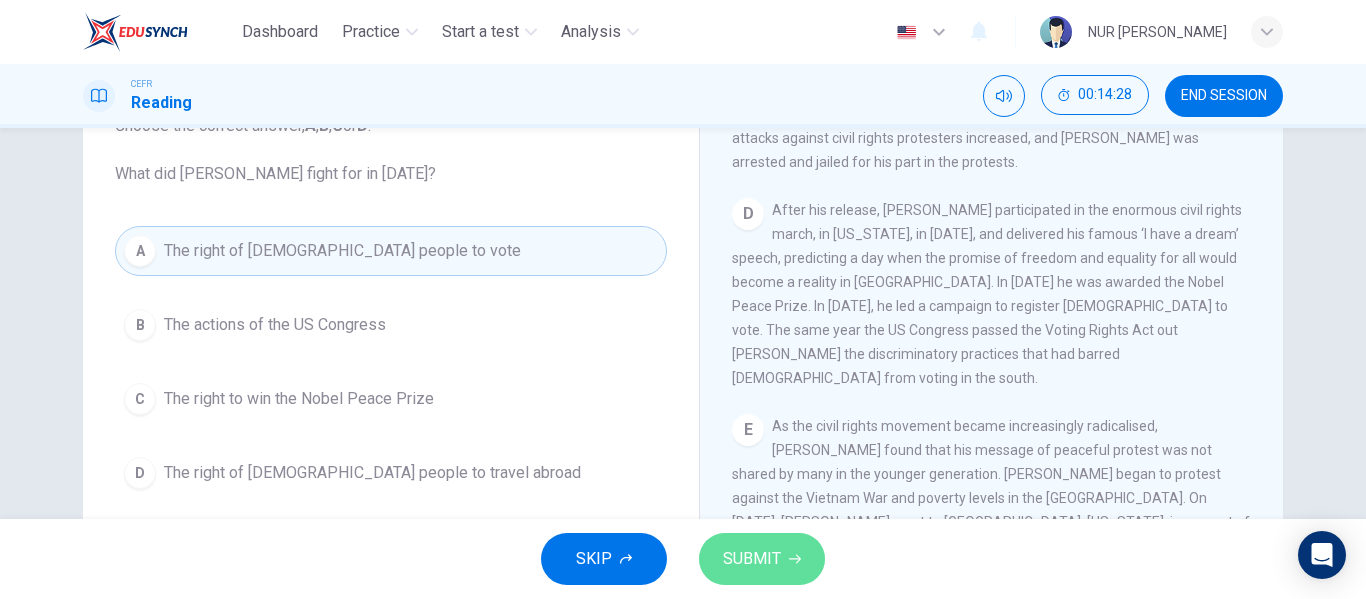 click on "SUBMIT" at bounding box center [752, 559] 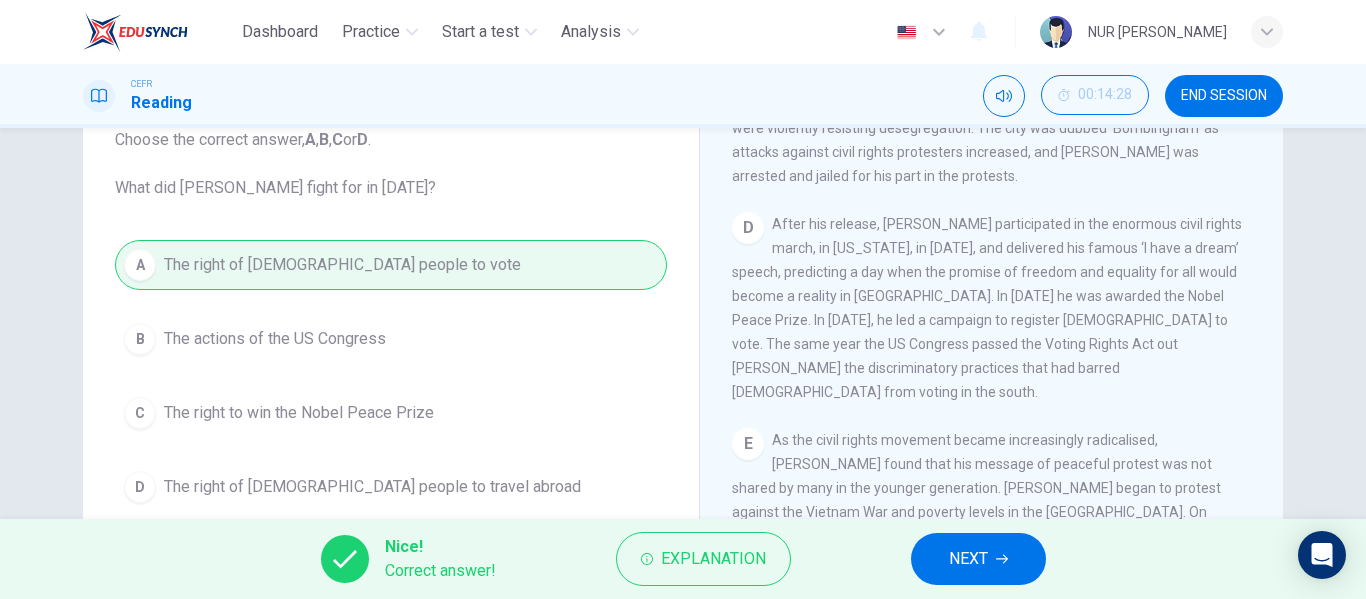 scroll, scrollTop: 200, scrollLeft: 0, axis: vertical 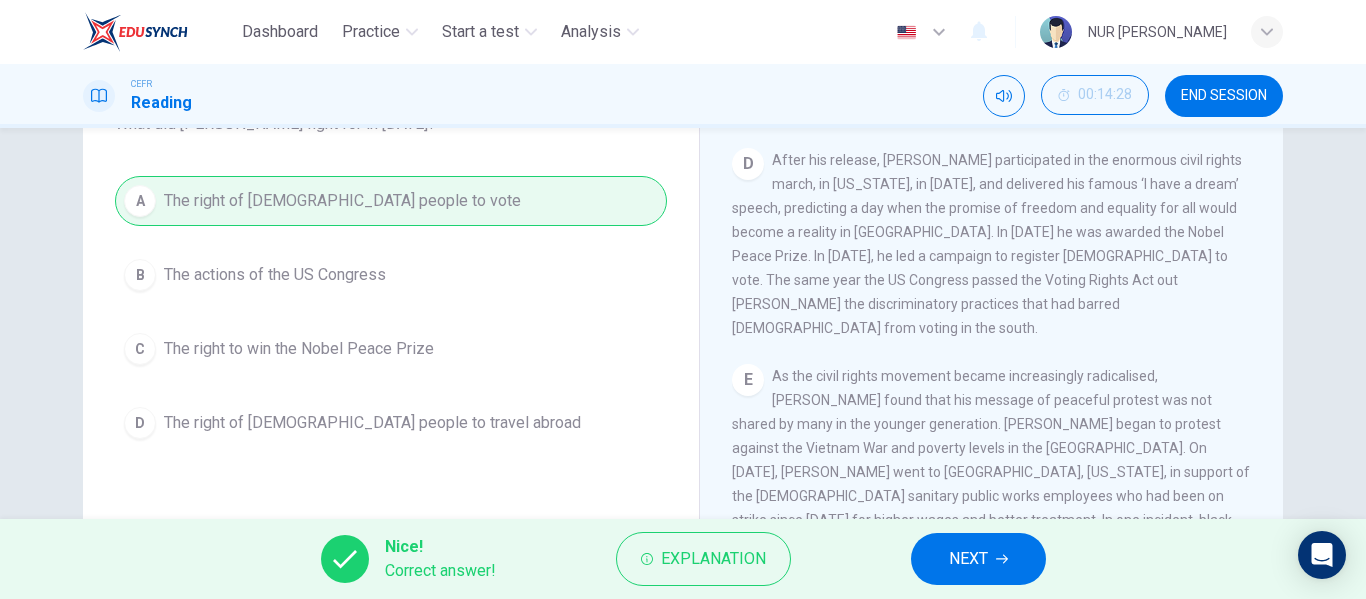 click on "NEXT" at bounding box center (968, 559) 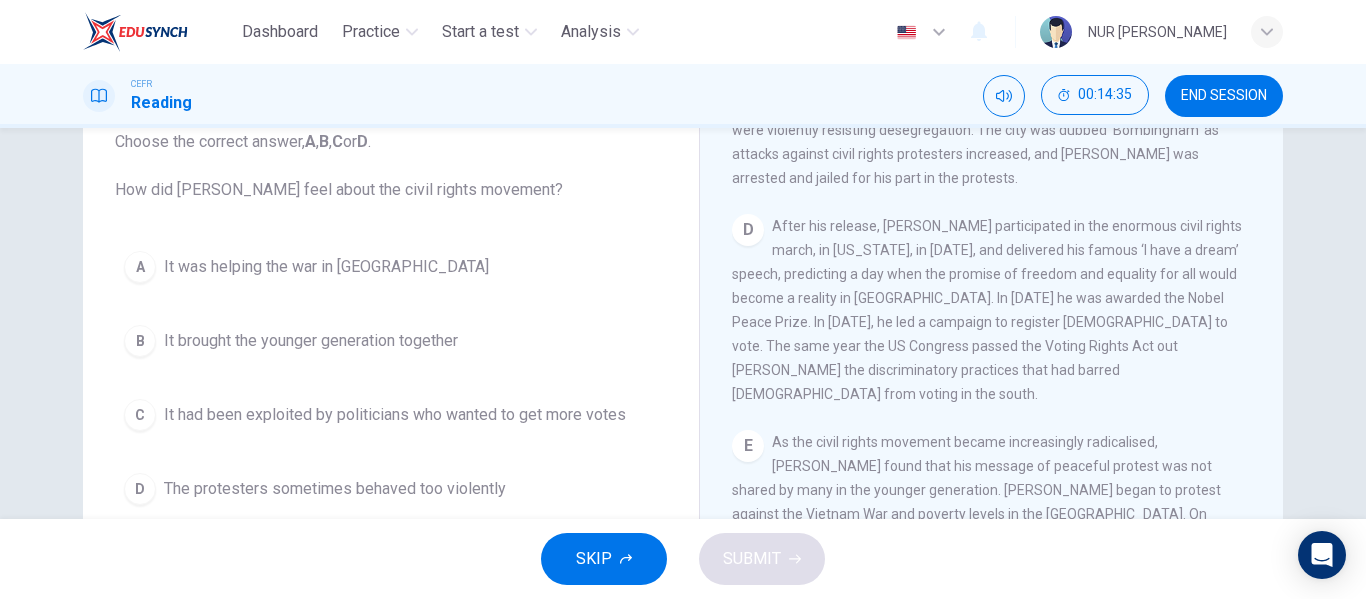 scroll, scrollTop: 100, scrollLeft: 0, axis: vertical 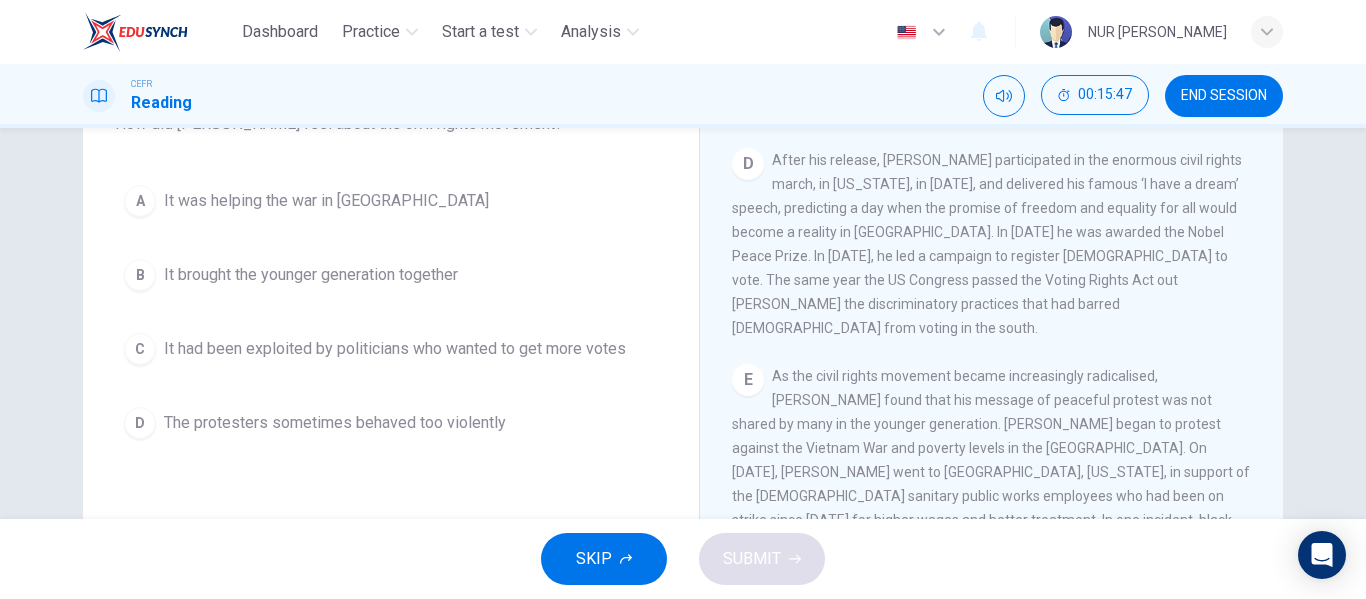 click on "A It was helping the war in Vietnam B It brought the younger generation together C It had been exploited by politicians who wanted to get more votes D The protesters sometimes behaved too violently" at bounding box center (391, 312) 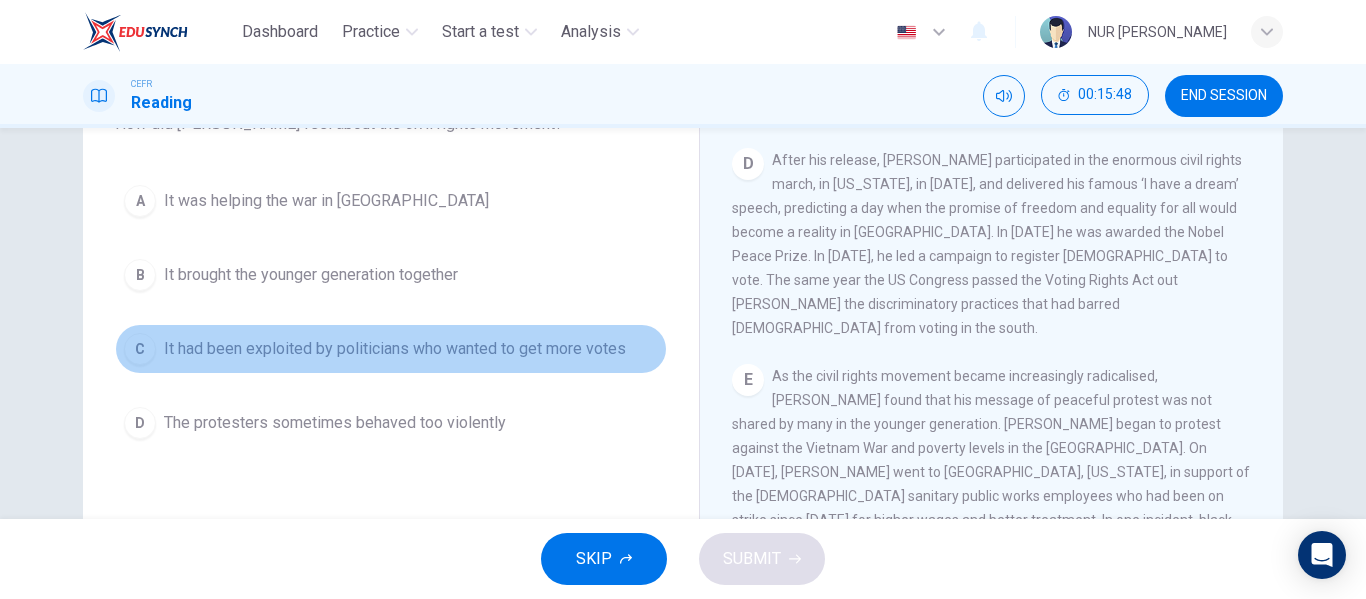 click on "It had been exploited by politicians who wanted to get more votes" at bounding box center (395, 349) 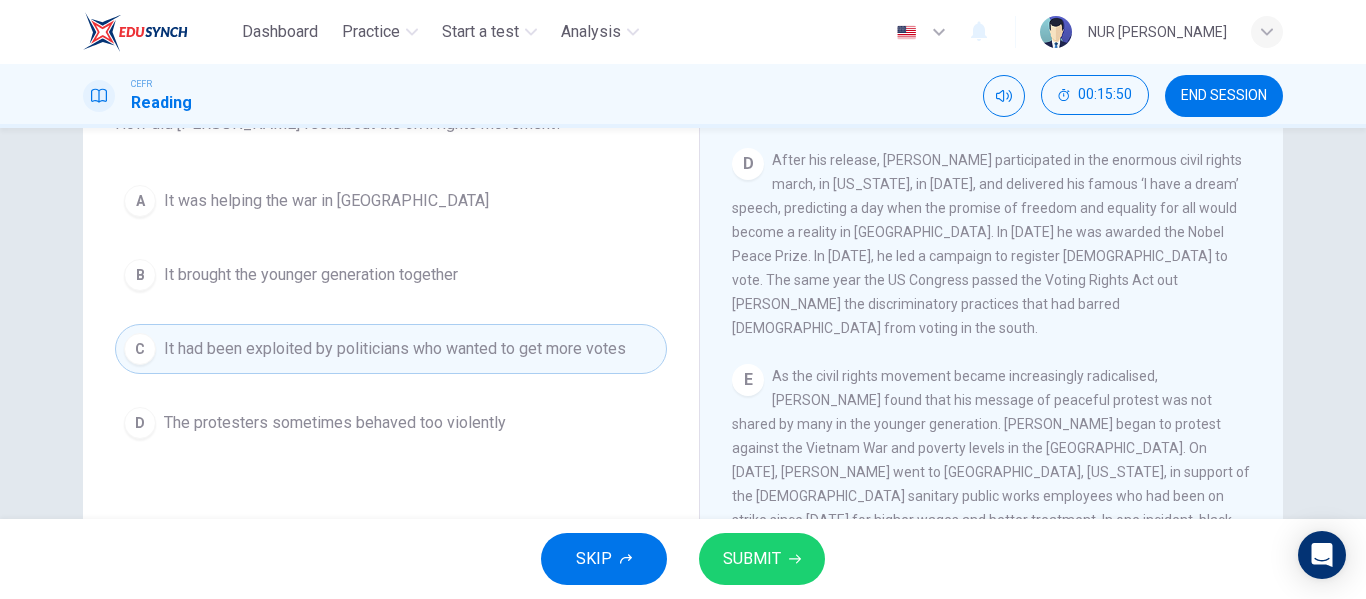 click on "SUBMIT" at bounding box center [752, 559] 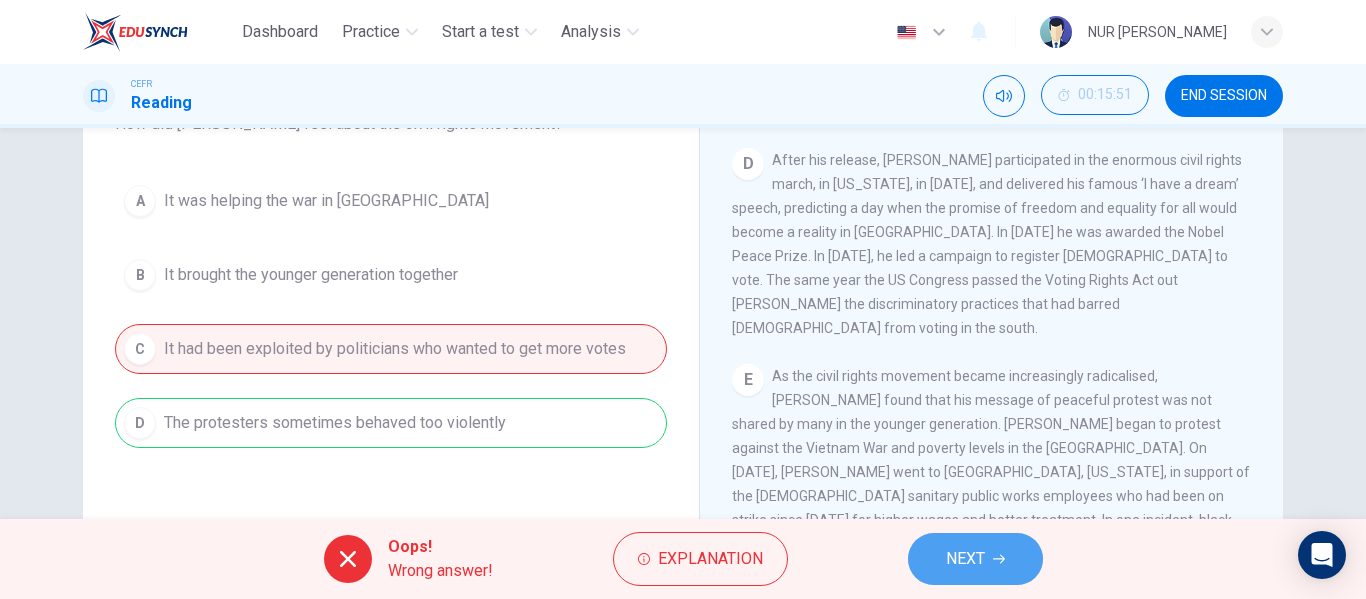 click on "NEXT" at bounding box center (975, 559) 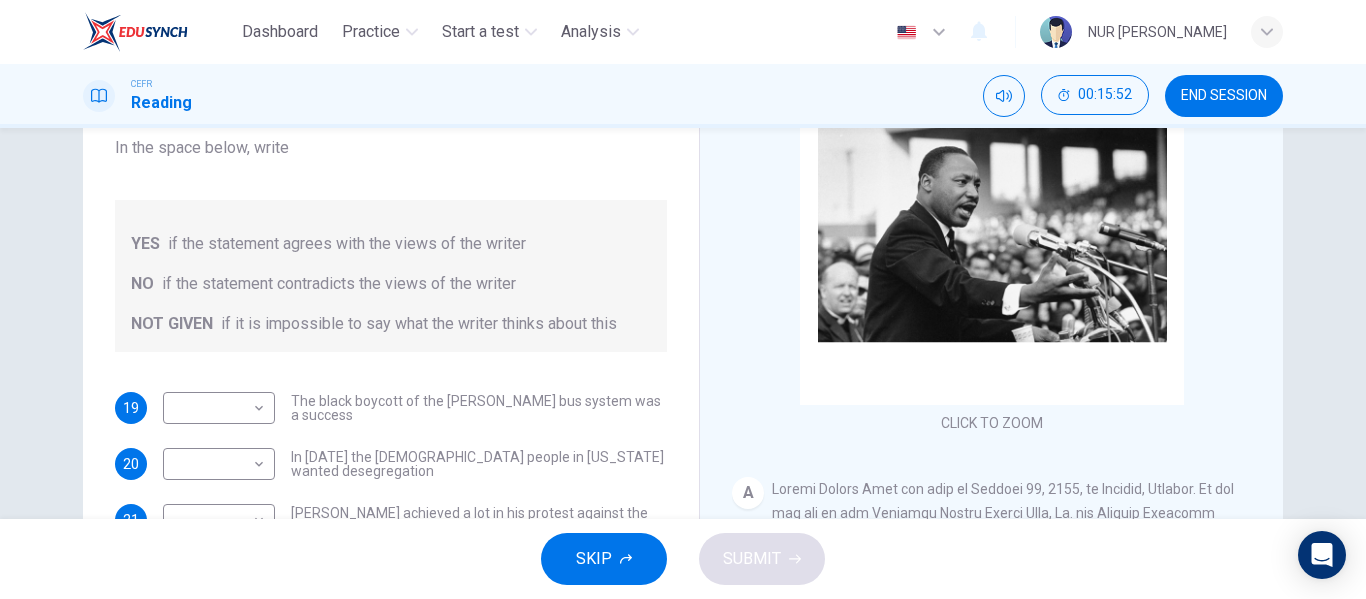 scroll, scrollTop: 300, scrollLeft: 0, axis: vertical 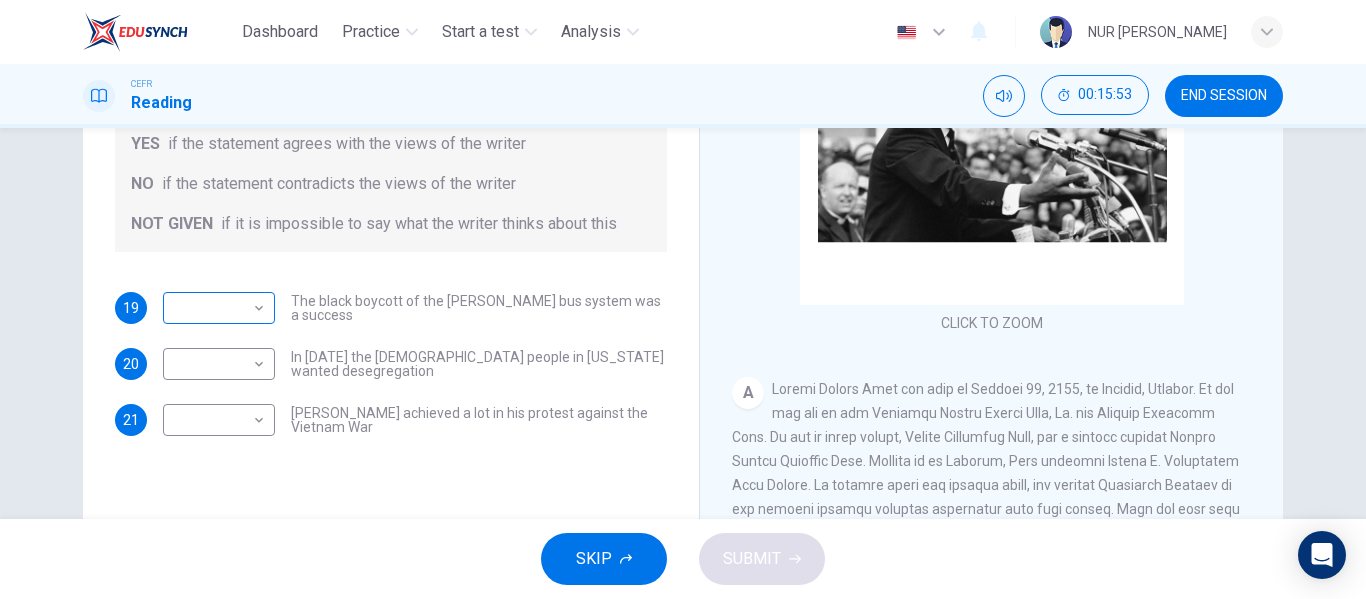 click on "Dashboard Practice Start a test Analysis English en ​ NUR SYAMIMI BINTI MOHD IBRAHIM CEFR Reading 00:15:53 END SESSION Questions 19 - 21 Do the following statements agree with the information given in the Reading Passage? In the space below, write YES if the statement agrees with the views of the writer NO if the statement contradicts the views of the writer NOT GIVEN if it is impossible to say what the writer thinks about this 19 ​ ​ The black boycott of the Montgomery bus system was a success 20 ​ ​ In 1963 the white people in Alabama wanted desegregation 21 ​ ​ Martin Luther King achieved a lot in his protest against the Vietnam War Martin Luther King CLICK TO ZOOM Click to Zoom A B C D E F SKIP SUBMIT EduSynch - Online Language Proficiency Testing
Dashboard Practice Start a test Analysis Notifications © Copyright  2025" at bounding box center (683, 299) 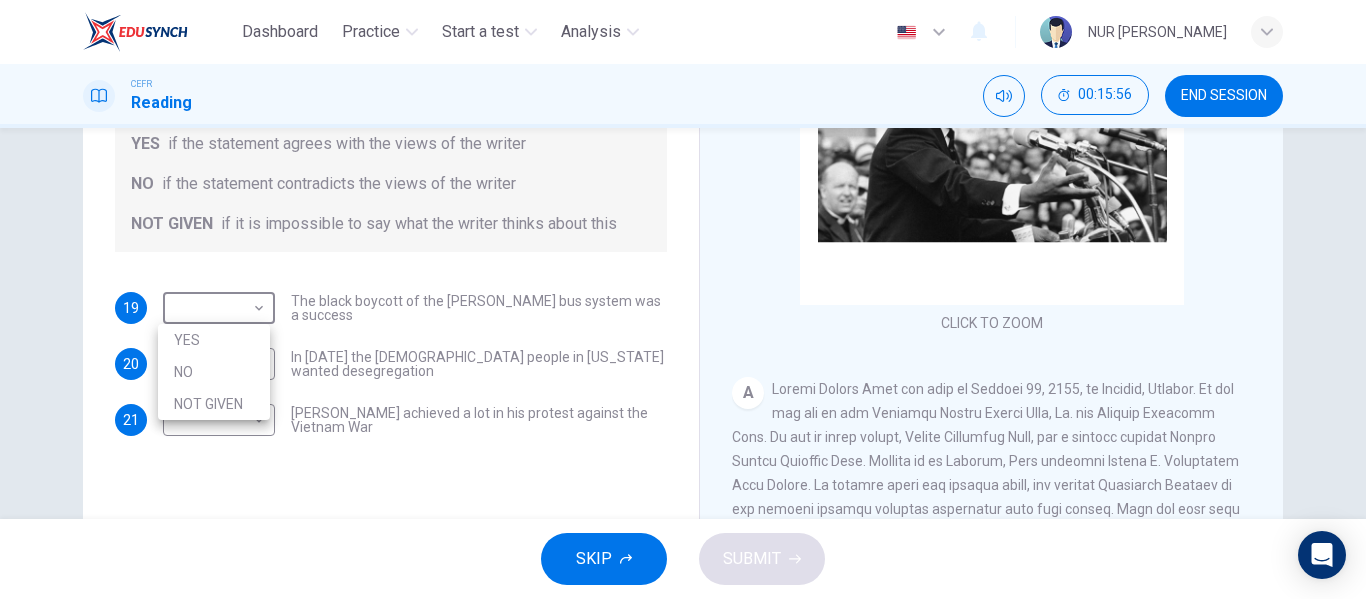 click on "YES" at bounding box center (214, 340) 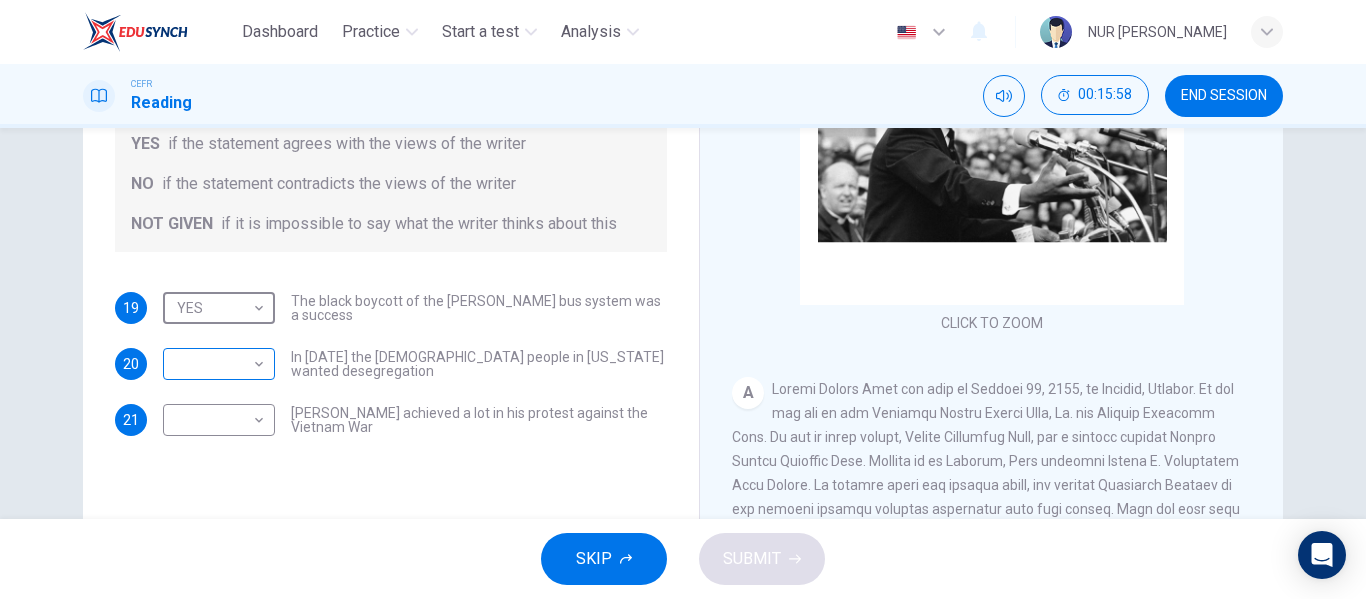 click on "Dashboard Practice Start a test Analysis English en ​ NUR SYAMIMI BINTI MOHD IBRAHIM CEFR Reading 00:15:58 END SESSION Questions 19 - 21 Do the following statements agree with the information given in the Reading Passage? In the space below, write YES if the statement agrees with the views of the writer NO if the statement contradicts the views of the writer NOT GIVEN if it is impossible to say what the writer thinks about this 19 YES YES ​ The black boycott of the Montgomery bus system was a success 20 ​ ​ In 1963 the white people in Alabama wanted desegregation 21 ​ ​ Martin Luther King achieved a lot in his protest against the Vietnam War Martin Luther King CLICK TO ZOOM Click to Zoom A B C D E F SKIP SUBMIT EduSynch - Online Language Proficiency Testing
Dashboard Practice Start a test Analysis Notifications © Copyright  2025" at bounding box center [683, 299] 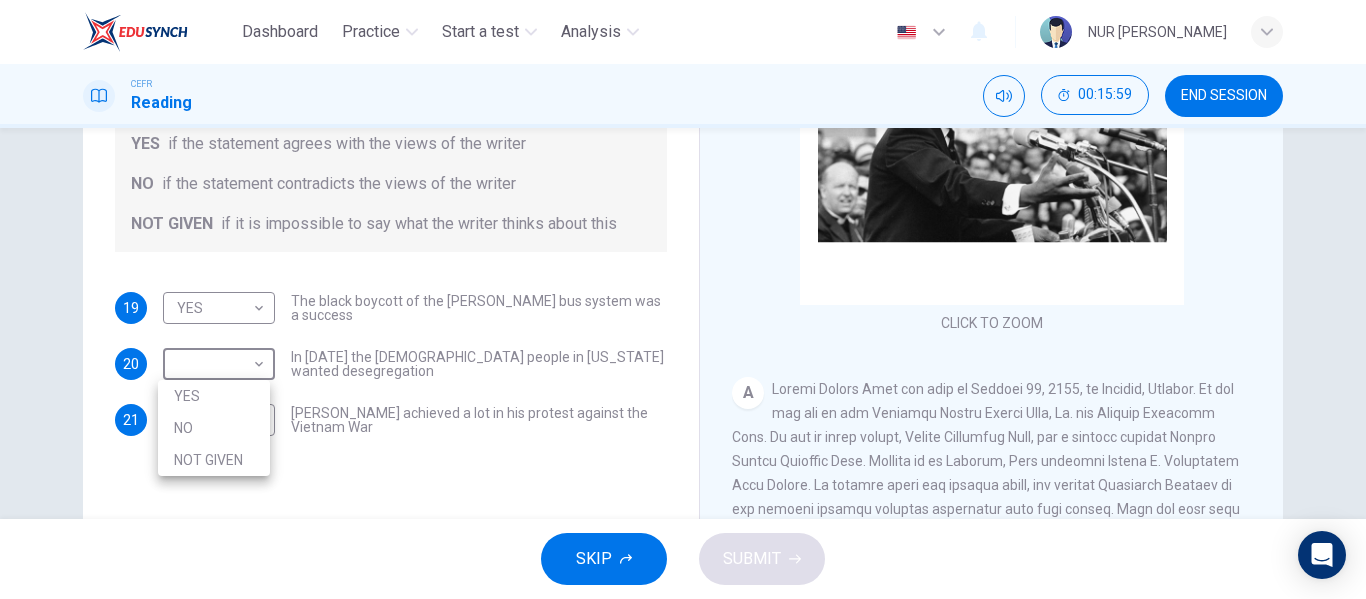 click on "NO" at bounding box center (214, 428) 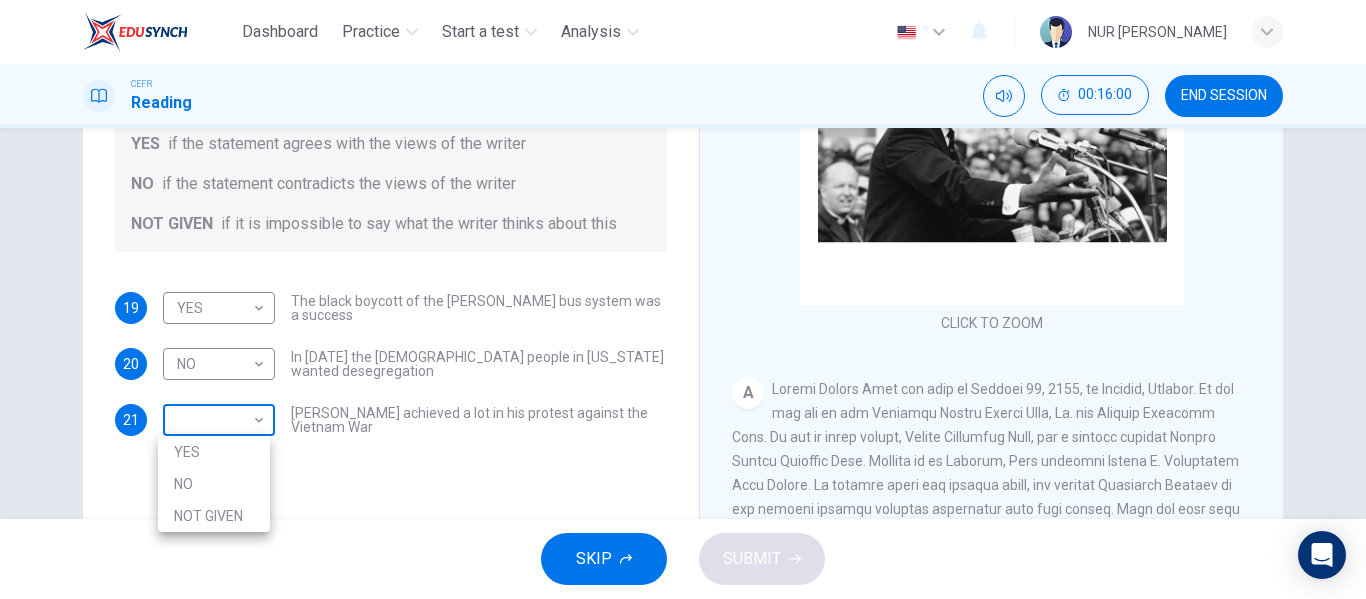 click on "Dashboard Practice Start a test Analysis English en ​ NUR SYAMIMI BINTI MOHD IBRAHIM CEFR Reading 00:16:00 END SESSION Questions 19 - 21 Do the following statements agree with the information given in the Reading Passage? In the space below, write YES if the statement agrees with the views of the writer NO if the statement contradicts the views of the writer NOT GIVEN if it is impossible to say what the writer thinks about this 19 YES YES ​ The black boycott of the Montgomery bus system was a success 20 NO NO ​ In 1963 the white people in Alabama wanted desegregation 21 ​ ​ Martin Luther King achieved a lot in his protest against the Vietnam War Martin Luther King CLICK TO ZOOM Click to Zoom A B C D E F SKIP SUBMIT EduSynch - Online Language Proficiency Testing
Dashboard Practice Start a test Analysis Notifications © Copyright  2025 YES NO NOT GIVEN" at bounding box center (683, 299) 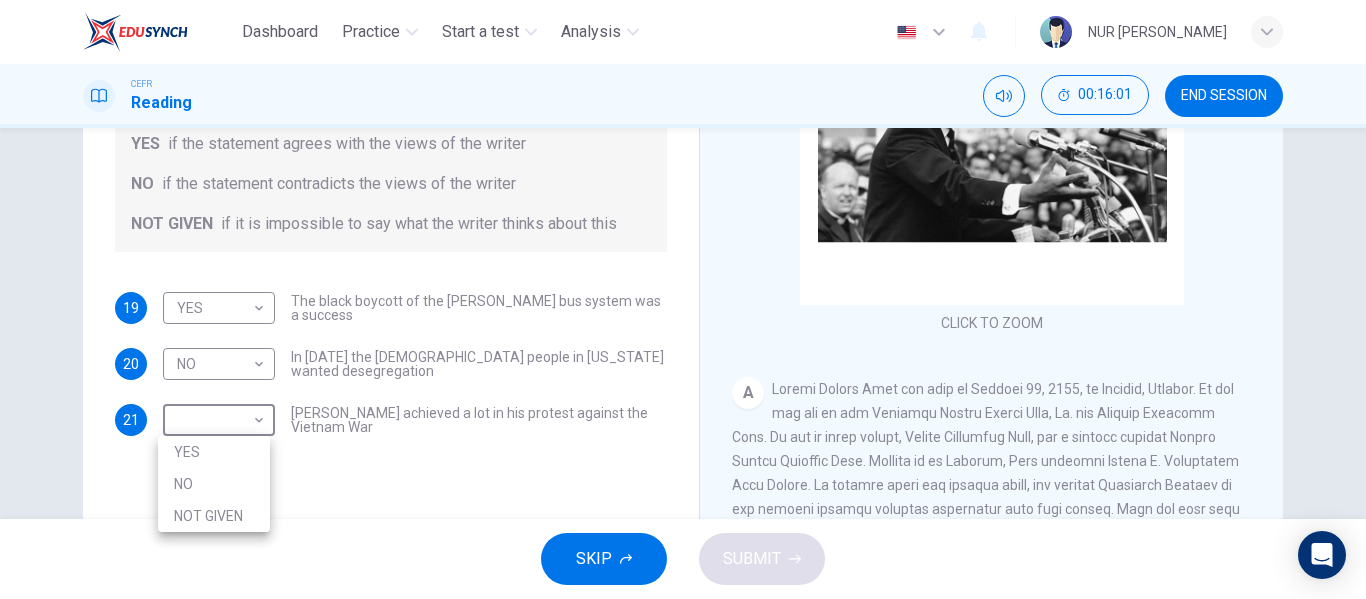 click on "NOT GIVEN" at bounding box center (214, 516) 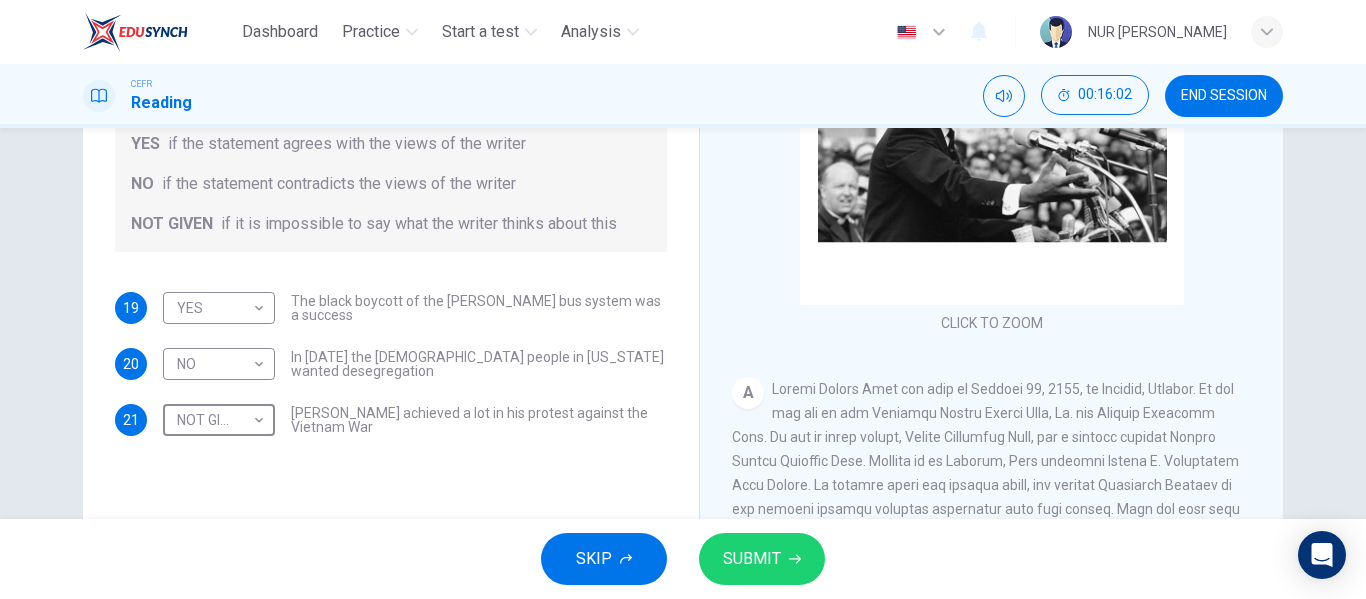 click on "SUBMIT" at bounding box center (762, 559) 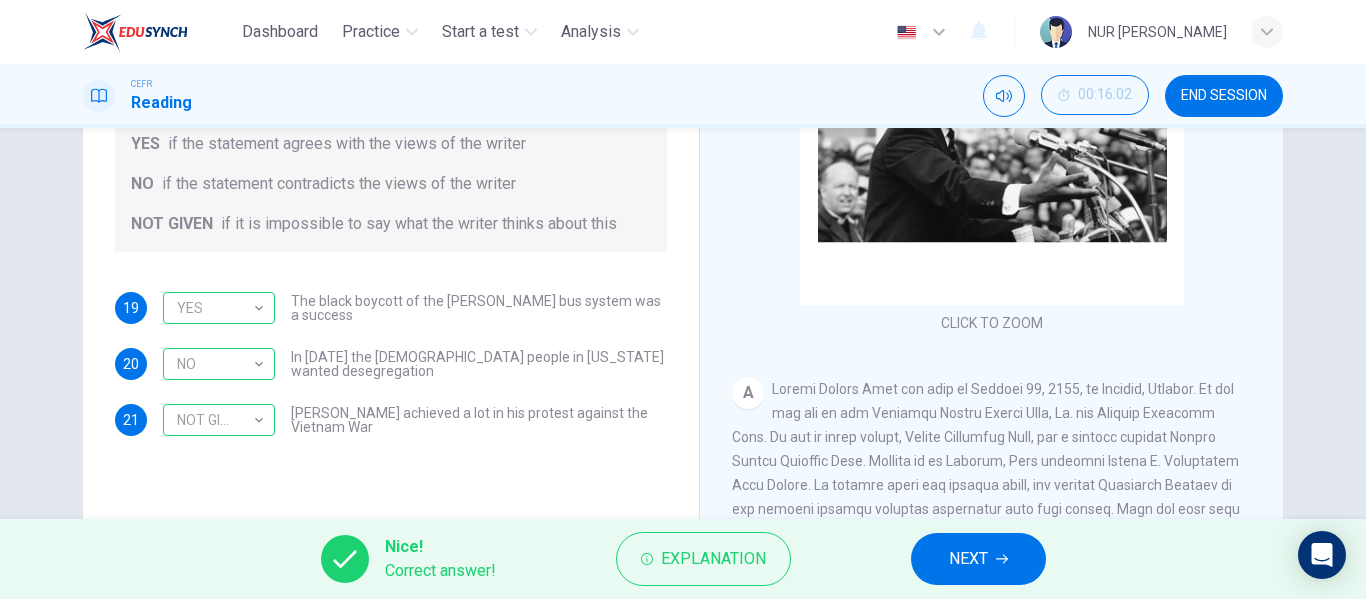 click on "NEXT" at bounding box center [978, 559] 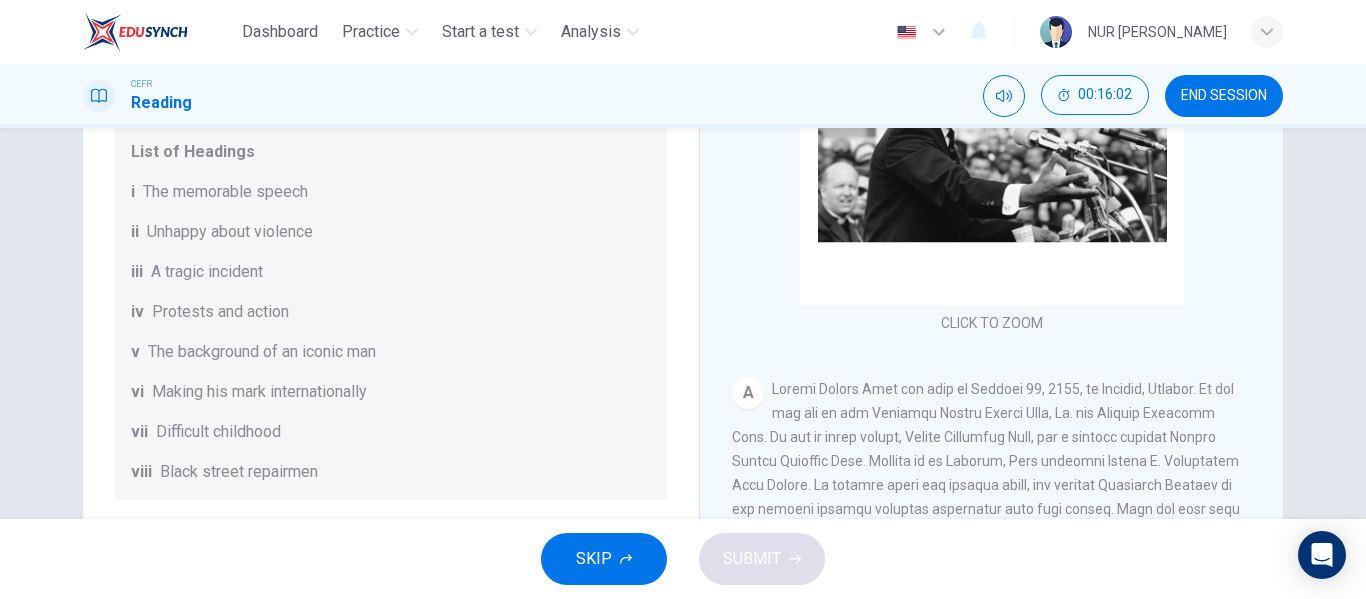 scroll, scrollTop: 348, scrollLeft: 0, axis: vertical 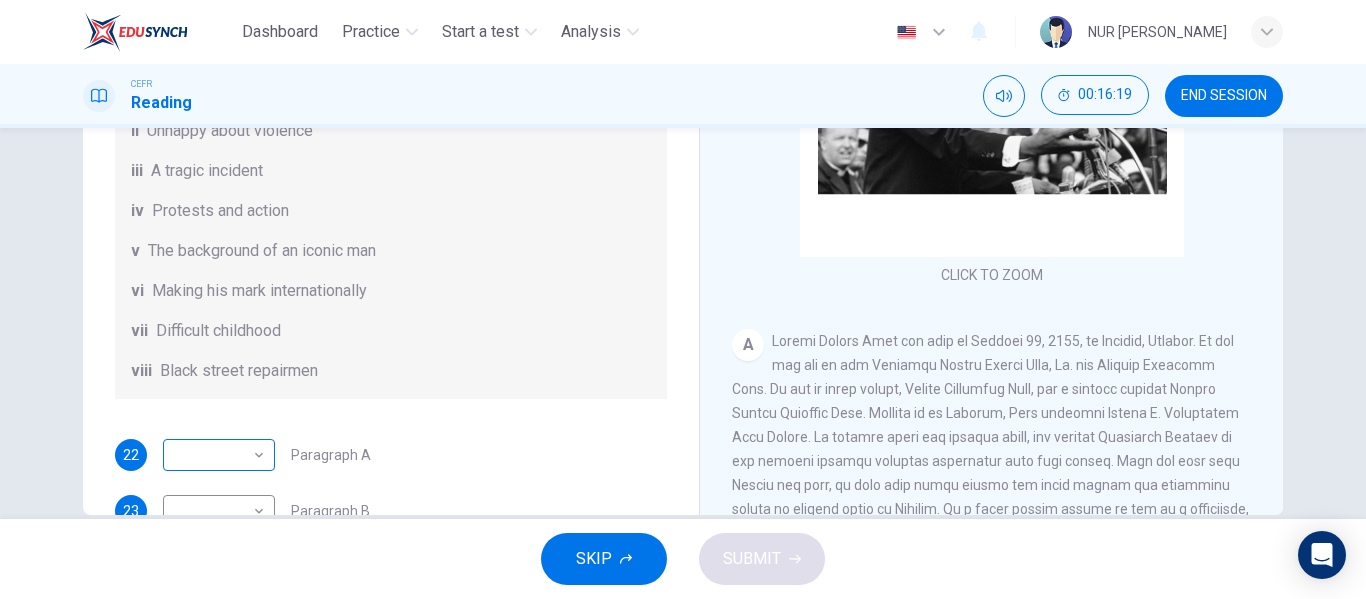 click on "Dashboard Practice Start a test Analysis English en ​ NUR SYAMIMI BINTI MOHD IBRAHIM CEFR Reading 00:16:19 END SESSION Questions 22 - 27 The Reading Passage has 6 paragraphs.
Choose the correct heading for each paragraph  A – F , from the list of headings.
Write the correct number,  i – viii , in the spaces below. List of Headings i The memorable speech ii Unhappy about violence iii A tragic incident iv Protests and action v The background of an iconic man vi Making his mark internationally vii Difficult childhood viii Black street repairmen 22 ​ ​ Paragraph A 23 ​ ​ Paragraph B 24 ​ ​ Paragraph C 25 ​ ​ Paragraph D 26 ​ ​ Paragraph E 27 ​ ​ Paragraph F Martin Luther King CLICK TO ZOOM Click to Zoom A B C D E F SKIP SUBMIT EduSynch - Online Language Proficiency Testing
Dashboard Practice Start a test Analysis Notifications © Copyright  2025" at bounding box center [683, 299] 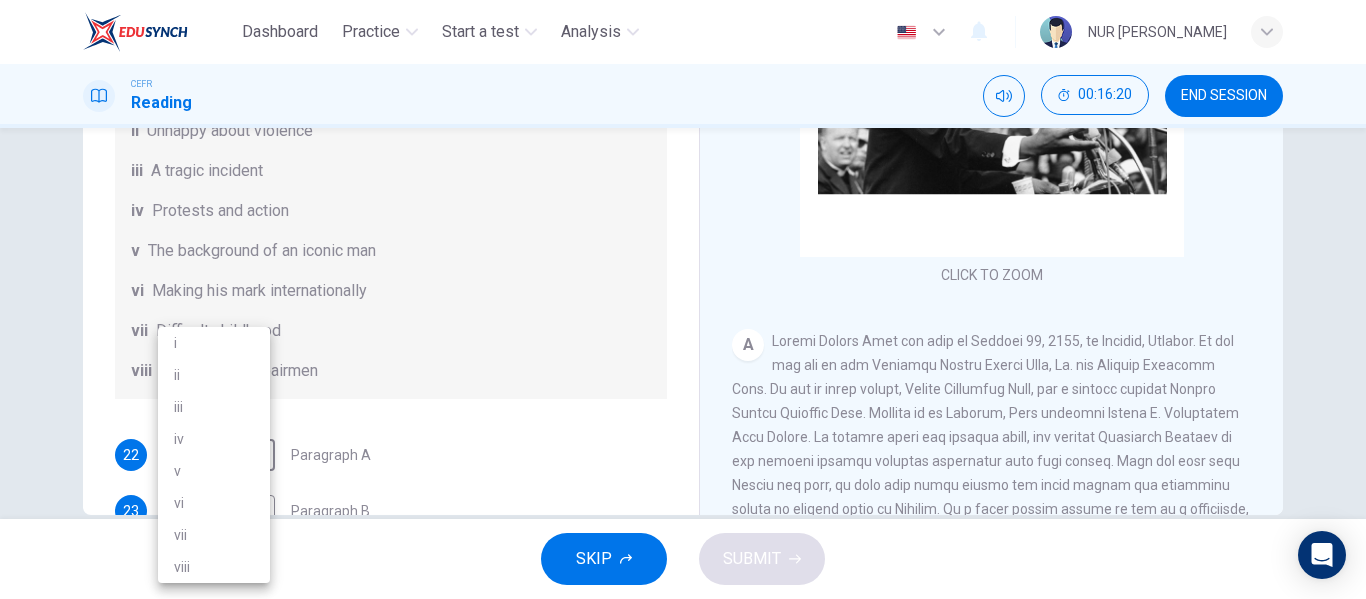 click on "v" at bounding box center [214, 471] 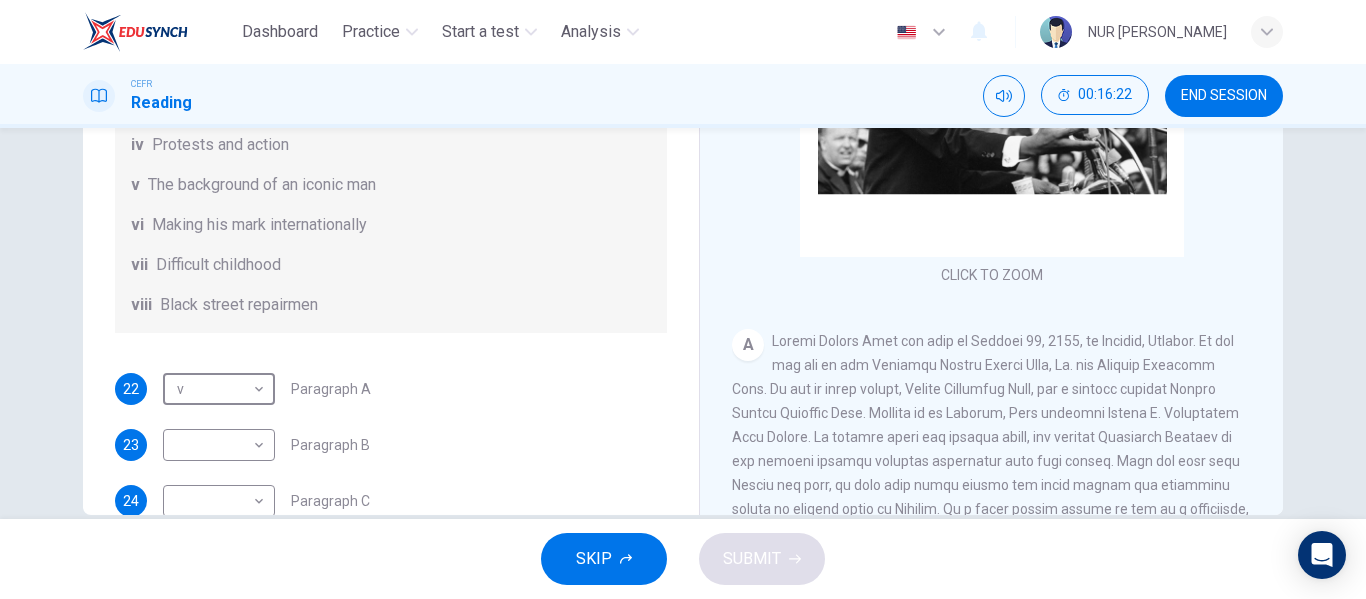 scroll, scrollTop: 153, scrollLeft: 0, axis: vertical 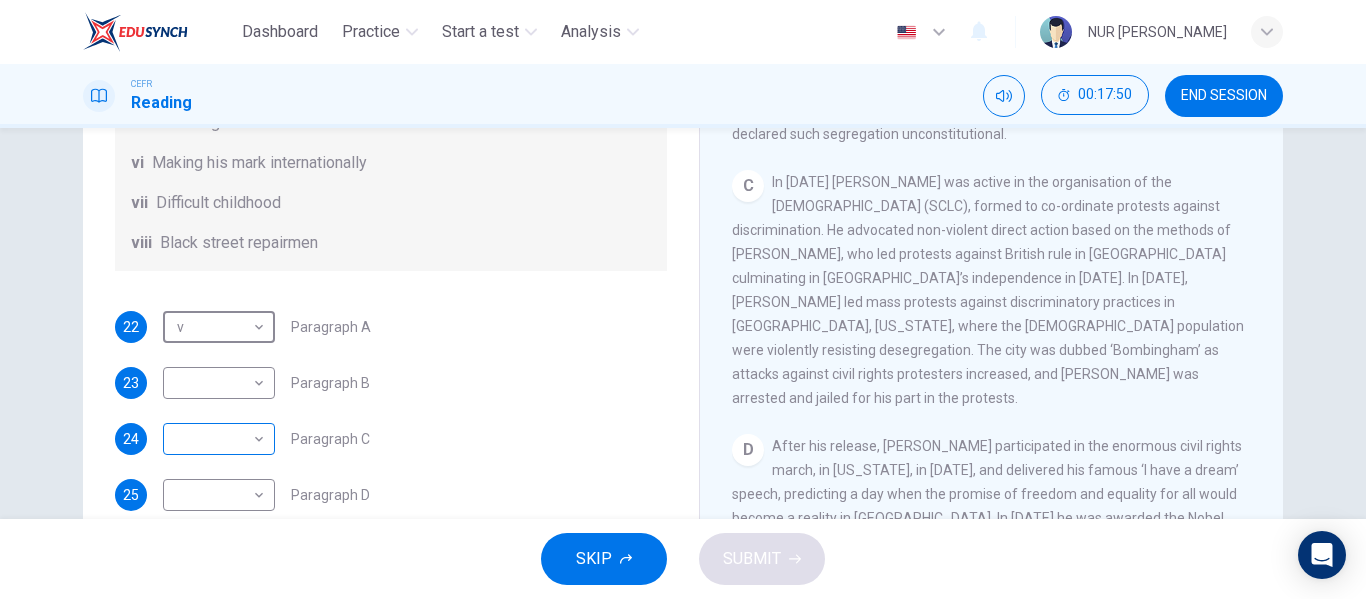 click on "Dashboard Practice Start a test Analysis English en ​ NUR SYAMIMI BINTI MOHD IBRAHIM CEFR Reading 00:17:50 END SESSION Questions 22 - 27 The Reading Passage has 6 paragraphs.
Choose the correct heading for each paragraph  A – F , from the list of headings.
Write the correct number,  i – viii , in the spaces below. List of Headings i The memorable speech ii Unhappy about violence iii A tragic incident iv Protests and action v The background of an iconic man vi Making his mark internationally vii Difficult childhood viii Black street repairmen 22 v v ​ Paragraph A 23 ​ ​ Paragraph B 24 ​ ​ Paragraph C 25 ​ ​ Paragraph D 26 ​ ​ Paragraph E 27 ​ ​ Paragraph F Martin Luther King CLICK TO ZOOM Click to Zoom A B C D E F SKIP SUBMIT EduSynch - Online Language Proficiency Testing
Dashboard Practice Start a test Analysis Notifications © Copyright  2025" at bounding box center (683, 299) 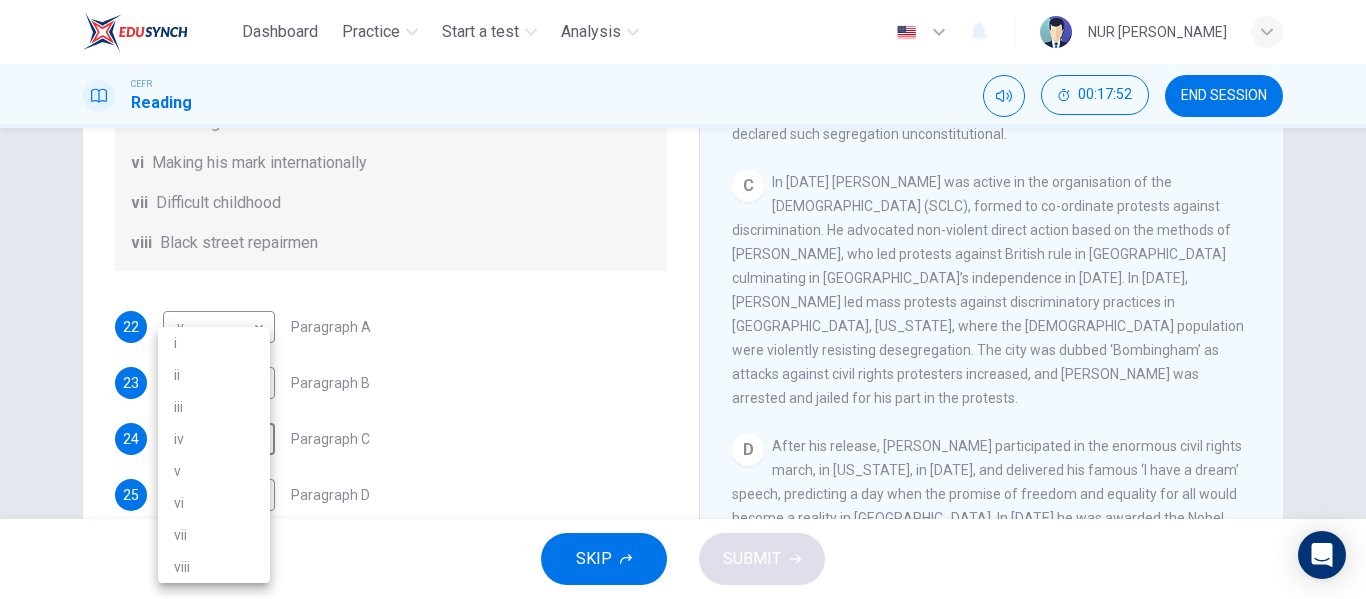 click at bounding box center [683, 299] 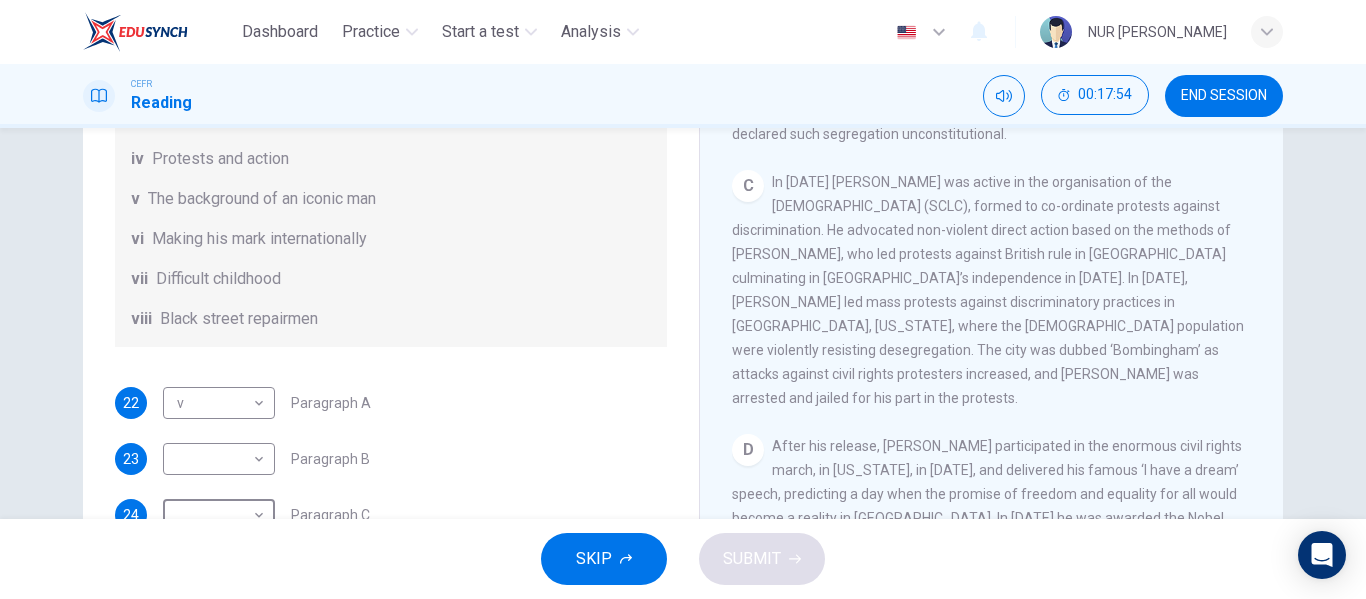 scroll, scrollTop: 353, scrollLeft: 0, axis: vertical 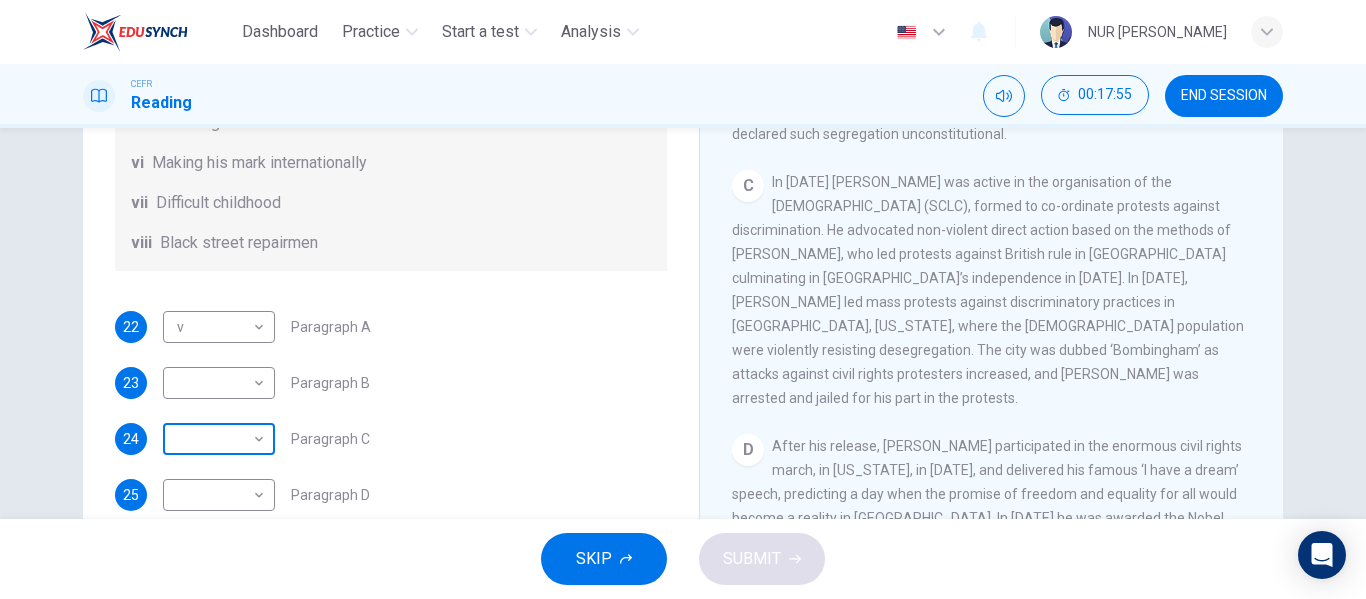 click on "Dashboard Practice Start a test Analysis English en ​ NUR SYAMIMI BINTI MOHD IBRAHIM CEFR Reading 00:17:55 END SESSION Questions 22 - 27 The Reading Passage has 6 paragraphs.
Choose the correct heading for each paragraph  A – F , from the list of headings.
Write the correct number,  i – viii , in the spaces below. List of Headings i The memorable speech ii Unhappy about violence iii A tragic incident iv Protests and action v The background of an iconic man vi Making his mark internationally vii Difficult childhood viii Black street repairmen 22 v v ​ Paragraph A 23 ​ ​ Paragraph B 24 ​ ​ Paragraph C 25 ​ ​ Paragraph D 26 ​ ​ Paragraph E 27 ​ ​ Paragraph F Martin Luther King CLICK TO ZOOM Click to Zoom A B C D E F SKIP SUBMIT EduSynch - Online Language Proficiency Testing
Dashboard Practice Start a test Analysis Notifications © Copyright  2025" at bounding box center (683, 299) 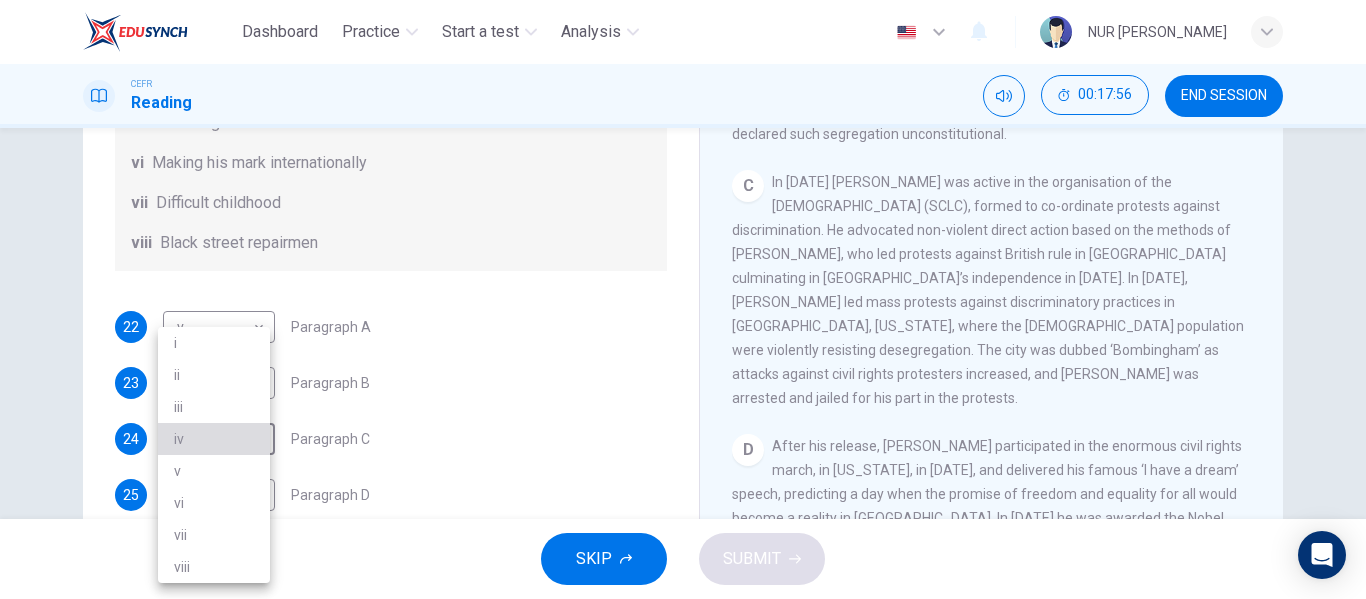 click on "iv" at bounding box center [214, 439] 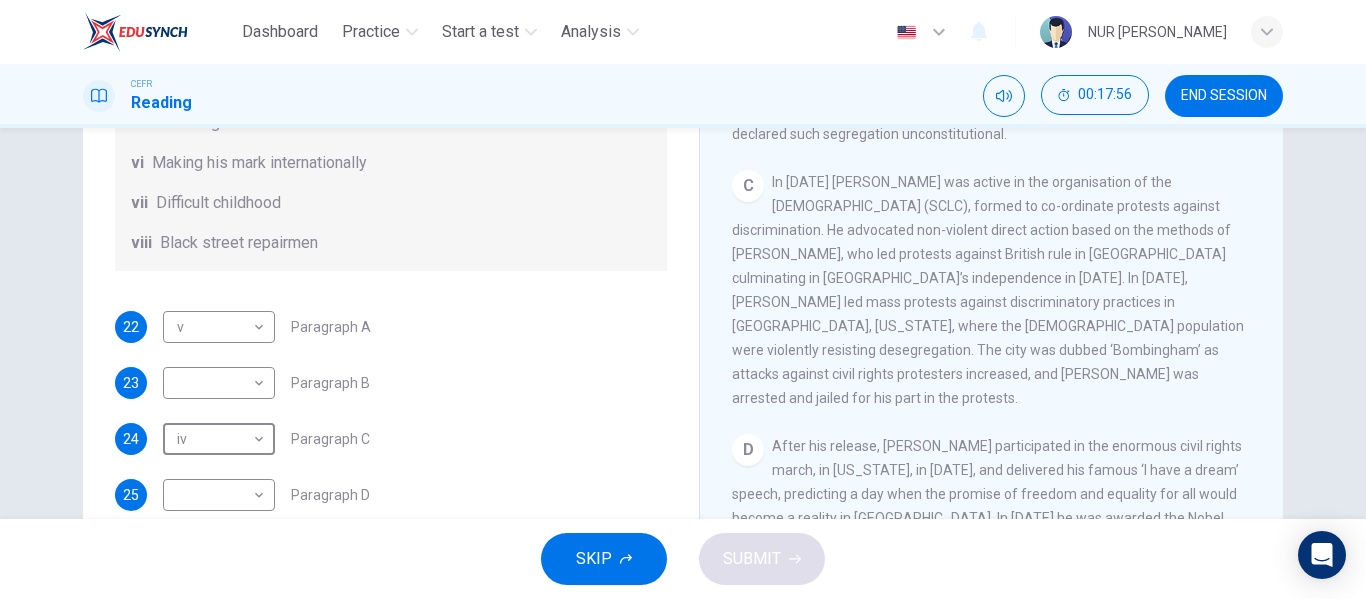 scroll, scrollTop: 253, scrollLeft: 0, axis: vertical 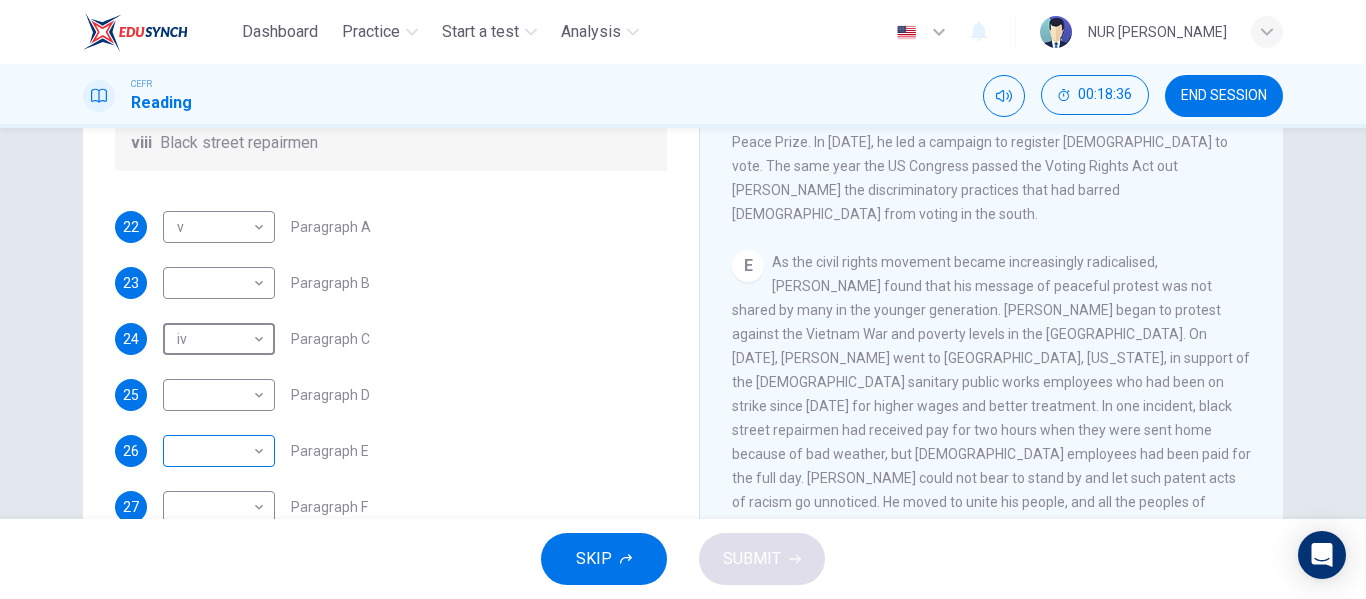 click on "Dashboard Practice Start a test Analysis English en ​ NUR SYAMIMI BINTI MOHD IBRAHIM CEFR Reading 00:18:36 END SESSION Questions 22 - 27 The Reading Passage has 6 paragraphs.
Choose the correct heading for each paragraph  A – F , from the list of headings.
Write the correct number,  i – viii , in the spaces below. List of Headings i The memorable speech ii Unhappy about violence iii A tragic incident iv Protests and action v The background of an iconic man vi Making his mark internationally vii Difficult childhood viii Black street repairmen 22 v v ​ Paragraph A 23 ​ ​ Paragraph B 24 iv iv ​ Paragraph C 25 ​ ​ Paragraph D 26 ​ ​ Paragraph E 27 ​ ​ Paragraph F Martin Luther King CLICK TO ZOOM Click to Zoom A B C D E F SKIP SUBMIT EduSynch - Online Language Proficiency Testing
Dashboard Practice Start a test Analysis Notifications © Copyright  2025" at bounding box center (683, 299) 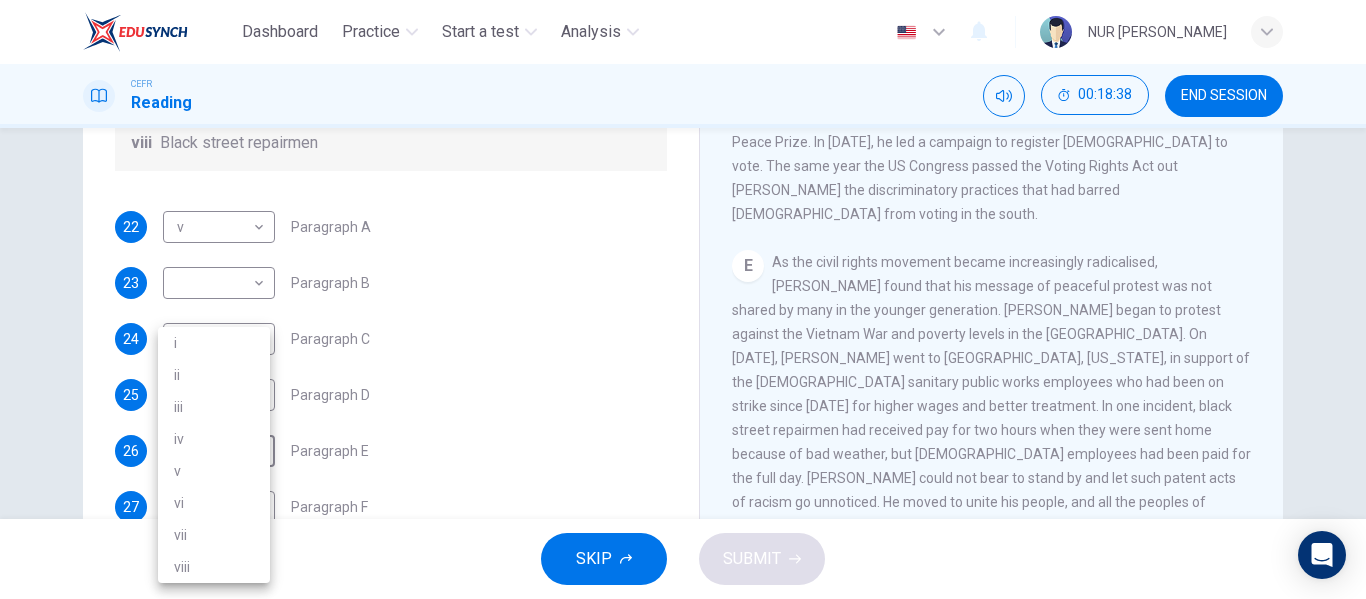 click on "iv" at bounding box center [214, 439] 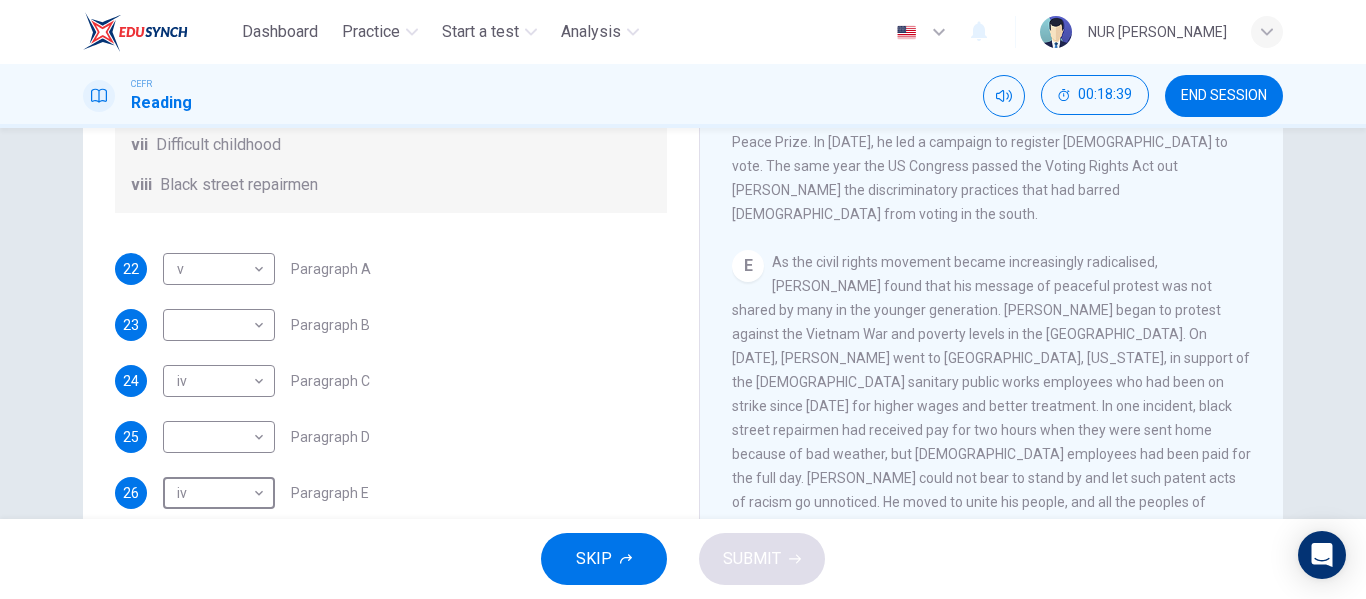 scroll, scrollTop: 253, scrollLeft: 0, axis: vertical 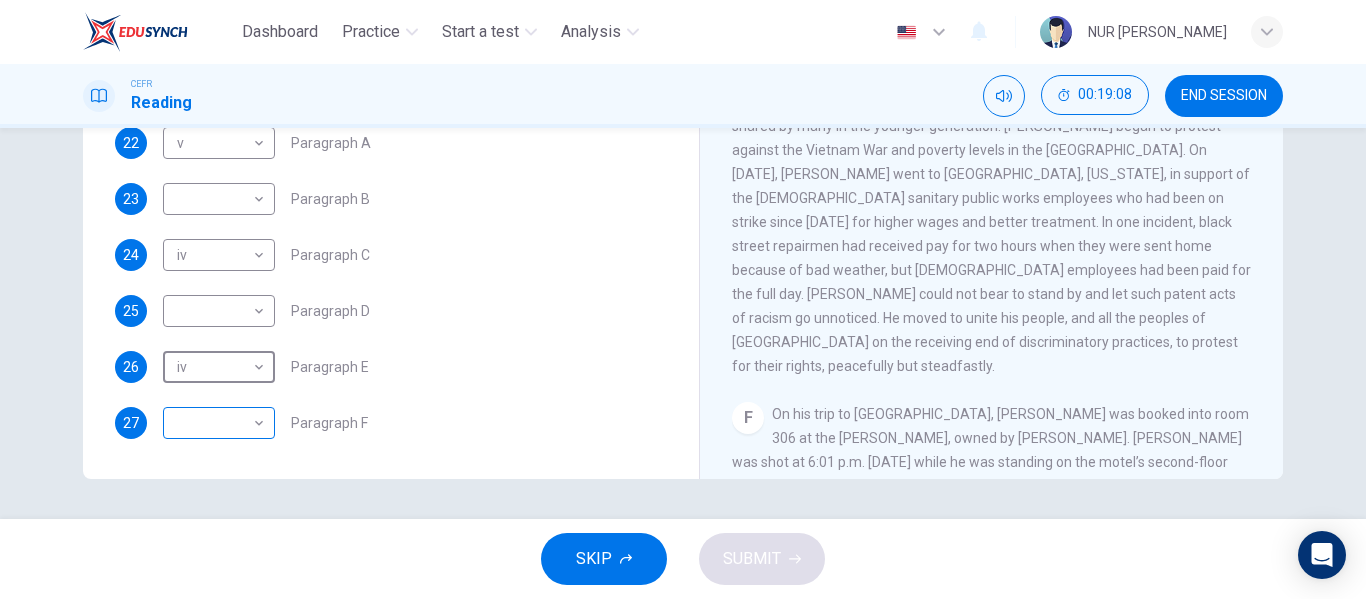 click on "Dashboard Practice Start a test Analysis English en ​ NUR SYAMIMI BINTI MOHD IBRAHIM CEFR Reading 00:19:08 END SESSION Questions 22 - 27 The Reading Passage has 6 paragraphs.
Choose the correct heading for each paragraph  A – F , from the list of headings.
Write the correct number,  i – viii , in the spaces below. List of Headings i The memorable speech ii Unhappy about violence iii A tragic incident iv Protests and action v The background of an iconic man vi Making his mark internationally vii Difficult childhood viii Black street repairmen 22 v v ​ Paragraph A 23 ​ ​ Paragraph B 24 iv iv ​ Paragraph C 25 ​ ​ Paragraph D 26 iv iv ​ Paragraph E 27 ​ ​ Paragraph F Martin Luther King CLICK TO ZOOM Click to Zoom A B C D E F SKIP SUBMIT EduSynch - Online Language Proficiency Testing
Dashboard Practice Start a test Analysis Notifications © Copyright  2025" at bounding box center [683, 299] 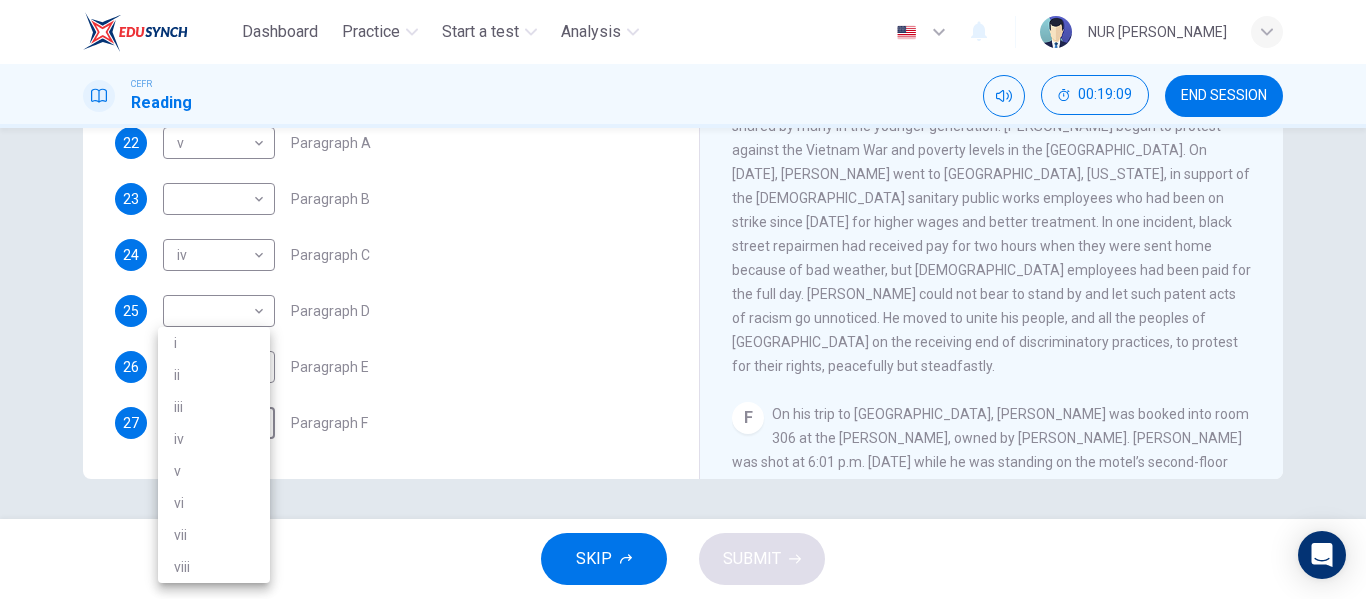 click on "iii" at bounding box center [214, 407] 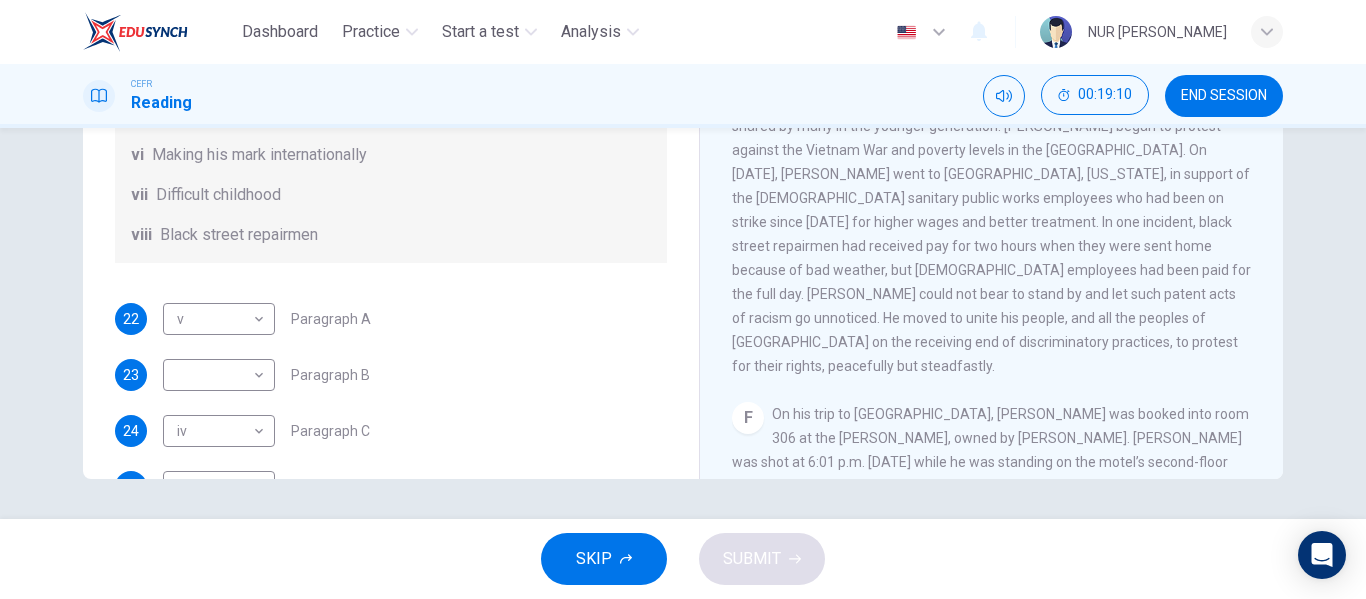 scroll, scrollTop: 53, scrollLeft: 0, axis: vertical 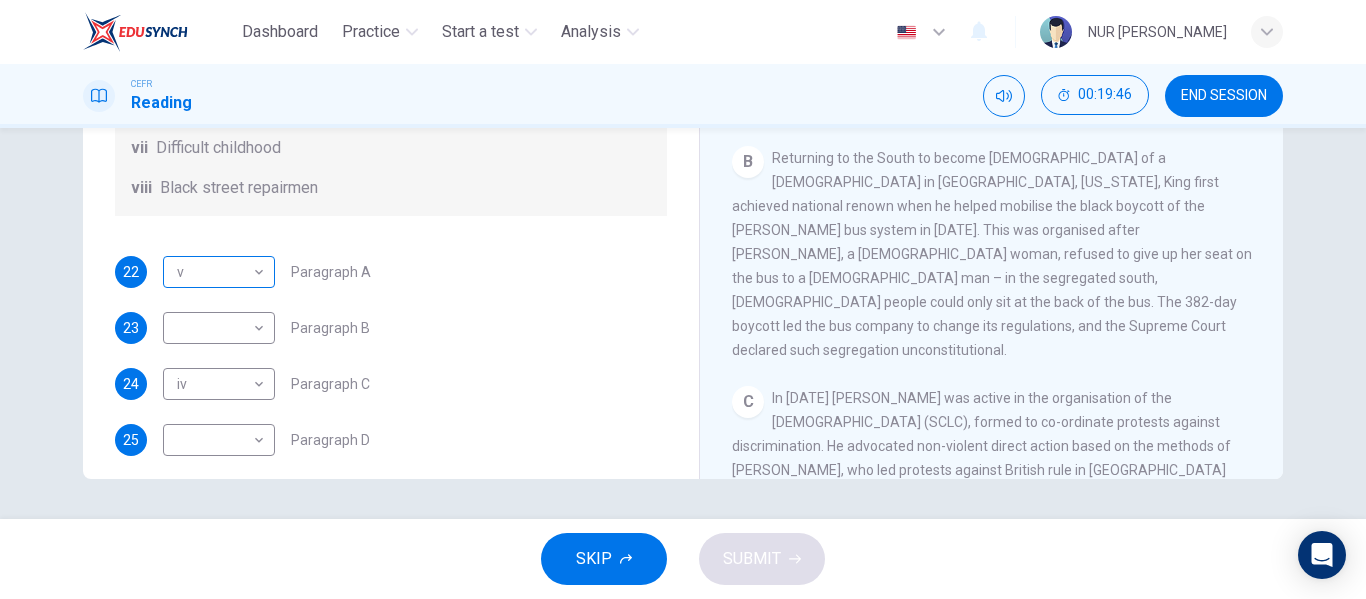 click on "Dashboard Practice Start a test Analysis English en ​ NUR SYAMIMI BINTI MOHD IBRAHIM CEFR Reading 00:19:46 END SESSION Questions 22 - 27 The Reading Passage has 6 paragraphs.
Choose the correct heading for each paragraph  A – F , from the list of headings.
Write the correct number,  i – viii , in the spaces below. List of Headings i The memorable speech ii Unhappy about violence iii A tragic incident iv Protests and action v The background of an iconic man vi Making his mark internationally vii Difficult childhood viii Black street repairmen 22 v v ​ Paragraph A 23 ​ ​ Paragraph B 24 iv iv ​ Paragraph C 25 ​ ​ Paragraph D 26 iv iv ​ Paragraph E 27 iii iii ​ Paragraph F Martin Luther King CLICK TO ZOOM Click to Zoom A B C D E F SKIP SUBMIT EduSynch - Online Language Proficiency Testing
Dashboard Practice Start a test Analysis Notifications © Copyright  2025" at bounding box center [683, 299] 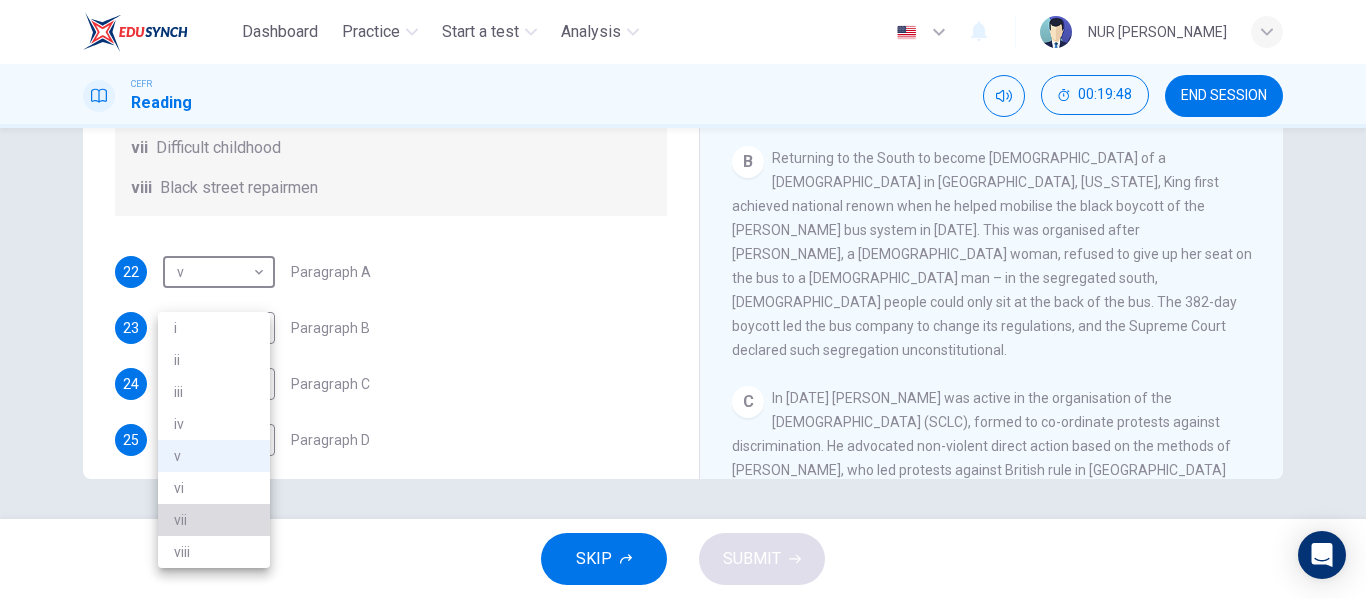 click on "vii" at bounding box center (214, 520) 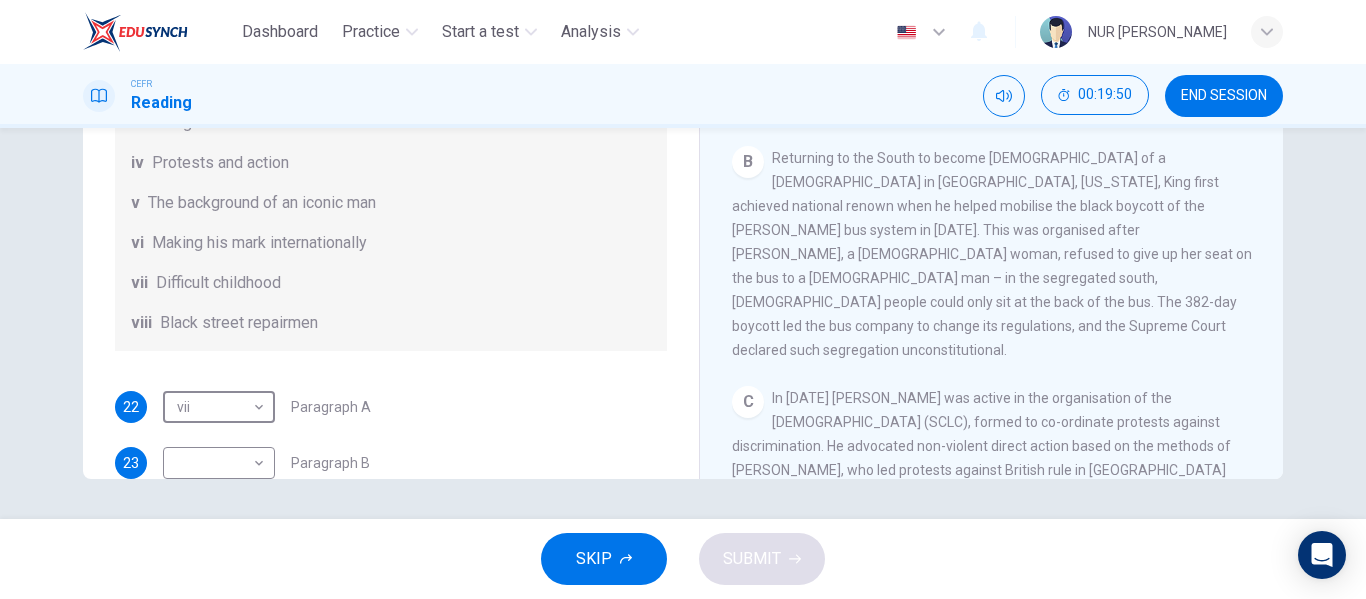 scroll, scrollTop: 100, scrollLeft: 0, axis: vertical 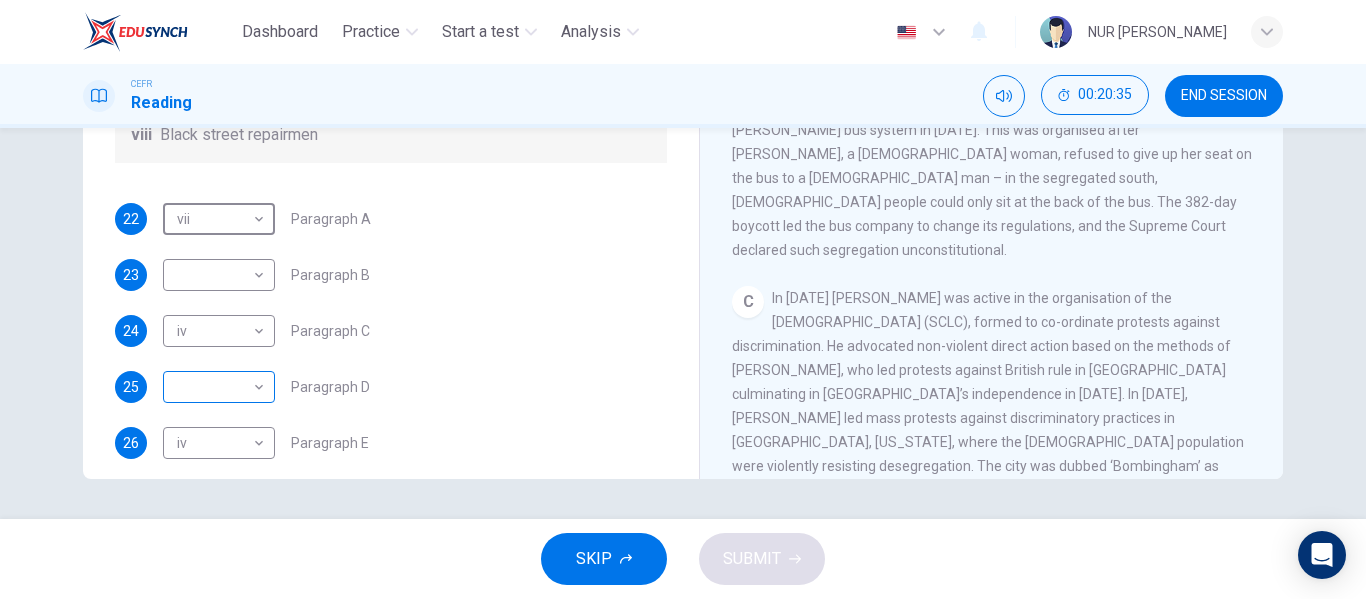 click on "Dashboard Practice Start a test Analysis English en ​ NUR SYAMIMI BINTI MOHD IBRAHIM CEFR Reading 00:20:35 END SESSION Questions 22 - 27 The Reading Passage has 6 paragraphs.
Choose the correct heading for each paragraph  A – F , from the list of headings.
Write the correct number,  i – viii , in the spaces below. List of Headings i The memorable speech ii Unhappy about violence iii A tragic incident iv Protests and action v The background of an iconic man vi Making his mark internationally vii Difficult childhood viii Black street repairmen 22 vii vii ​ Paragraph A 23 ​ ​ Paragraph B 24 iv iv ​ Paragraph C 25 ​ ​ Paragraph D 26 iv iv ​ Paragraph E 27 iii iii ​ Paragraph F Martin Luther King CLICK TO ZOOM Click to Zoom A B C D E F SKIP SUBMIT EduSynch - Online Language Proficiency Testing
Dashboard Practice Start a test Analysis Notifications © Copyright  2025" at bounding box center (683, 299) 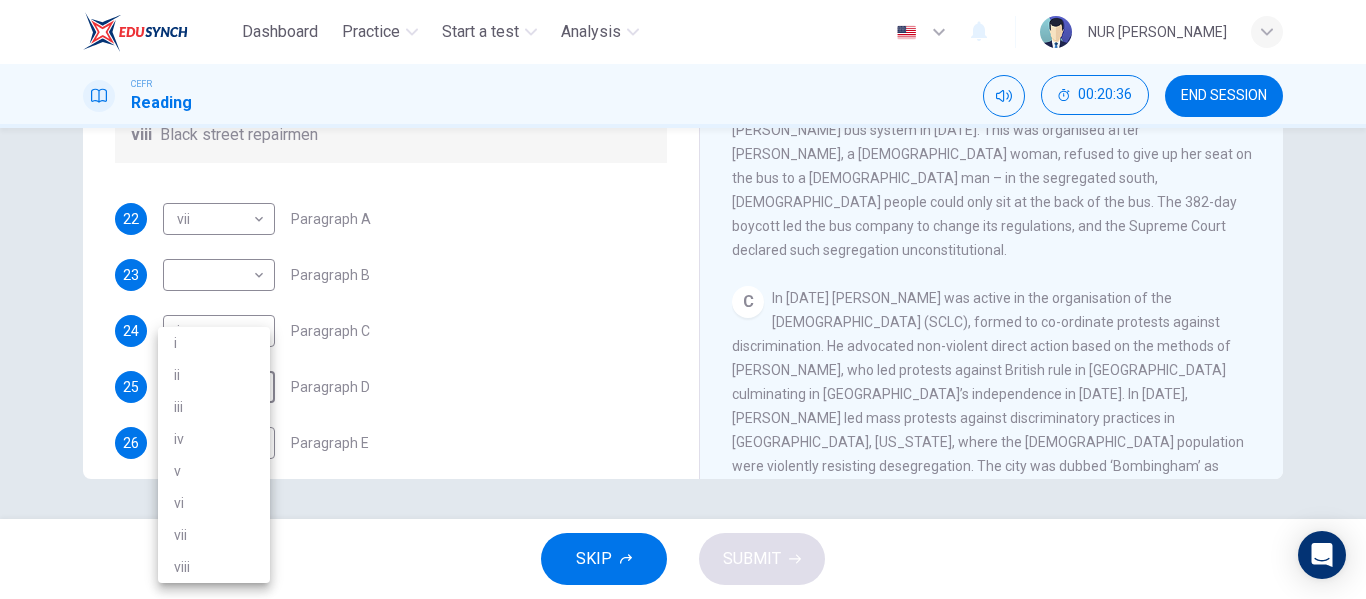 click at bounding box center (683, 299) 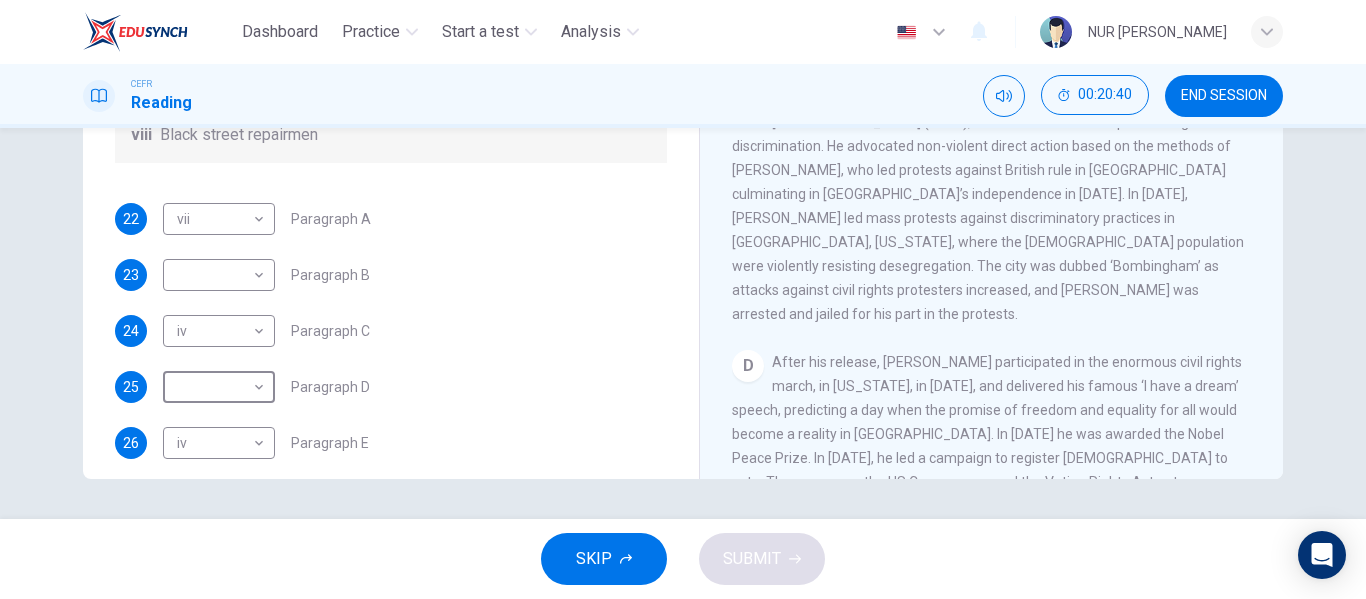 scroll, scrollTop: 683, scrollLeft: 0, axis: vertical 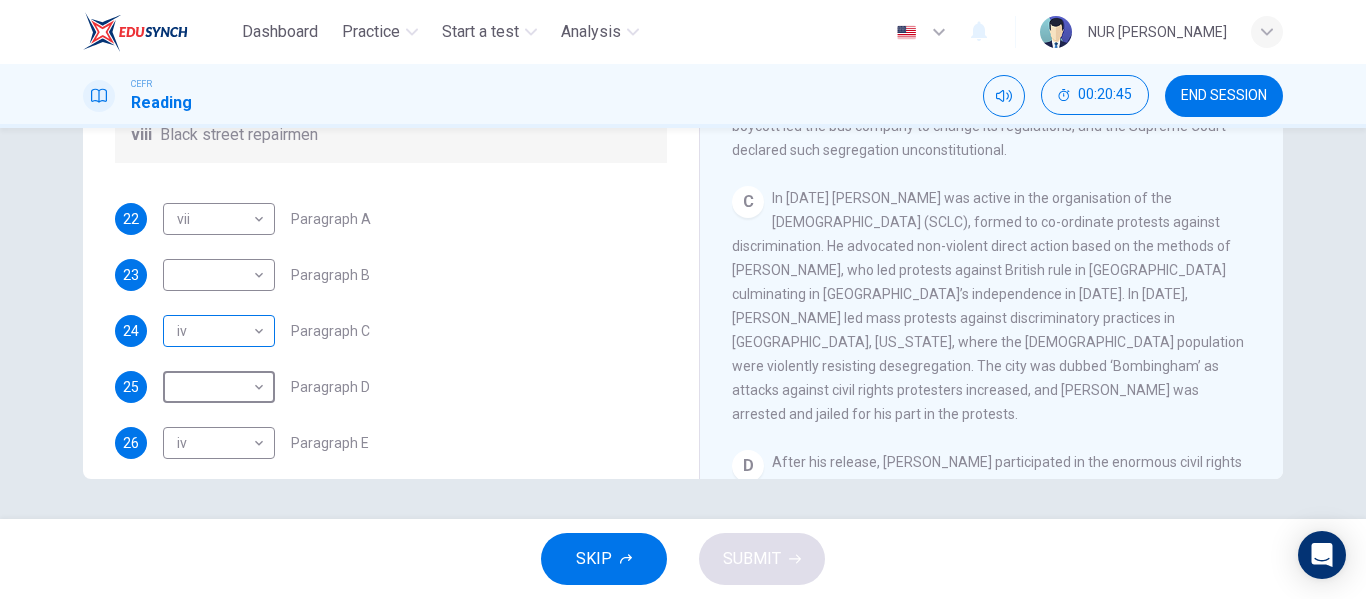 click on "Dashboard Practice Start a test Analysis English en ​ NUR SYAMIMI BINTI MOHD IBRAHIM CEFR Reading 00:20:45 END SESSION Questions 22 - 27 The Reading Passage has 6 paragraphs.
Choose the correct heading for each paragraph  A – F , from the list of headings.
Write the correct number,  i – viii , in the spaces below. List of Headings i The memorable speech ii Unhappy about violence iii A tragic incident iv Protests and action v The background of an iconic man vi Making his mark internationally vii Difficult childhood viii Black street repairmen 22 vii vii ​ Paragraph A 23 ​ ​ Paragraph B 24 iv iv ​ Paragraph C 25 ​ ​ Paragraph D 26 iv iv ​ Paragraph E 27 iii iii ​ Paragraph F Martin Luther King CLICK TO ZOOM Click to Zoom A B C D E F SKIP SUBMIT EduSynch - Online Language Proficiency Testing
Dashboard Practice Start a test Analysis Notifications © Copyright  2025" at bounding box center [683, 299] 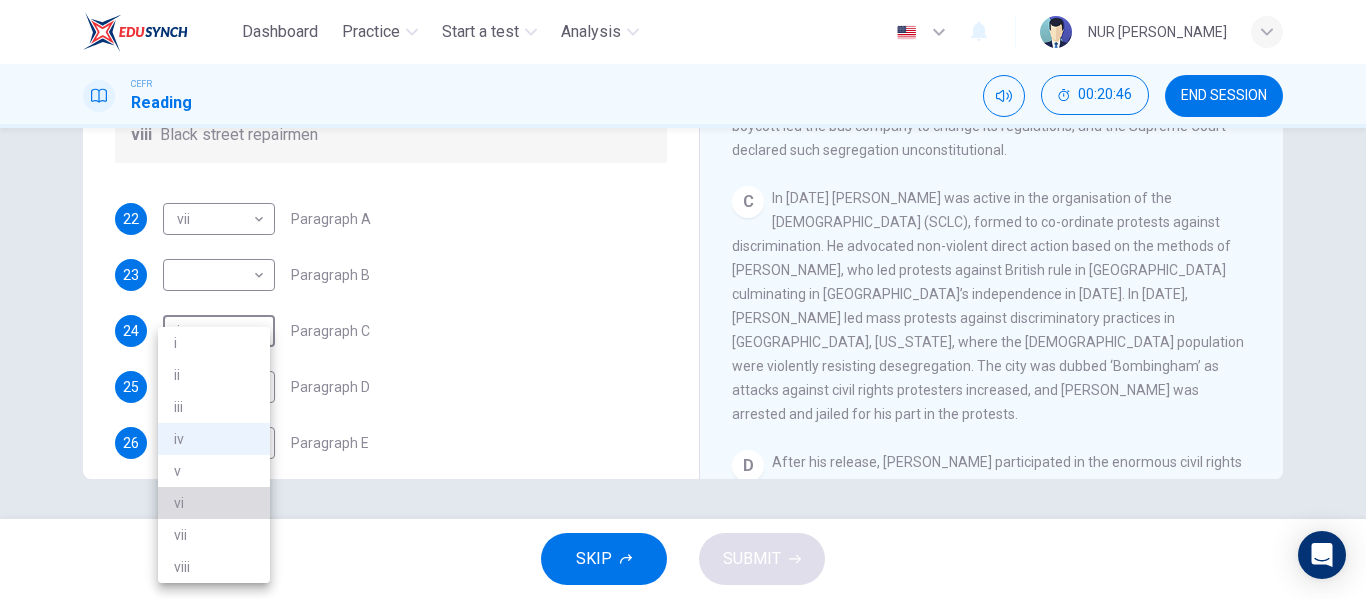 click on "vi" at bounding box center (214, 503) 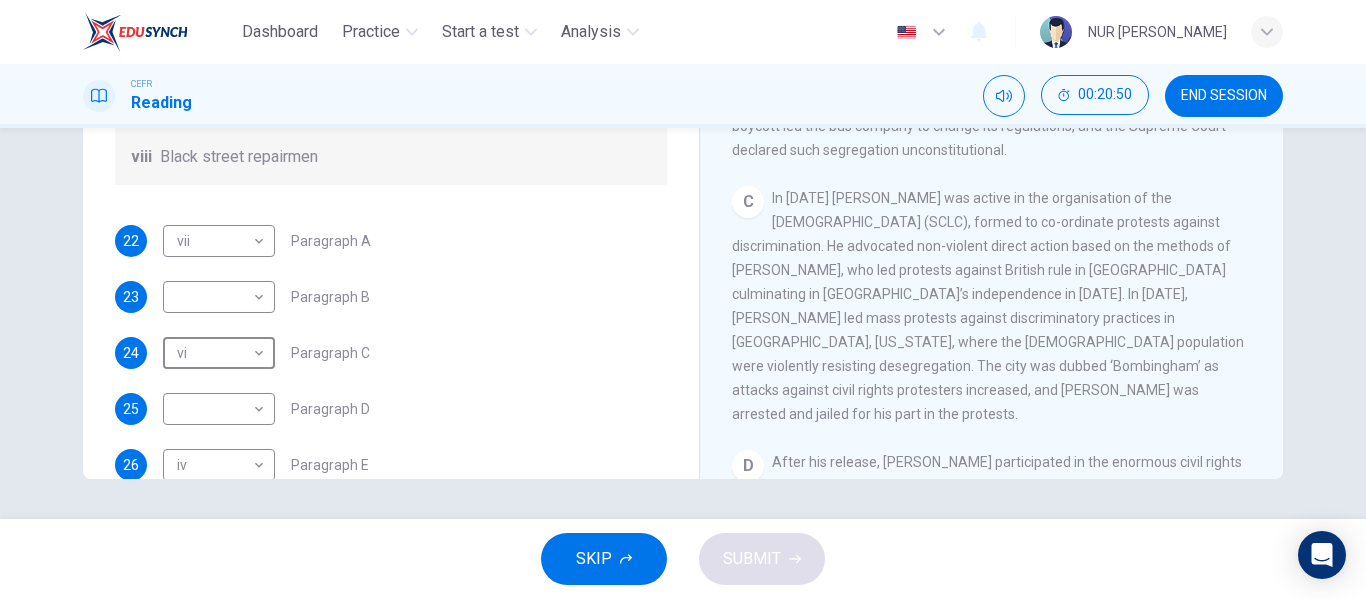 scroll, scrollTop: 253, scrollLeft: 0, axis: vertical 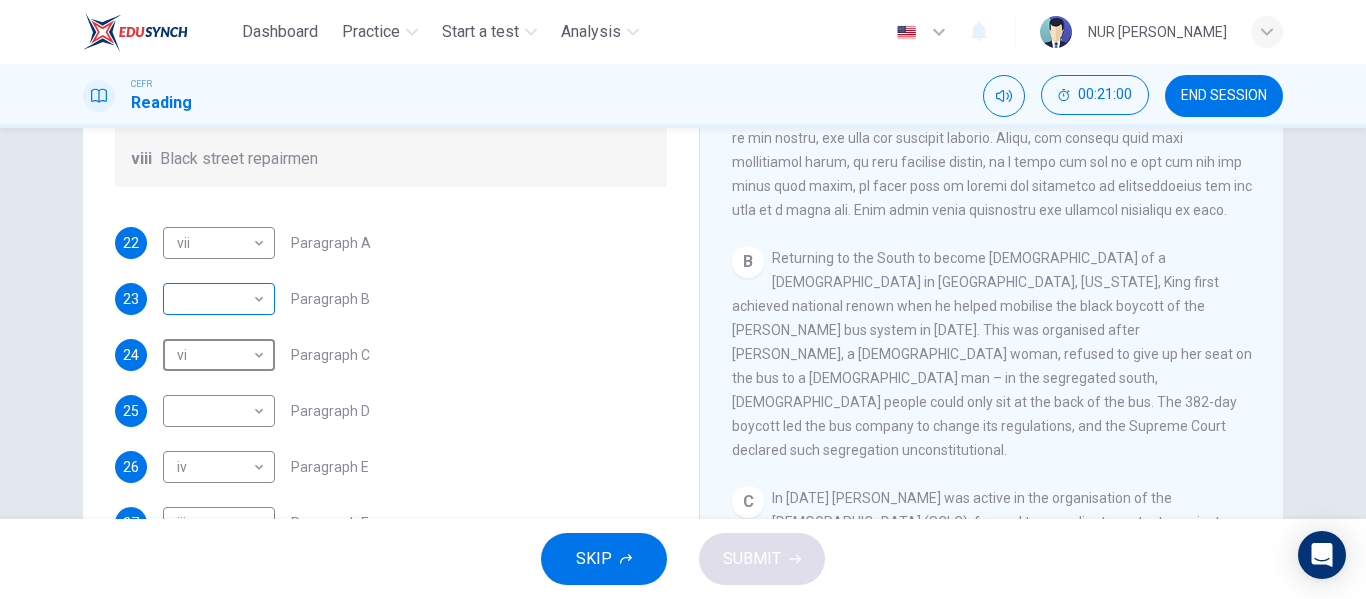 click on "Dashboard Practice Start a test Analysis English en ​ NUR SYAMIMI BINTI MOHD IBRAHIM CEFR Reading 00:21:00 END SESSION Questions 22 - 27 The Reading Passage has 6 paragraphs.
Choose the correct heading for each paragraph  A – F , from the list of headings.
Write the correct number,  i – viii , in the spaces below. List of Headings i The memorable speech ii Unhappy about violence iii A tragic incident iv Protests and action v The background of an iconic man vi Making his mark internationally vii Difficult childhood viii Black street repairmen 22 vii vii ​ Paragraph A 23 ​ ​ Paragraph B 24 vi vi ​ Paragraph C 25 ​ ​ Paragraph D 26 iv iv ​ Paragraph E 27 iii iii ​ Paragraph F Martin Luther King CLICK TO ZOOM Click to Zoom A B C D E F SKIP SUBMIT EduSynch - Online Language Proficiency Testing
Dashboard Practice Start a test Analysis Notifications © Copyright  2025" at bounding box center (683, 299) 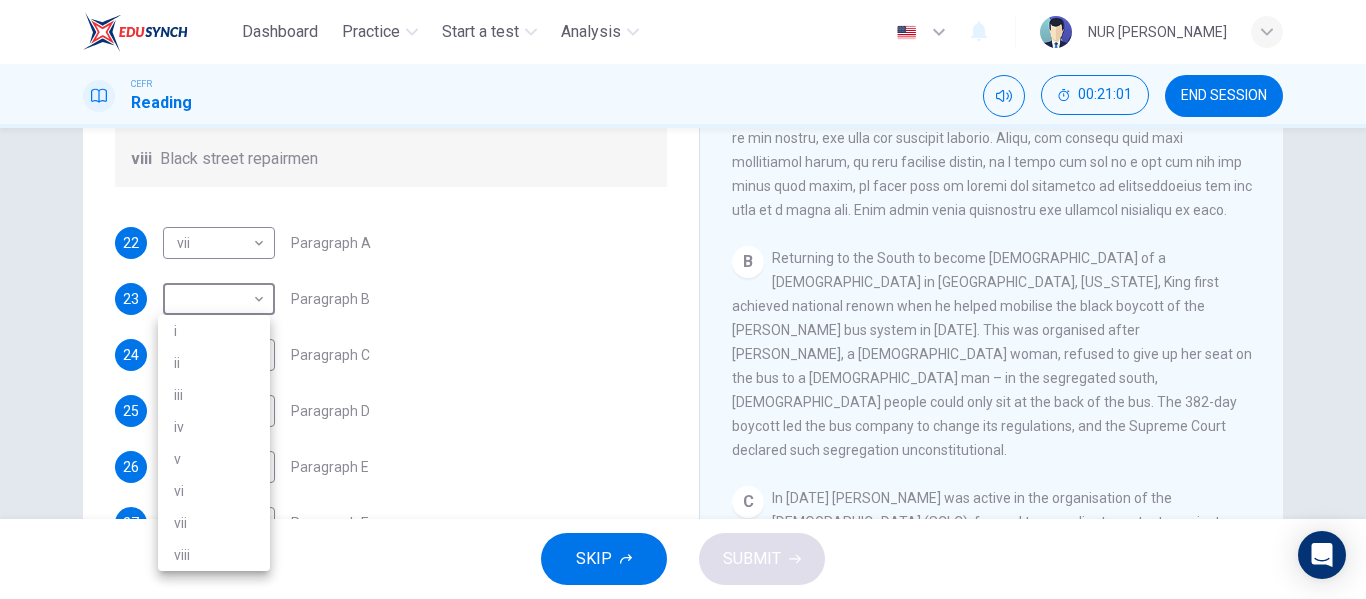 click on "ii" at bounding box center (214, 363) 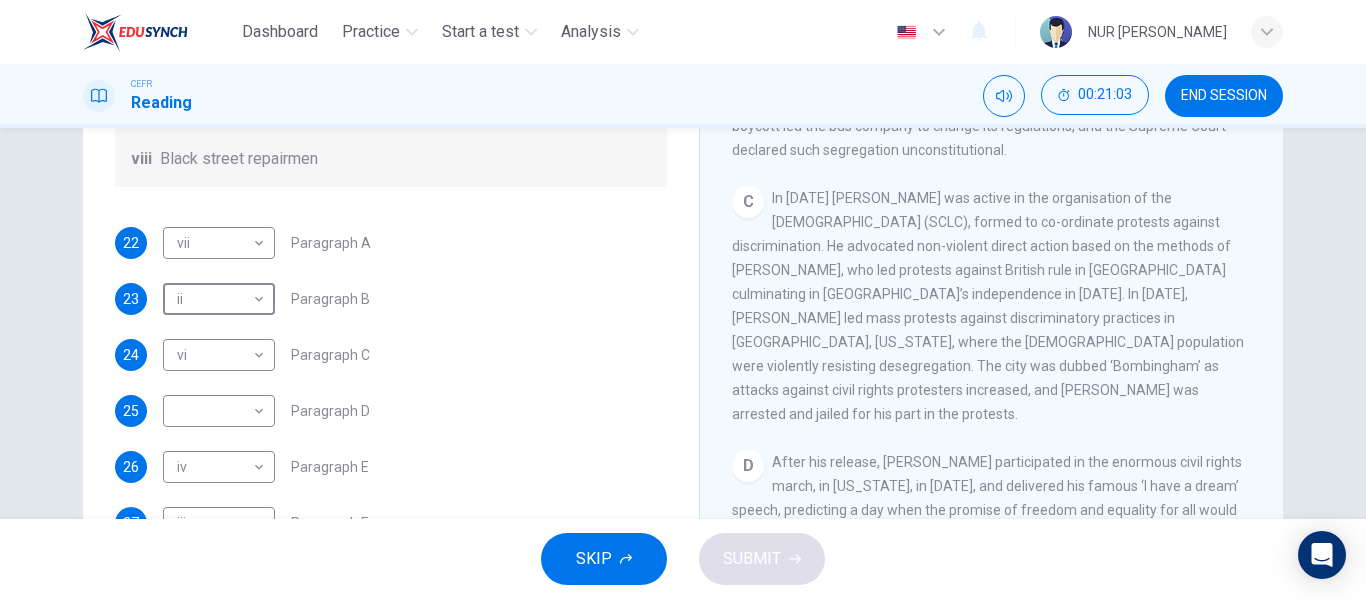scroll, scrollTop: 883, scrollLeft: 0, axis: vertical 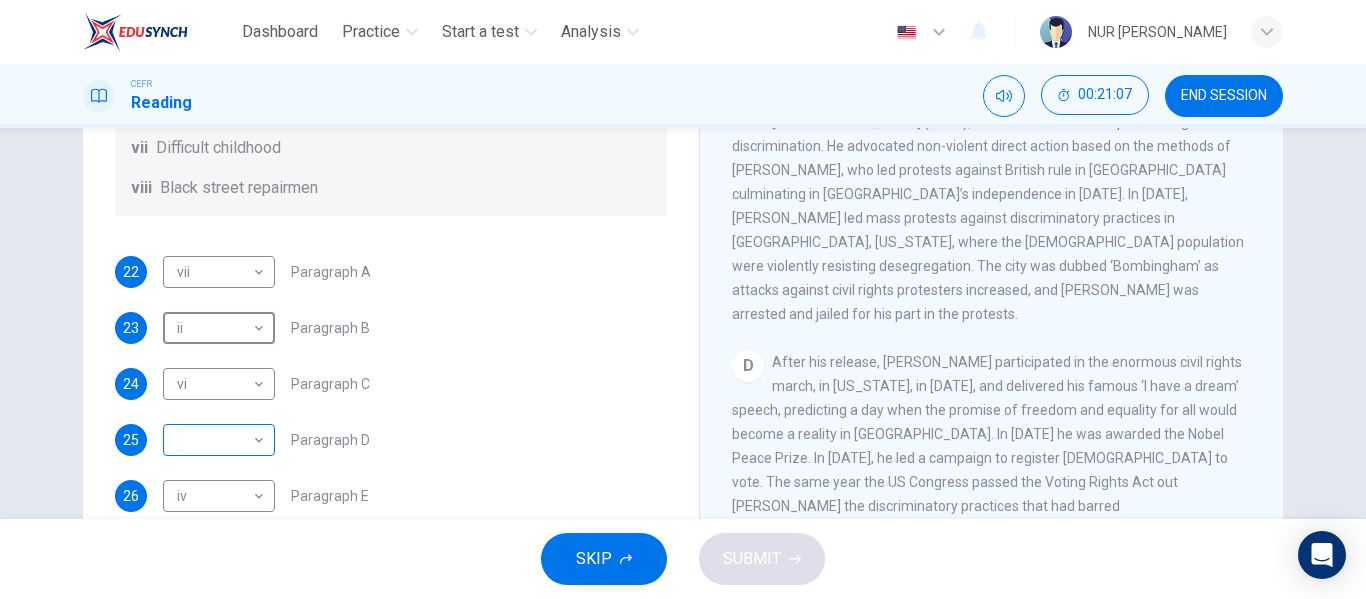 click on "Dashboard Practice Start a test Analysis English en ​ NUR SYAMIMI BINTI MOHD IBRAHIM CEFR Reading 00:21:07 END SESSION Questions 22 - 27 The Reading Passage has 6 paragraphs.
Choose the correct heading for each paragraph  A – F , from the list of headings.
Write the correct number,  i – viii , in the spaces below. List of Headings i The memorable speech ii Unhappy about violence iii A tragic incident iv Protests and action v The background of an iconic man vi Making his mark internationally vii Difficult childhood viii Black street repairmen 22 vii vii ​ Paragraph A 23 ii ii ​ Paragraph B 24 vi vi ​ Paragraph C 25 ​ ​ Paragraph D 26 iv iv ​ Paragraph E 27 iii iii ​ Paragraph F Martin Luther King CLICK TO ZOOM Click to Zoom A B C D E F SKIP SUBMIT EduSynch - Online Language Proficiency Testing
Dashboard Practice Start a test Analysis Notifications © Copyright  2025" at bounding box center (683, 299) 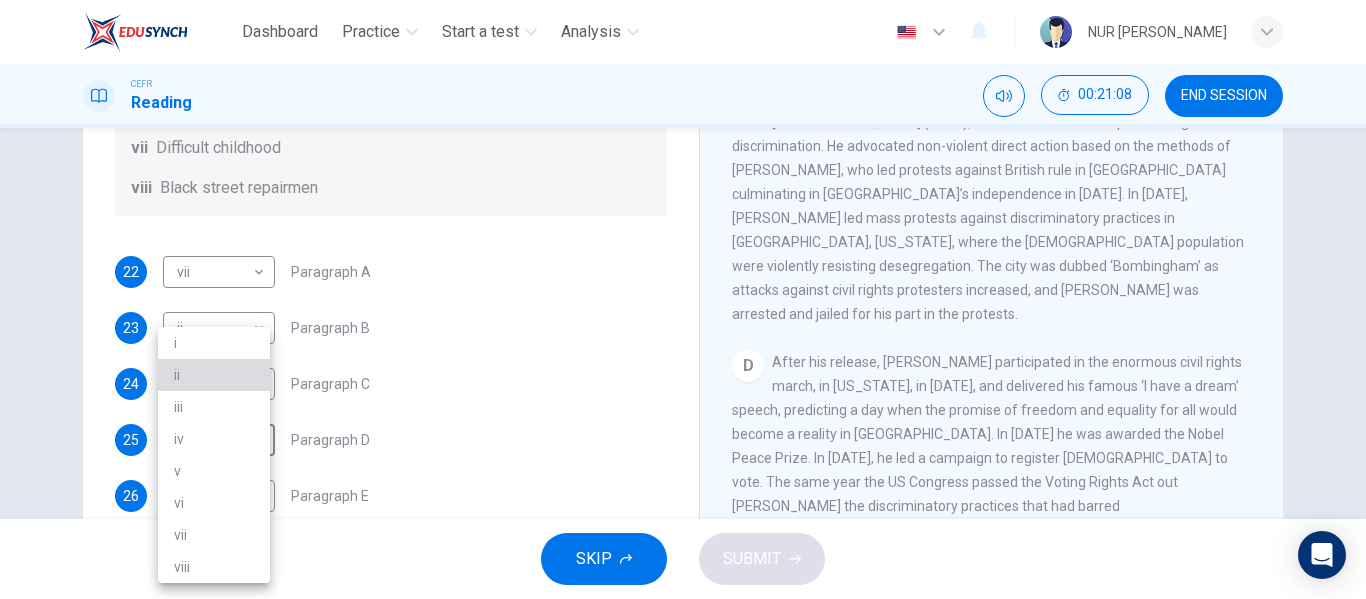 click on "ii" at bounding box center (214, 375) 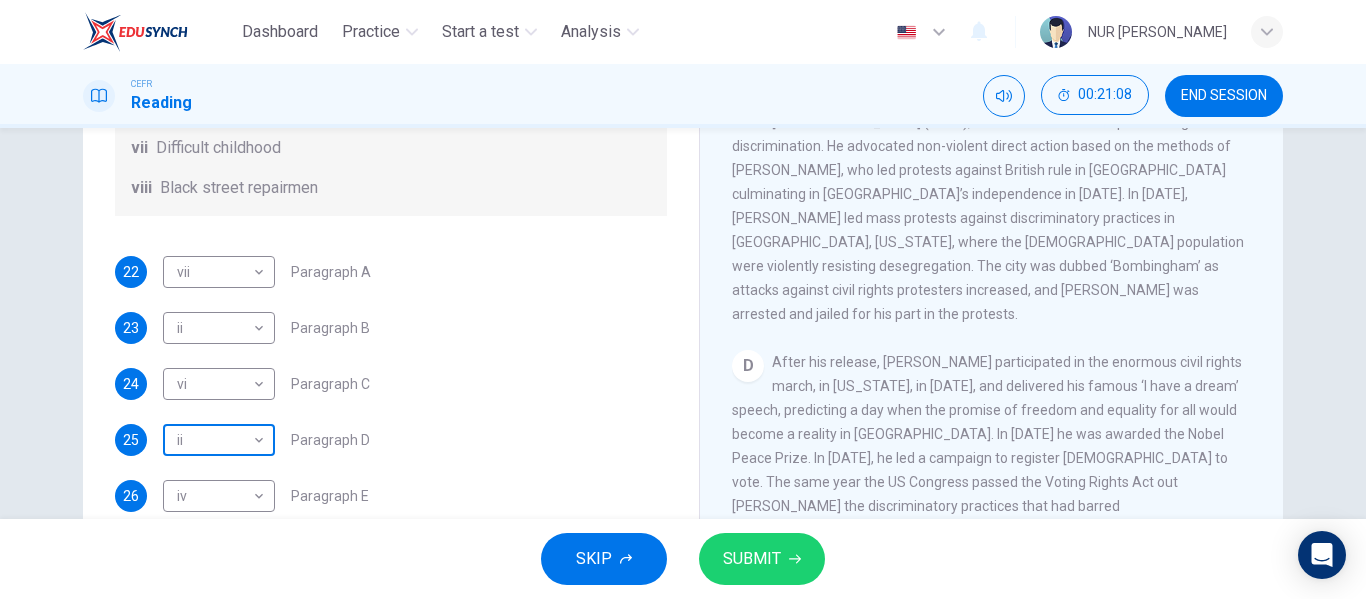 click on "Dashboard Practice Start a test Analysis English en ​ NUR SYAMIMI BINTI MOHD IBRAHIM CEFR Reading 00:21:08 END SESSION Questions 22 - 27 The Reading Passage has 6 paragraphs.
Choose the correct heading for each paragraph  A – F , from the list of headings.
Write the correct number,  i – viii , in the spaces below. List of Headings i The memorable speech ii Unhappy about violence iii A tragic incident iv Protests and action v The background of an iconic man vi Making his mark internationally vii Difficult childhood viii Black street repairmen 22 vii vii ​ Paragraph A 23 ii ii ​ Paragraph B 24 vi vi ​ Paragraph C 25 ii ii ​ Paragraph D 26 iv iv ​ Paragraph E 27 iii iii ​ Paragraph F Martin Luther King CLICK TO ZOOM Click to Zoom A B C D E F SKIP SUBMIT EduSynch - Online Language Proficiency Testing
Dashboard Practice Start a test Analysis Notifications © Copyright  2025" at bounding box center [683, 299] 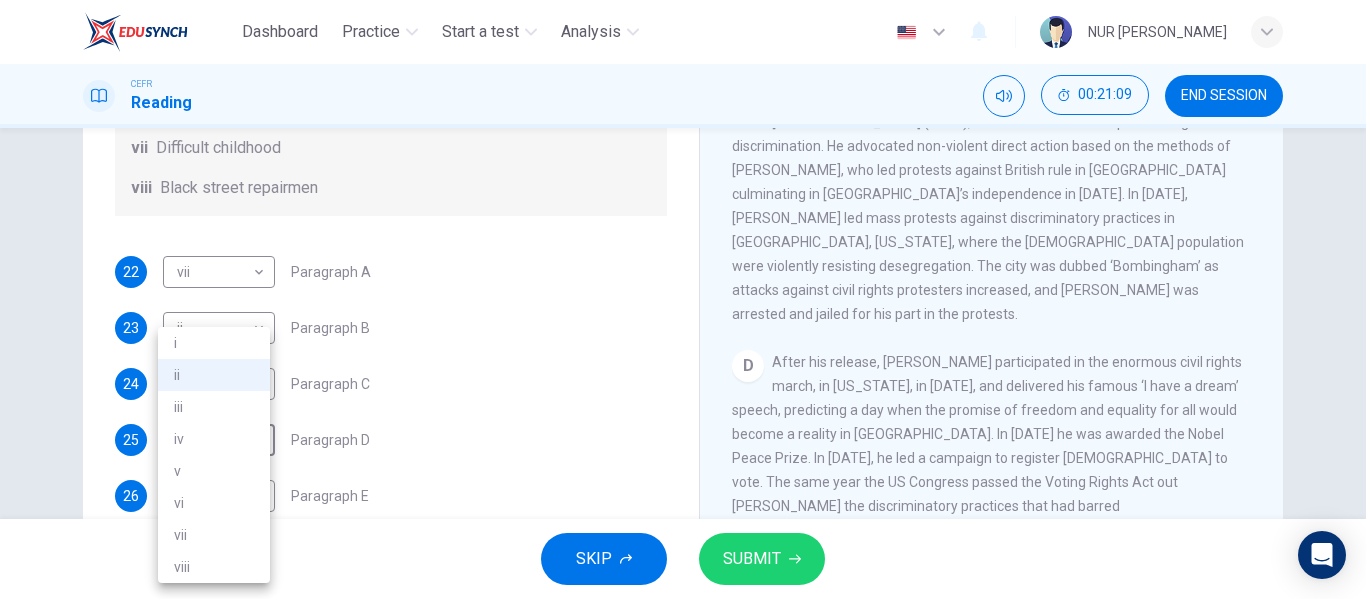 click on "i" at bounding box center (214, 343) 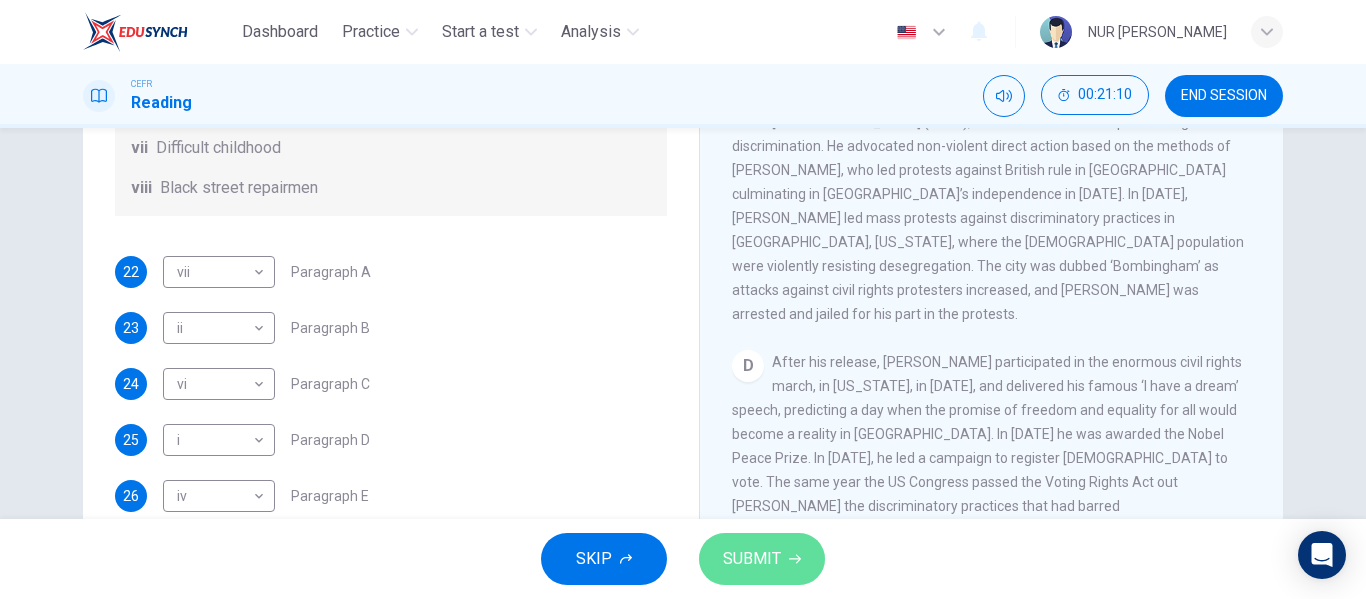 click on "SUBMIT" at bounding box center [762, 559] 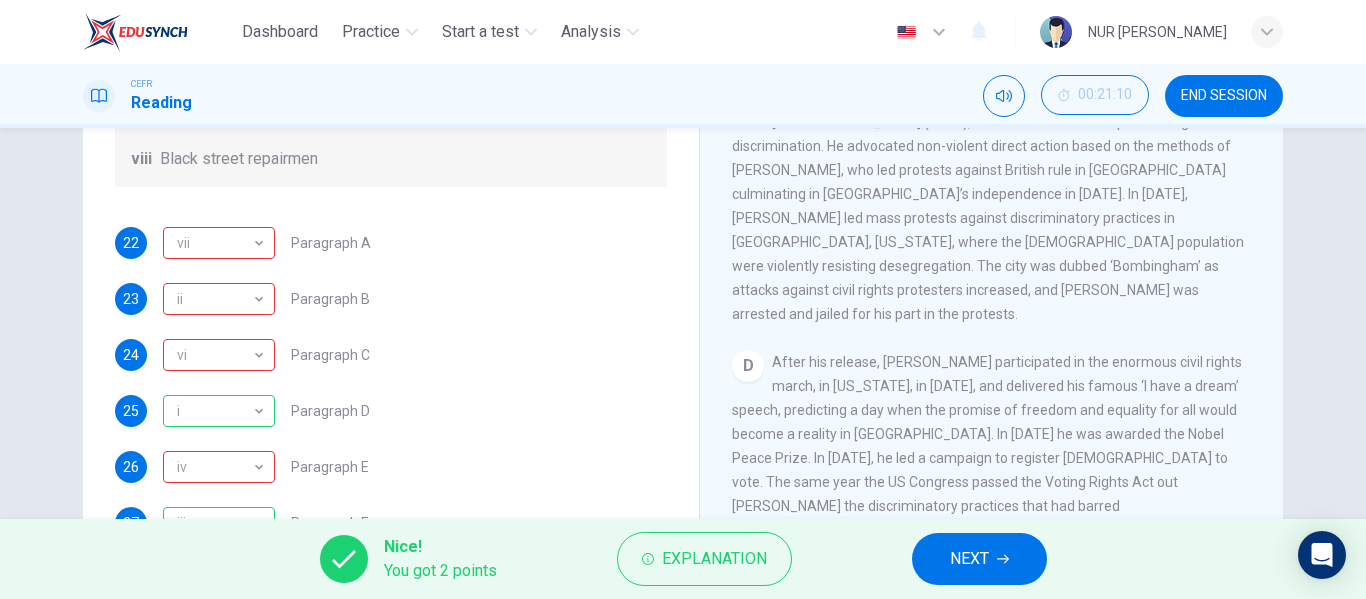 scroll, scrollTop: 353, scrollLeft: 0, axis: vertical 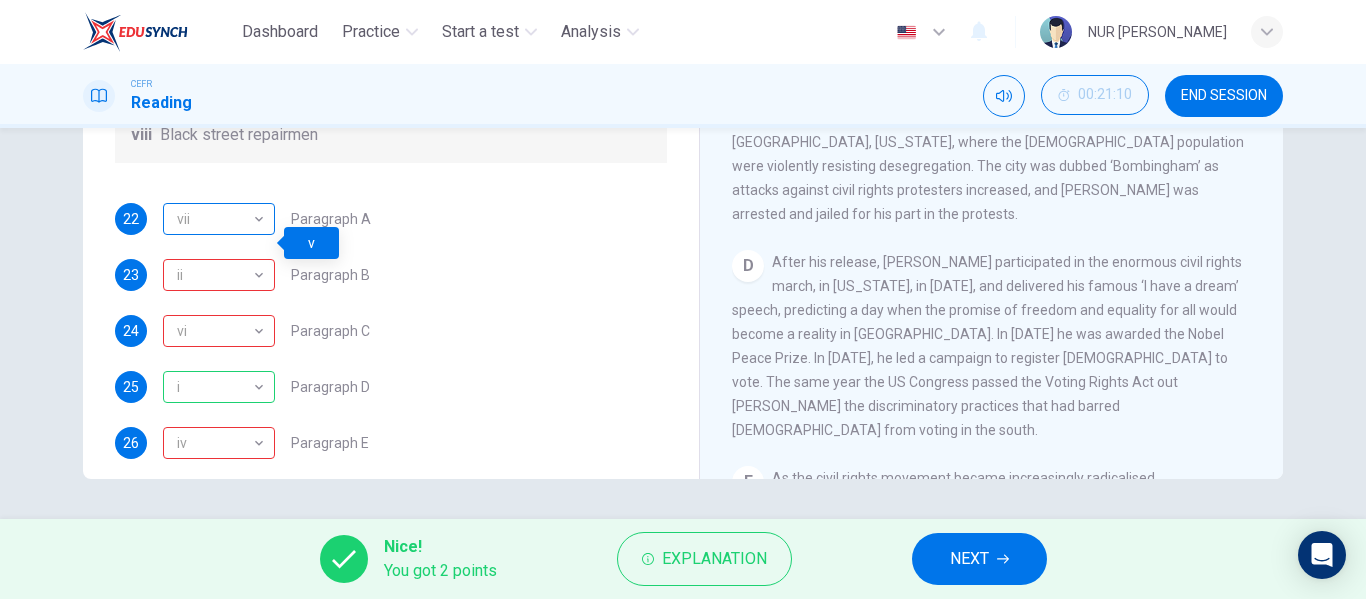 click on "vii" at bounding box center [215, 219] 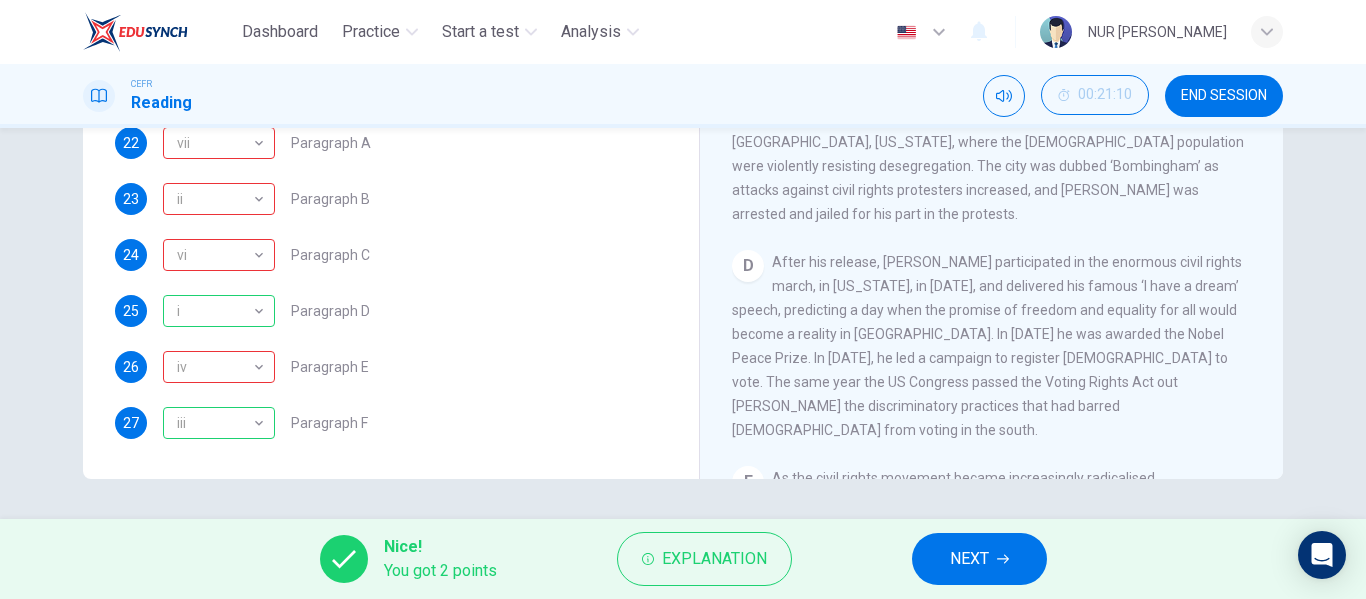 scroll, scrollTop: 353, scrollLeft: 0, axis: vertical 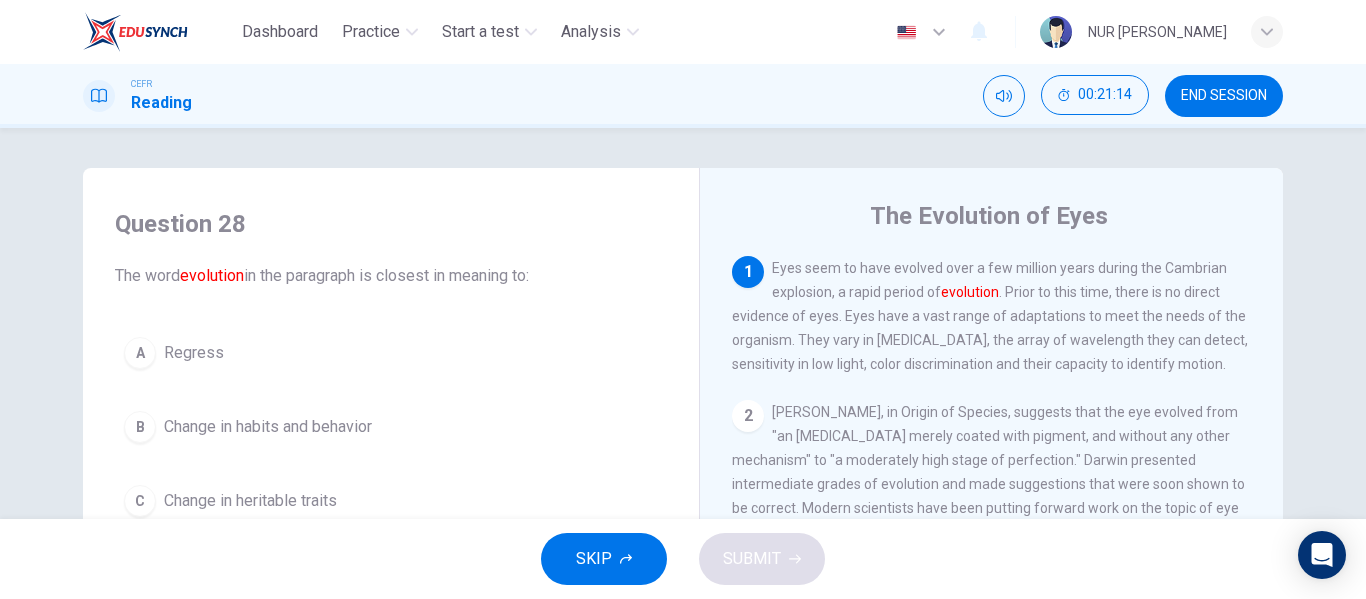 click on "END SESSION" at bounding box center (1224, 96) 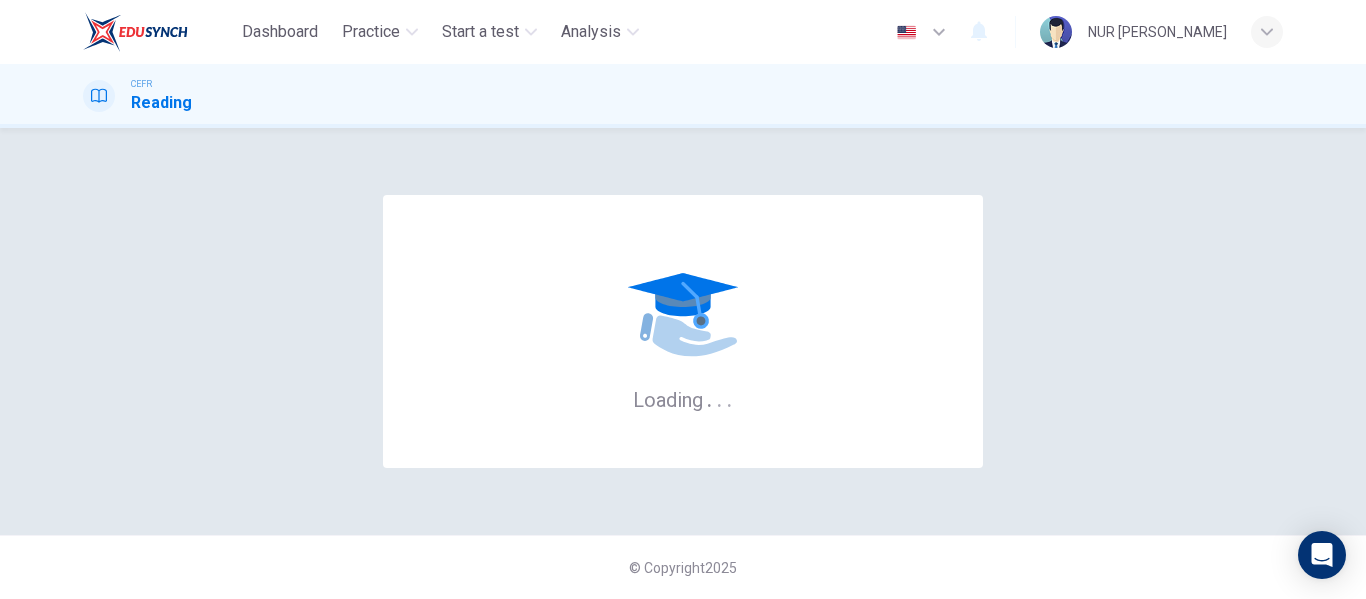 scroll, scrollTop: 0, scrollLeft: 0, axis: both 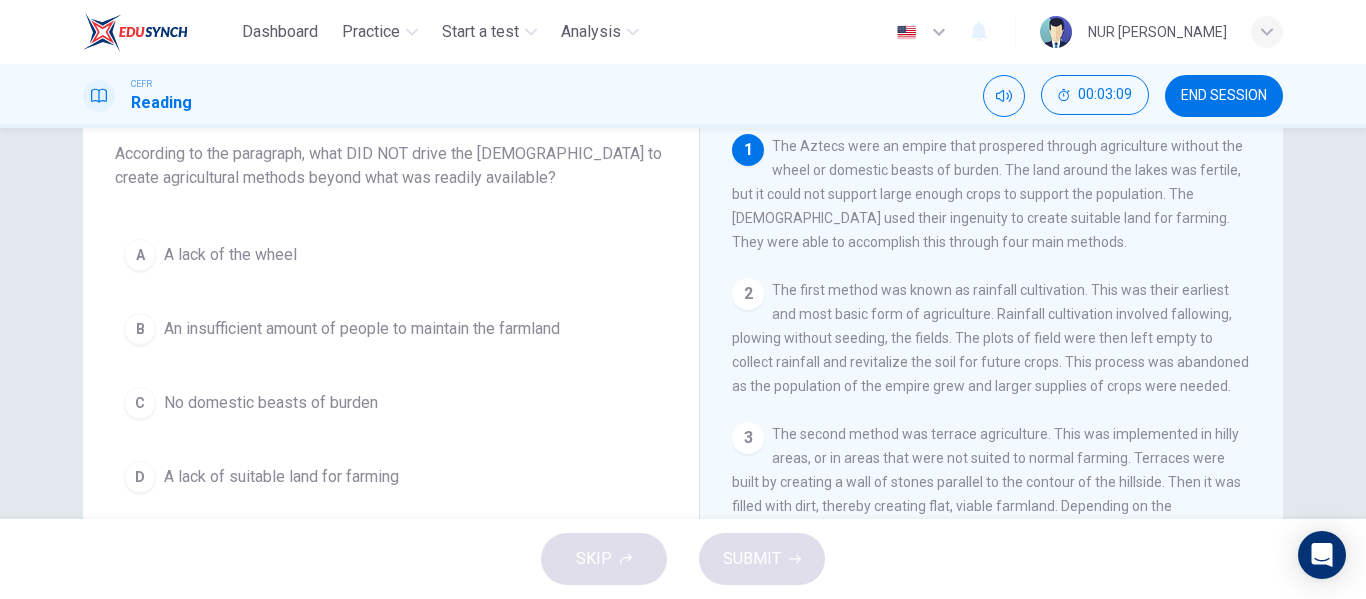 click on "B An insufficient amount of people to maintain the farmland" at bounding box center (391, 329) 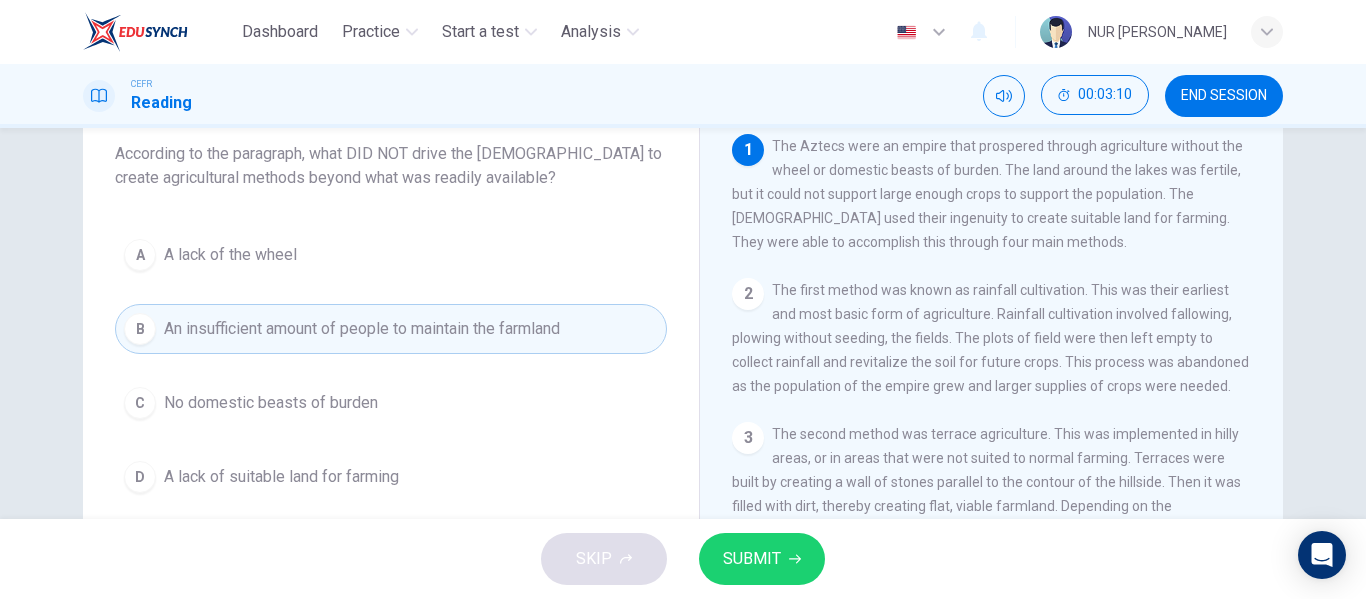 click on "SUBMIT" at bounding box center [762, 559] 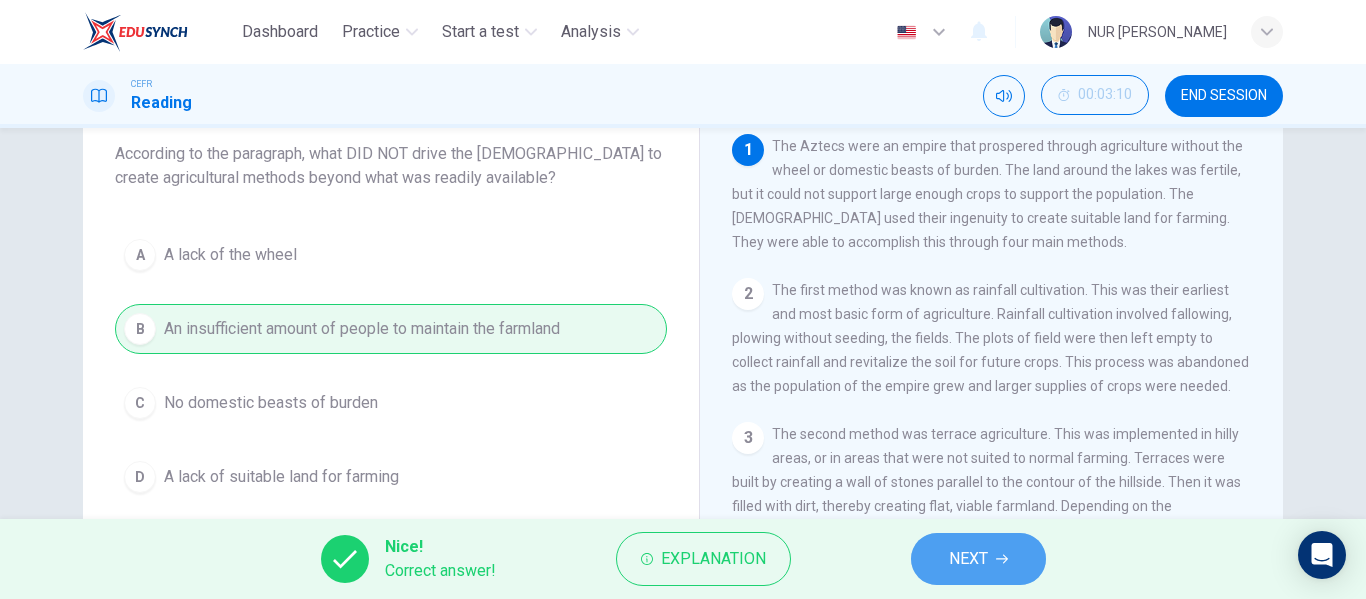 click on "NEXT" at bounding box center [968, 559] 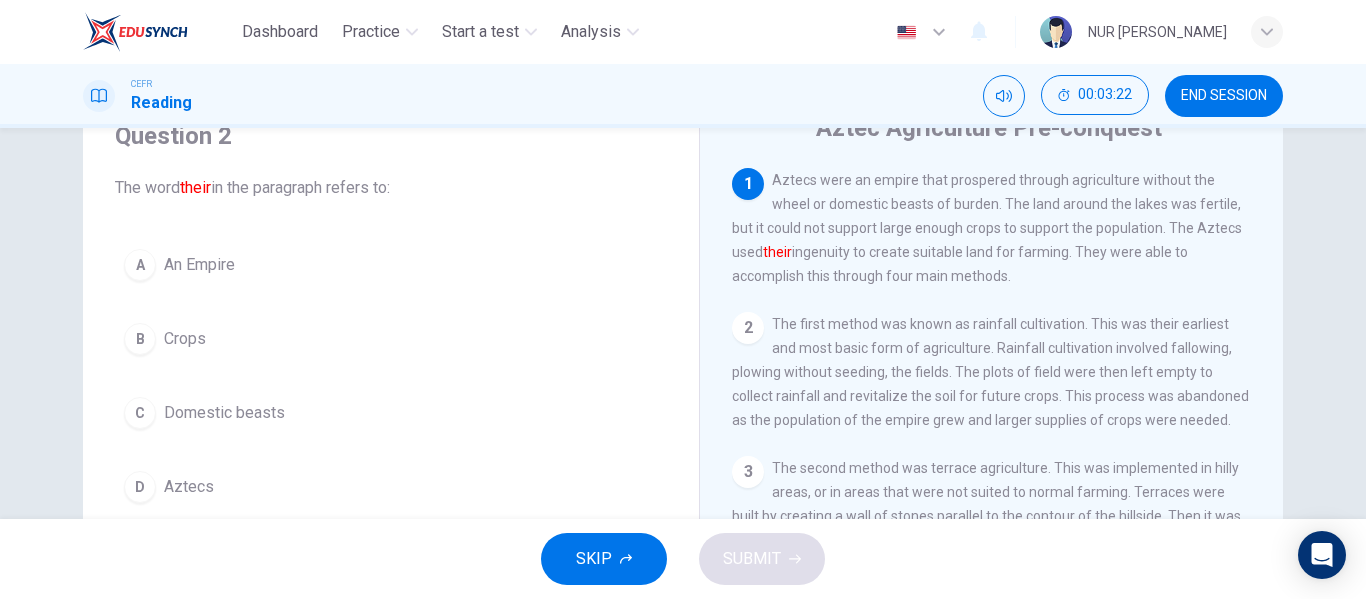 scroll, scrollTop: 122, scrollLeft: 0, axis: vertical 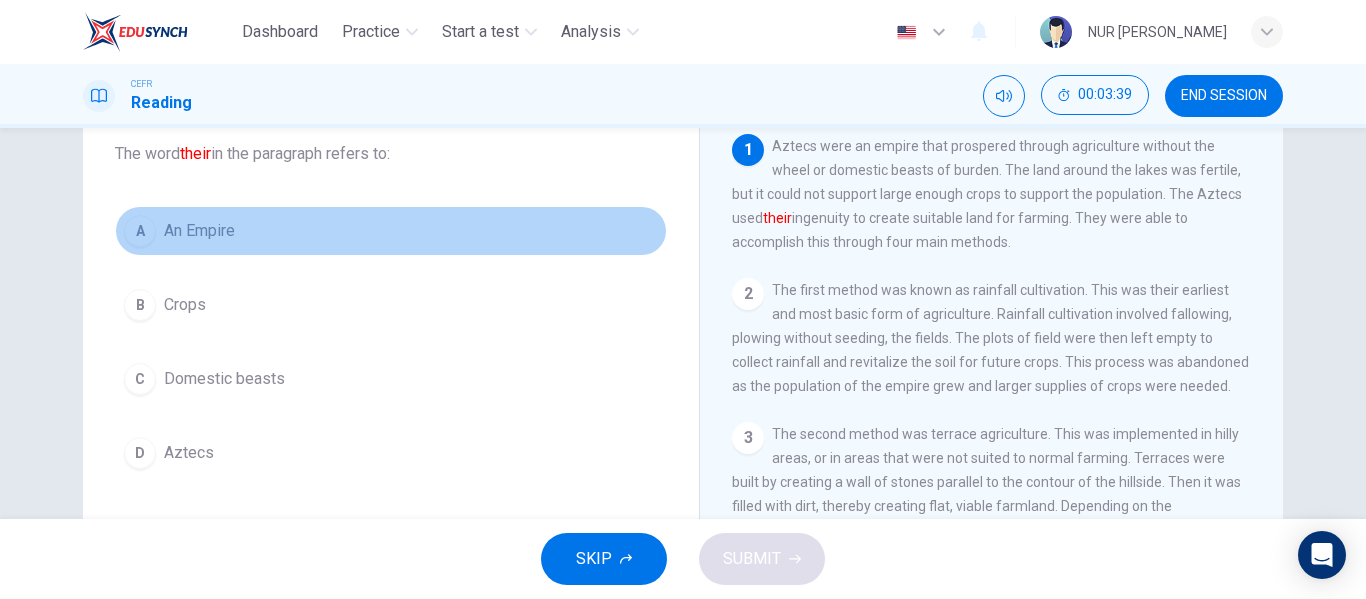 click on "A An Empire" at bounding box center (391, 231) 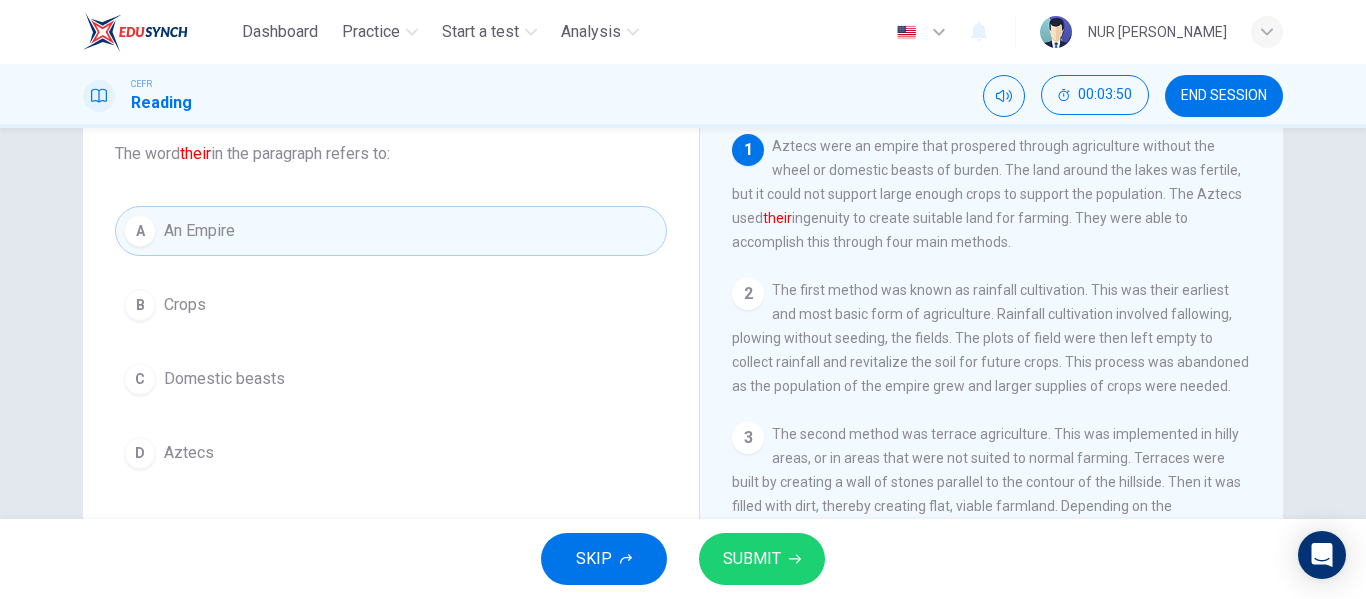 click on "D Aztecs" at bounding box center [391, 453] 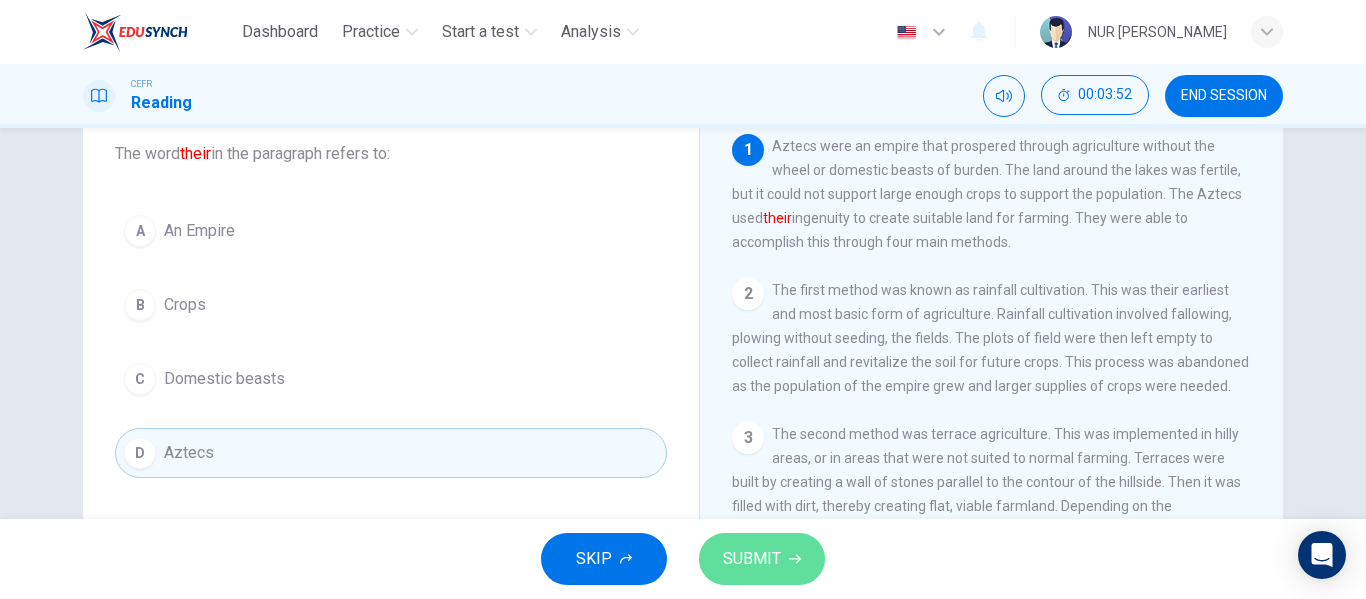 click on "SUBMIT" at bounding box center (762, 559) 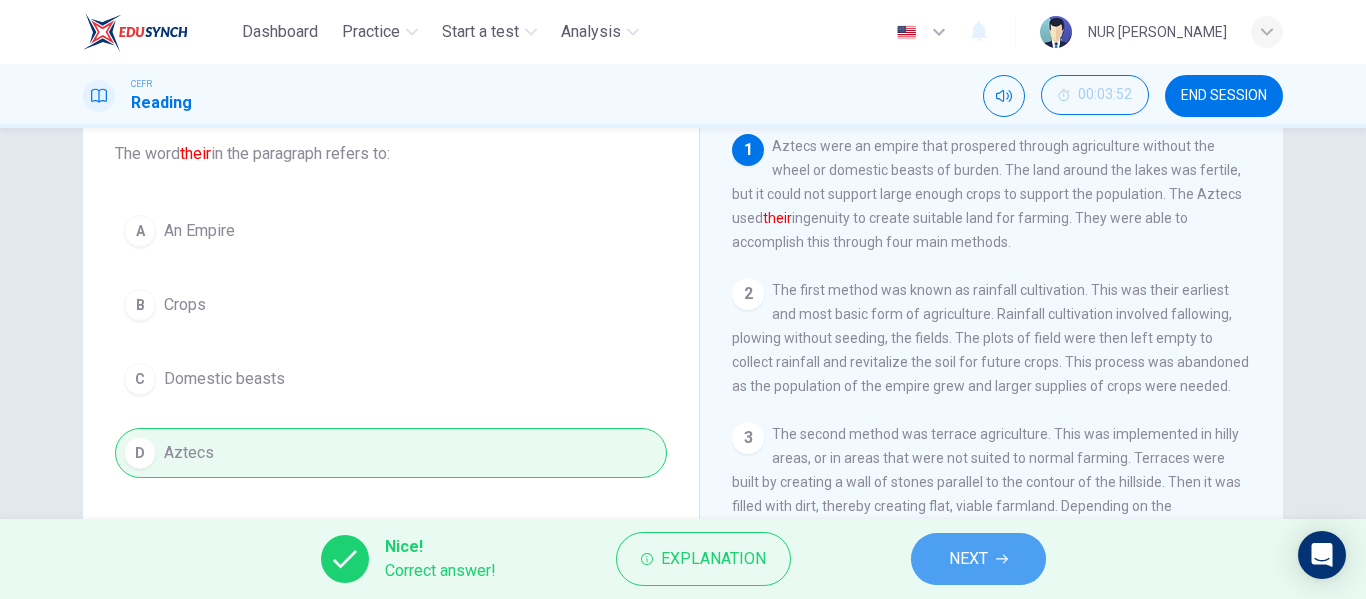 click on "NEXT" at bounding box center (968, 559) 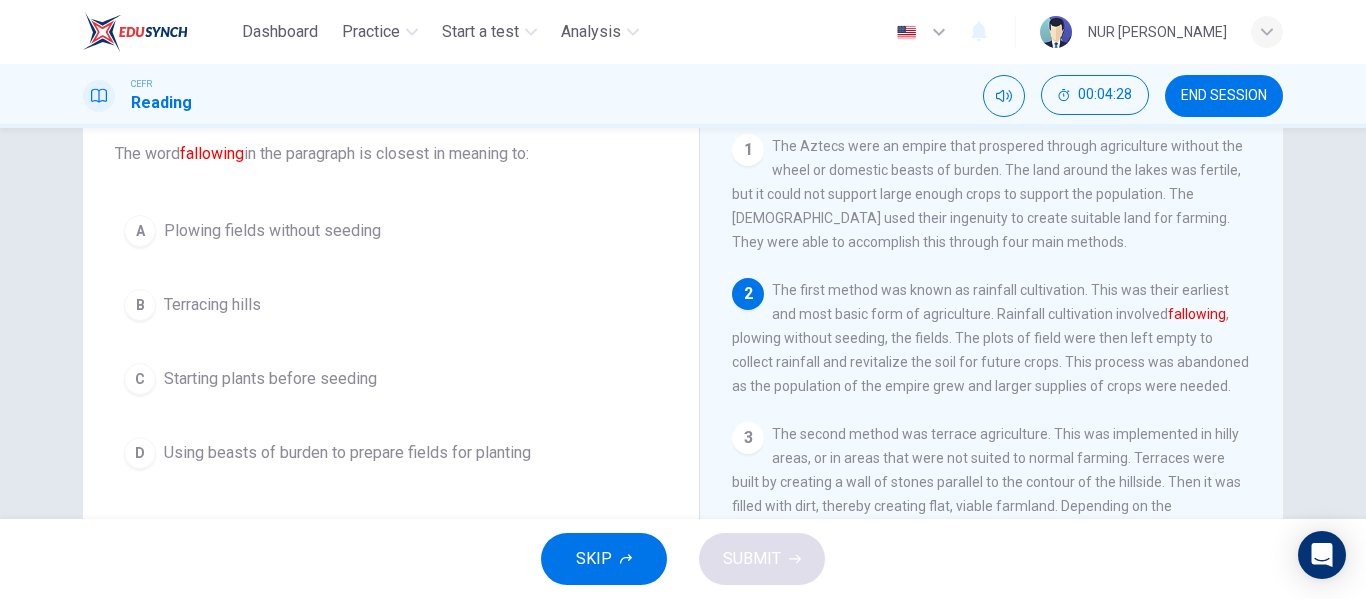 click on "A Plowing fields without seeding" at bounding box center (391, 231) 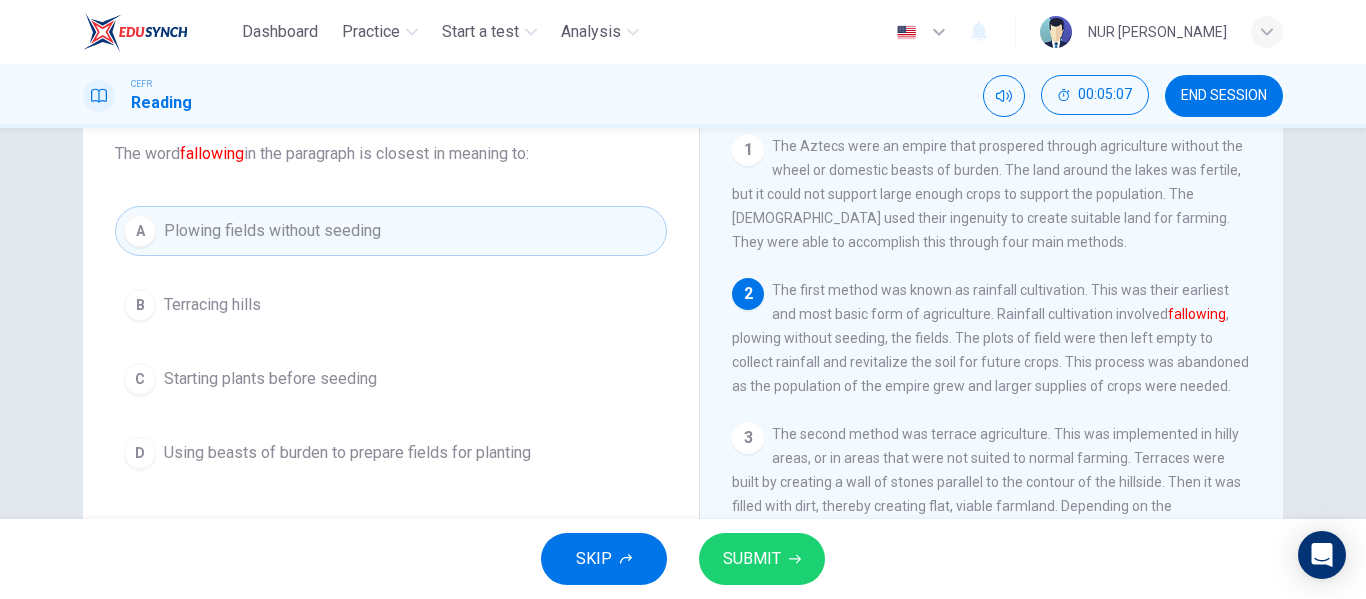click on "SUBMIT" at bounding box center [762, 559] 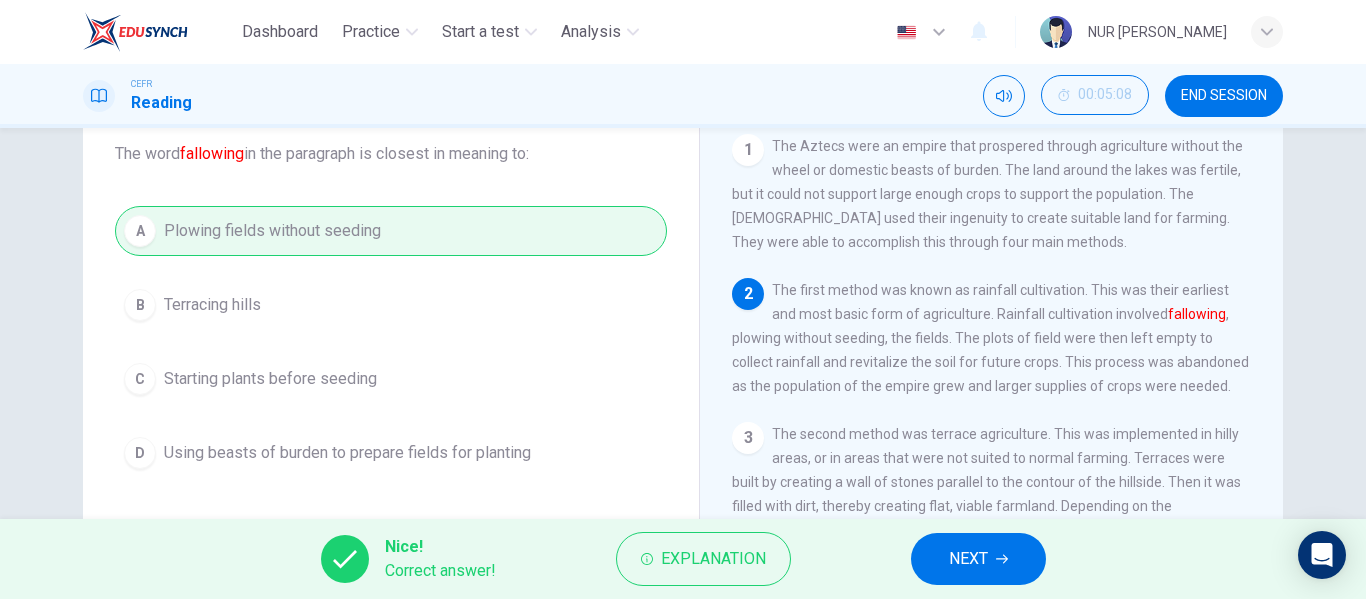 click on "NEXT" at bounding box center [978, 559] 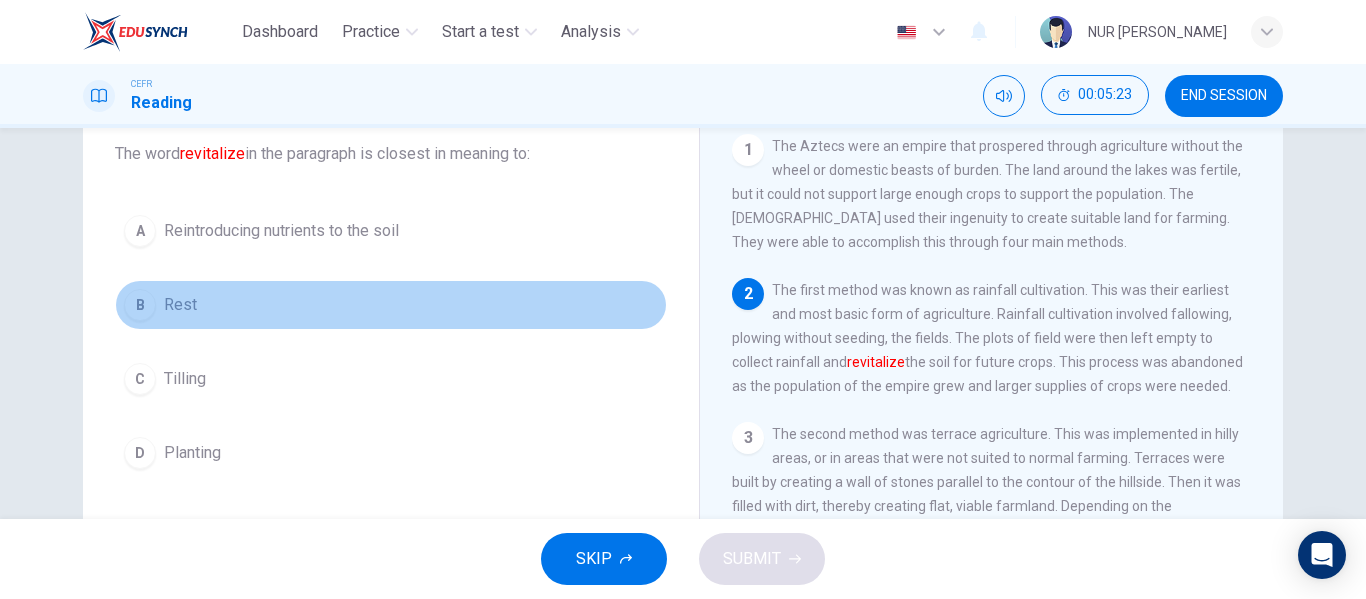 click on "B Rest" at bounding box center [391, 305] 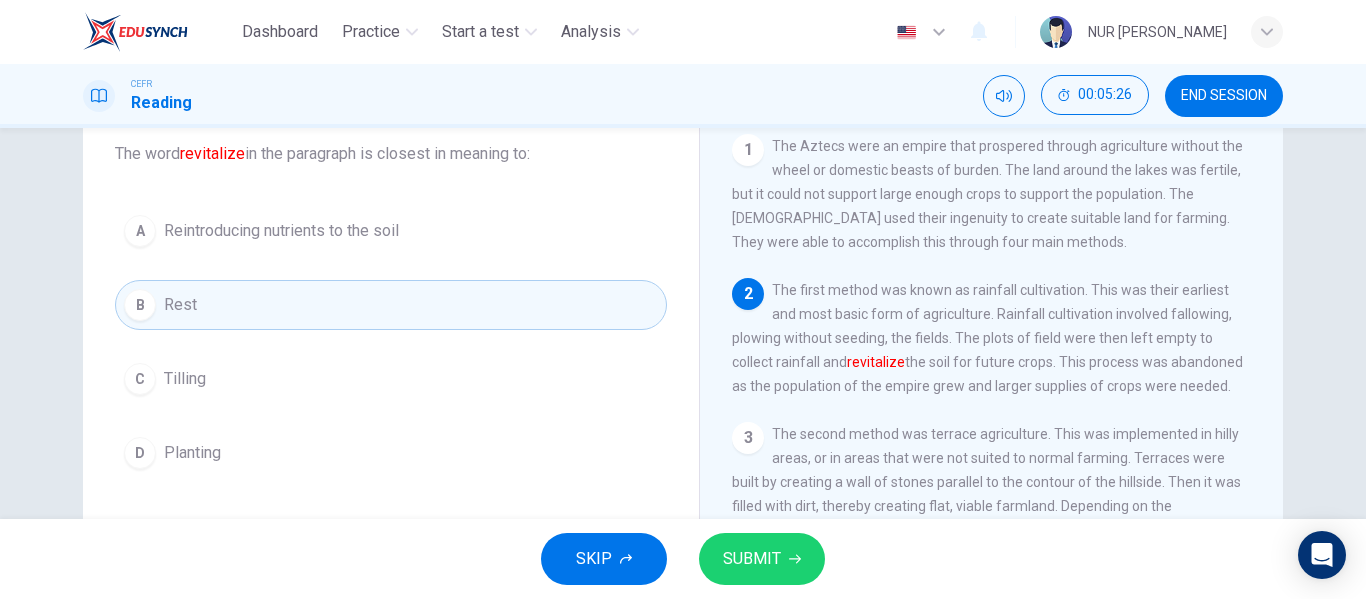 click on "SUBMIT" at bounding box center [752, 559] 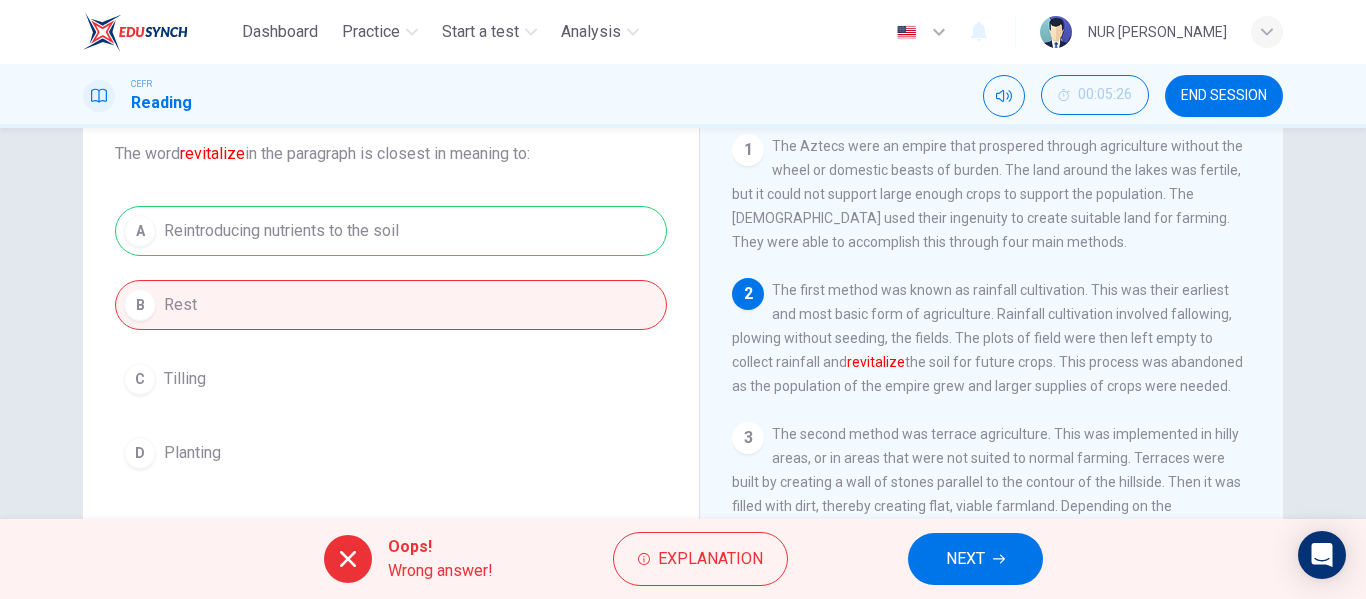 click on "NEXT" at bounding box center [975, 559] 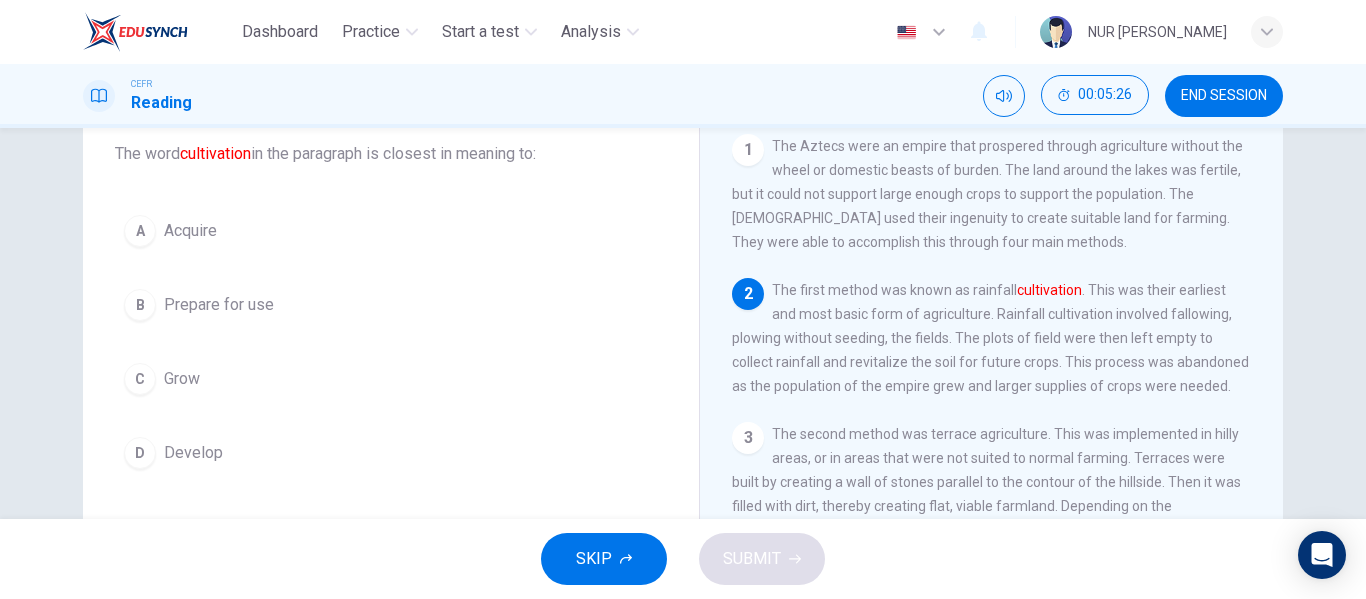 scroll, scrollTop: 100, scrollLeft: 0, axis: vertical 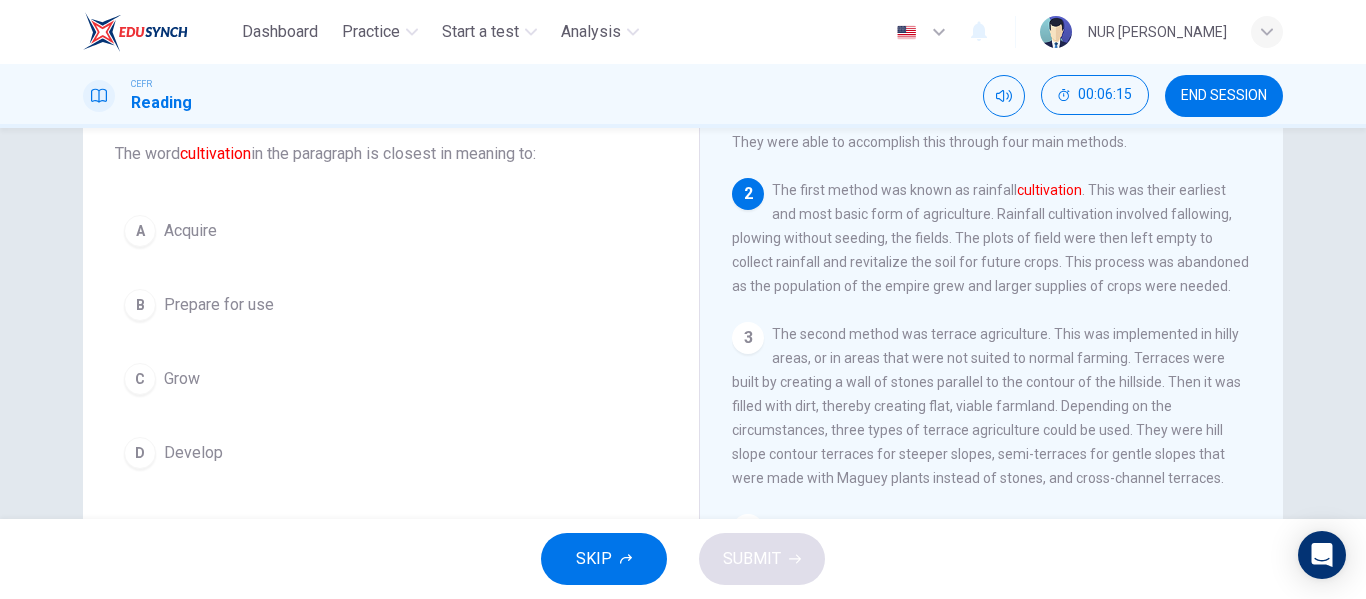 click on "B Prepare for use" at bounding box center (391, 305) 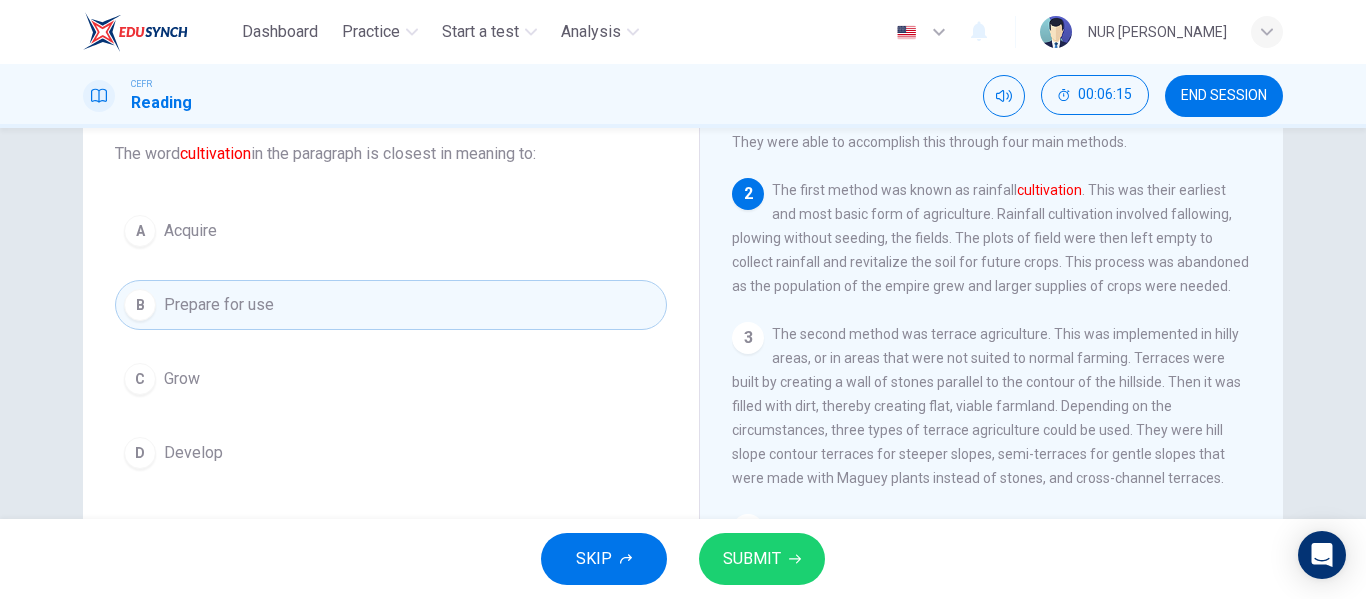 click 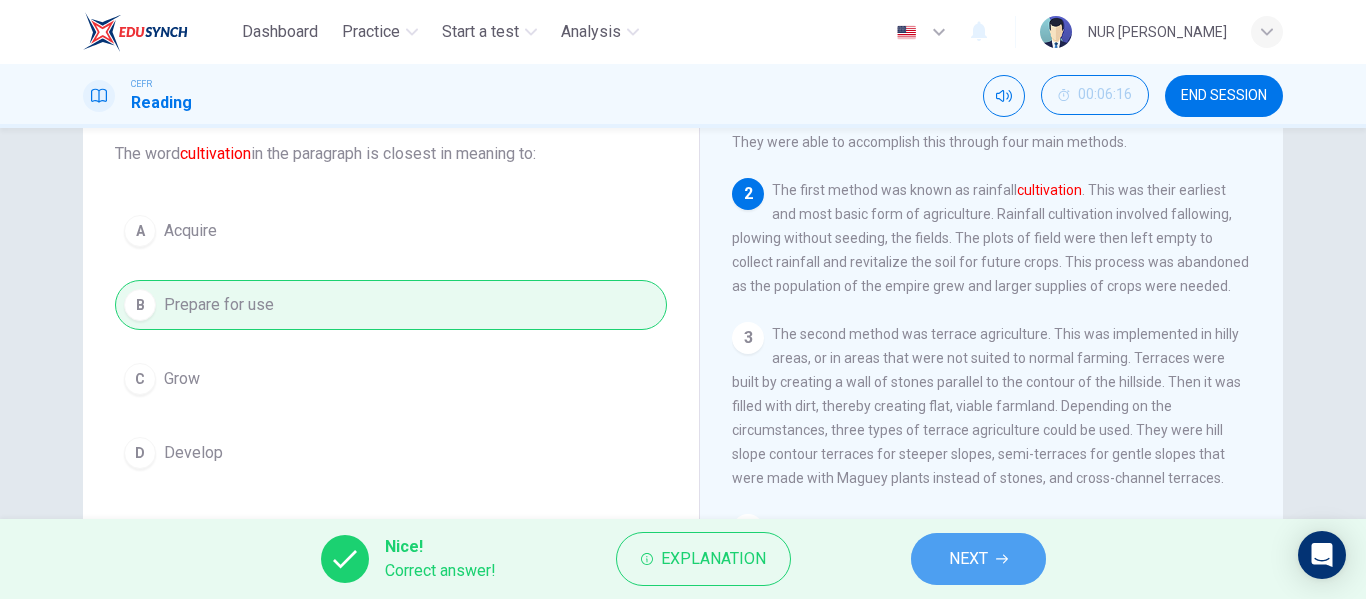 click 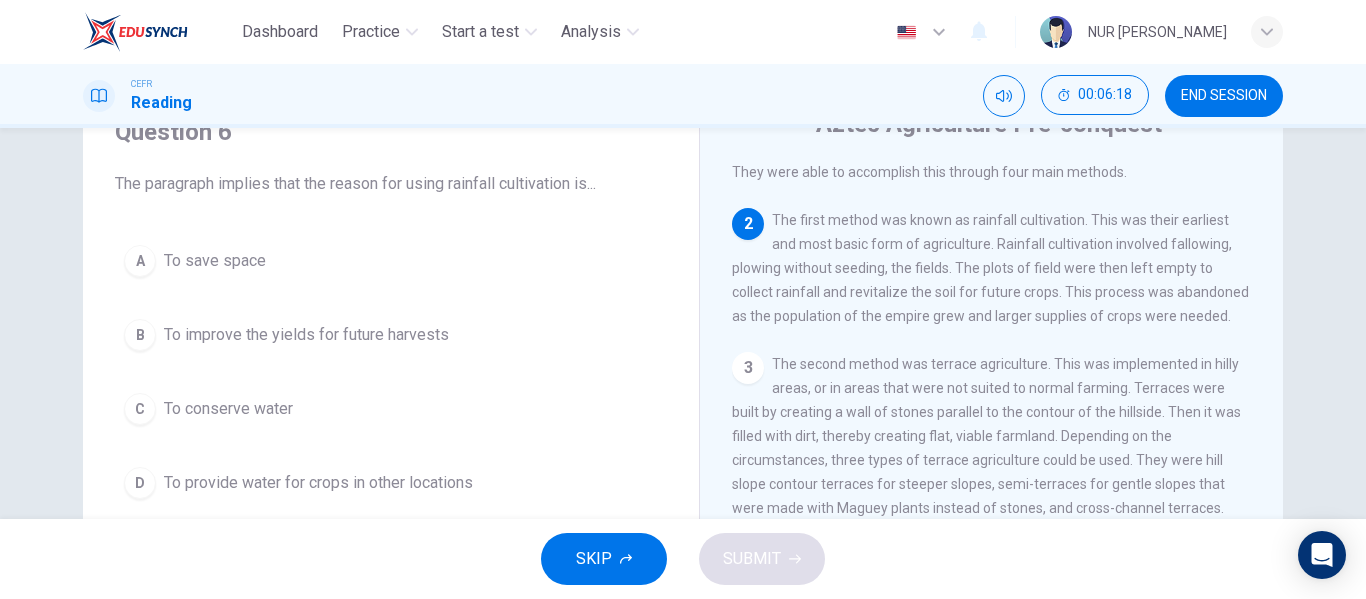 scroll, scrollTop: 122, scrollLeft: 0, axis: vertical 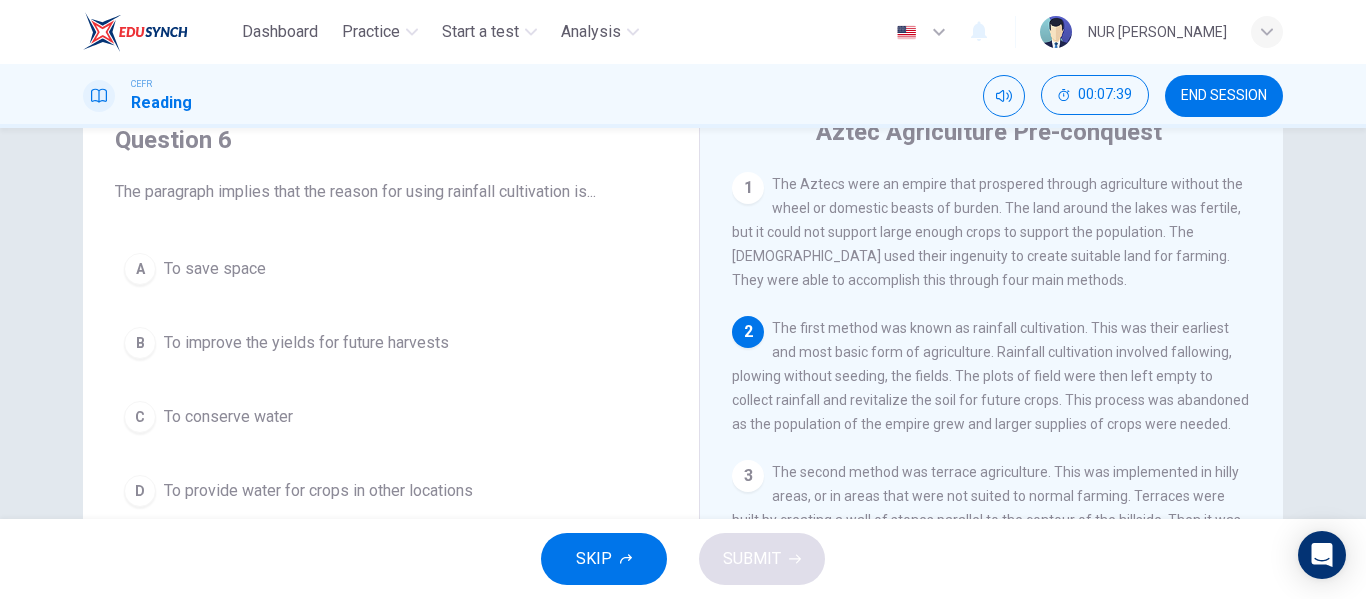 click on "A To save space B To improve the yields for future harvests C To conserve water D To provide water for crops in other locations" at bounding box center (391, 380) 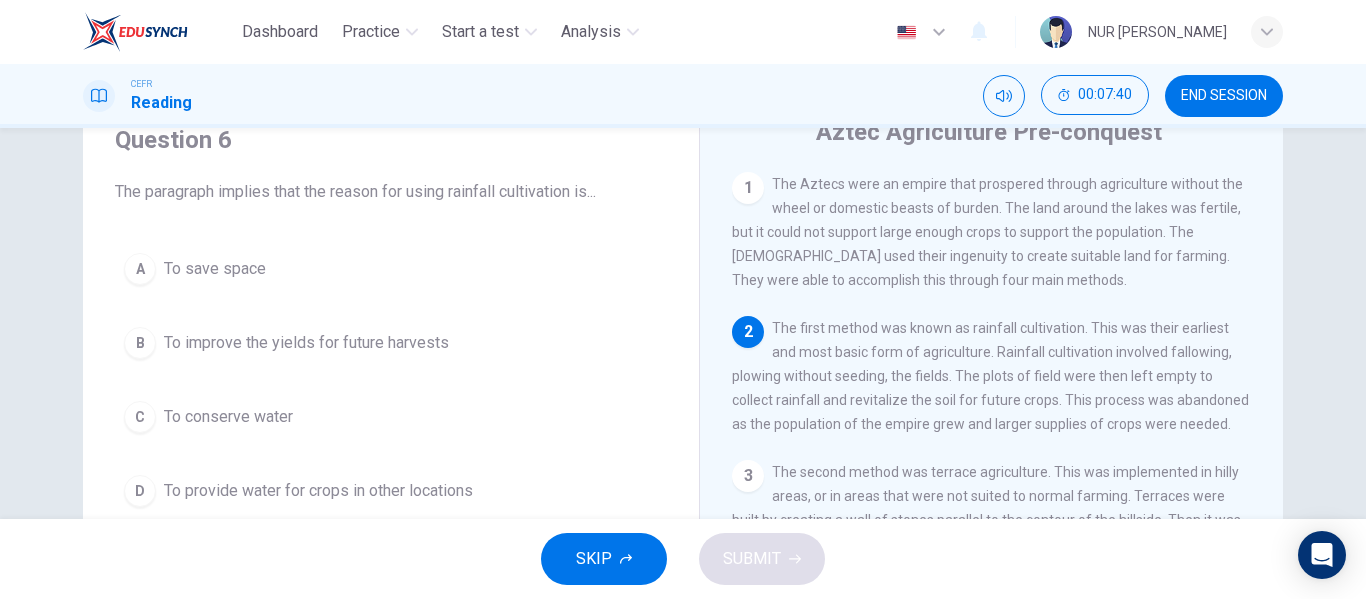 click on "B To improve the yields for future harvests" at bounding box center [391, 343] 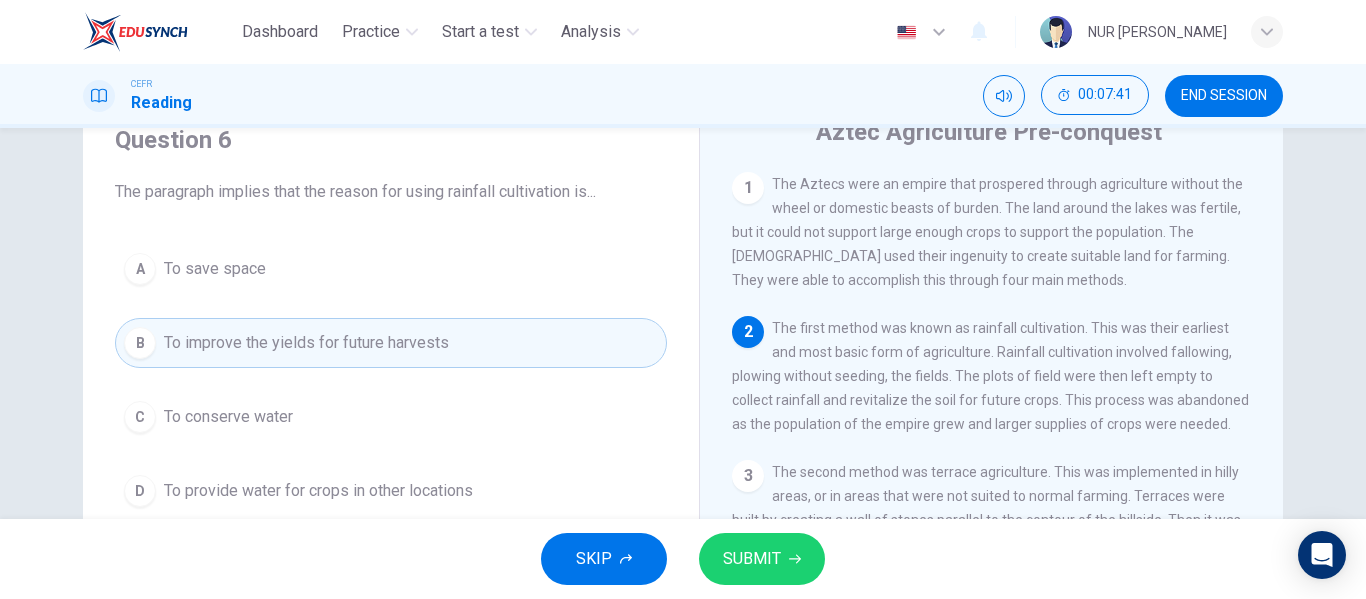 click 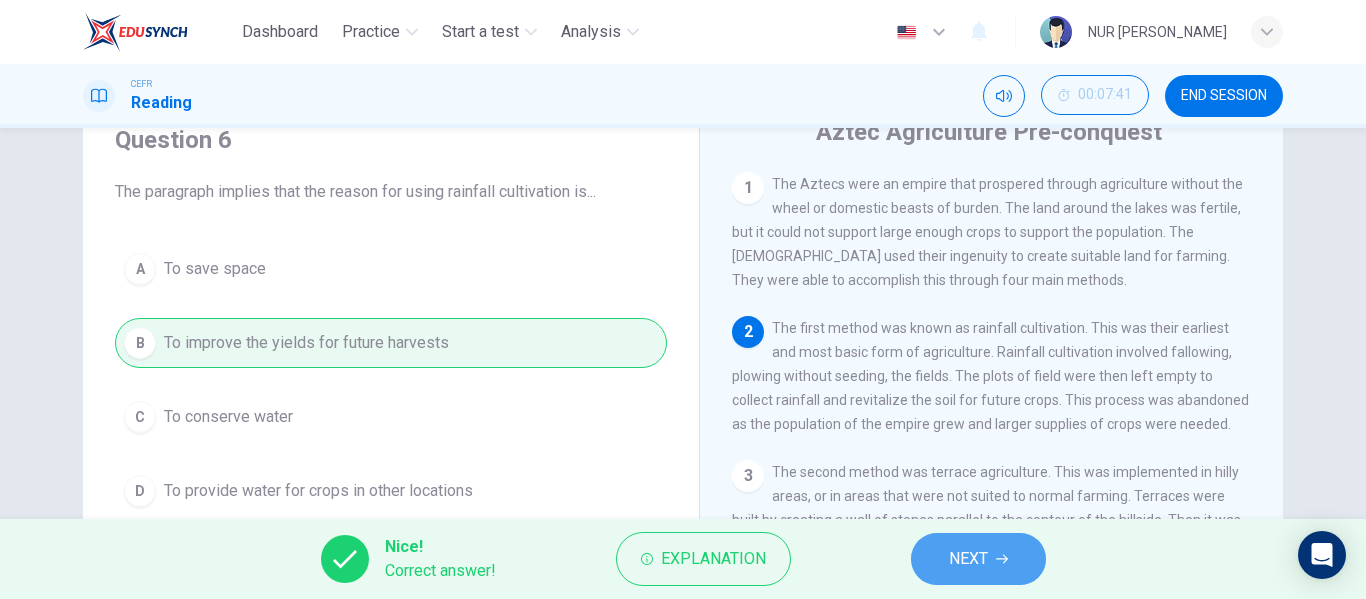 click on "NEXT" at bounding box center [978, 559] 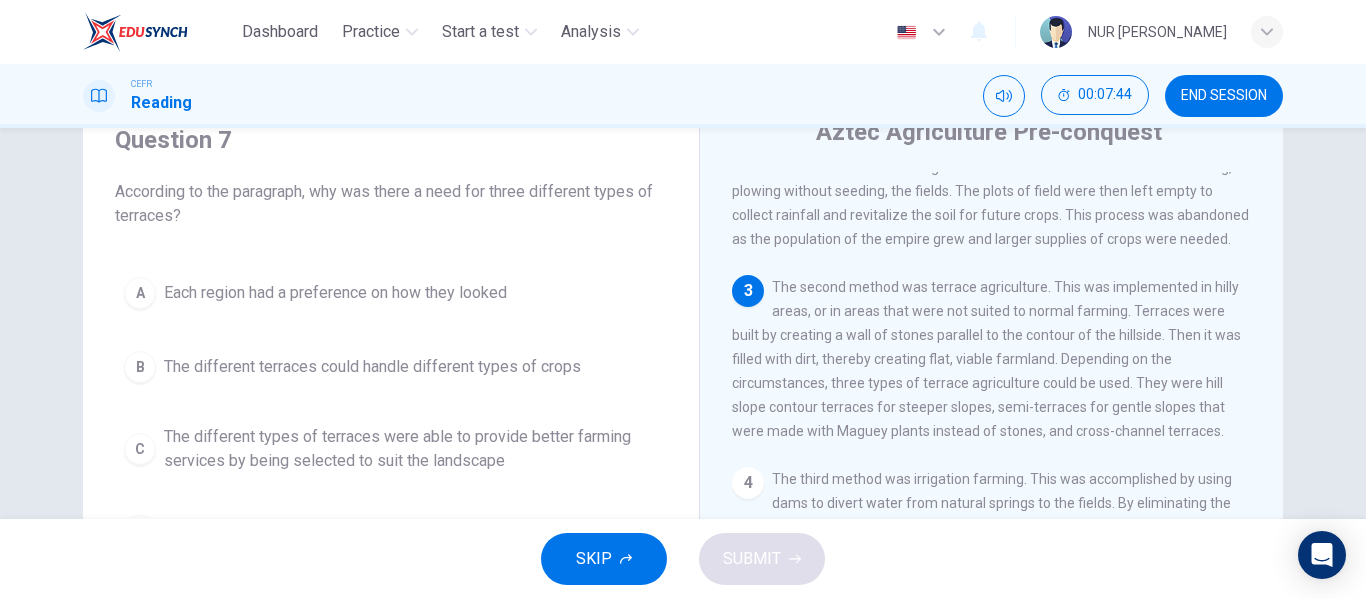 scroll, scrollTop: 238, scrollLeft: 0, axis: vertical 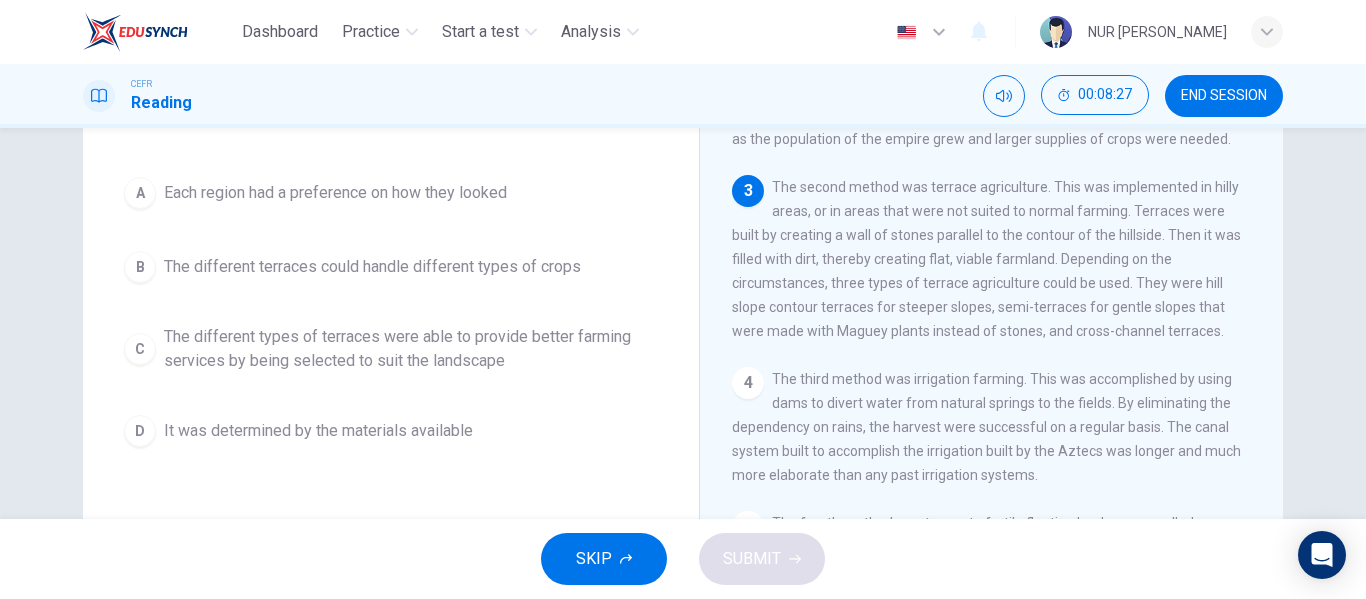 click on "The different types of terraces were able to provide better farming services by being selected to suit the landscape" at bounding box center [411, 349] 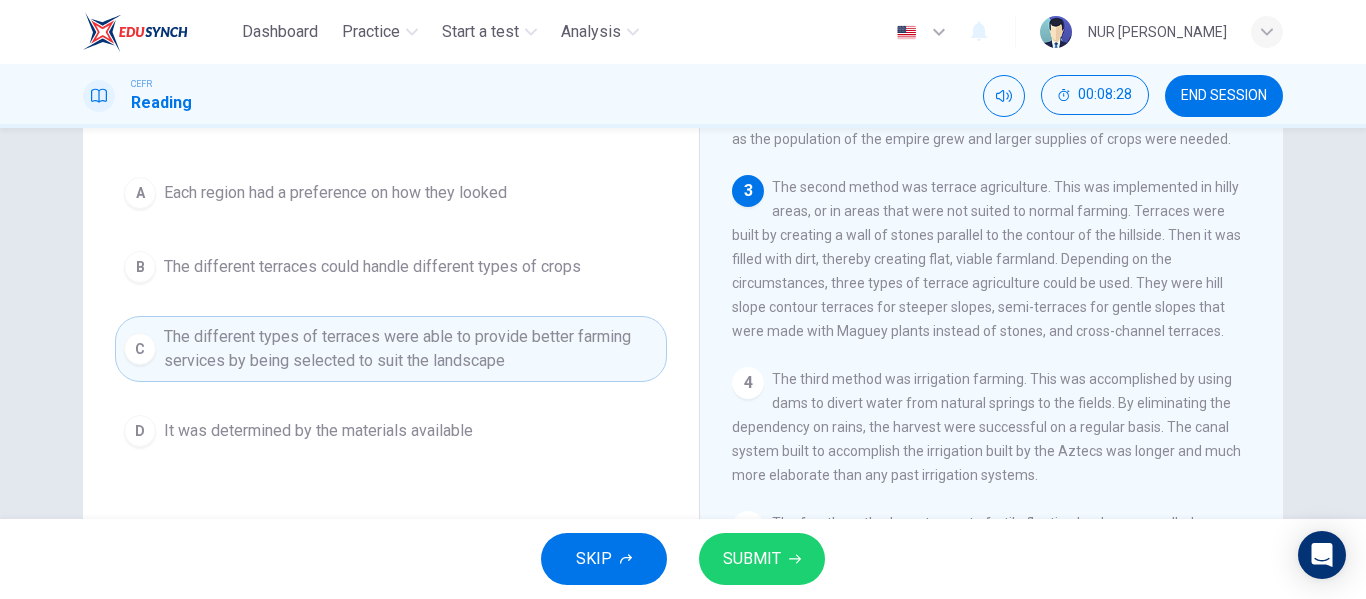 click on "SUBMIT" at bounding box center (762, 559) 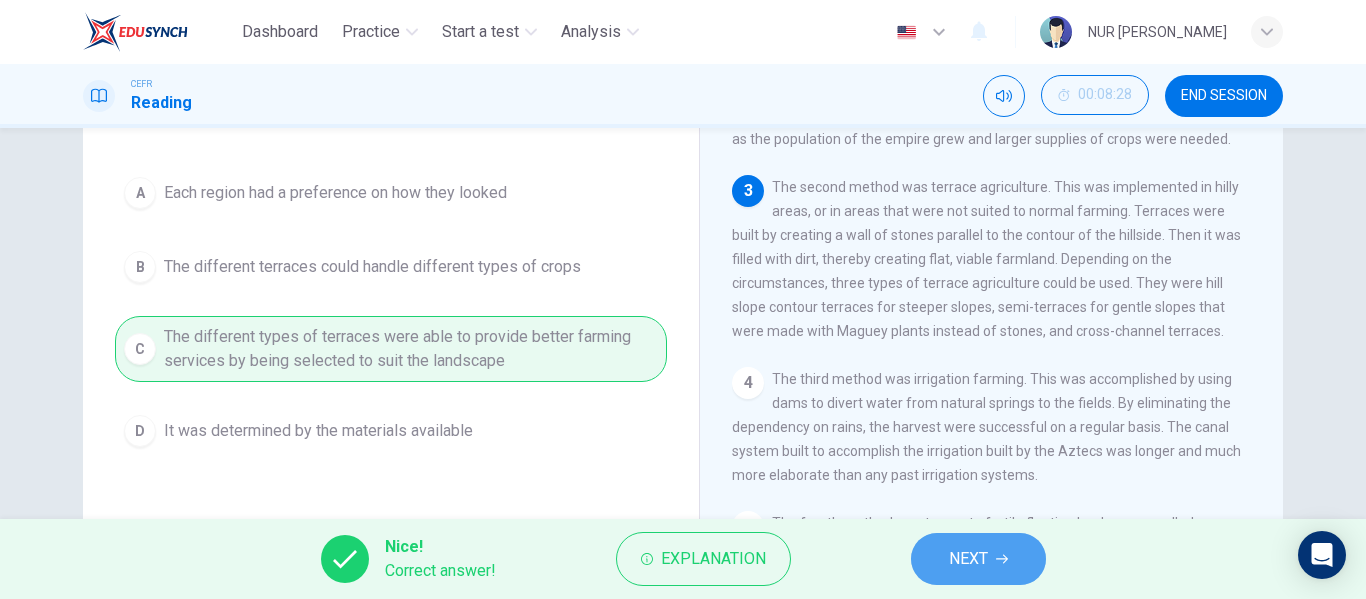 click on "NEXT" at bounding box center (968, 559) 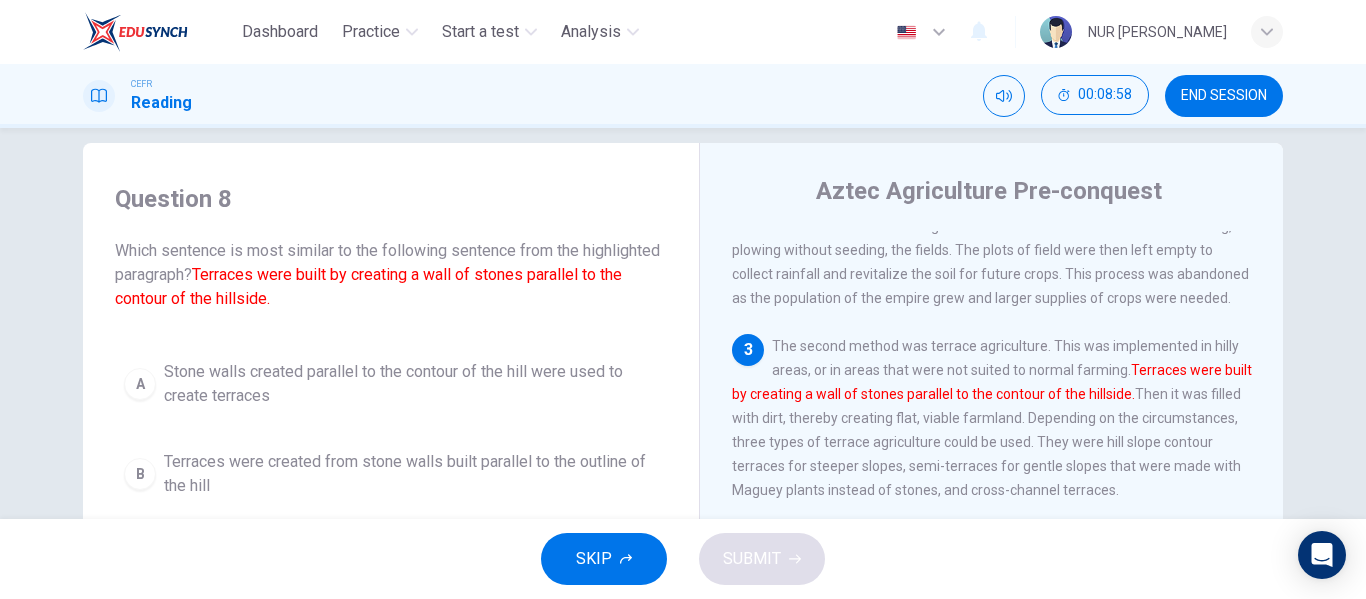 scroll, scrollTop: 8, scrollLeft: 0, axis: vertical 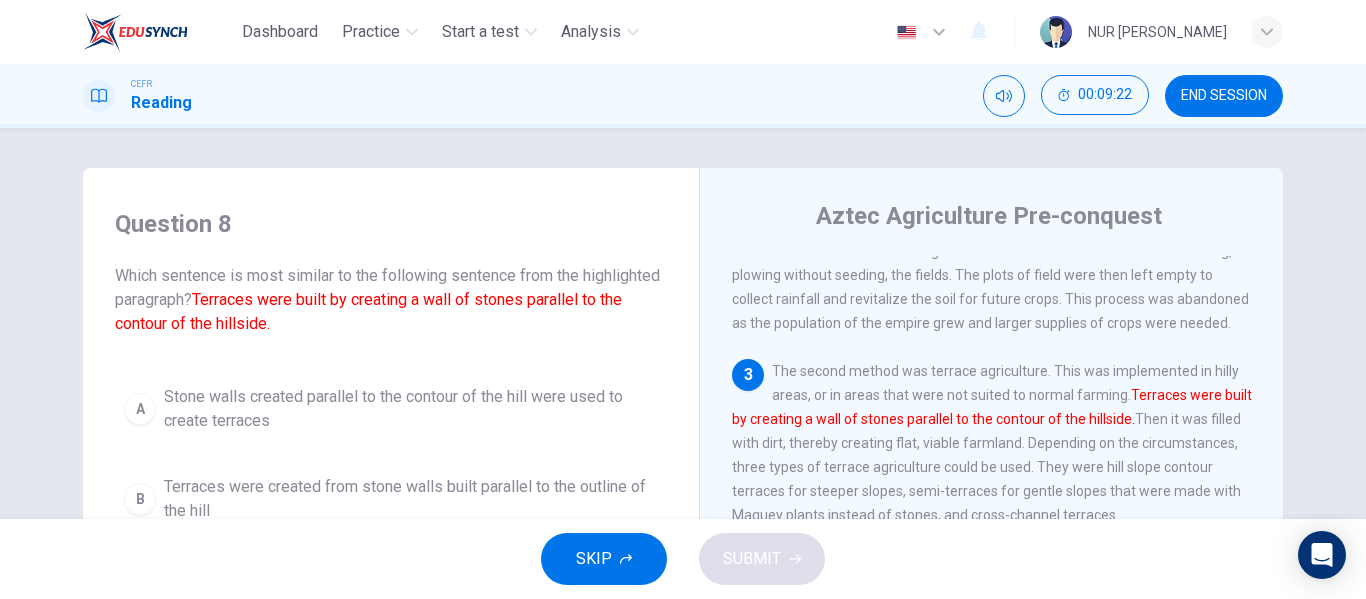 click on "Stone walls created parallel to the contour of the hill were used to create terraces" at bounding box center [411, 409] 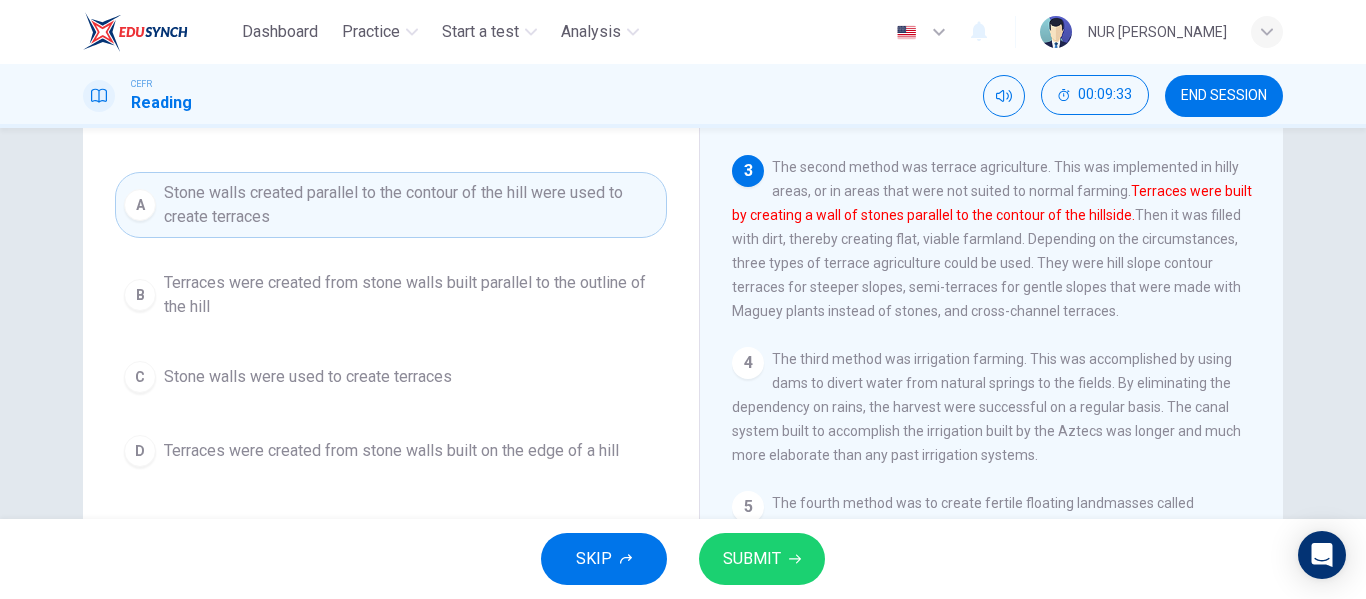 scroll, scrollTop: 184, scrollLeft: 0, axis: vertical 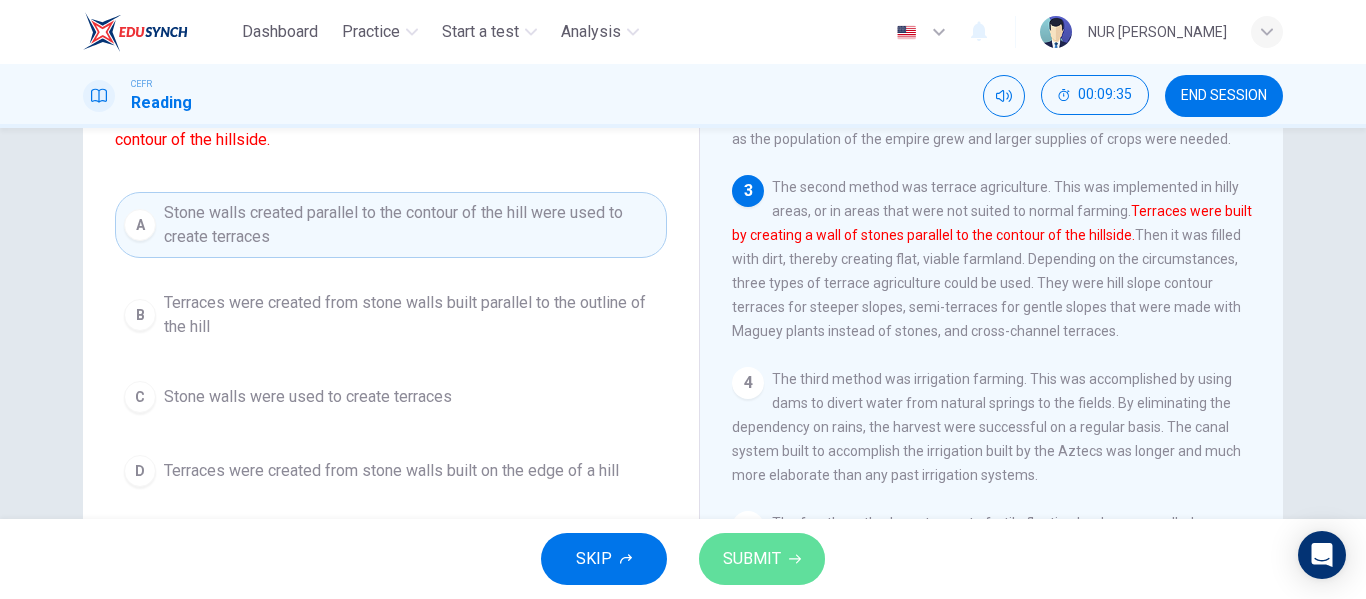 click on "SUBMIT" at bounding box center (752, 559) 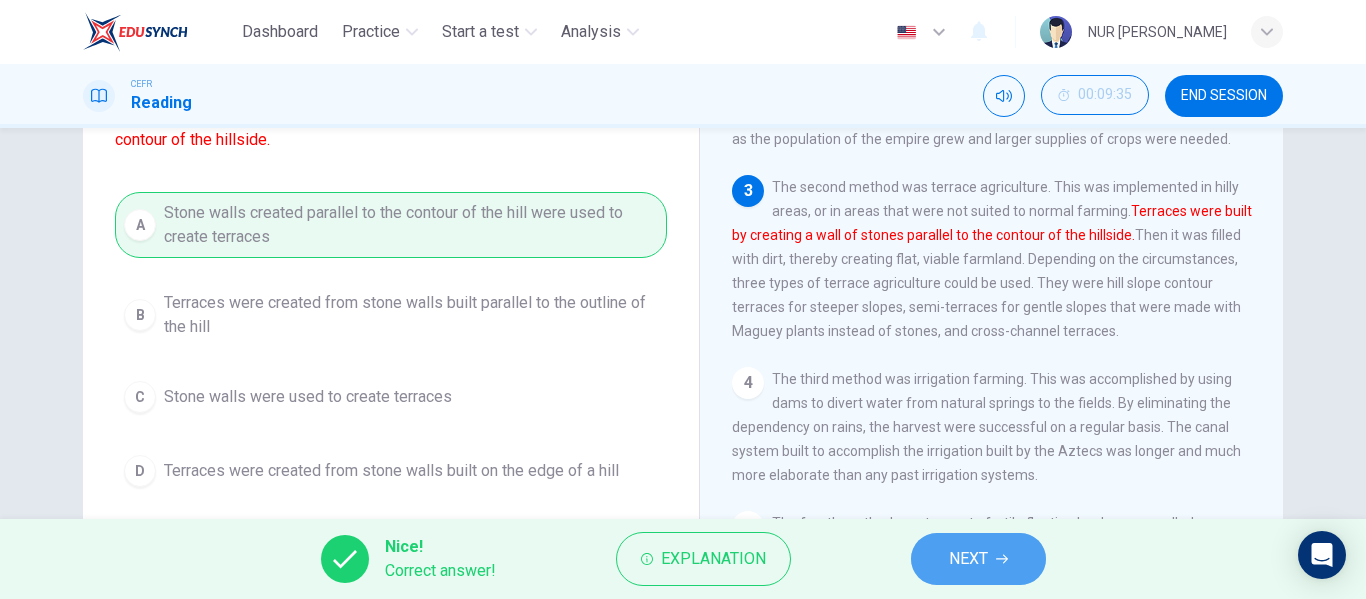 click on "NEXT" at bounding box center [978, 559] 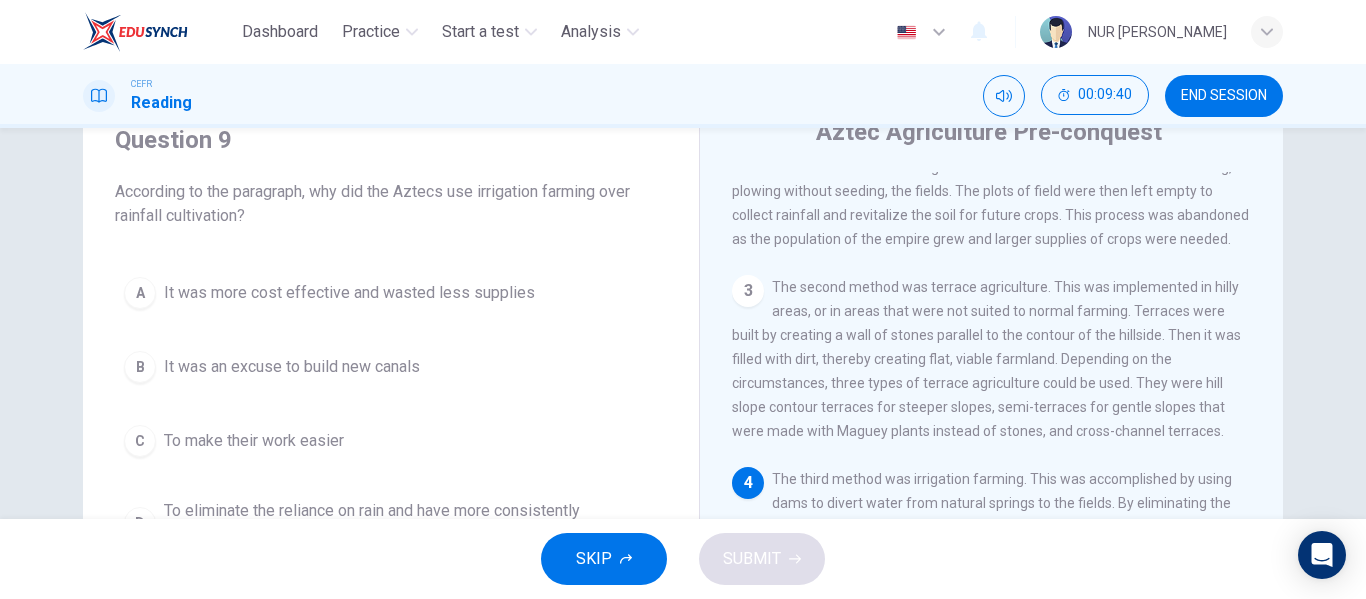 scroll, scrollTop: 184, scrollLeft: 0, axis: vertical 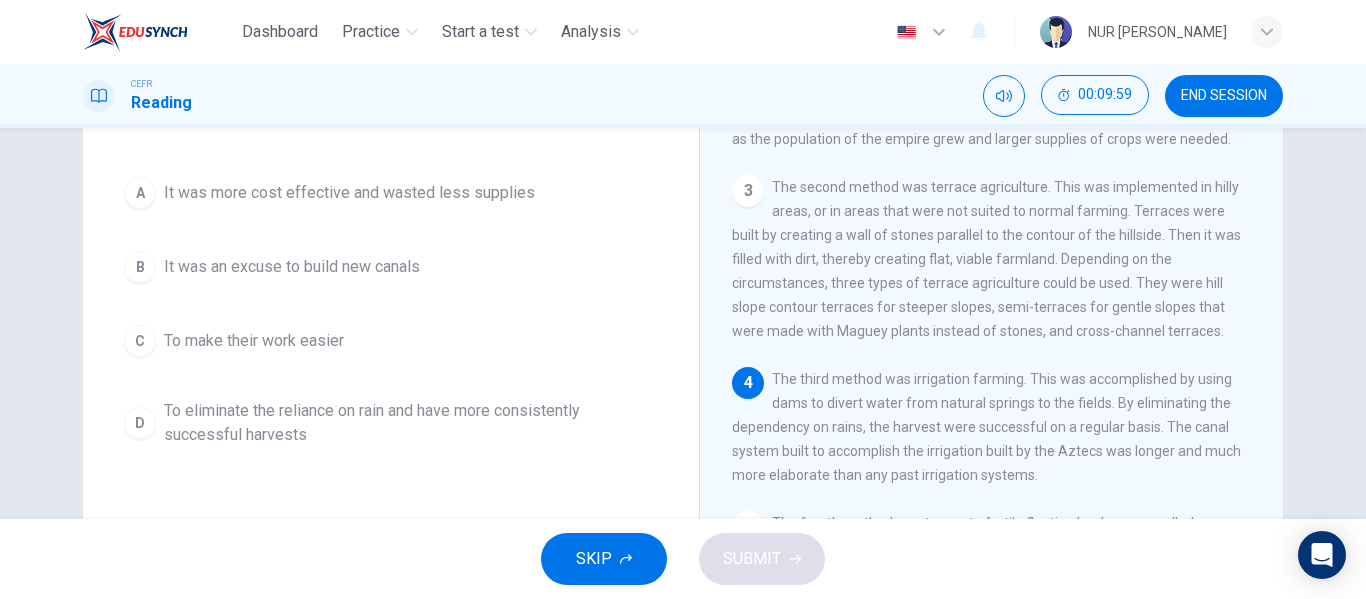 click on "To eliminate the reliance on rain and have more consistently successful harvests" at bounding box center (411, 423) 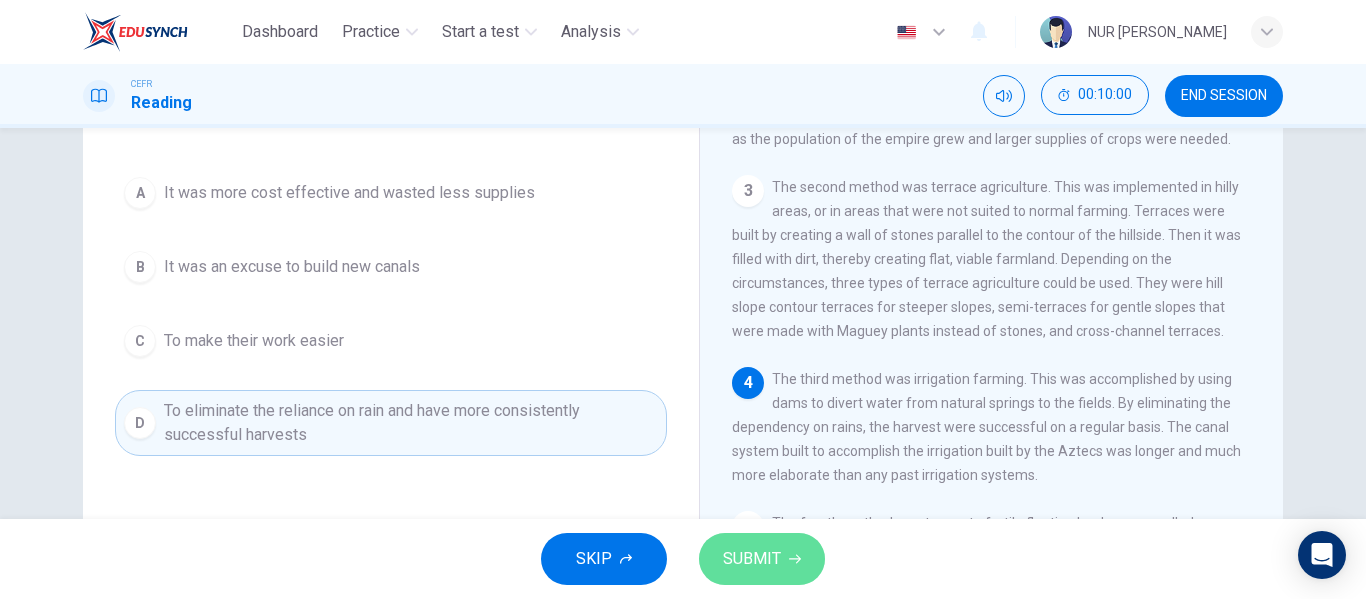 click on "SUBMIT" at bounding box center (762, 559) 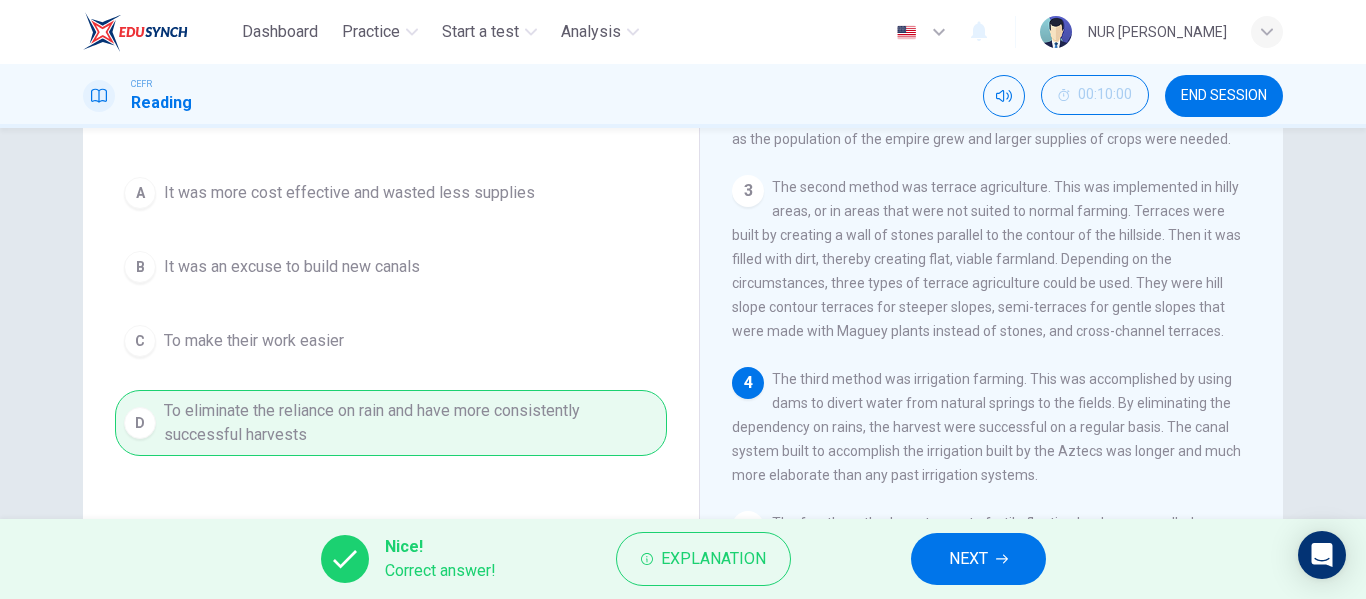 click on "NEXT" at bounding box center (978, 559) 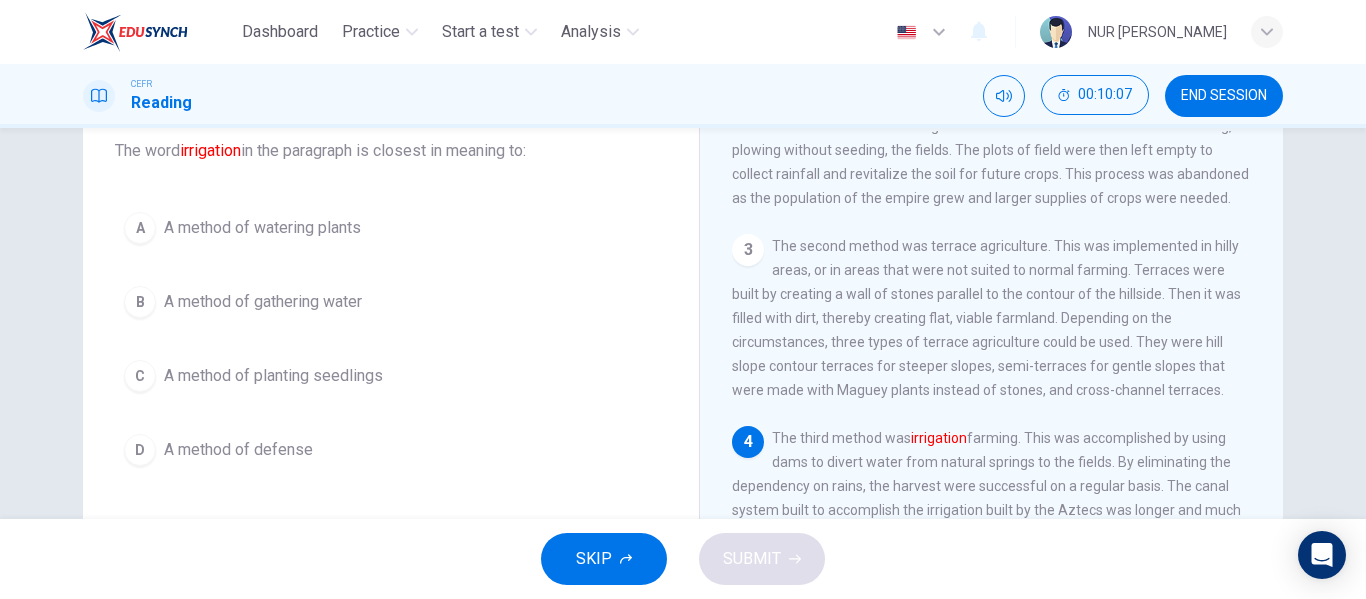scroll, scrollTop: 160, scrollLeft: 0, axis: vertical 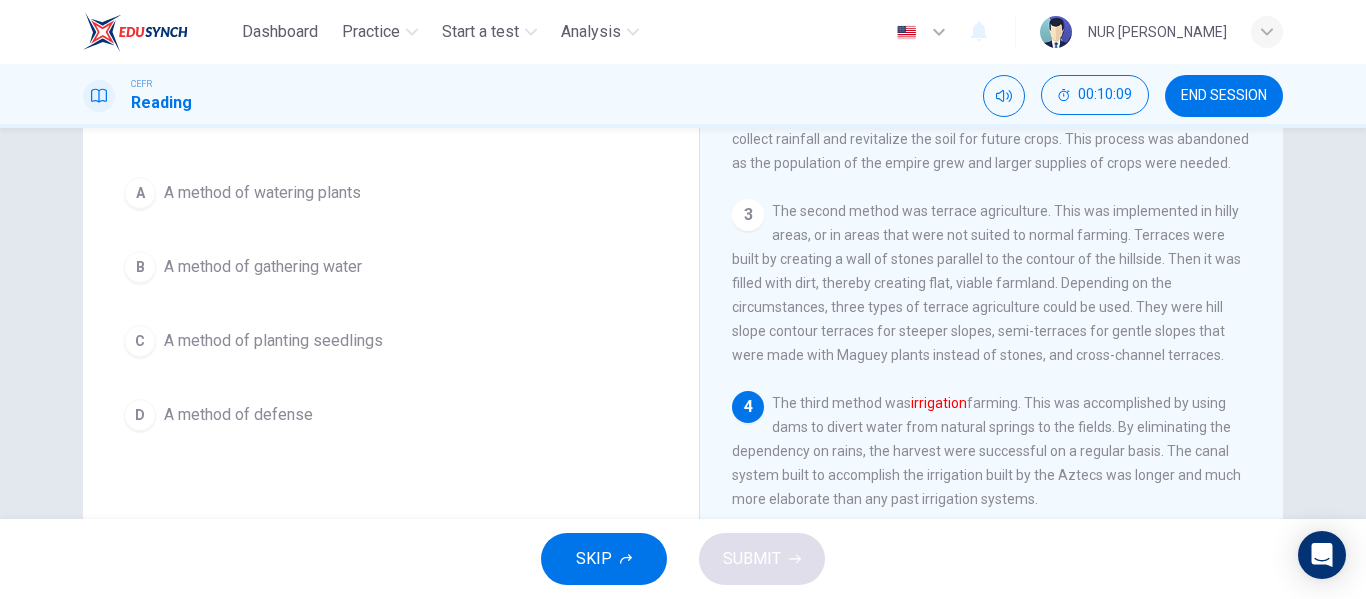 click on "B A method of gathering water" at bounding box center [391, 267] 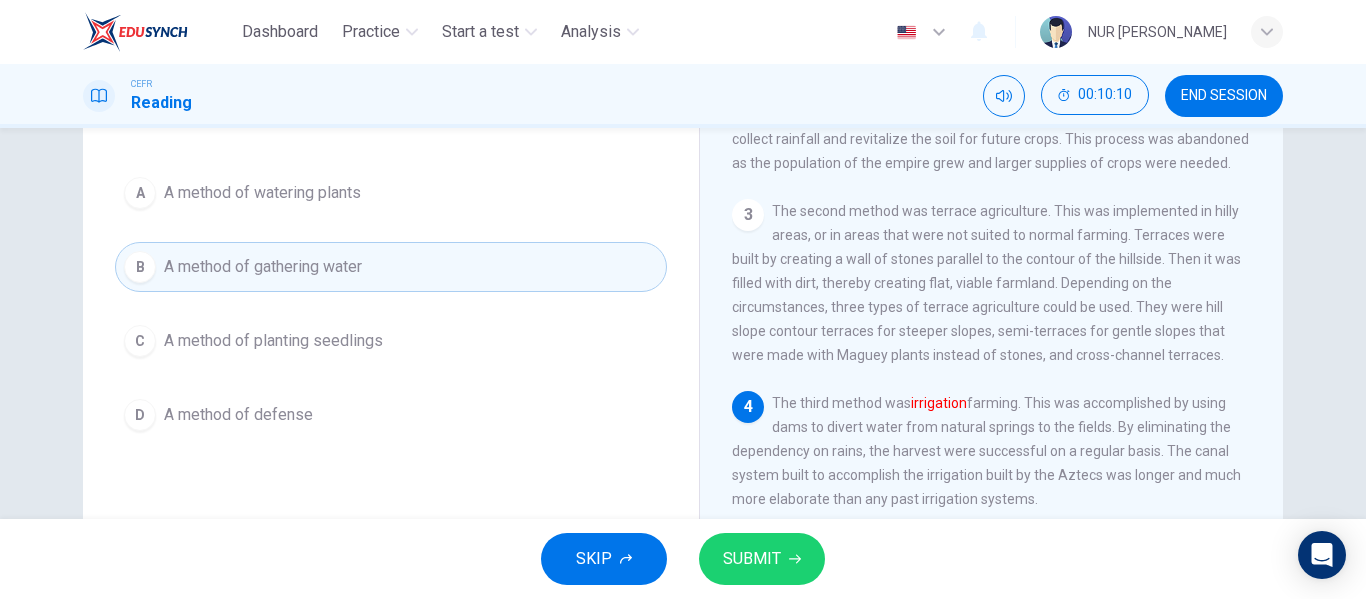 click on "SUBMIT" at bounding box center [752, 559] 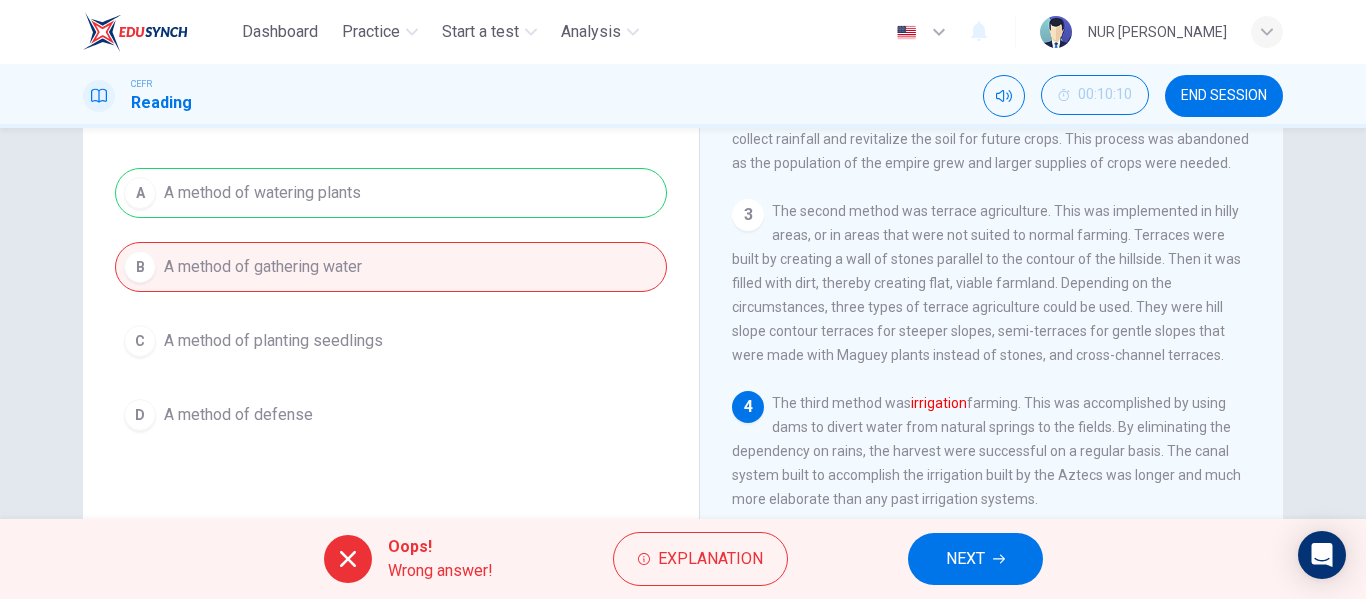 click on "NEXT" at bounding box center [975, 559] 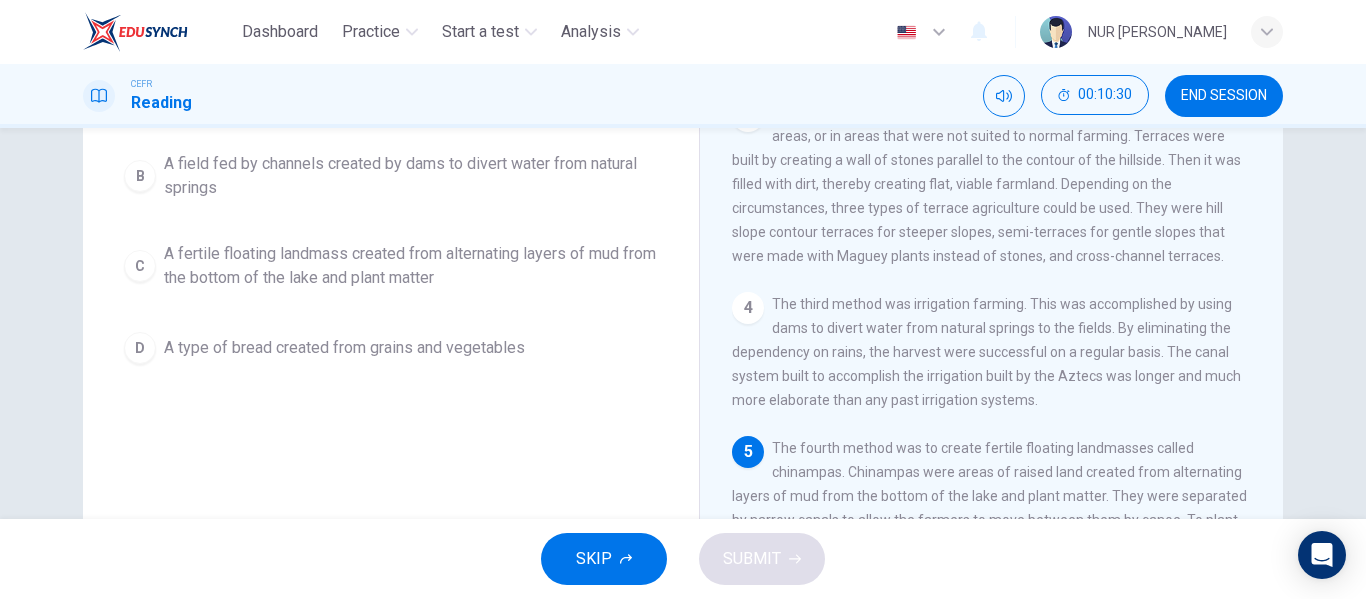 scroll, scrollTop: 160, scrollLeft: 0, axis: vertical 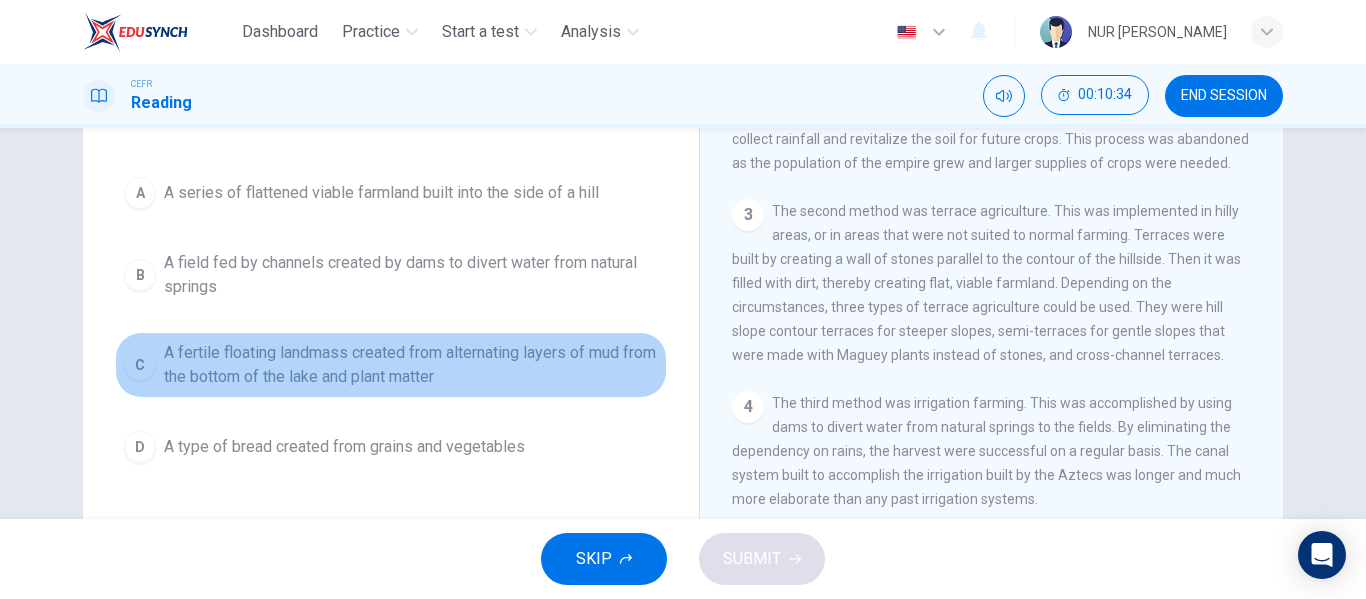click on "A fertile floating landmass created from alternating layers of mud from the bottom of the lake and plant matter" at bounding box center [411, 365] 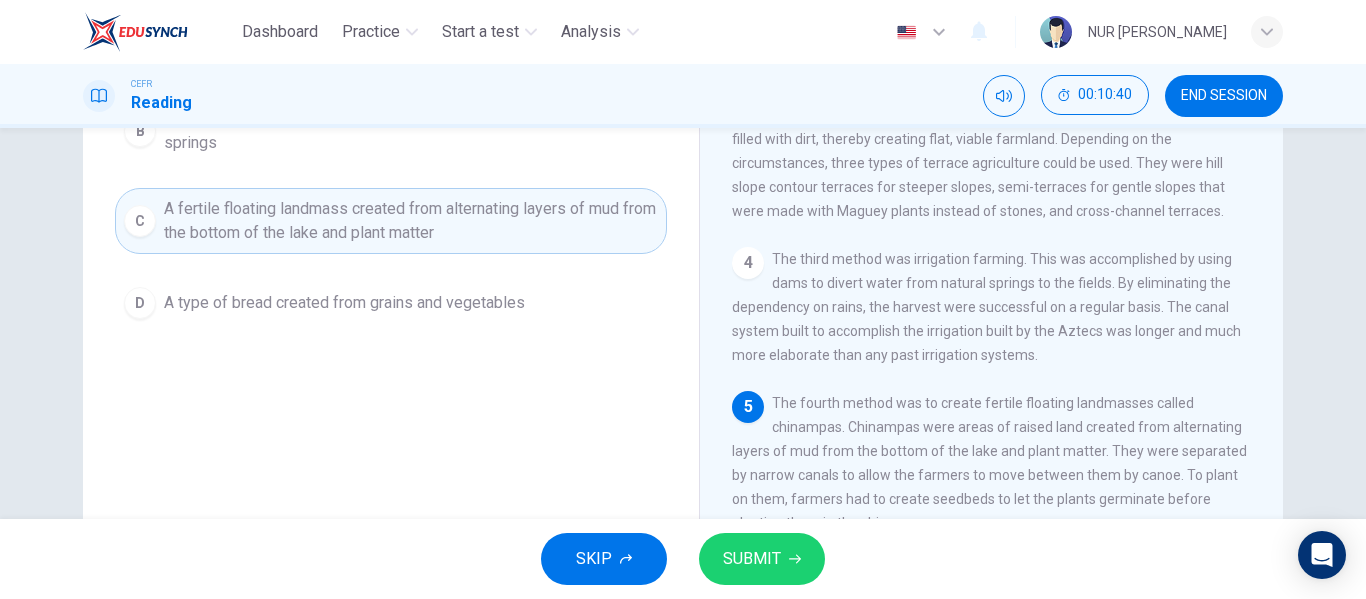 scroll, scrollTop: 384, scrollLeft: 0, axis: vertical 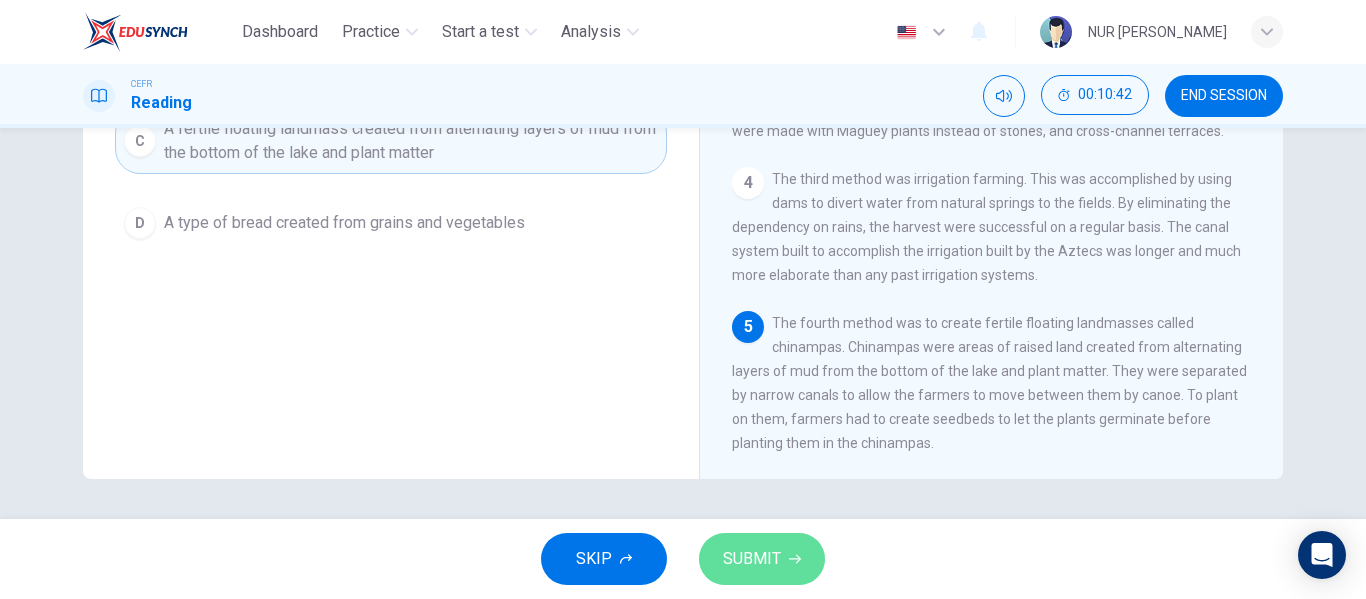 click on "SUBMIT" at bounding box center [752, 559] 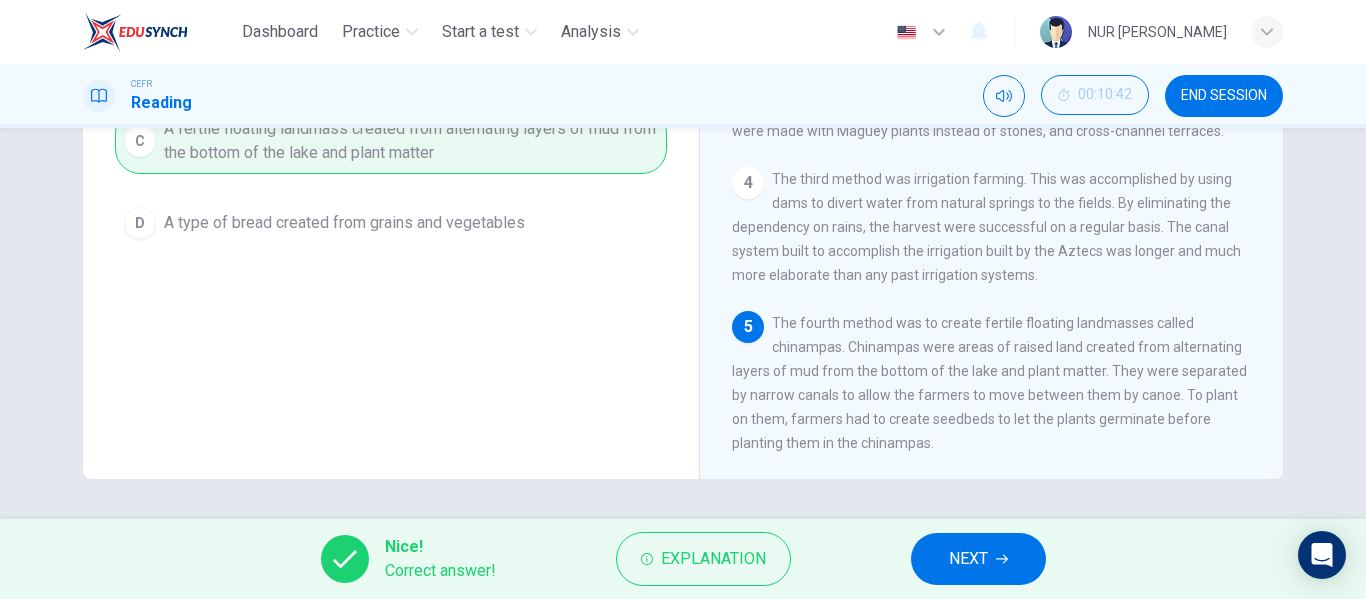 click on "NEXT" at bounding box center (968, 559) 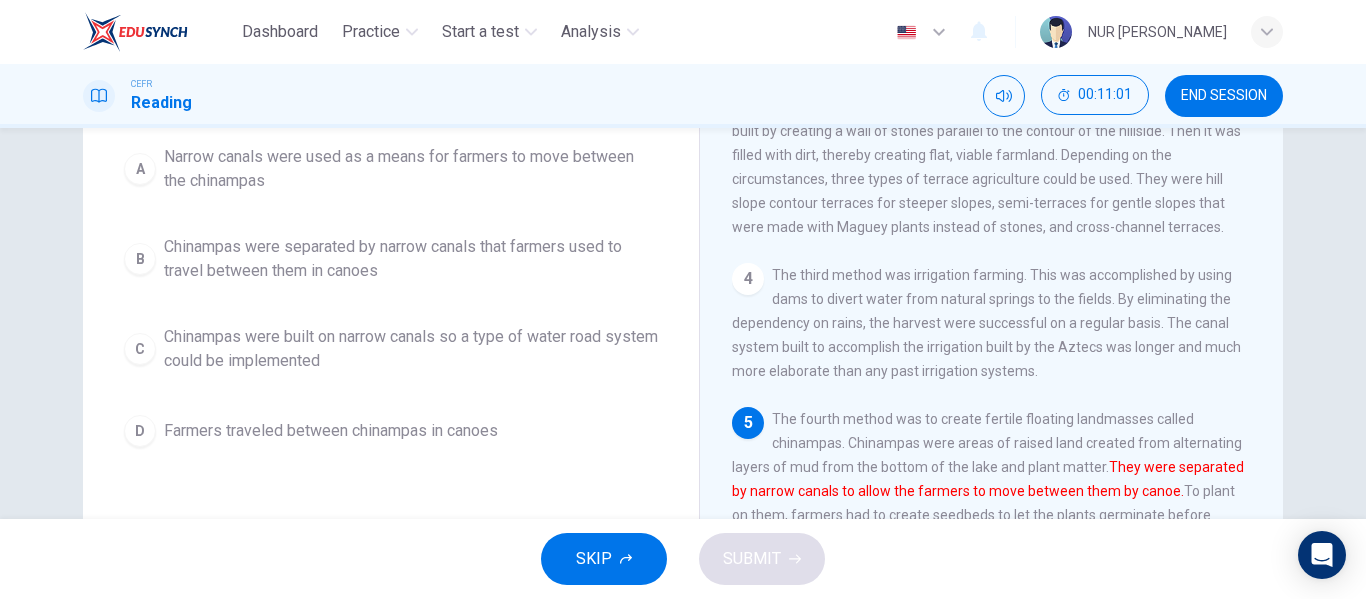 scroll, scrollTop: 384, scrollLeft: 0, axis: vertical 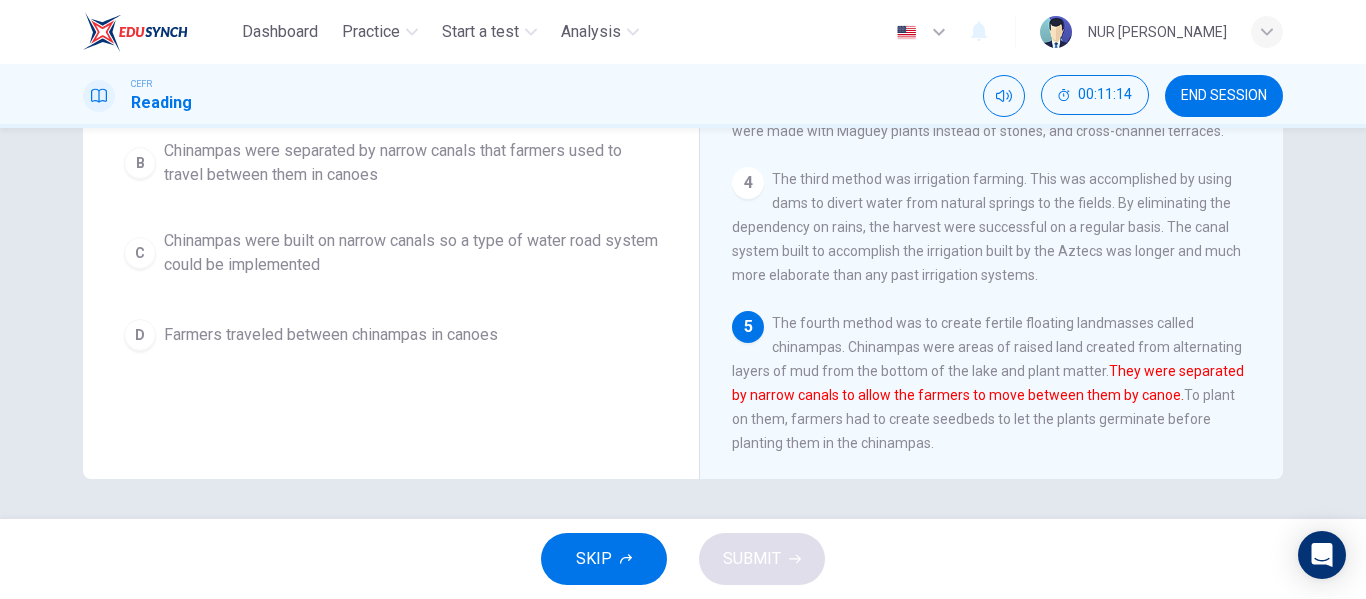 click on "Chinampas were separated by narrow canals that farmers used to travel between them in canoes" at bounding box center [411, 163] 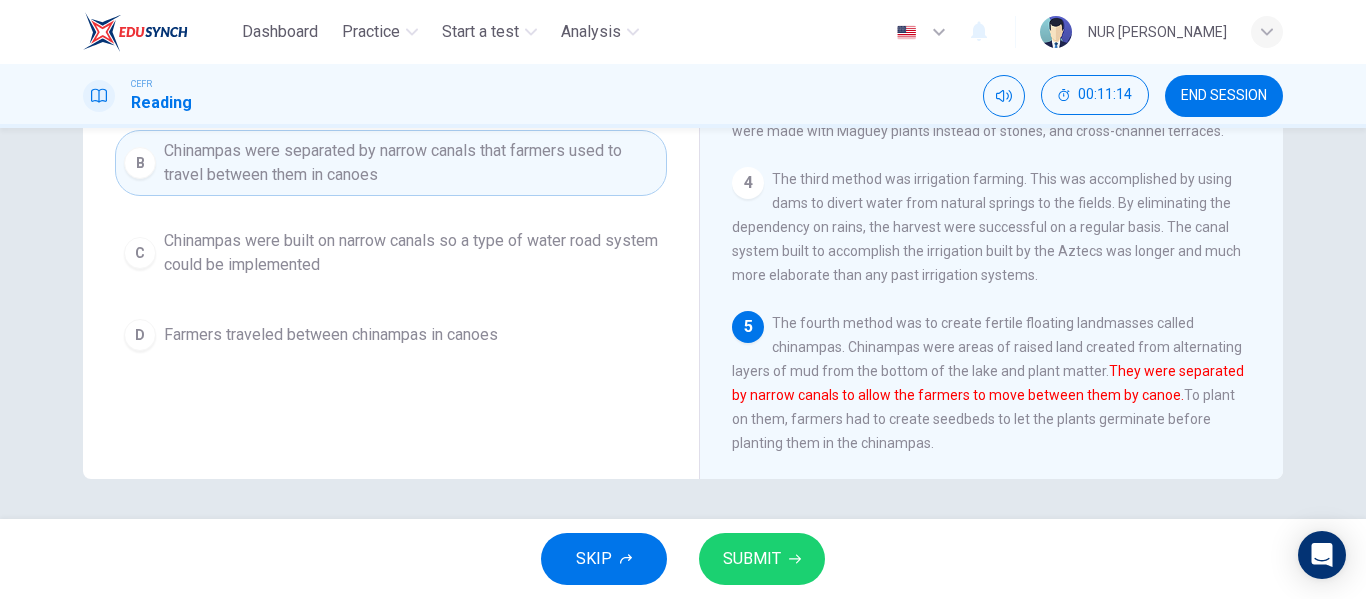 click on "SKIP SUBMIT" at bounding box center (683, 559) 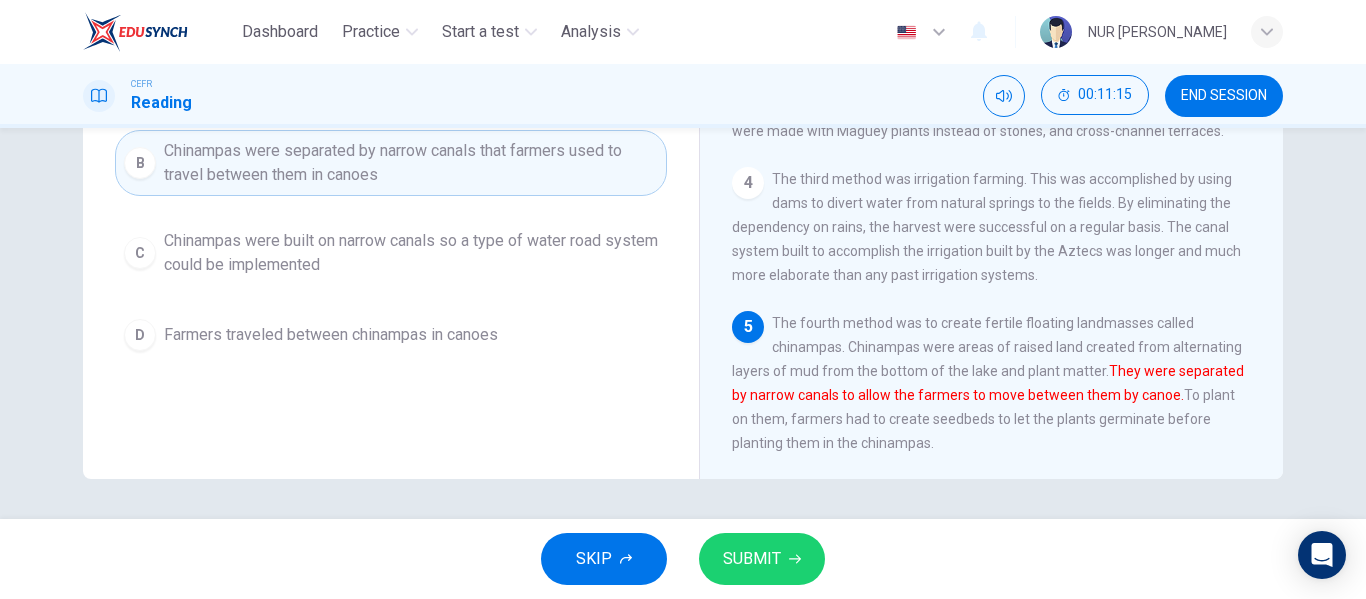 click on "SKIP SUBMIT" at bounding box center (683, 559) 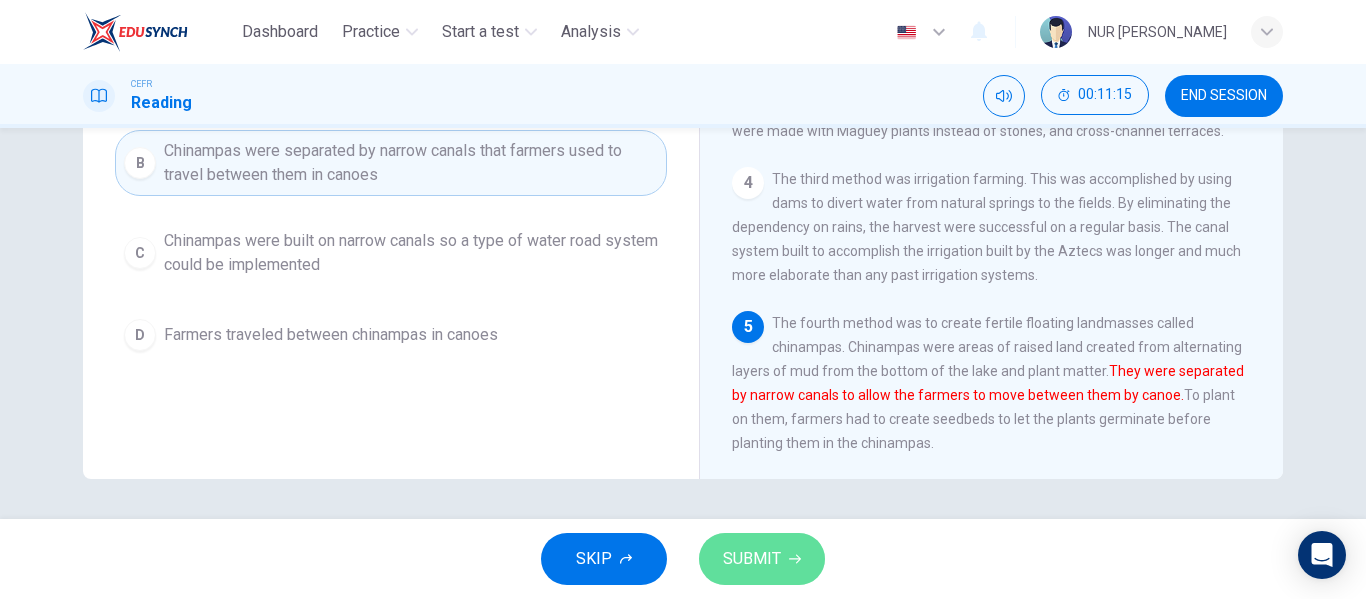 click on "SUBMIT" at bounding box center (762, 559) 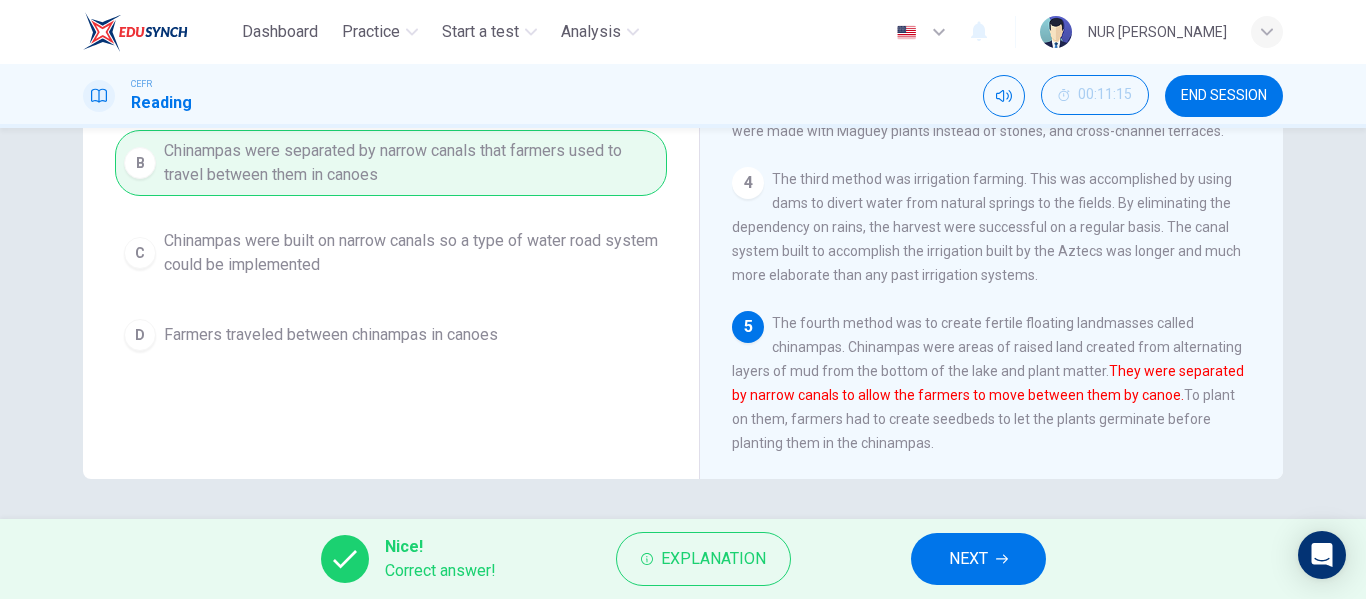 click on "NEXT" at bounding box center (978, 559) 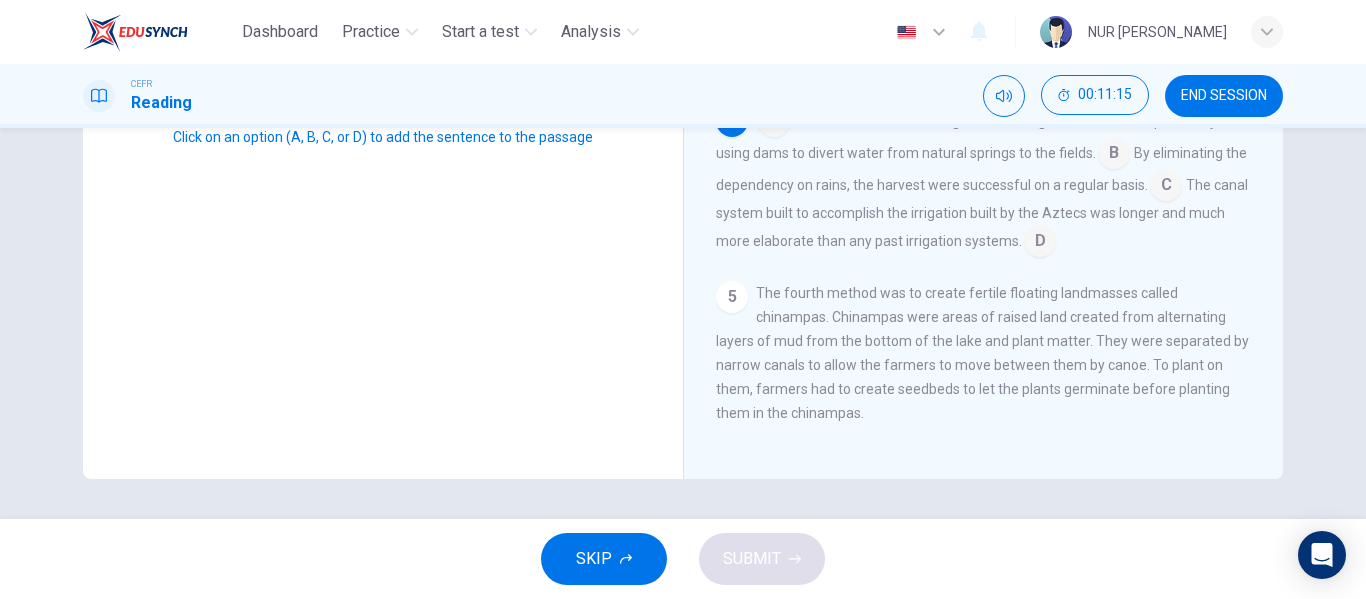 scroll, scrollTop: 272, scrollLeft: 0, axis: vertical 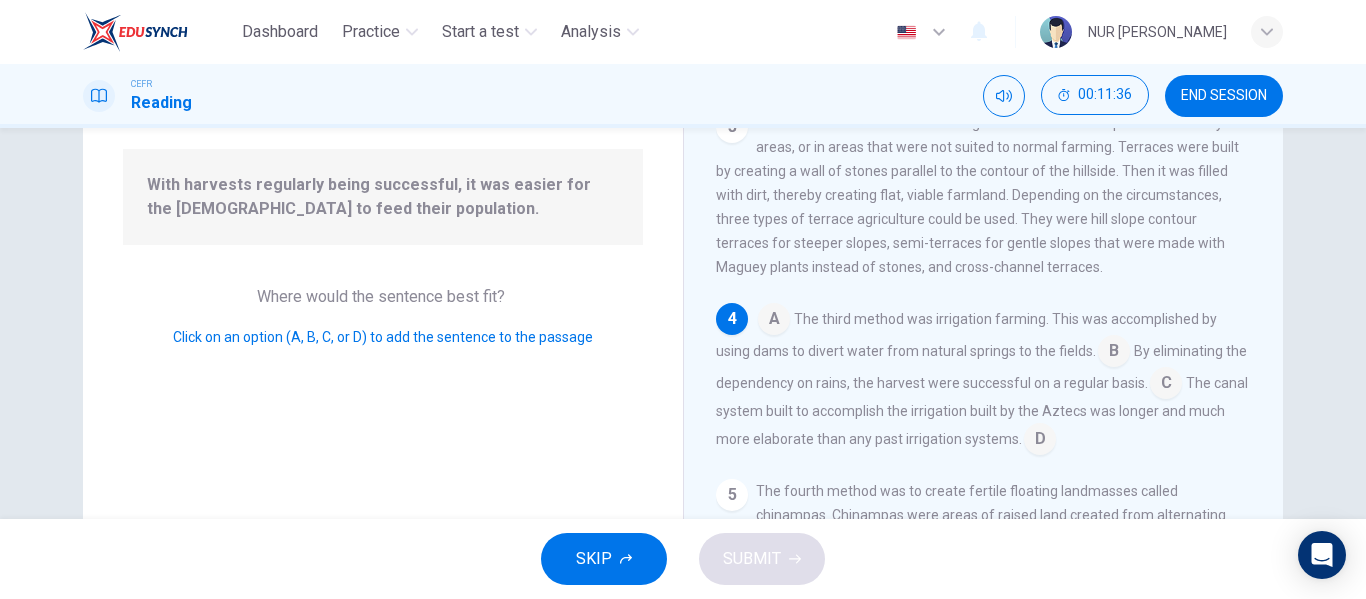click at bounding box center (1166, 385) 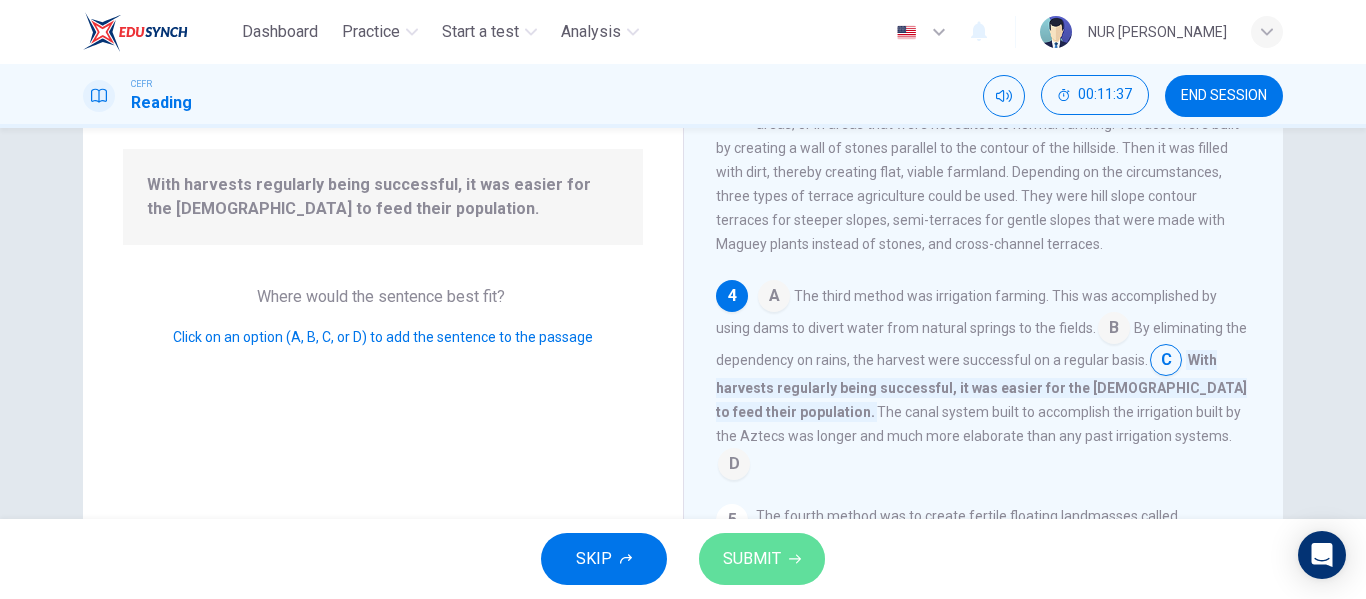 click on "SUBMIT" at bounding box center [752, 559] 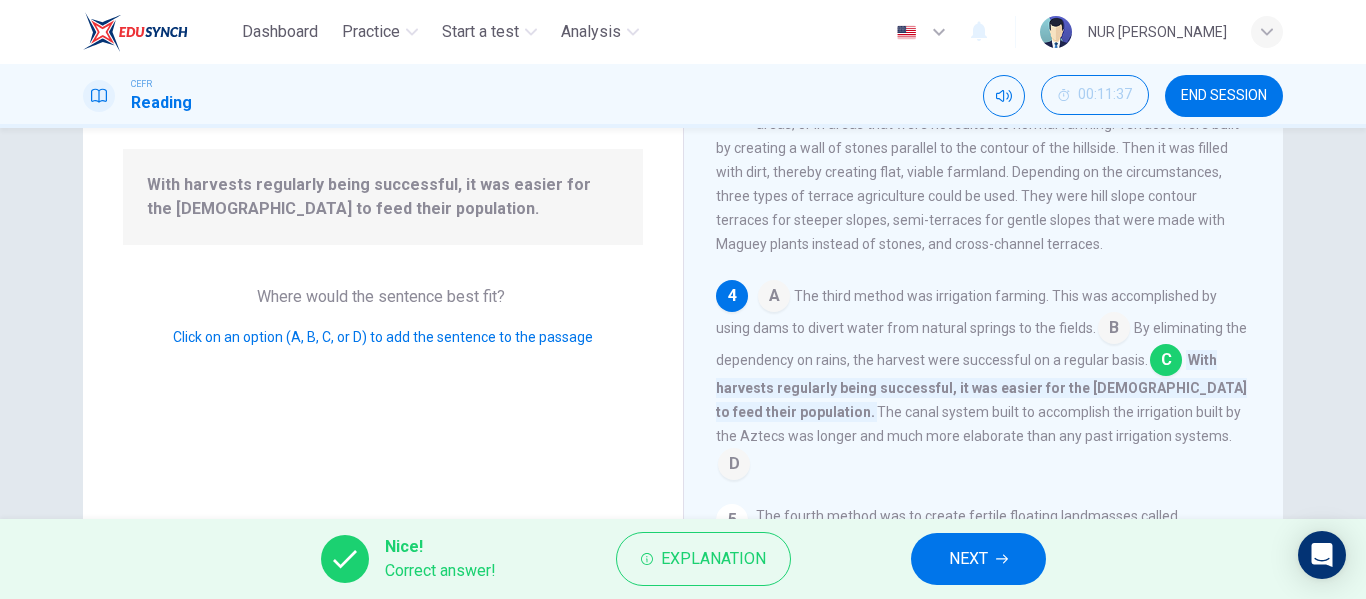 click on "NEXT" at bounding box center [978, 559] 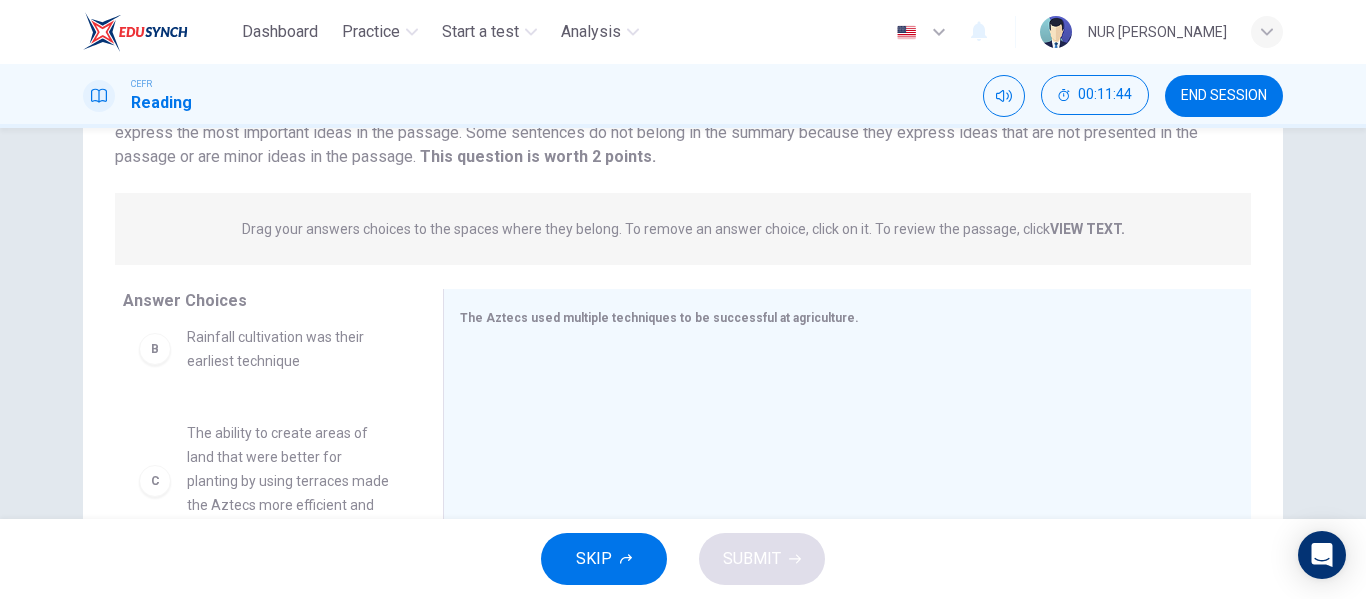 scroll, scrollTop: 200, scrollLeft: 0, axis: vertical 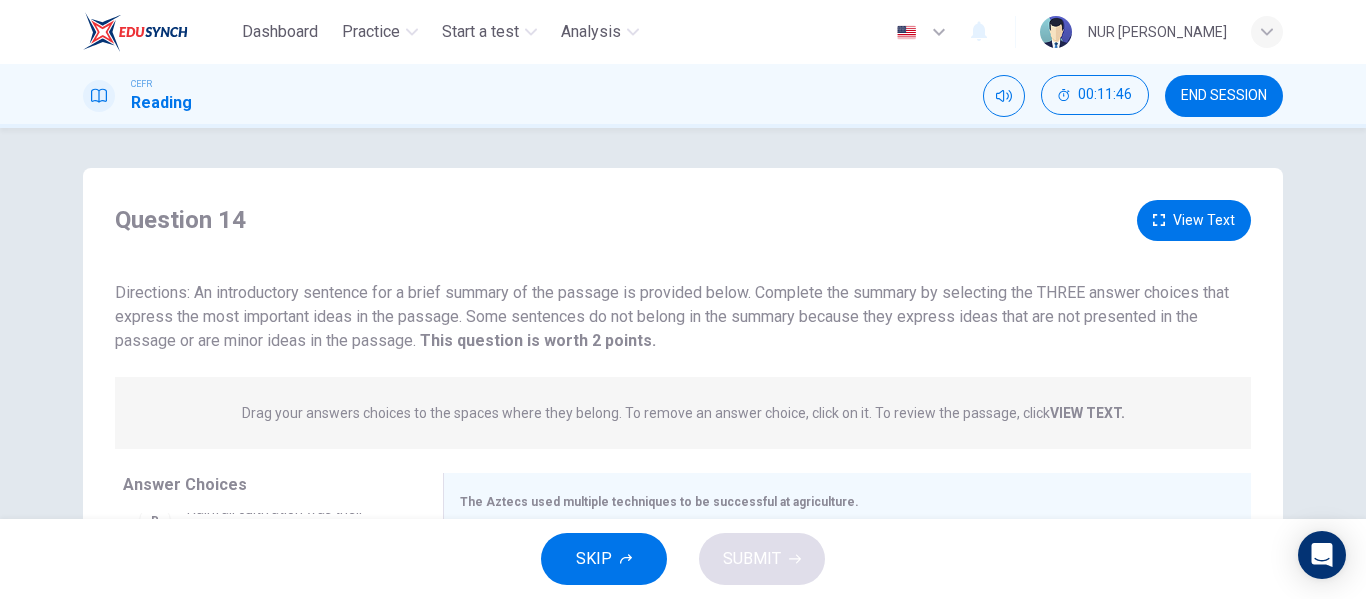 click on "View Text" at bounding box center (1194, 220) 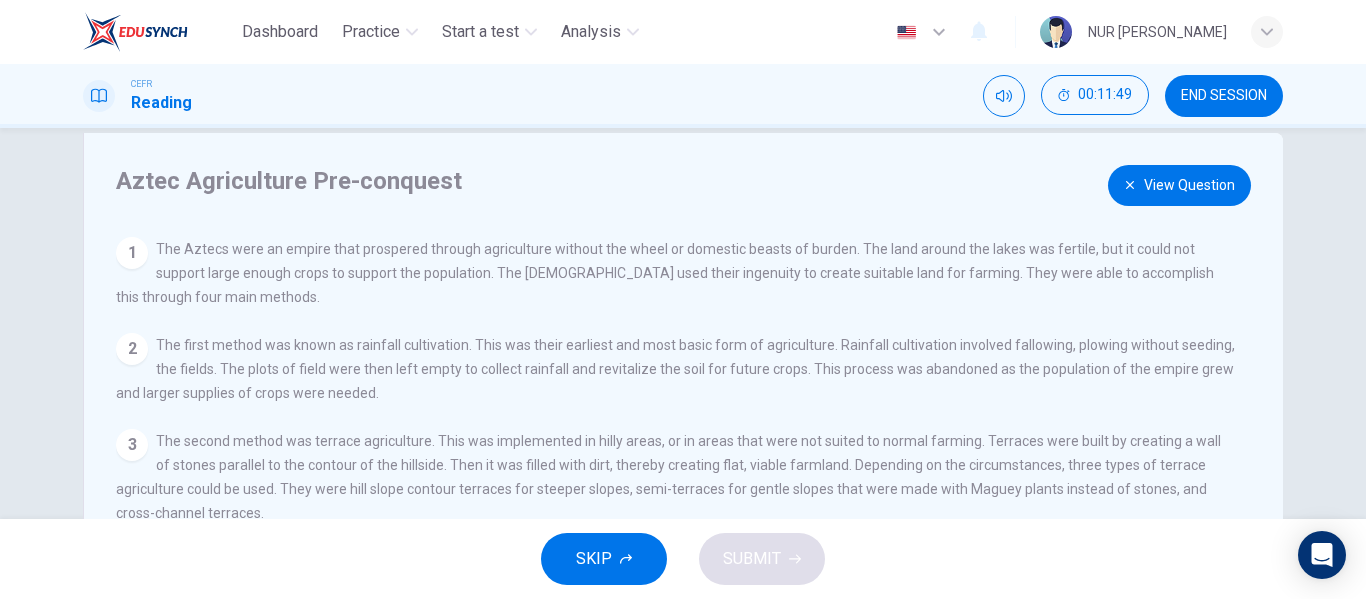 scroll, scrollTop: 0, scrollLeft: 0, axis: both 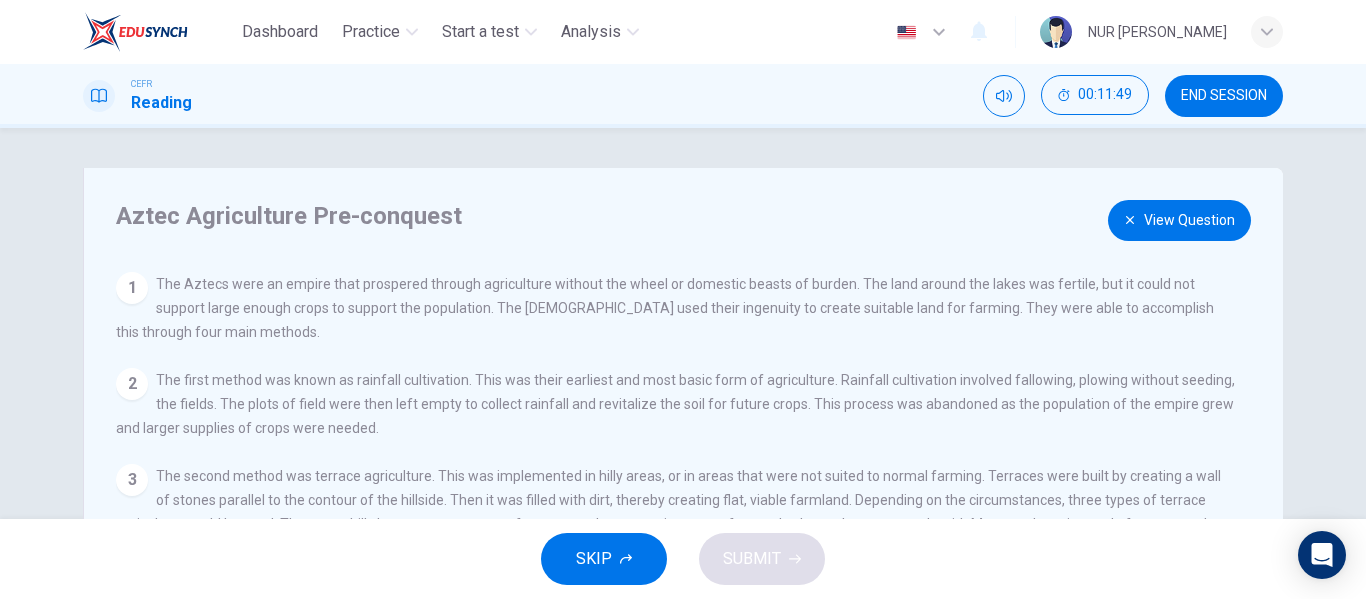 click on "View Question" at bounding box center [1179, 220] 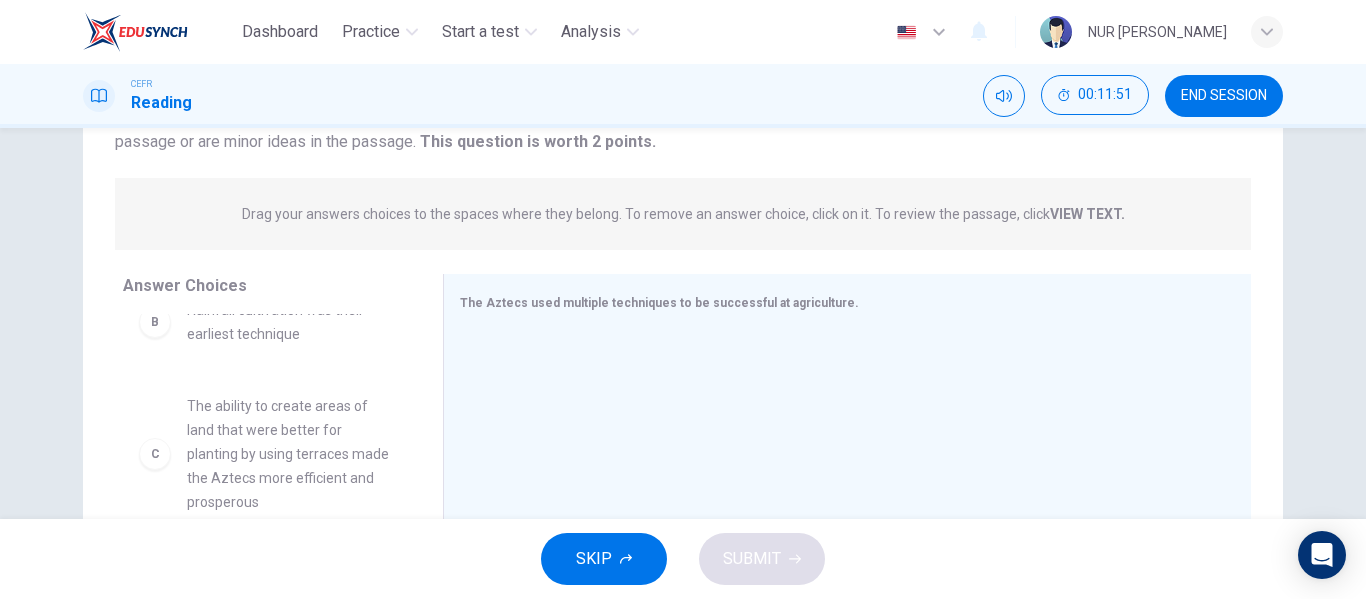 scroll, scrollTop: 200, scrollLeft: 0, axis: vertical 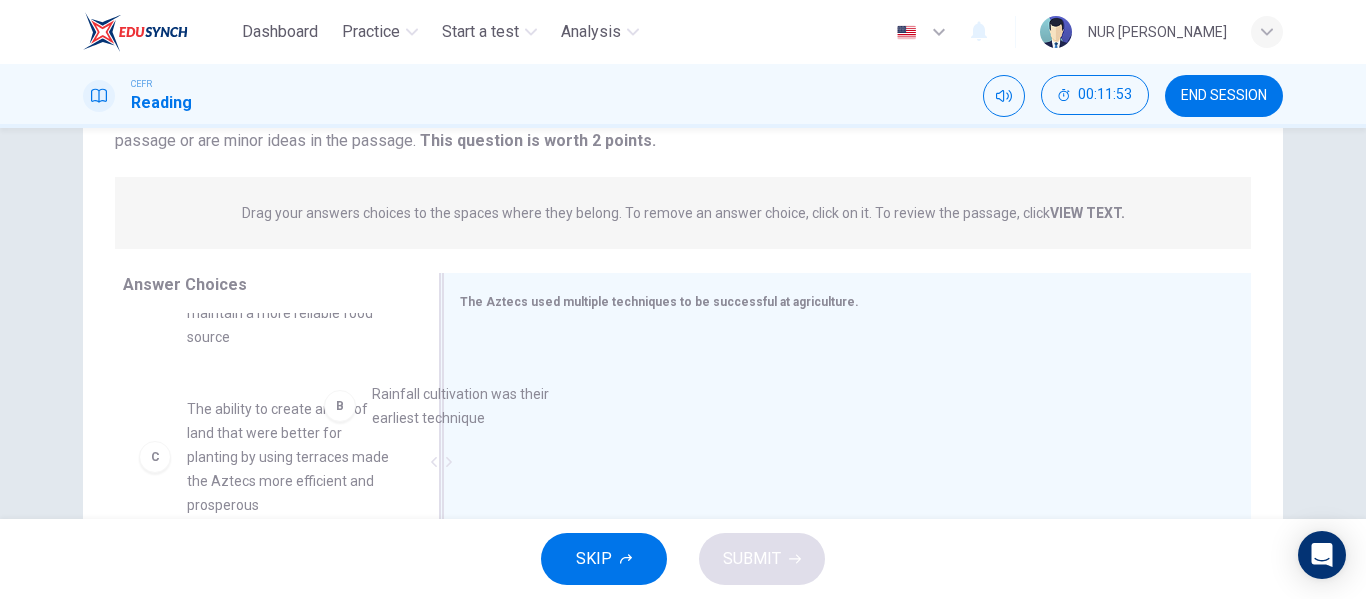 drag, startPoint x: 269, startPoint y: 456, endPoint x: 563, endPoint y: 424, distance: 295.73636 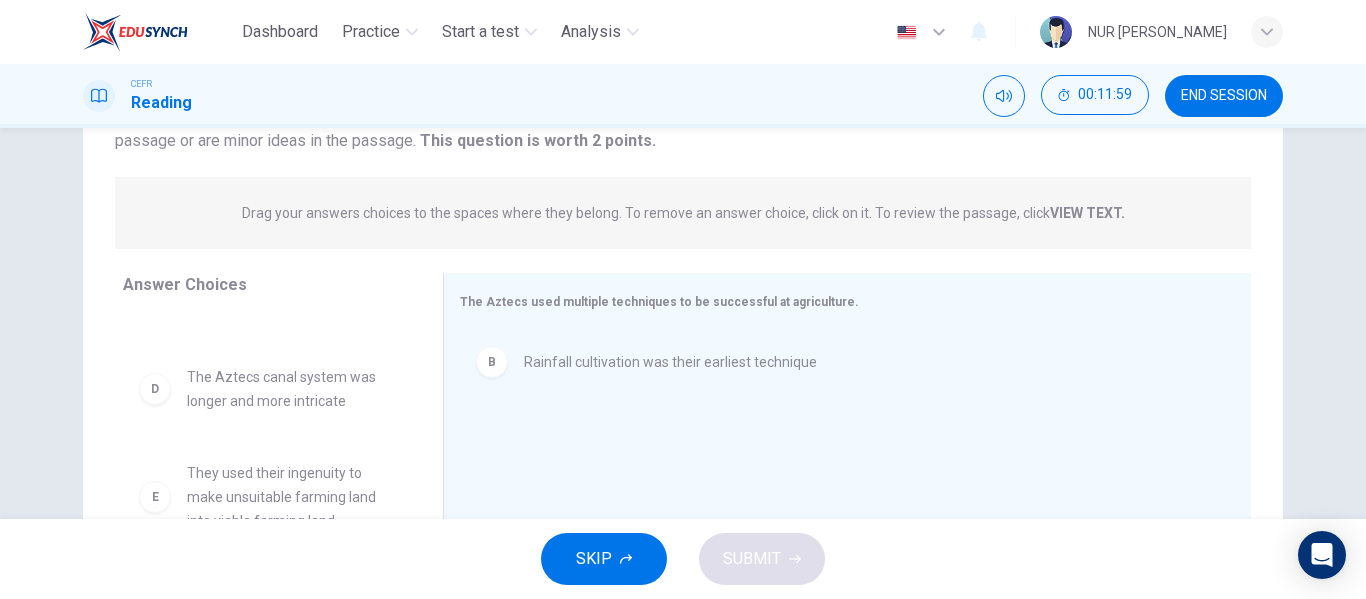 scroll, scrollTop: 372, scrollLeft: 0, axis: vertical 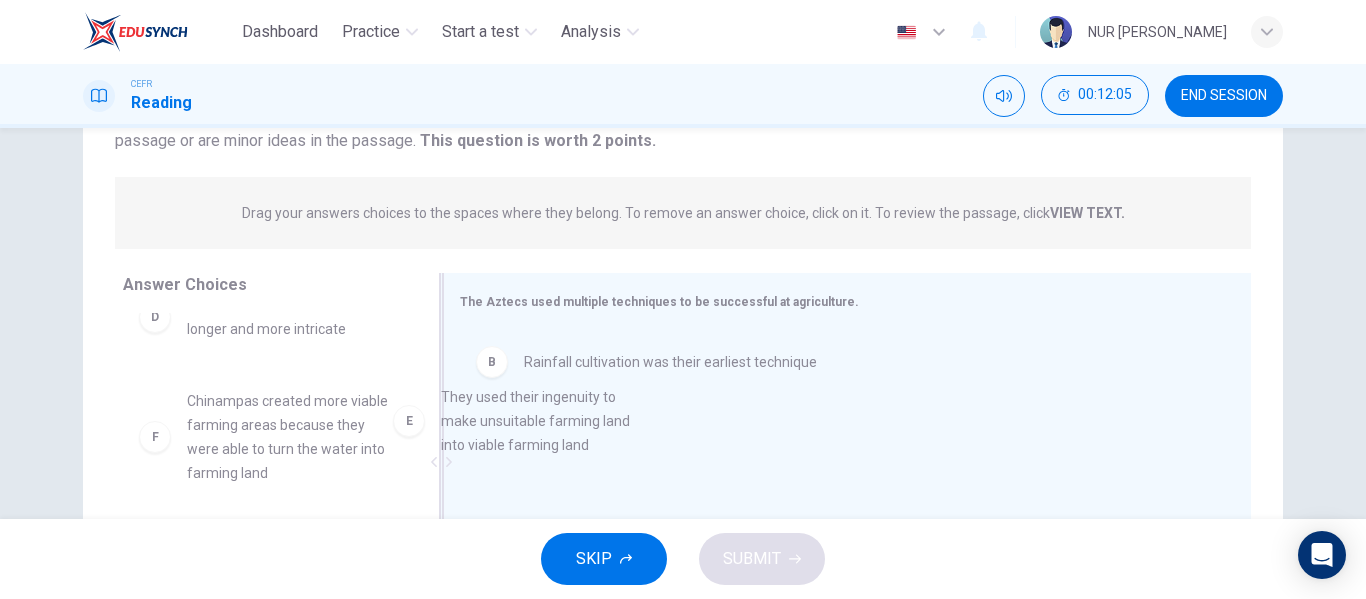 drag, startPoint x: 257, startPoint y: 450, endPoint x: 575, endPoint y: 444, distance: 318.0566 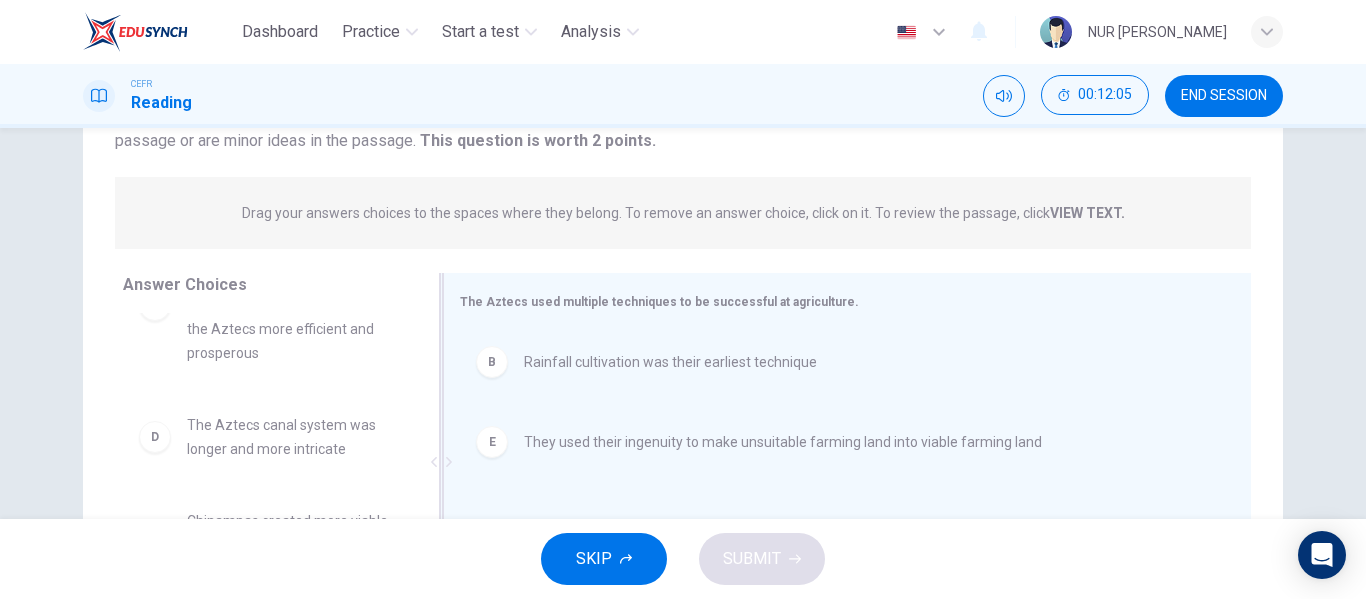 scroll, scrollTop: 252, scrollLeft: 0, axis: vertical 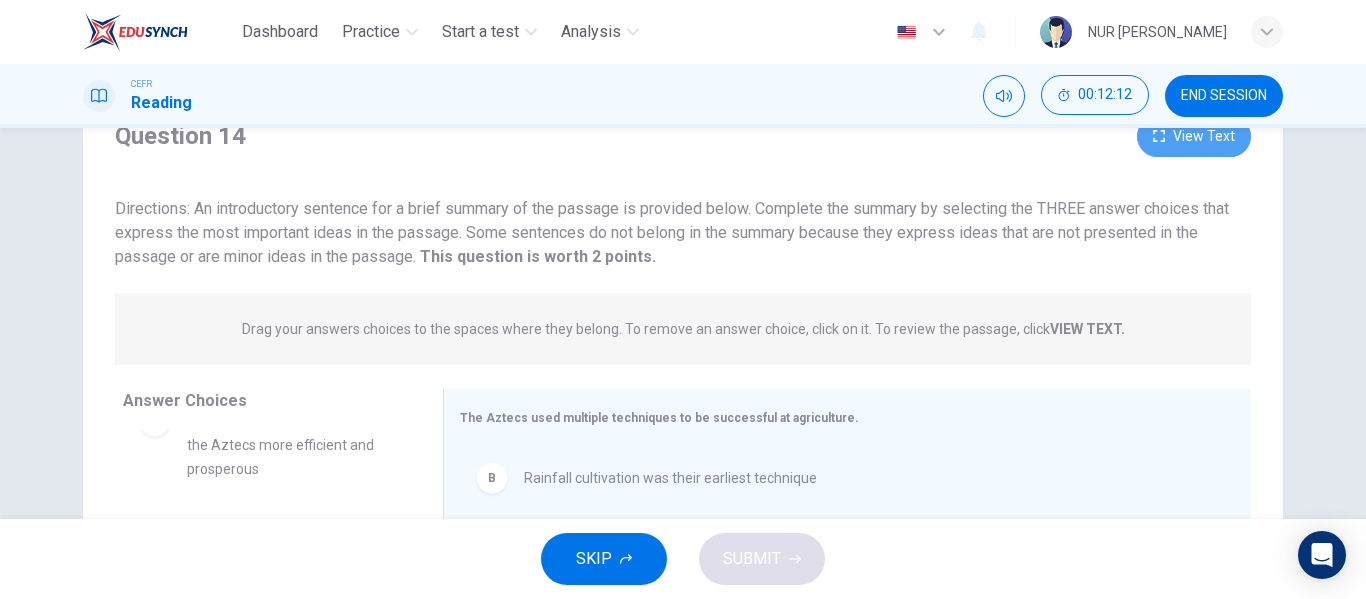 click on "View Text" at bounding box center [1194, 136] 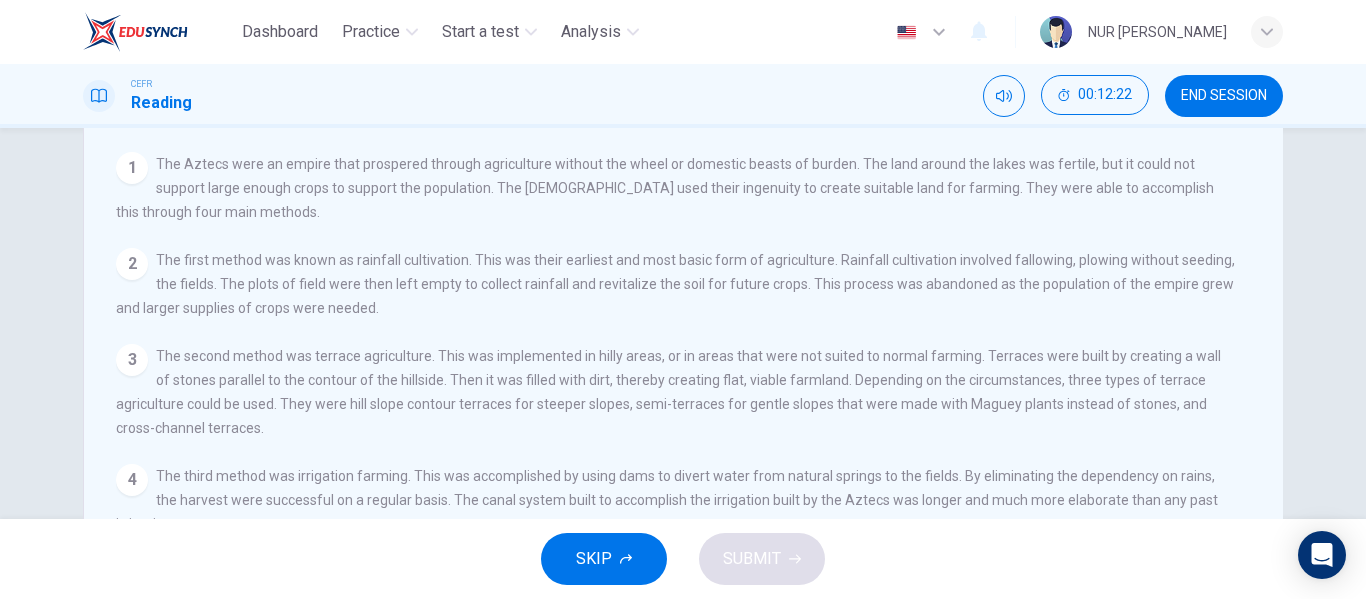 scroll, scrollTop: 0, scrollLeft: 0, axis: both 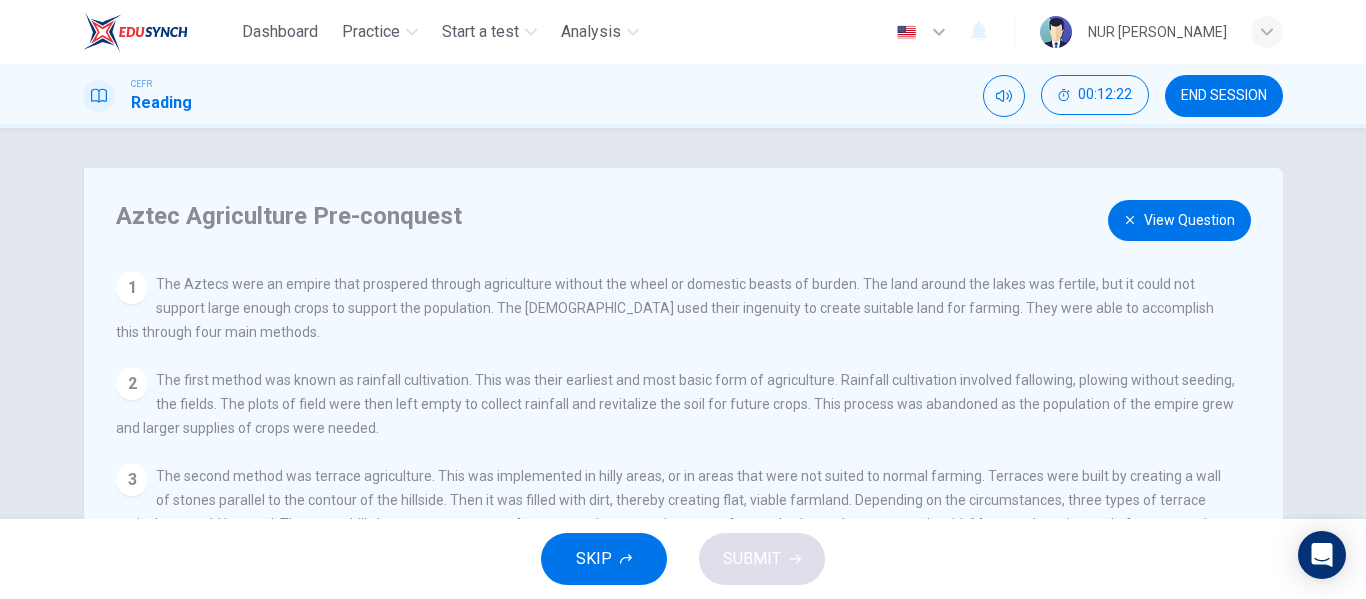 click 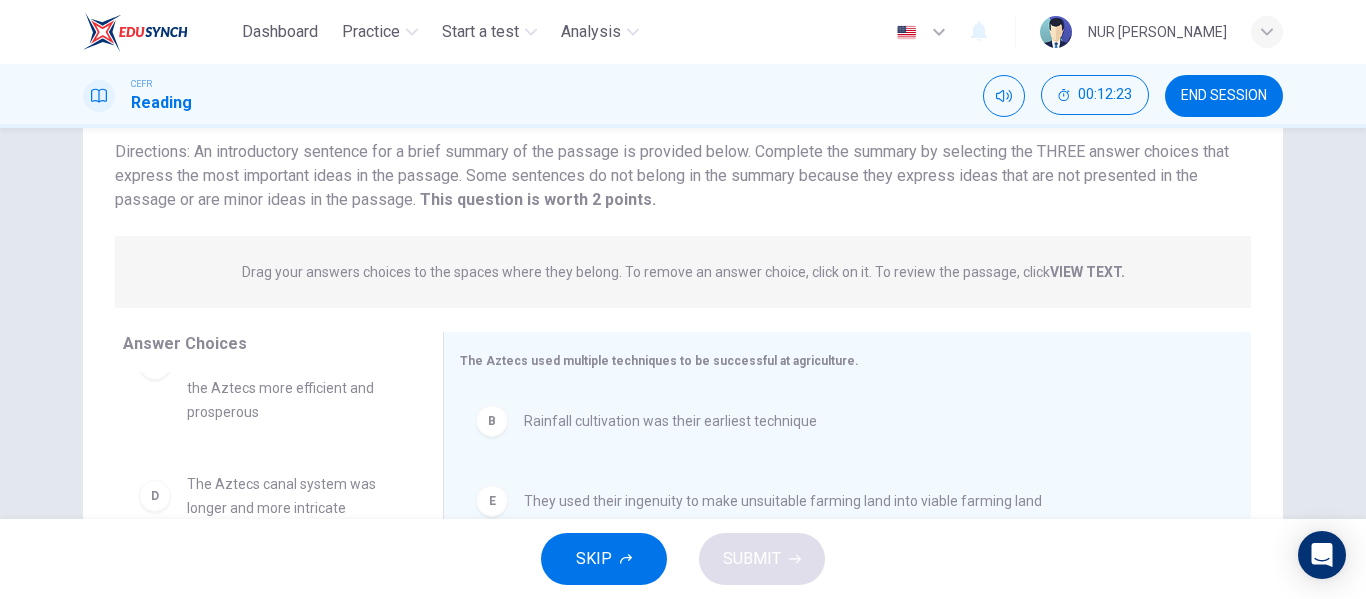scroll, scrollTop: 384, scrollLeft: 0, axis: vertical 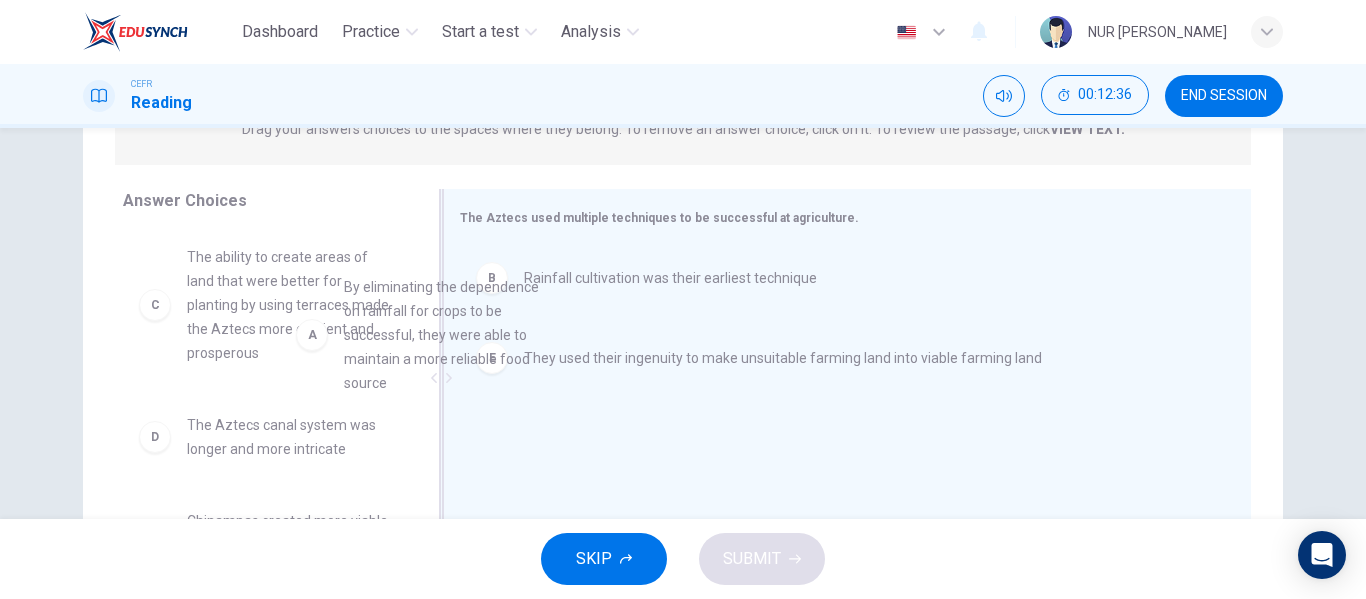 drag, startPoint x: 305, startPoint y: 346, endPoint x: 611, endPoint y: 390, distance: 309.14722 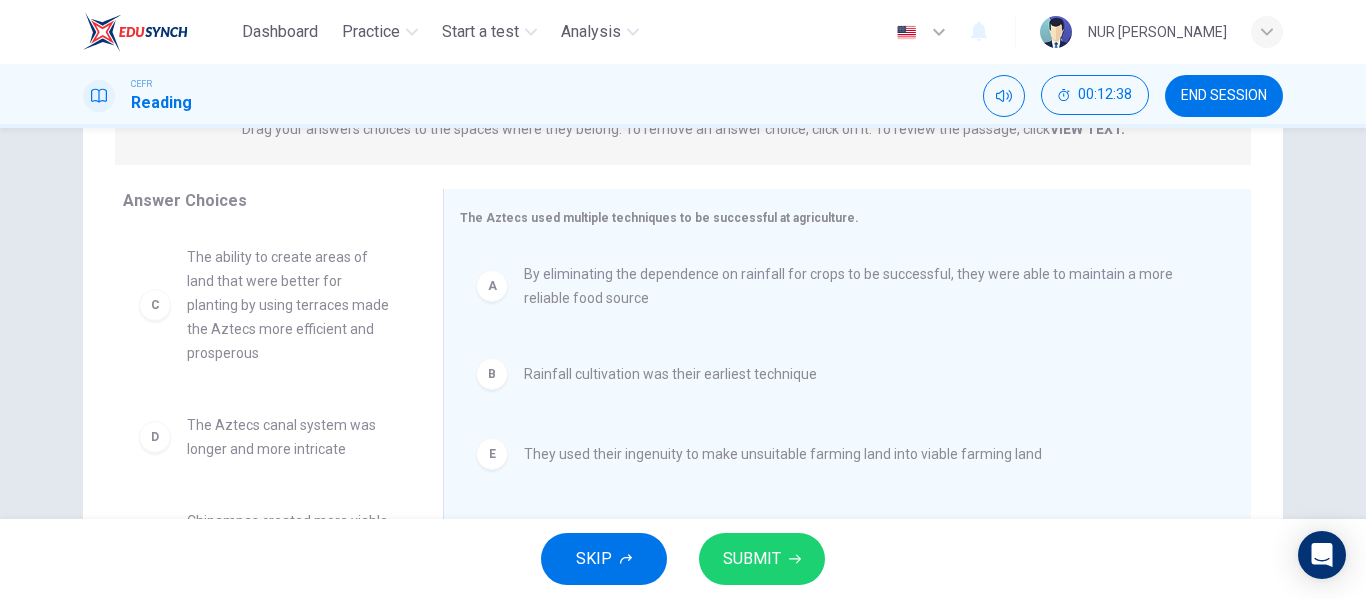 click on "SUBMIT" at bounding box center (752, 559) 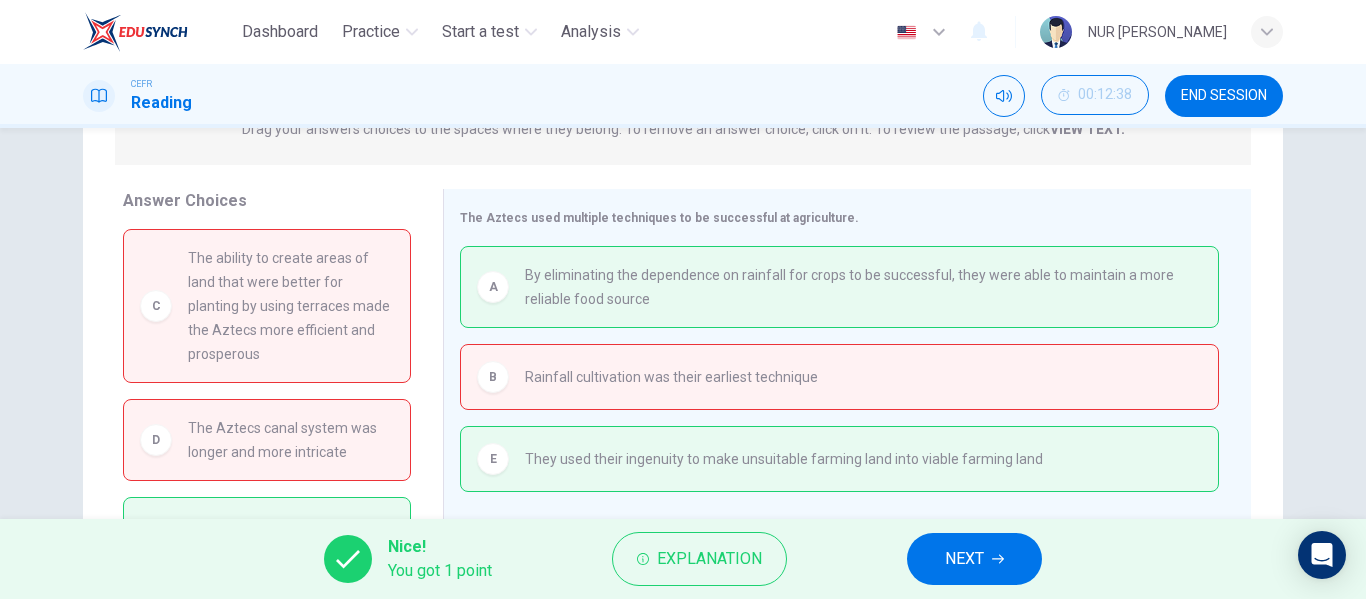 scroll, scrollTop: 90, scrollLeft: 0, axis: vertical 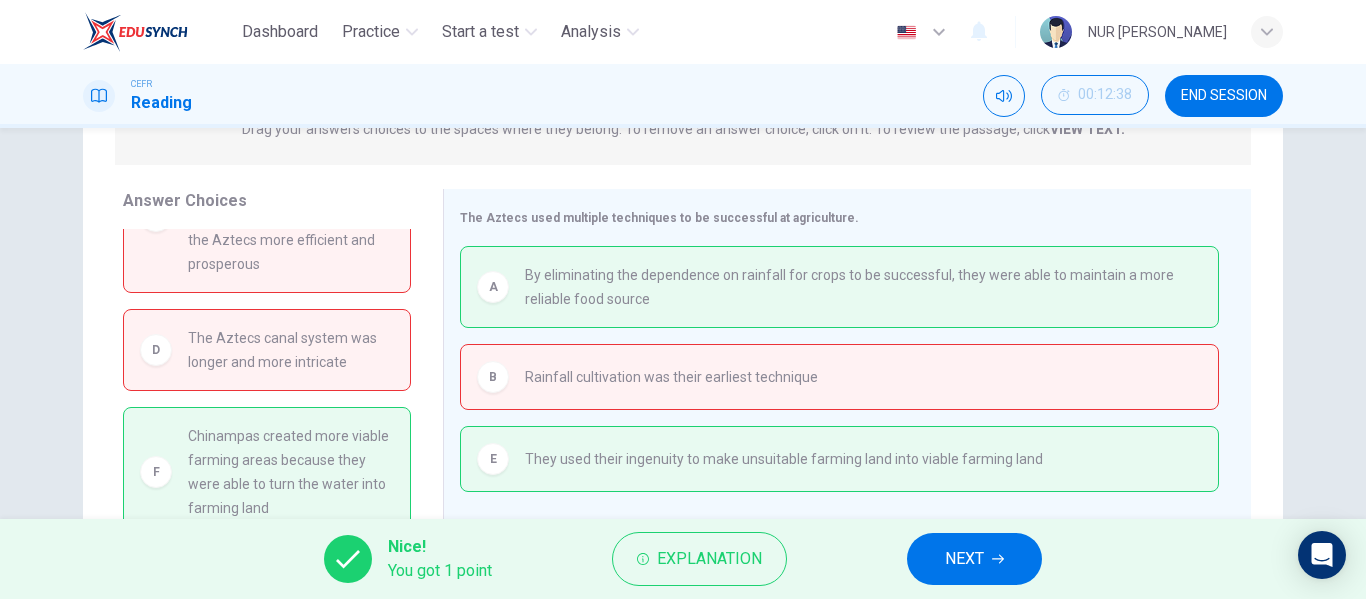 click on "NEXT" at bounding box center [974, 559] 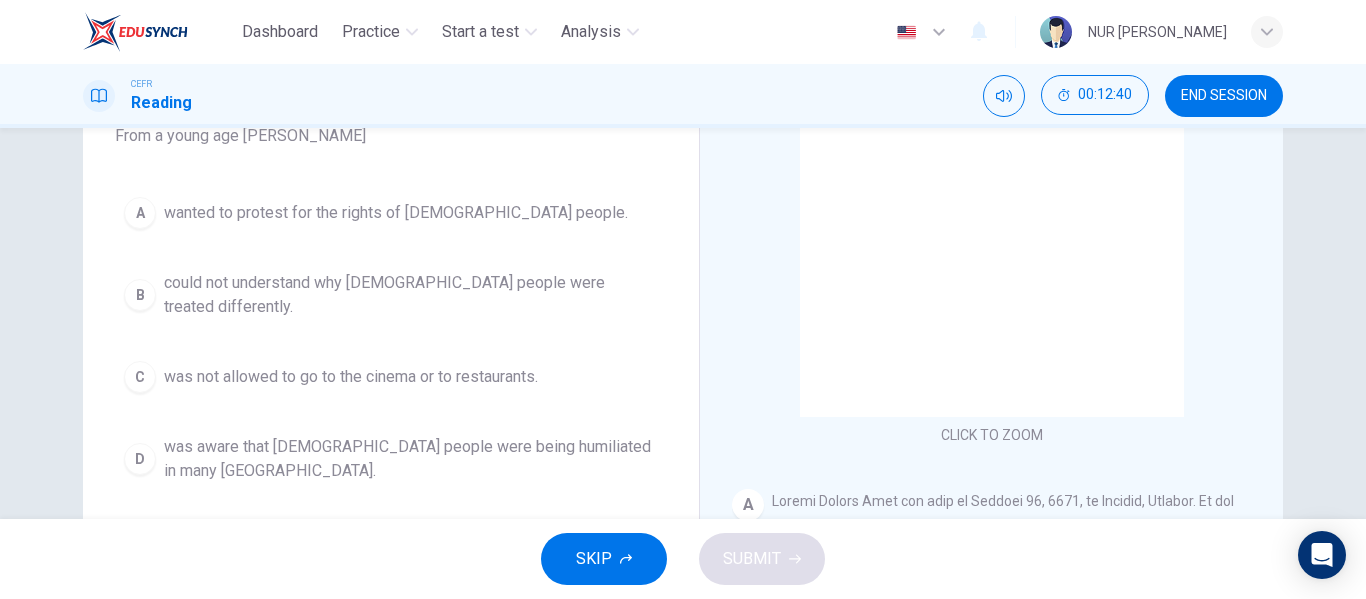 scroll, scrollTop: 200, scrollLeft: 0, axis: vertical 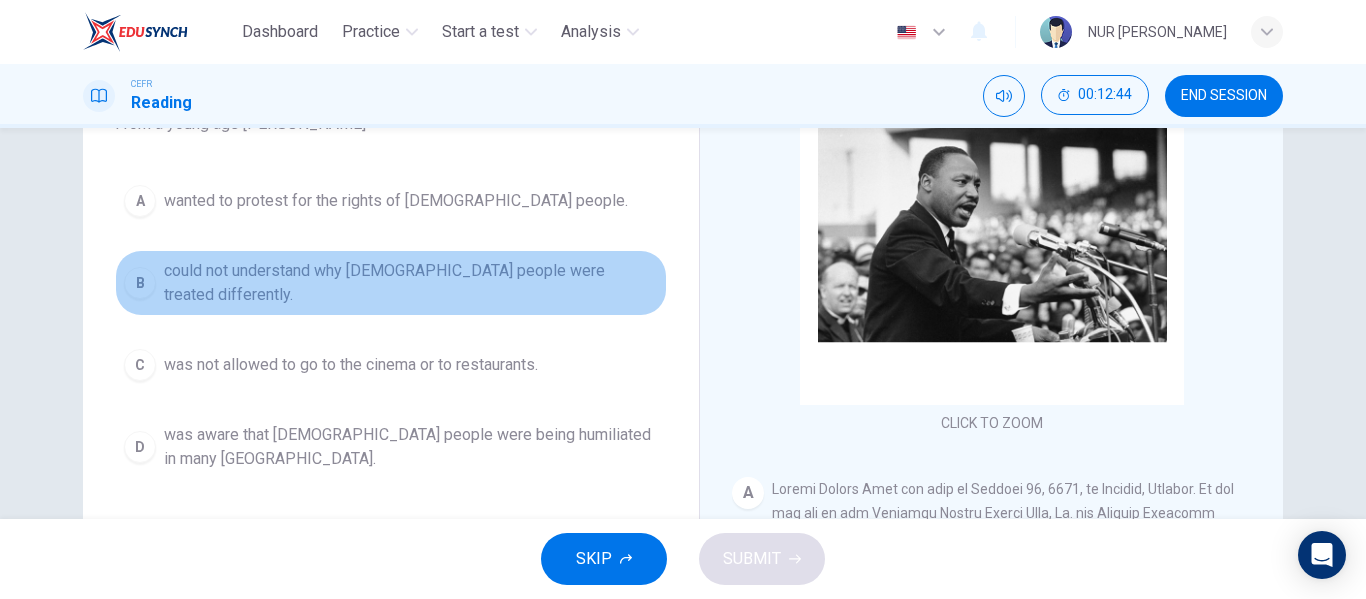 click on "B could not understand why [DEMOGRAPHIC_DATA] people were treated differently." at bounding box center [391, 283] 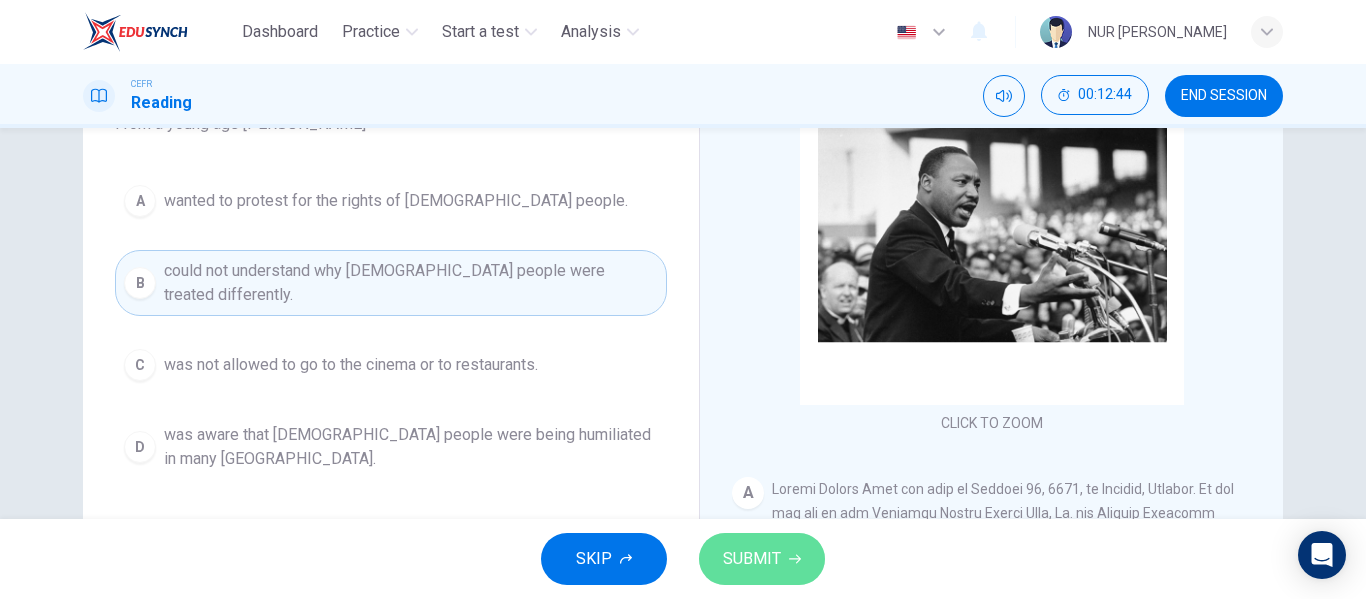 click on "SUBMIT" at bounding box center [752, 559] 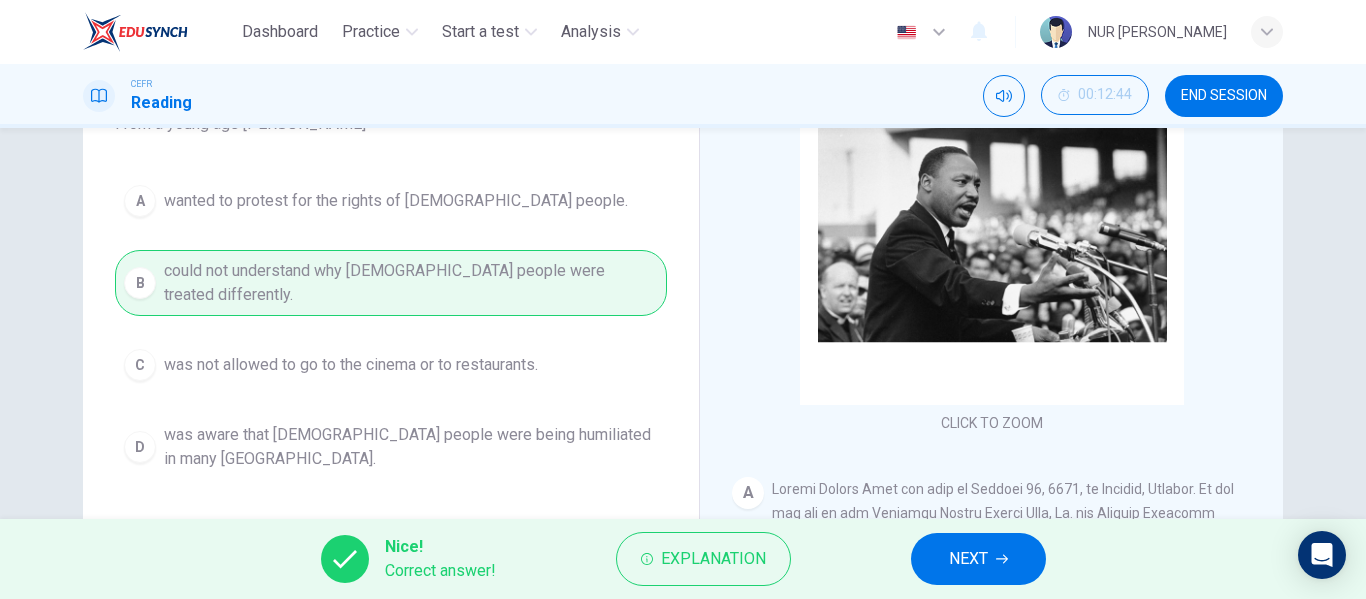 click on "NEXT" at bounding box center [978, 559] 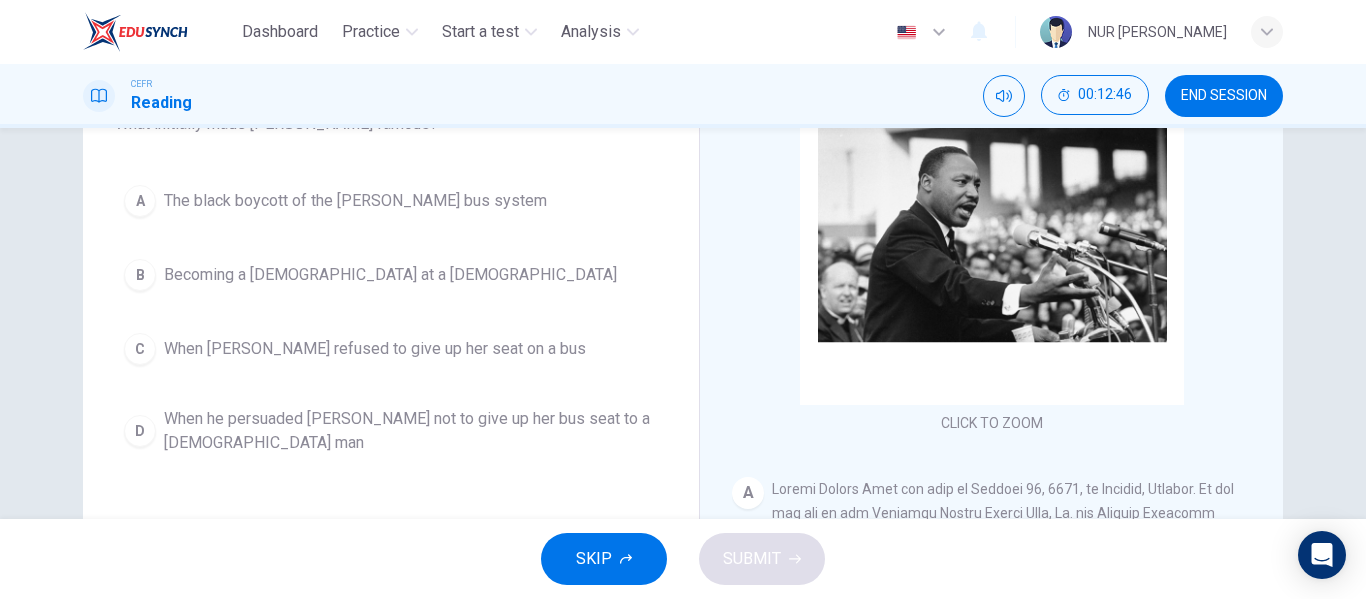 click on "The black boycott of the [PERSON_NAME] bus system" at bounding box center (355, 201) 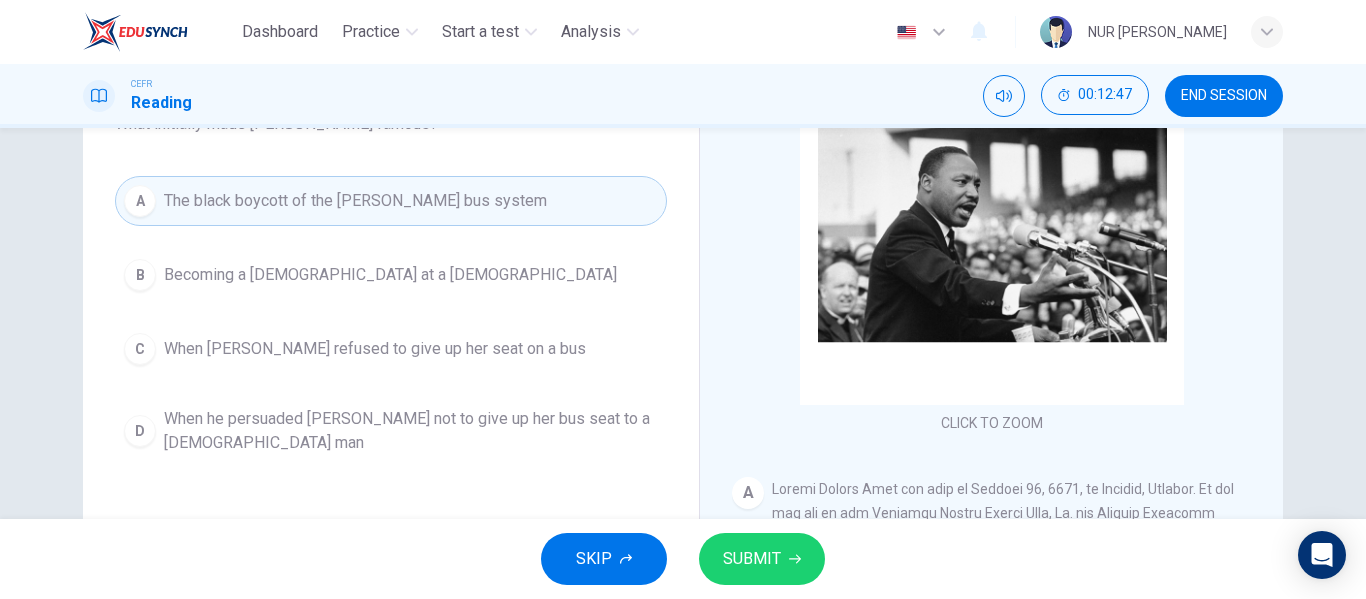 click on "SUBMIT" at bounding box center [752, 559] 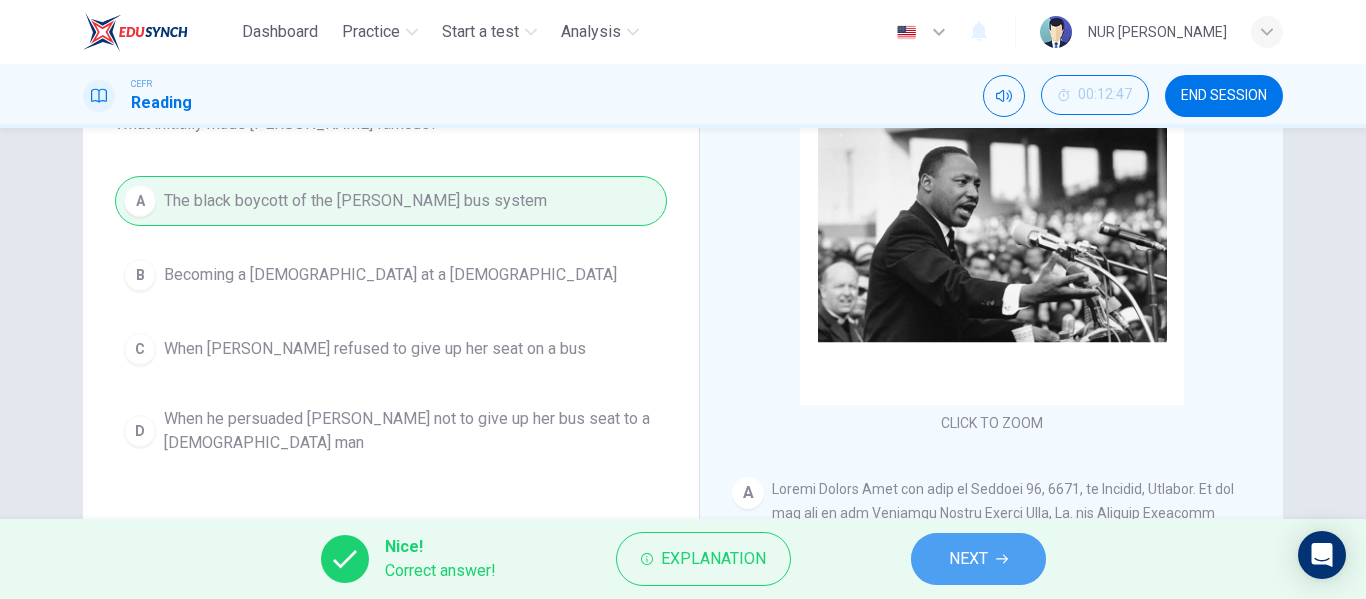 click on "NEXT" at bounding box center (978, 559) 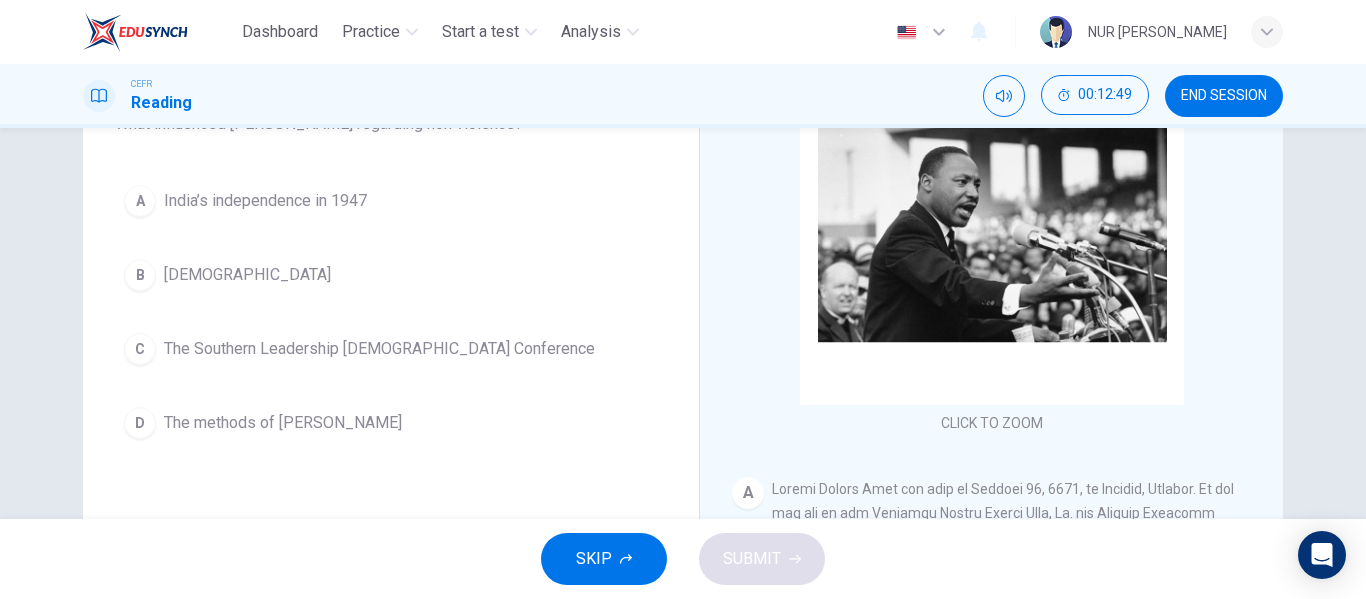 click on "D The methods of [PERSON_NAME]" at bounding box center [391, 423] 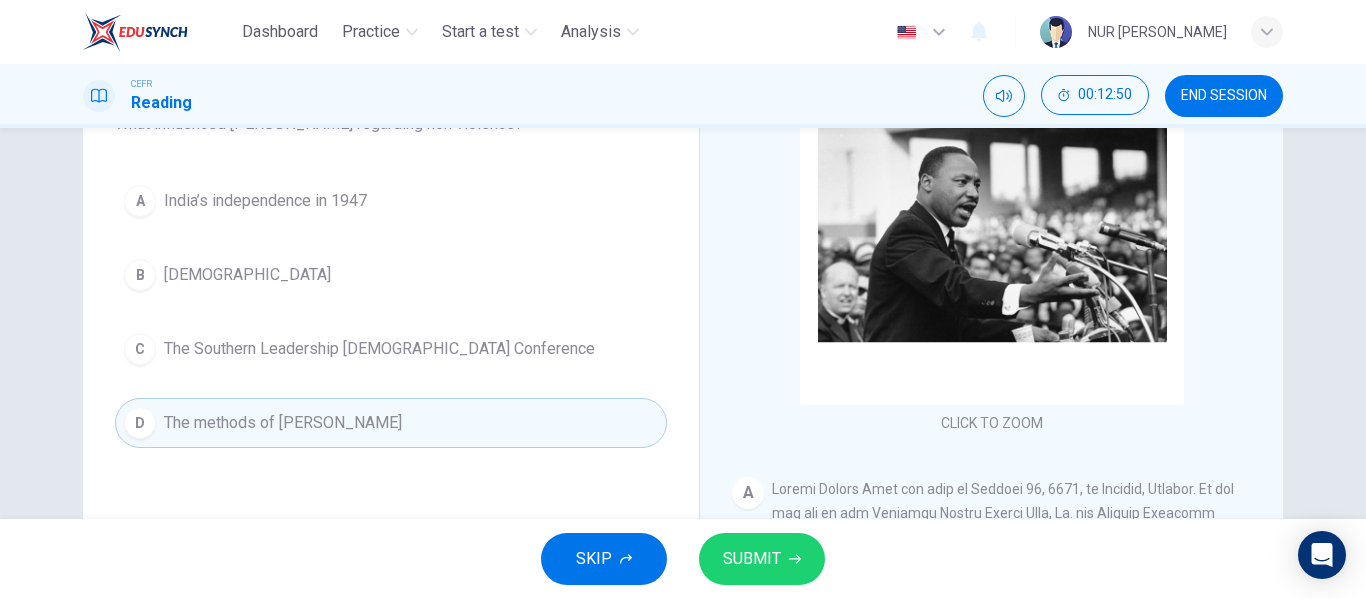 click on "SUBMIT" at bounding box center (762, 559) 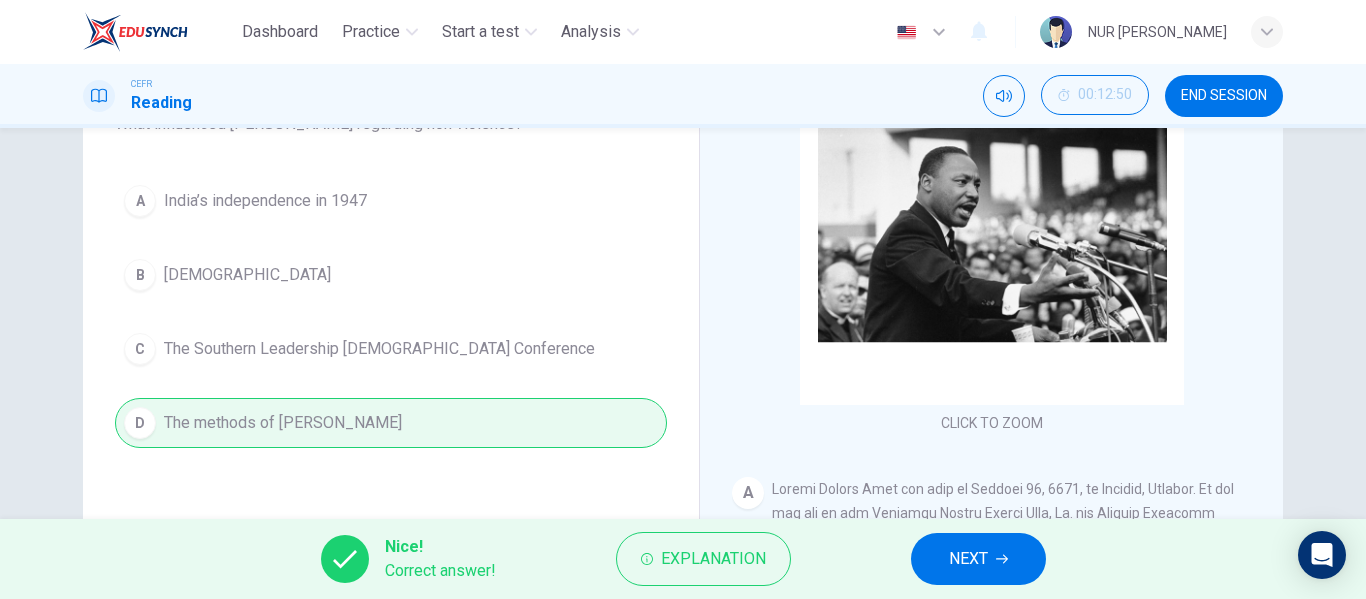 click on "NEXT" at bounding box center (978, 559) 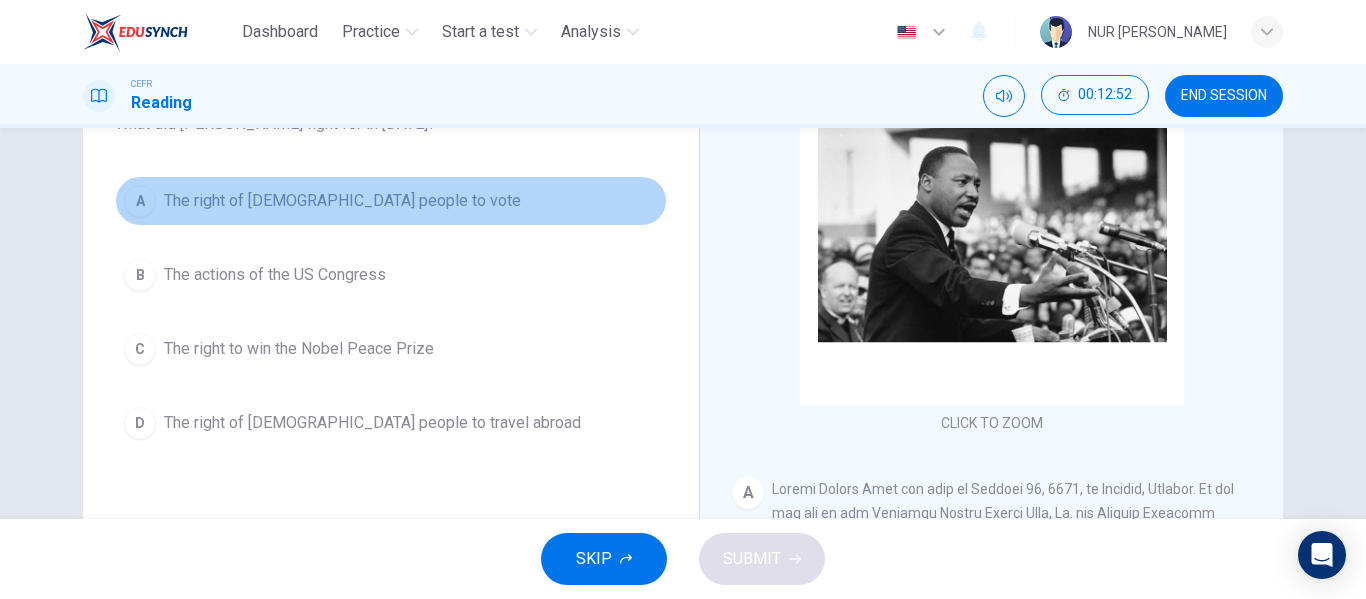 click on "A The right of [DEMOGRAPHIC_DATA] people to vote" at bounding box center (391, 201) 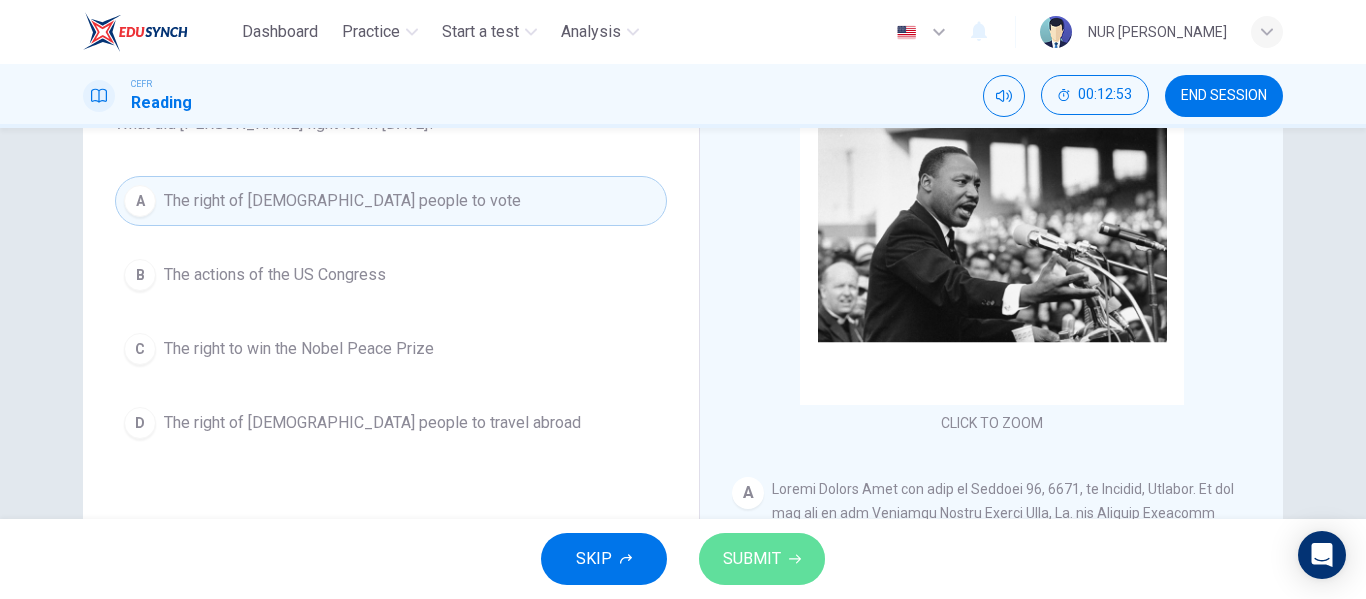 click on "SUBMIT" at bounding box center (762, 559) 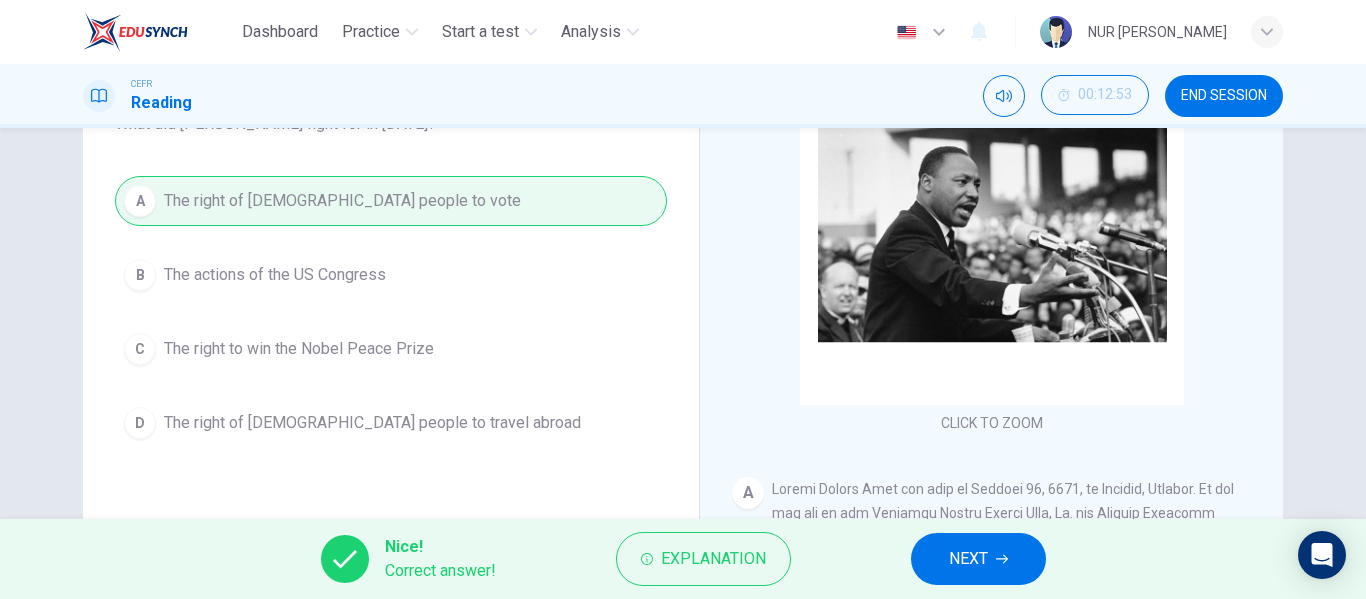 click on "NEXT" at bounding box center (978, 559) 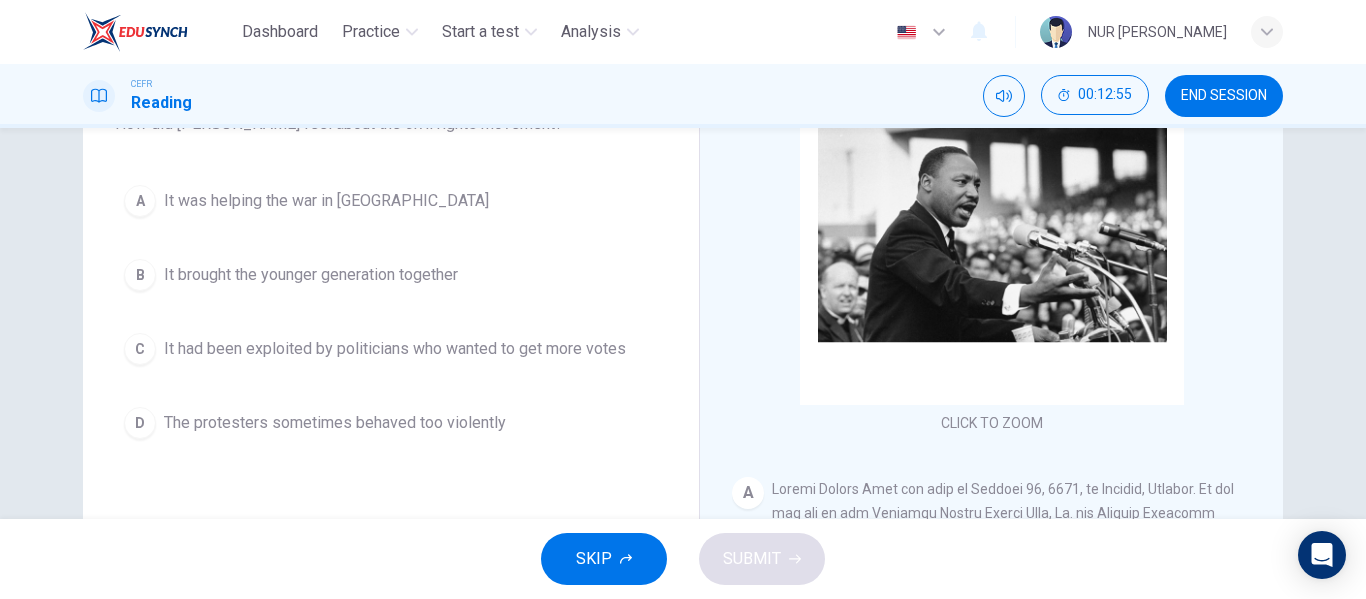 drag, startPoint x: 426, startPoint y: 434, endPoint x: 439, endPoint y: 434, distance: 13 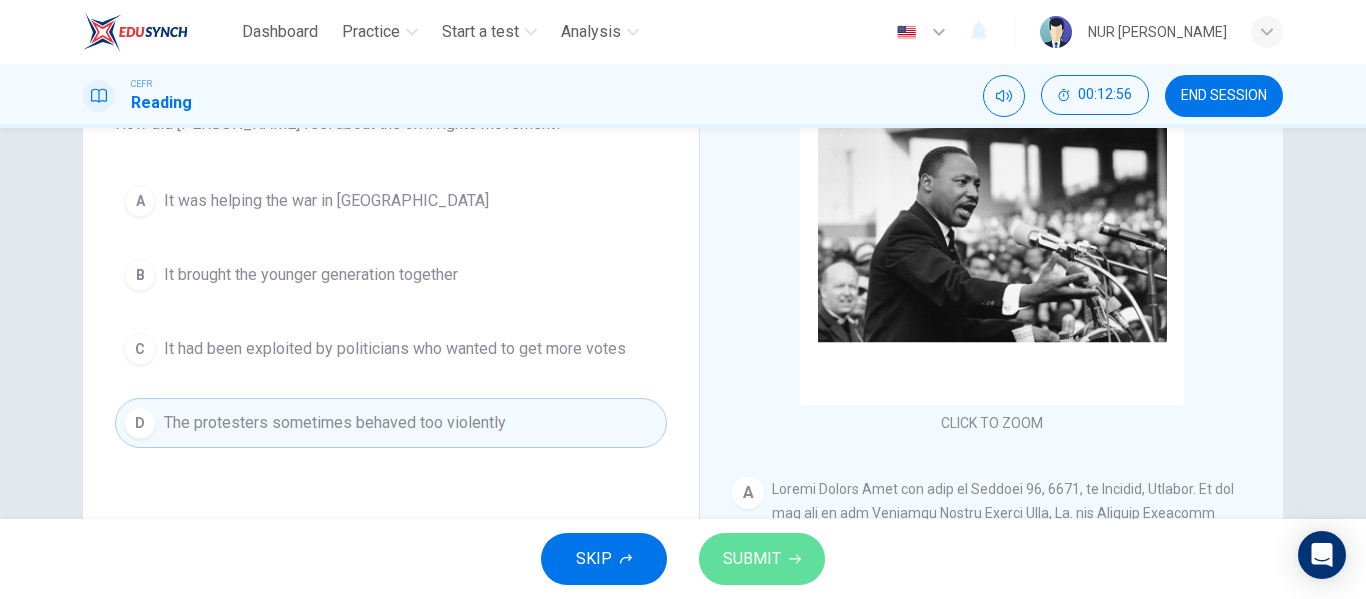click on "SUBMIT" at bounding box center [762, 559] 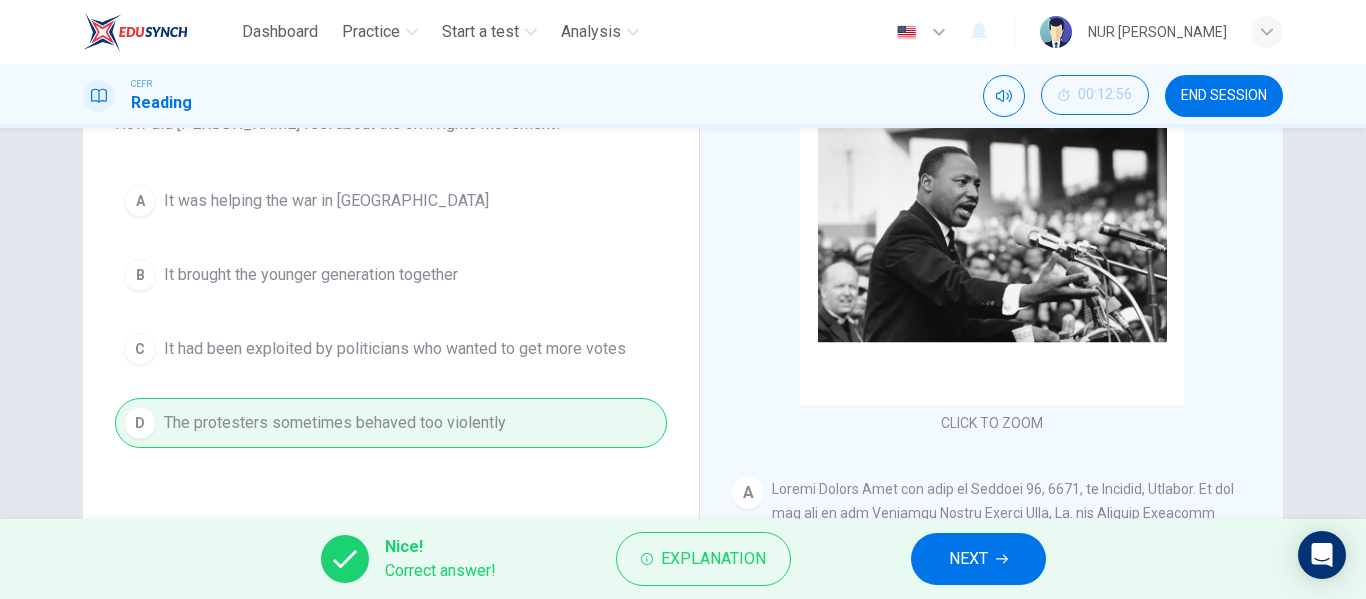 click on "NEXT" at bounding box center [978, 559] 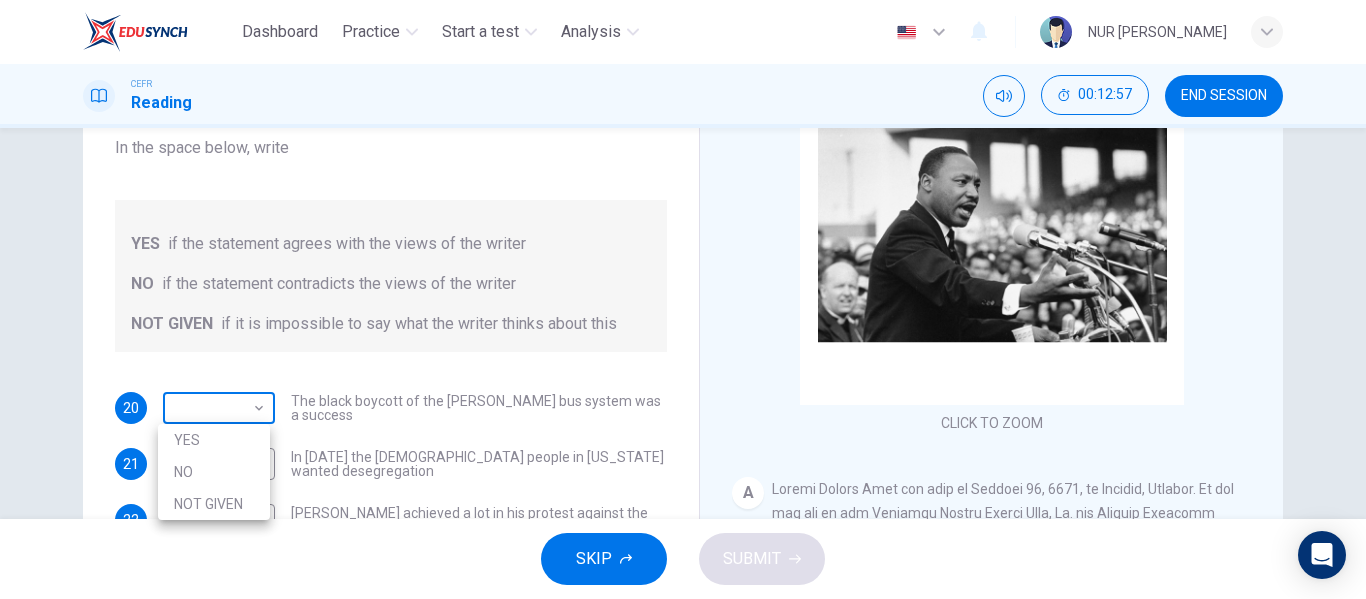 click on "Dashboard Practice Start a test Analysis English en ​ NUR [PERSON_NAME] Reading 00:12:57 END SESSION Questions 20 - 22 Do the following statements agree with the information given in the Reading Passage? In the space below, write YES if the statement agrees with the views of the writer NO if the statement contradicts the views of the writer NOT GIVEN if it is impossible to say what the writer thinks about this 20 ​ ​ The black boycott of the [PERSON_NAME] bus system was a success 21 ​ ​ In [DATE] the [DEMOGRAPHIC_DATA] people in [US_STATE] wanted desegregation 22 ​ ​ [PERSON_NAME] achieved a lot in his protest against the Vietnam War [PERSON_NAME] CLICK TO ZOOM Click to Zoom A B C D E F SKIP SUBMIT EduSynch - Online Language Proficiency Testing
Dashboard Practice Start a test Analysis Notifications © Copyright  2025 YES NO NOT GIVEN" at bounding box center (683, 299) 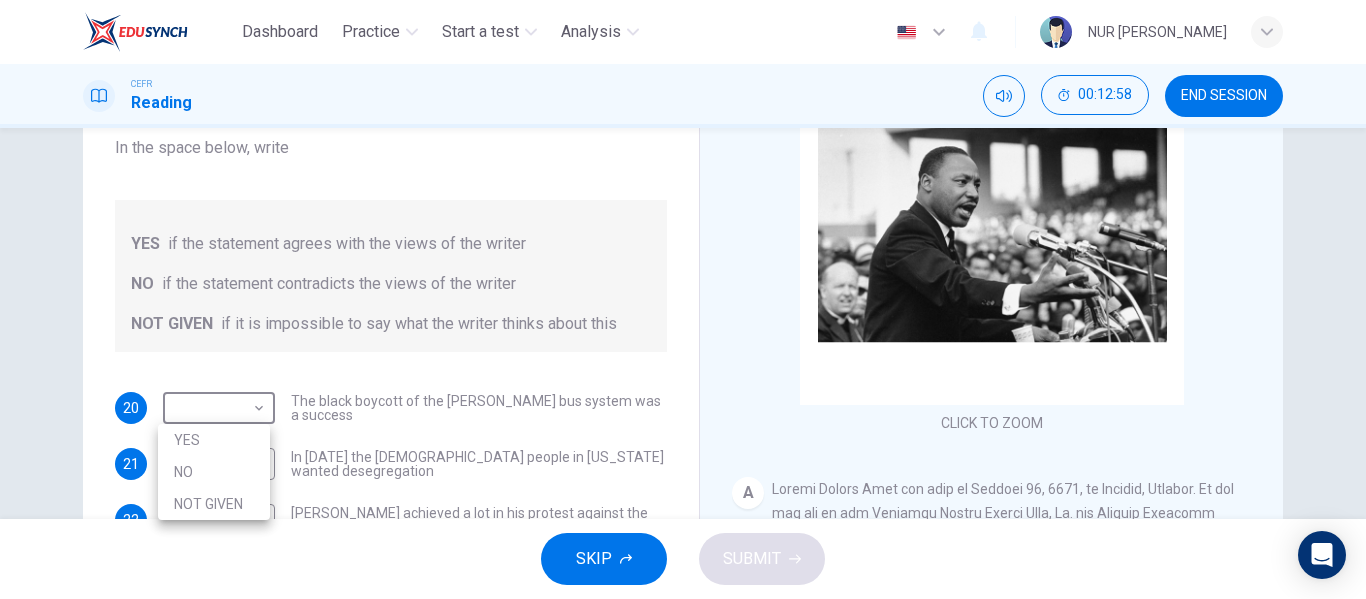 click on "YES" at bounding box center [214, 440] 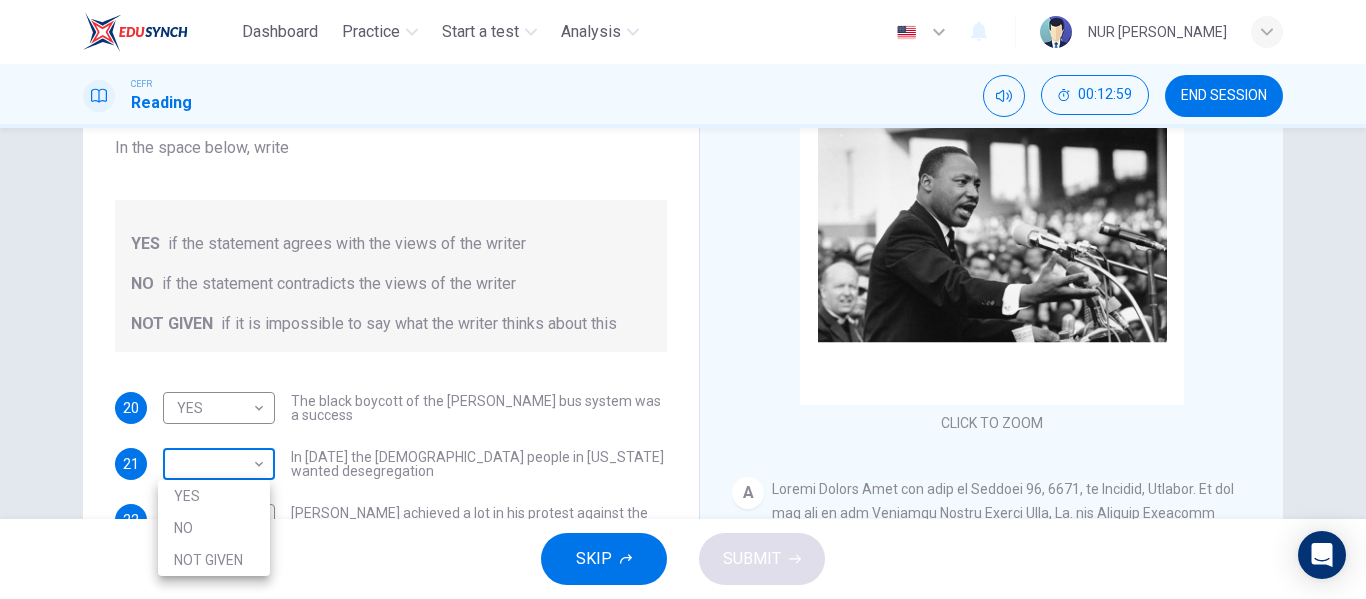click on "Dashboard Practice Start a test Analysis English en ​ NUR [PERSON_NAME] Reading 00:12:59 END SESSION Questions 20 - 22 Do the following statements agree with the information given in the Reading Passage? In the space below, write YES if the statement agrees with the views of the writer NO if the statement contradicts the views of the writer NOT GIVEN if it is impossible to say what the writer thinks about this 20 YES YES ​ The black boycott of the [PERSON_NAME] bus system was a success 21 ​ ​ In [DATE] the [DEMOGRAPHIC_DATA] people in [US_STATE] wanted desegregation 22 ​ ​ [PERSON_NAME] achieved a lot in his protest against the Vietnam War [PERSON_NAME] CLICK TO ZOOM Click to Zoom A B C D E F SKIP SUBMIT EduSynch - Online Language Proficiency Testing
Dashboard Practice Start a test Analysis Notifications © Copyright  2025 YES NO NOT GIVEN" at bounding box center (683, 299) 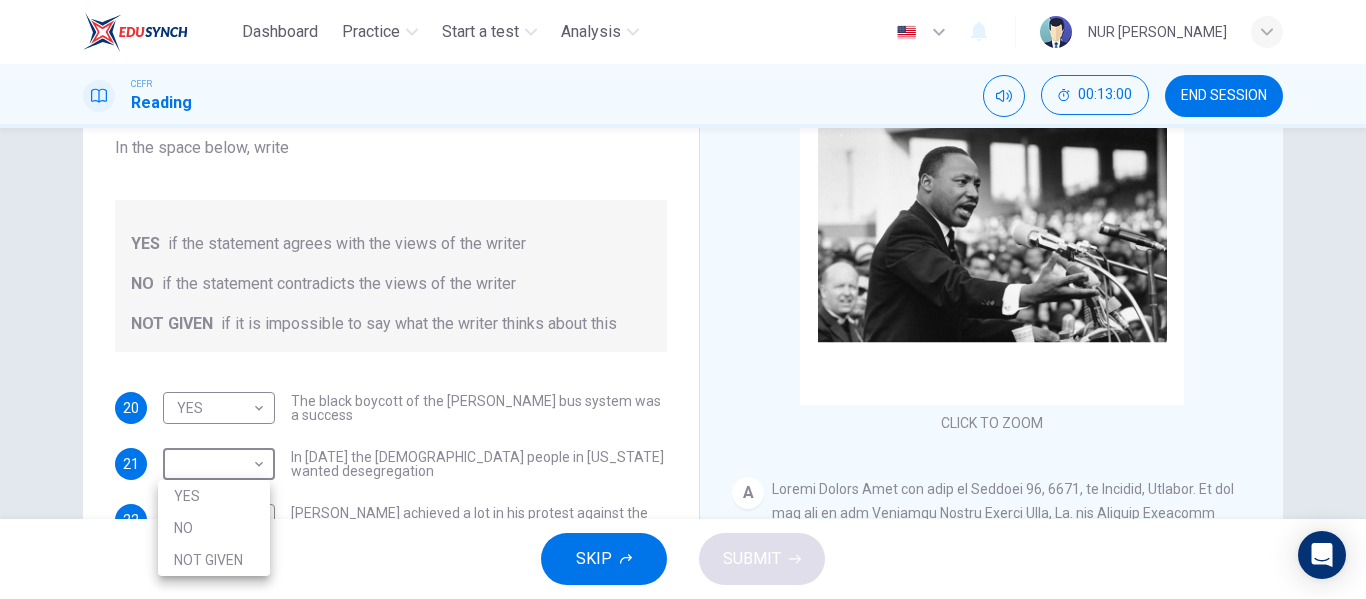 click on "NO" at bounding box center (214, 528) 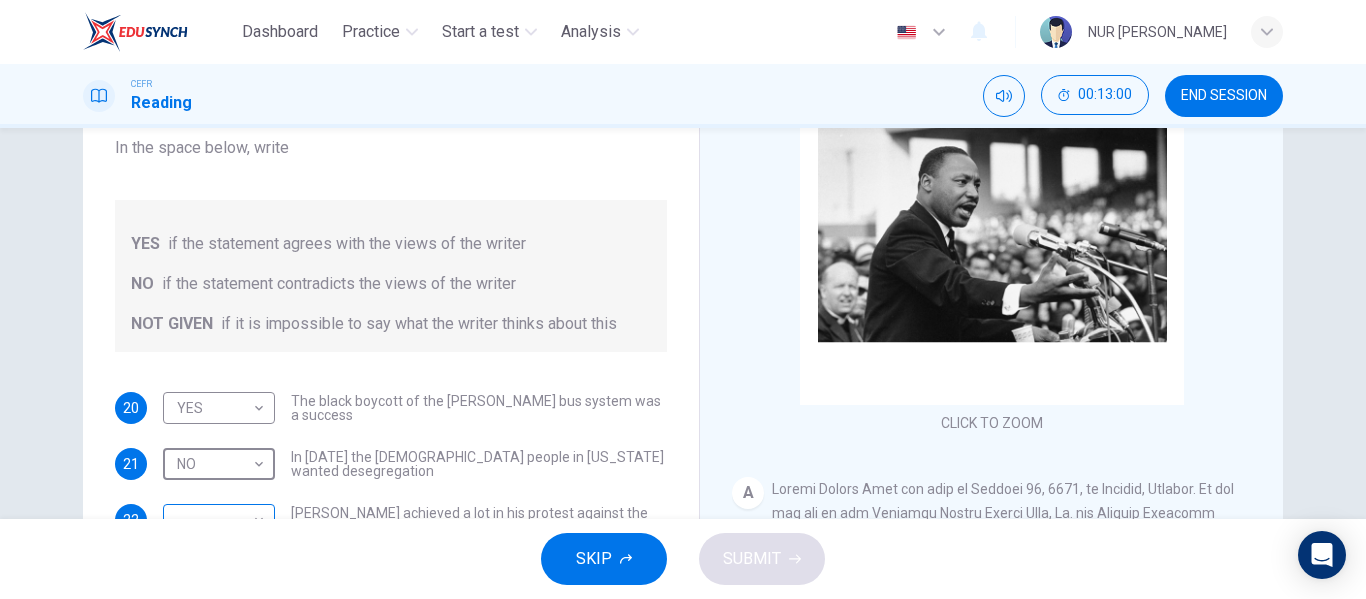 click on "Dashboard Practice Start a test Analysis English en ​ NUR [PERSON_NAME] Reading 00:13:00 END SESSION Questions 20 - 22 Do the following statements agree with the information given in the Reading Passage? In the space below, write YES if the statement agrees with the views of the writer NO if the statement contradicts the views of the writer NOT GIVEN if it is impossible to say what the writer thinks about this 20 YES YES ​ The black boycott of the [PERSON_NAME] bus system was a success 21 NO NO ​ In [DATE] the [DEMOGRAPHIC_DATA] people in [US_STATE] wanted desegregation 22 ​ ​ [PERSON_NAME] achieved a lot in his protest against the Vietnam War [PERSON_NAME] CLICK TO ZOOM Click to Zoom A B C D E F SKIP SUBMIT EduSynch - Online Language Proficiency Testing
Dashboard Practice Start a test Analysis Notifications © Copyright  2025" at bounding box center [683, 299] 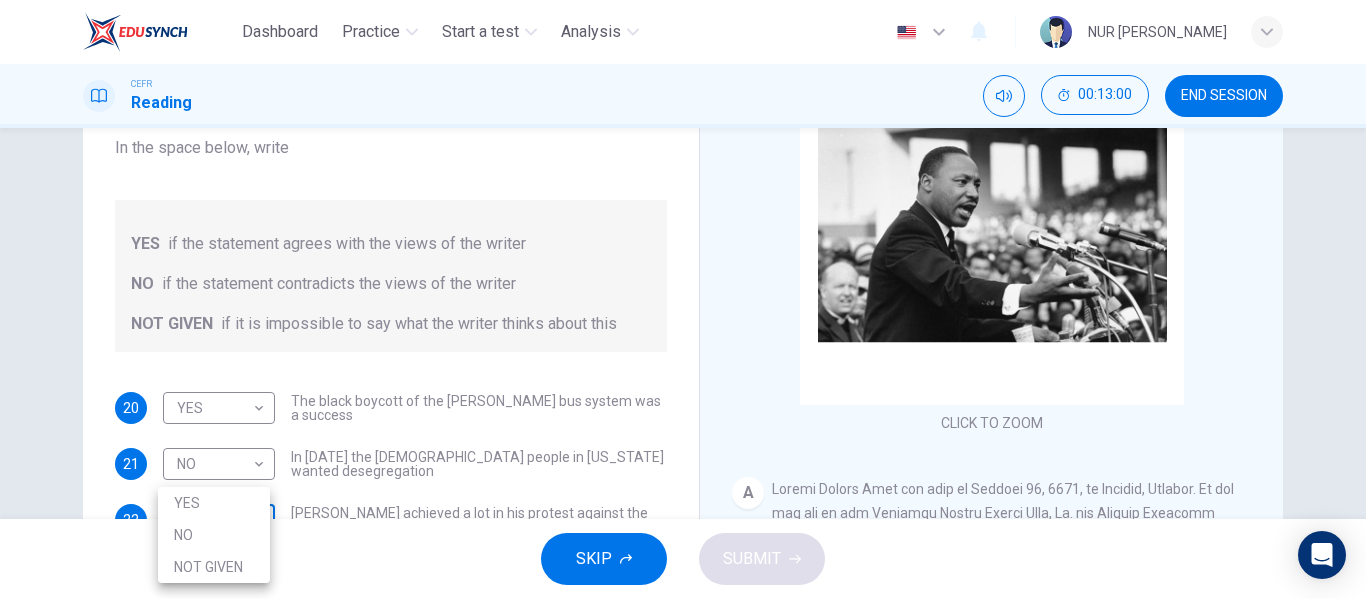 scroll, scrollTop: 230, scrollLeft: 0, axis: vertical 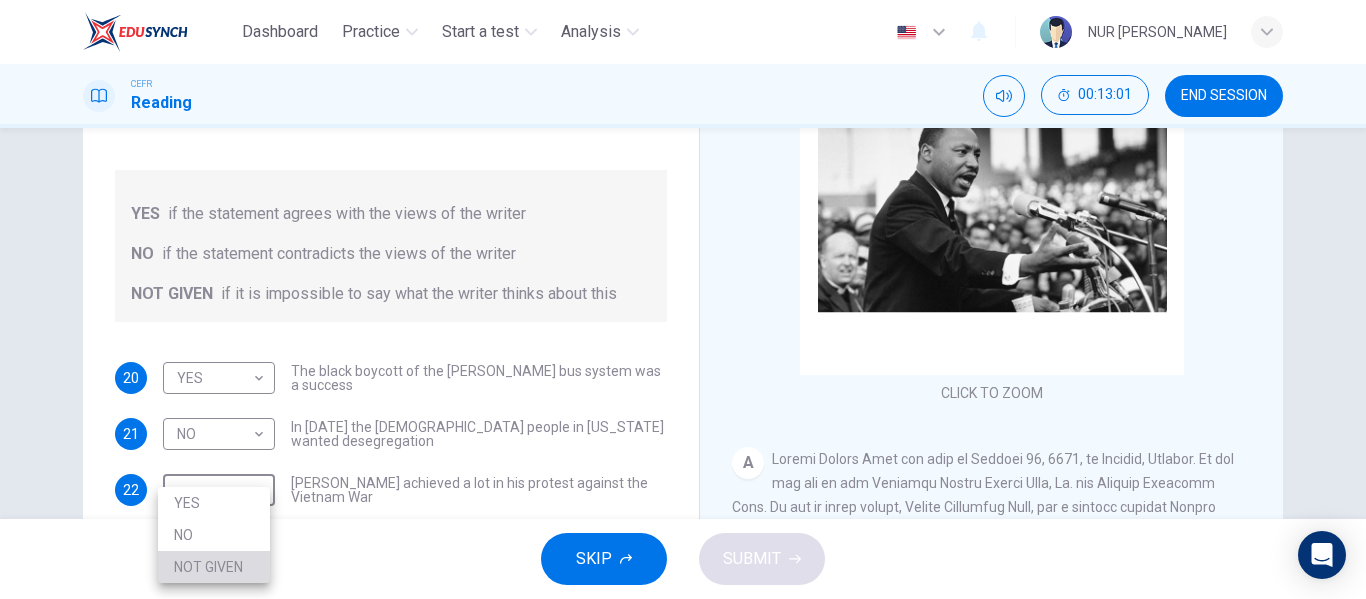 click on "NOT GIVEN" at bounding box center (214, 567) 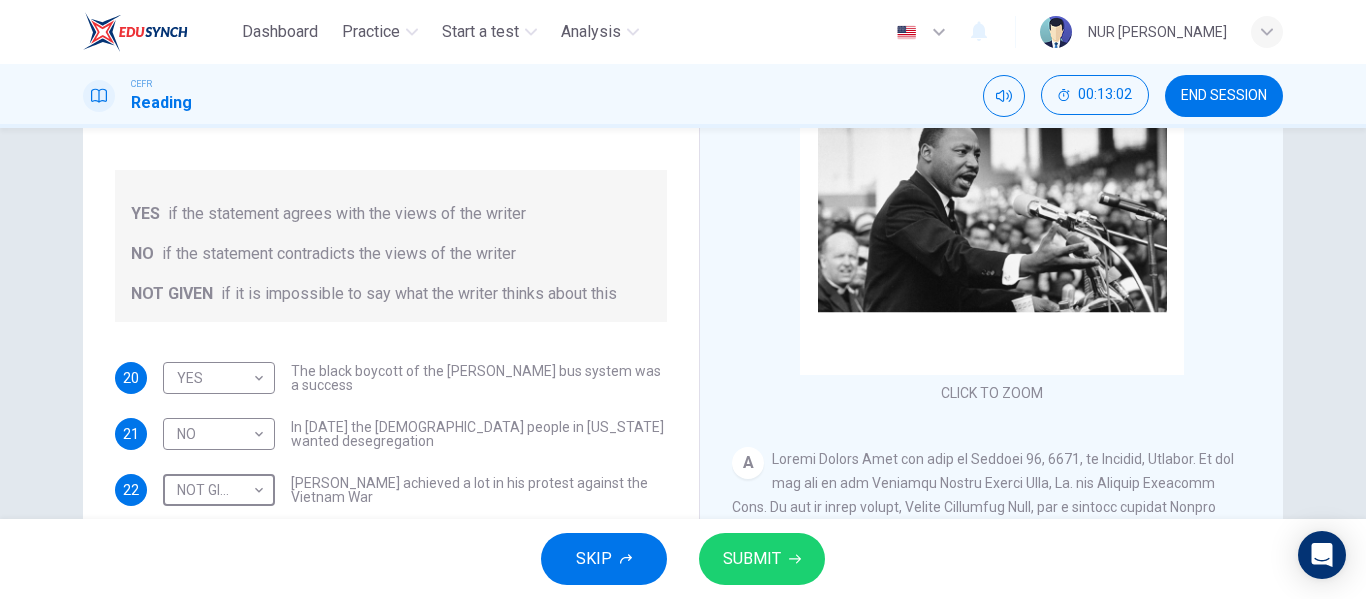 click on "SUBMIT" at bounding box center (752, 559) 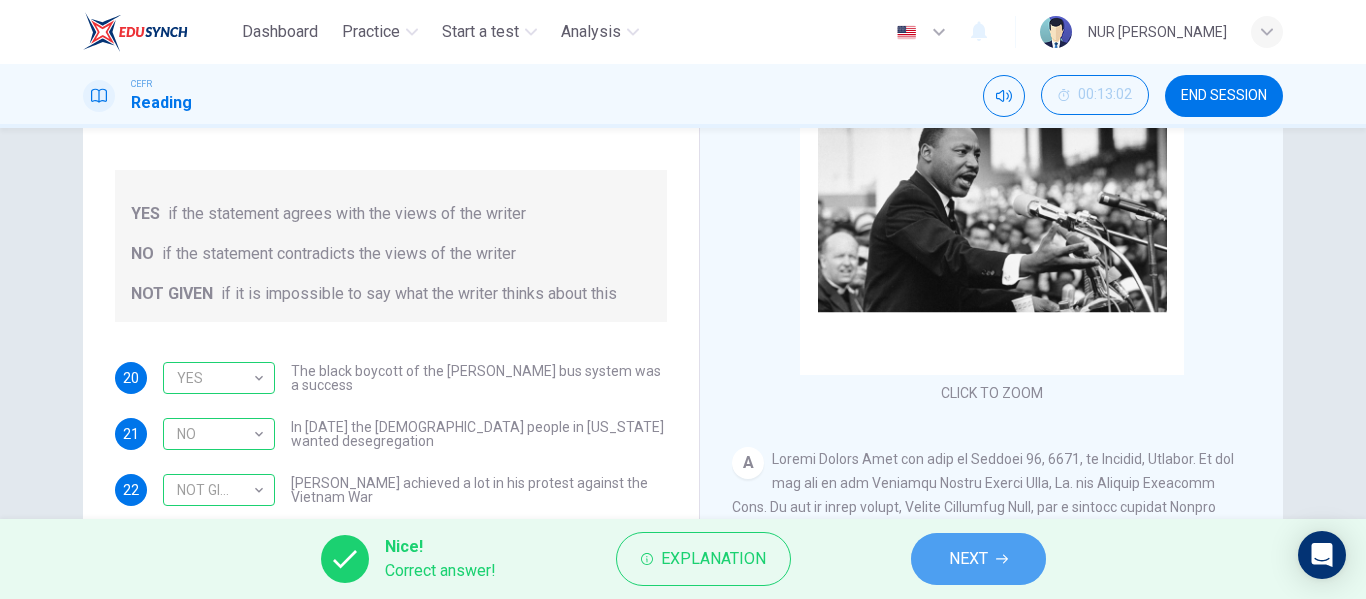 click on "NEXT" at bounding box center [968, 559] 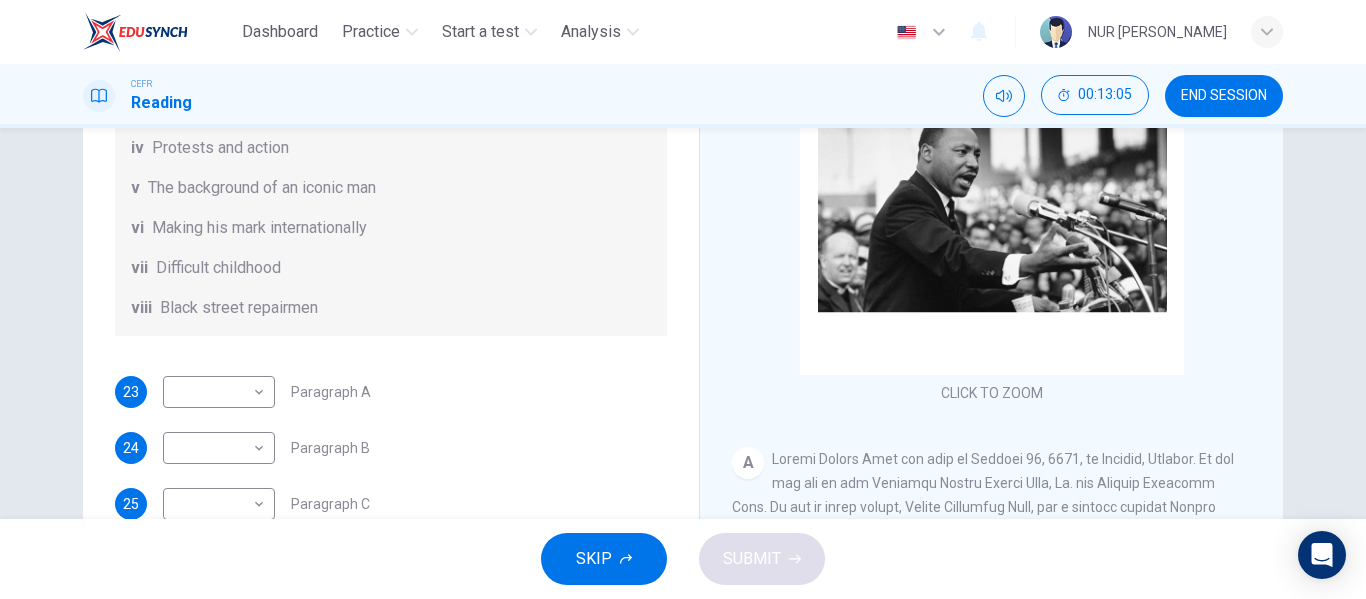 scroll, scrollTop: 200, scrollLeft: 0, axis: vertical 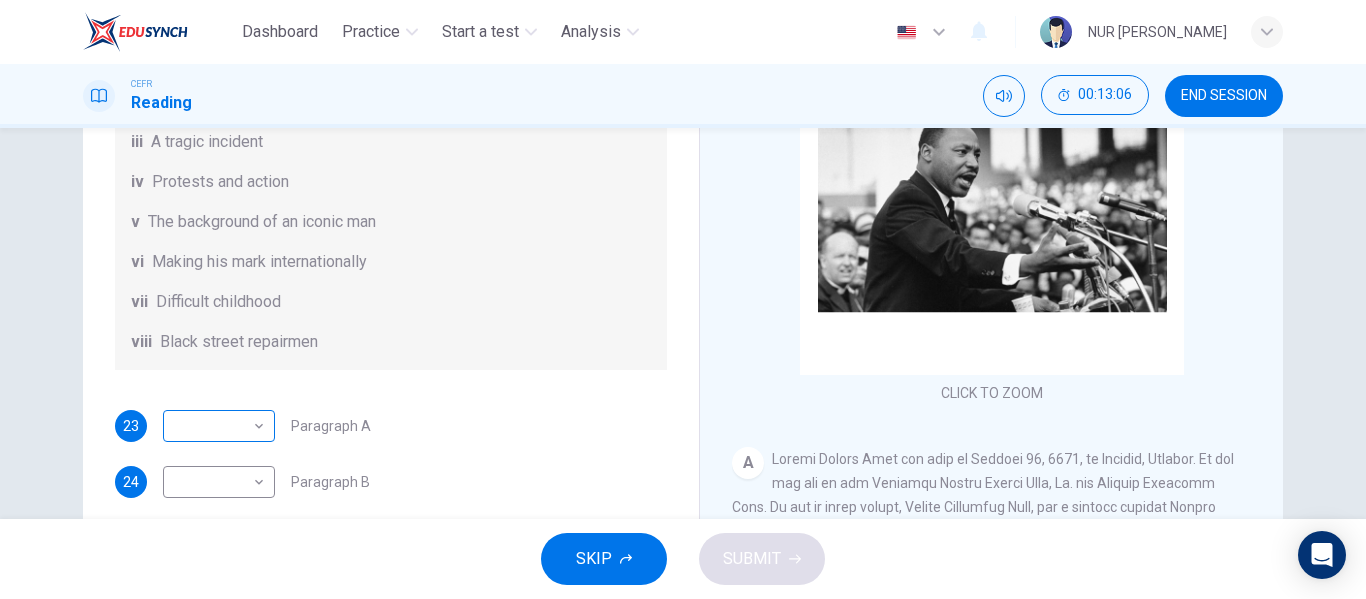 click on "Dashboard Practice Start a test Analysis English en ​ NUR [PERSON_NAME] Reading 00:13:06 END SESSION Questions 23 - 28 The Reading Passage has 6 paragraphs.
Choose the correct heading for each paragraph  A – F , from the list of headings.
Write the correct number,  i – viii , in the spaces below. List of Headings i The memorable speech ii Unhappy about violence iii A tragic incident iv Protests and action v The background of an iconic man vi Making his mark internationally vii Difficult childhood viii Black street repairmen 23 ​ ​ Paragraph A 24 ​ ​ Paragraph B 25 ​ ​ Paragraph C 26 ​ ​ Paragraph D 27 ​ ​ Paragraph E 28 ​ ​ Paragraph F [PERSON_NAME] CLICK TO ZOOM Click to Zoom A B C D E F SKIP SUBMIT EduSynch - Online Language Proficiency Testing
Dashboard Practice Start a test Analysis Notifications © Copyright  2025" at bounding box center (683, 299) 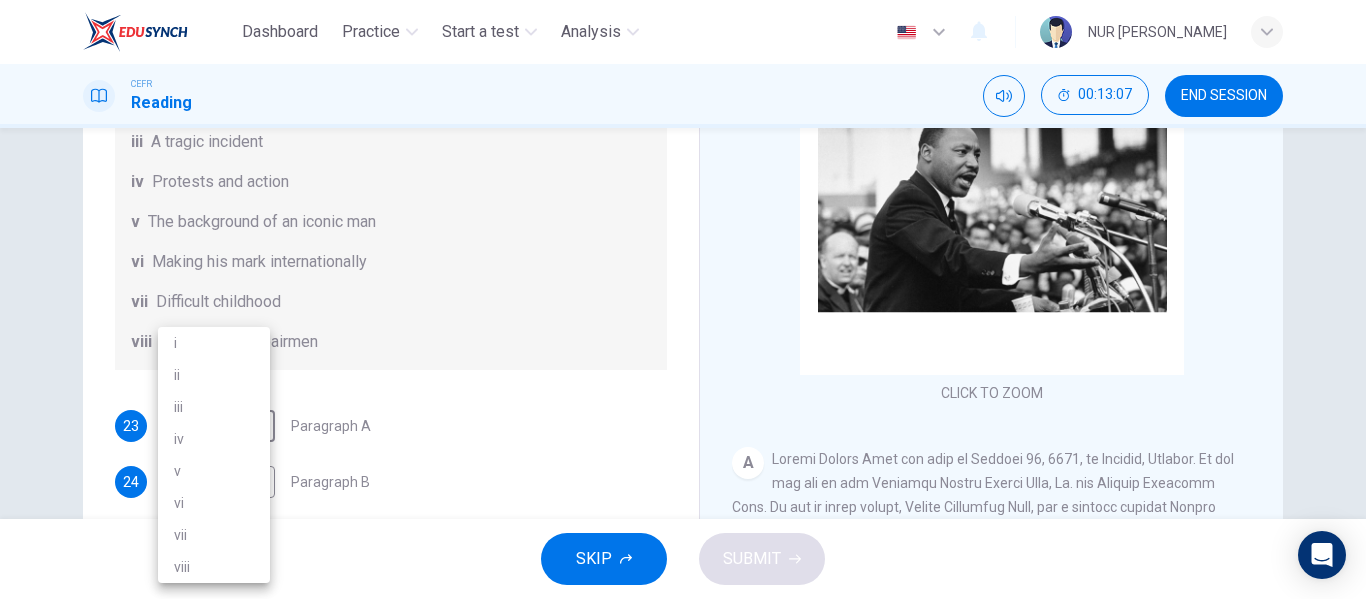 click on "v" at bounding box center (214, 471) 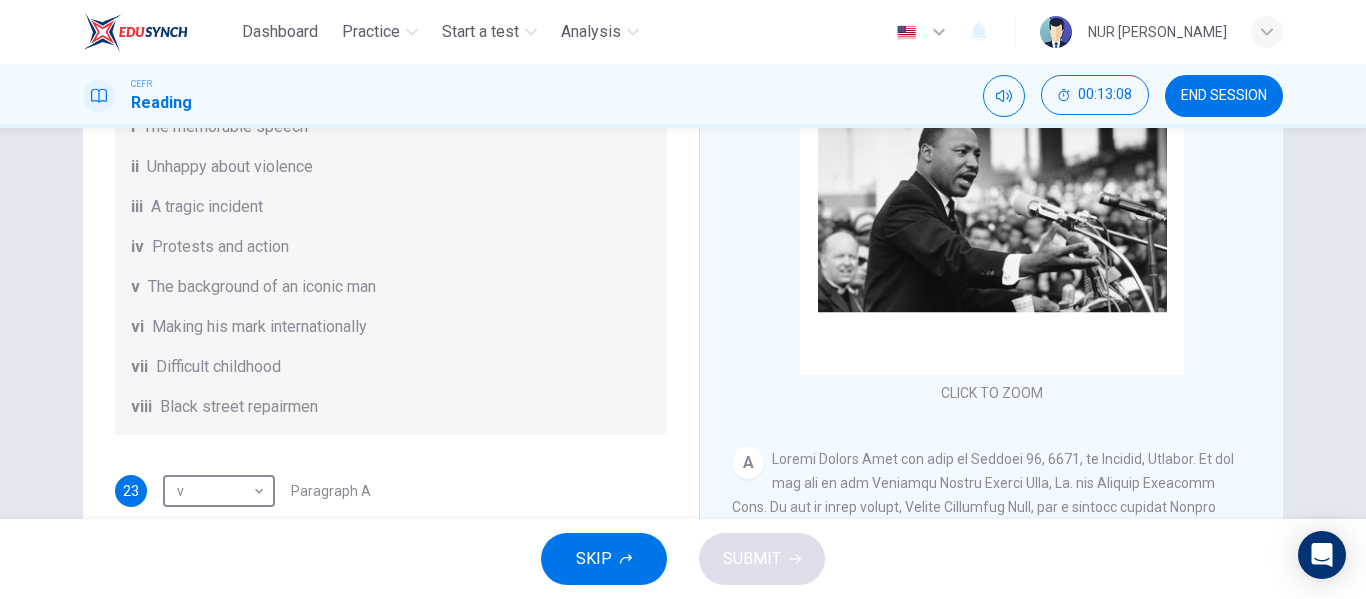 scroll, scrollTop: 100, scrollLeft: 0, axis: vertical 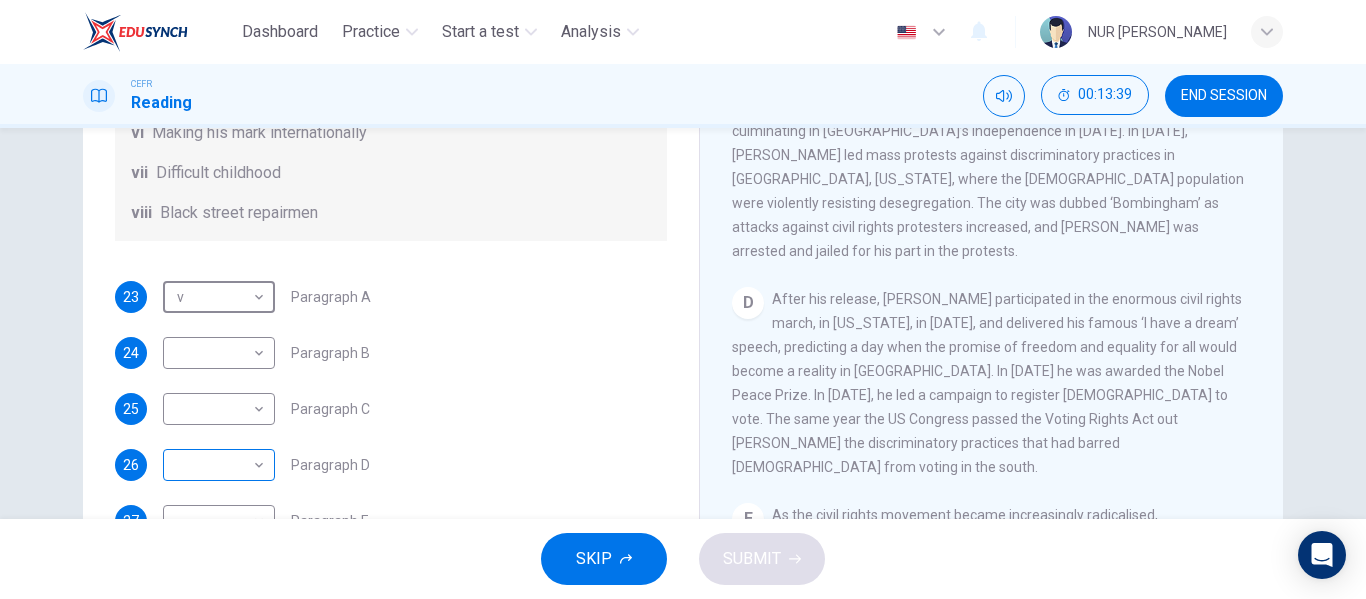 click on "Dashboard Practice Start a test Analysis English en ​ NUR [PERSON_NAME] Reading 00:13:39 END SESSION Questions 23 - 28 The Reading Passage has 6 paragraphs.
Choose the correct heading for each paragraph  A – F , from the list of headings.
Write the correct number,  i – viii , in the spaces below. List of Headings i The memorable speech ii Unhappy about violence iii A tragic incident iv Protests and action v The background of an iconic man vi Making his mark internationally vii Difficult childhood viii Black street repairmen 23 v v ​ Paragraph A 24 ​ ​ Paragraph B 25 ​ ​ Paragraph C 26 ​ ​ Paragraph D 27 ​ ​ Paragraph E 28 ​ ​ Paragraph F [PERSON_NAME] CLICK TO ZOOM Click to Zoom A B C D E F SKIP SUBMIT EduSynch - Online Language Proficiency Testing
Dashboard Practice Start a test Analysis Notifications © Copyright  2025" at bounding box center (683, 299) 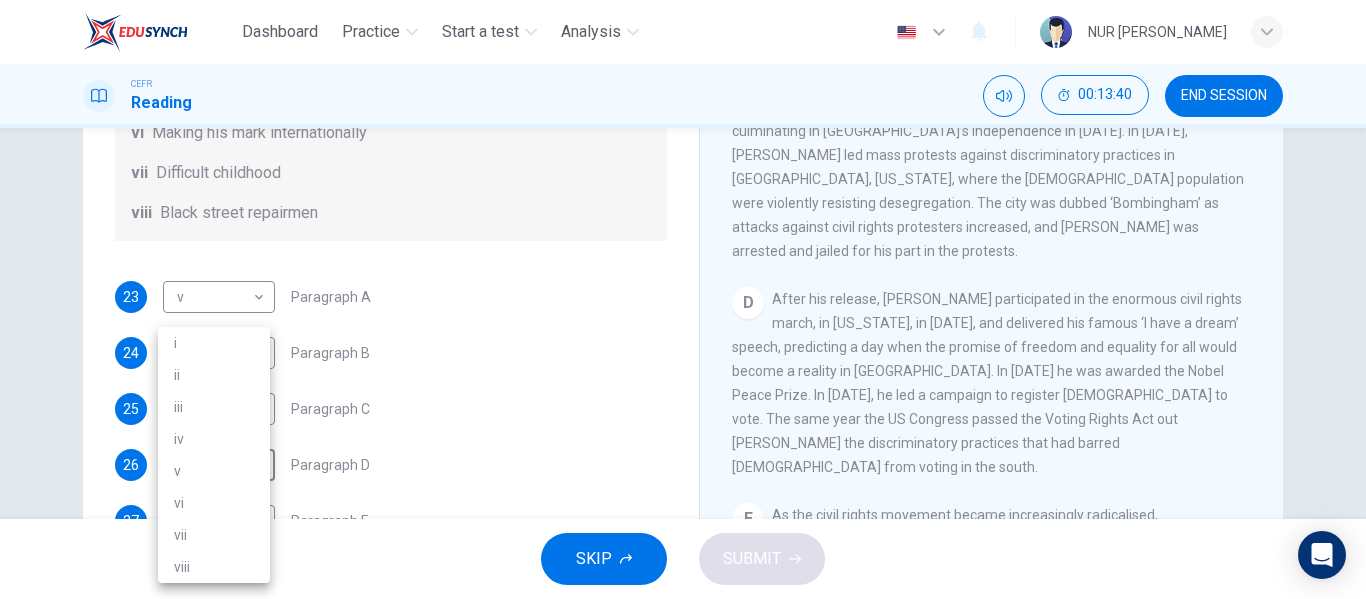 click on "i" at bounding box center [214, 343] 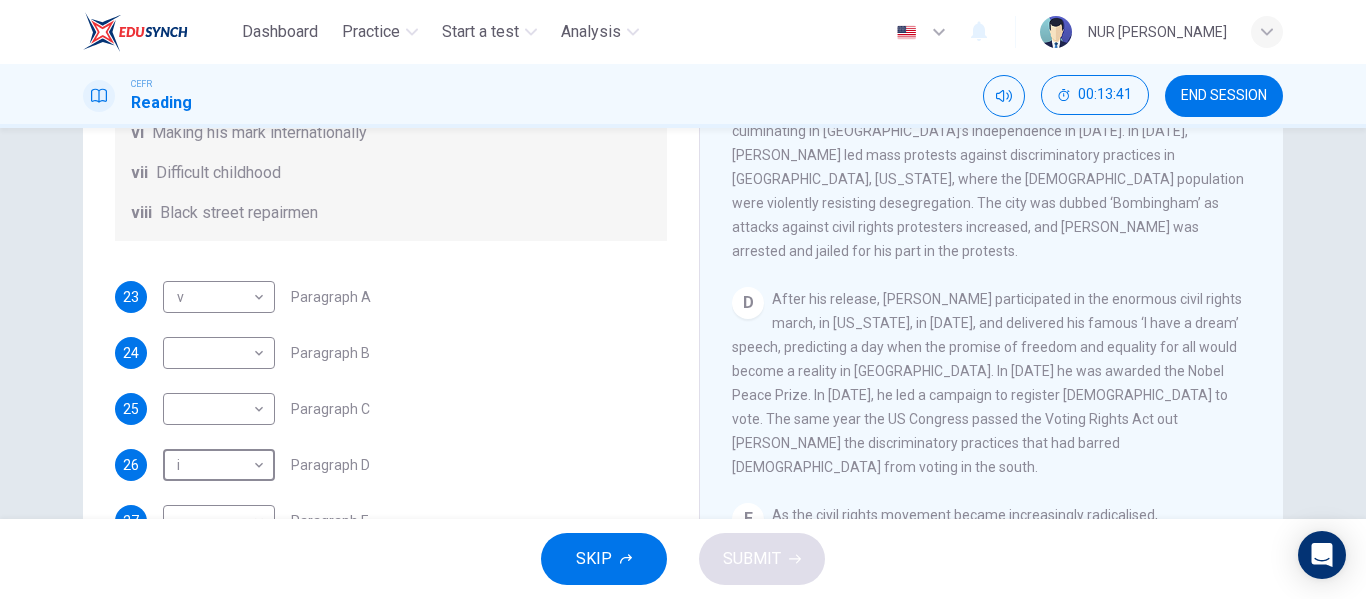 scroll, scrollTop: 330, scrollLeft: 0, axis: vertical 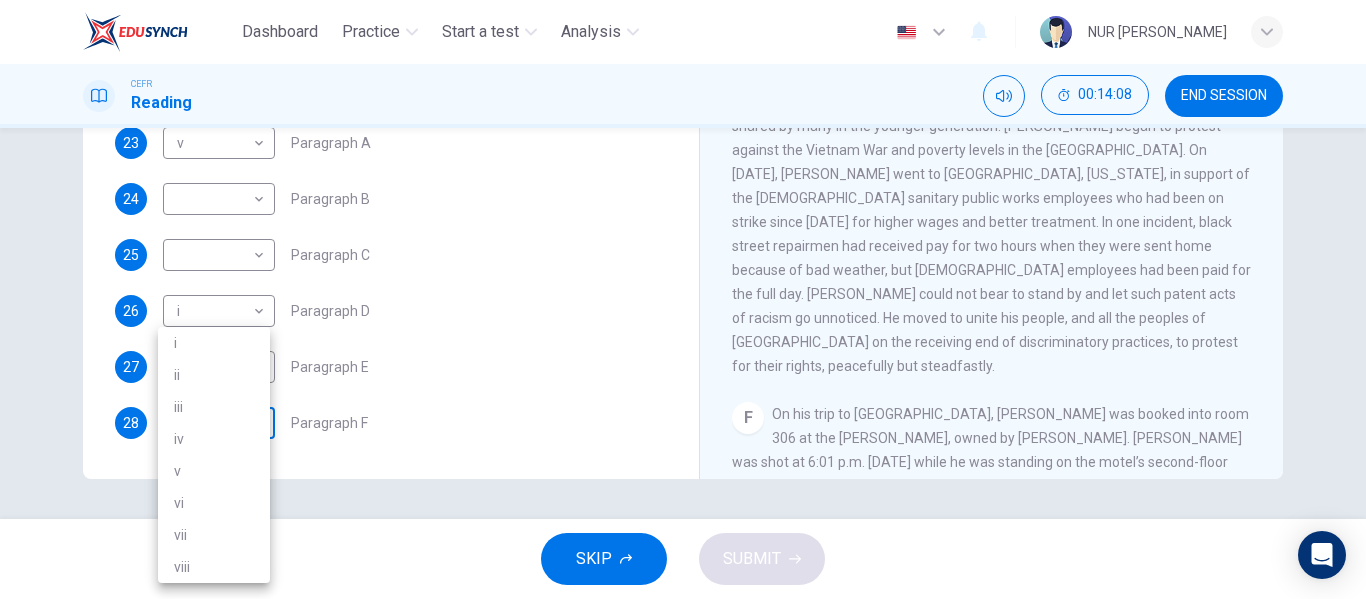 click on "Dashboard Practice Start a test Analysis English en ​ NUR [PERSON_NAME] Reading 00:14:08 END SESSION Questions 23 - 28 The Reading Passage has 6 paragraphs.
Choose the correct heading for each paragraph  A – F , from the list of headings.
Write the correct number,  i – viii , in the spaces below. List of Headings i The memorable speech ii Unhappy about violence iii A tragic incident iv Protests and action v The background of an iconic man vi Making his mark internationally vii Difficult childhood viii Black street repairmen 23 v v ​ Paragraph A 24 ​ ​ Paragraph B 25 ​ ​ Paragraph C 26 i i ​ Paragraph D 27 ​ ​ Paragraph E 28 ​ ​ Paragraph F [PERSON_NAME] CLICK TO ZOOM Click to Zoom A B C D E F SKIP SUBMIT EduSynch - Online Language Proficiency Testing
Dashboard Practice Start a test Analysis Notifications © Copyright  2025 i ii iii iv v vi vii viii" at bounding box center (683, 299) 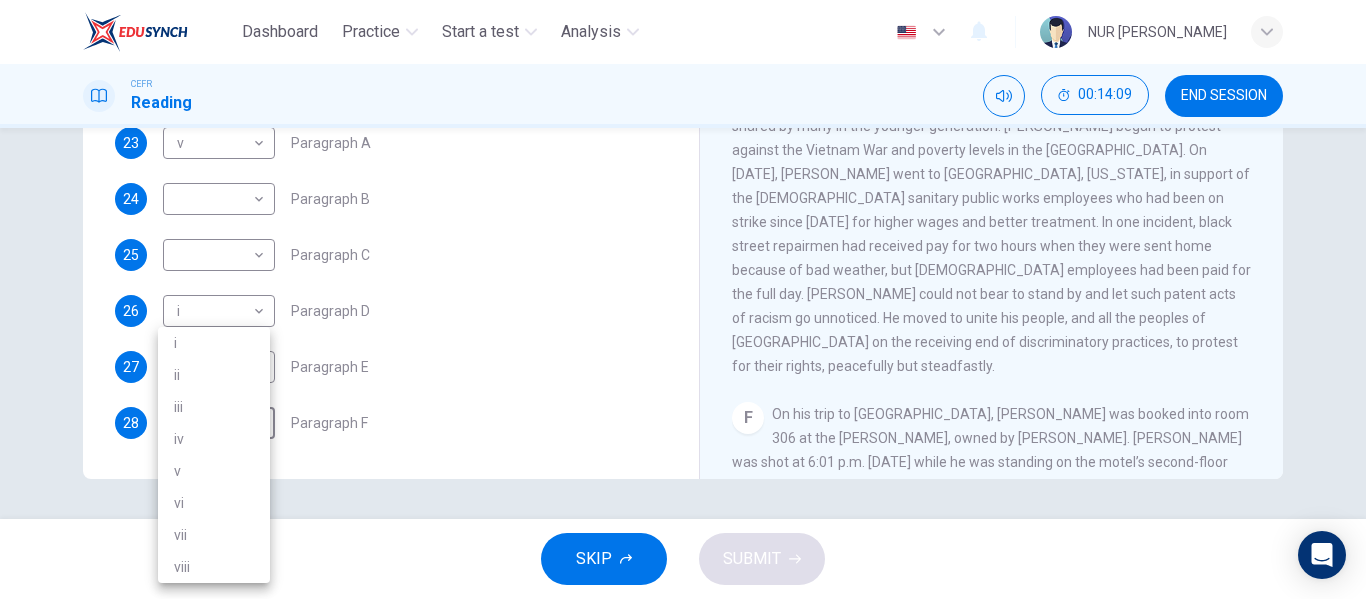 click on "iii" at bounding box center [214, 407] 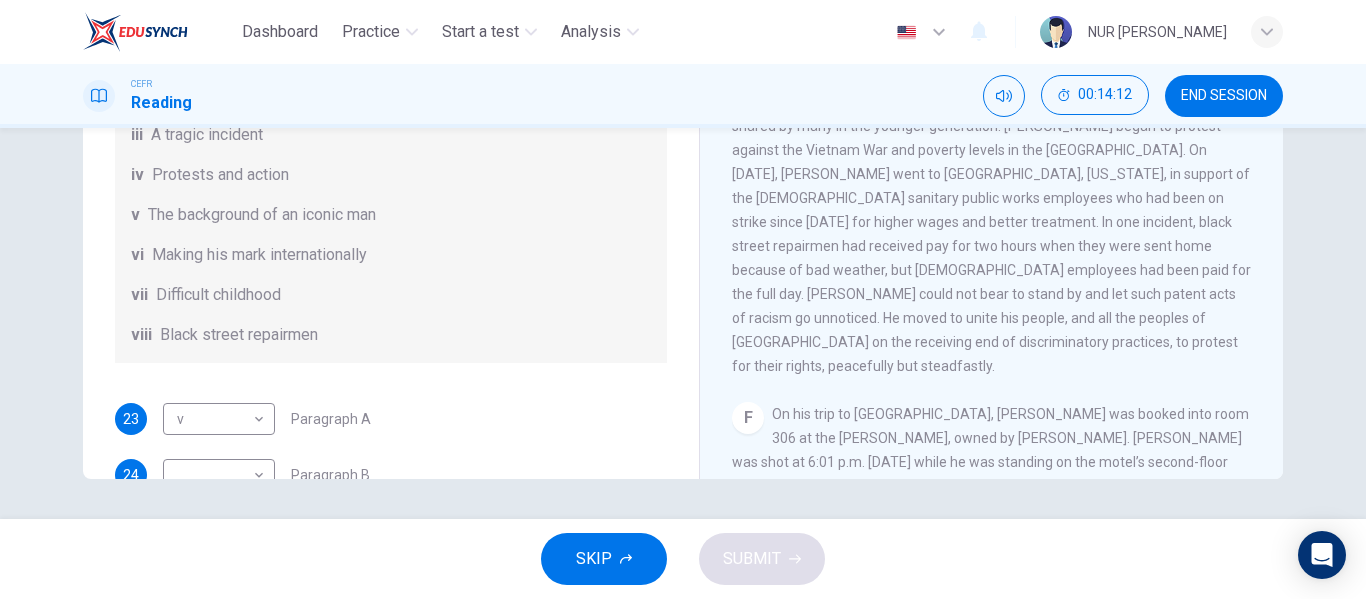scroll, scrollTop: 0, scrollLeft: 0, axis: both 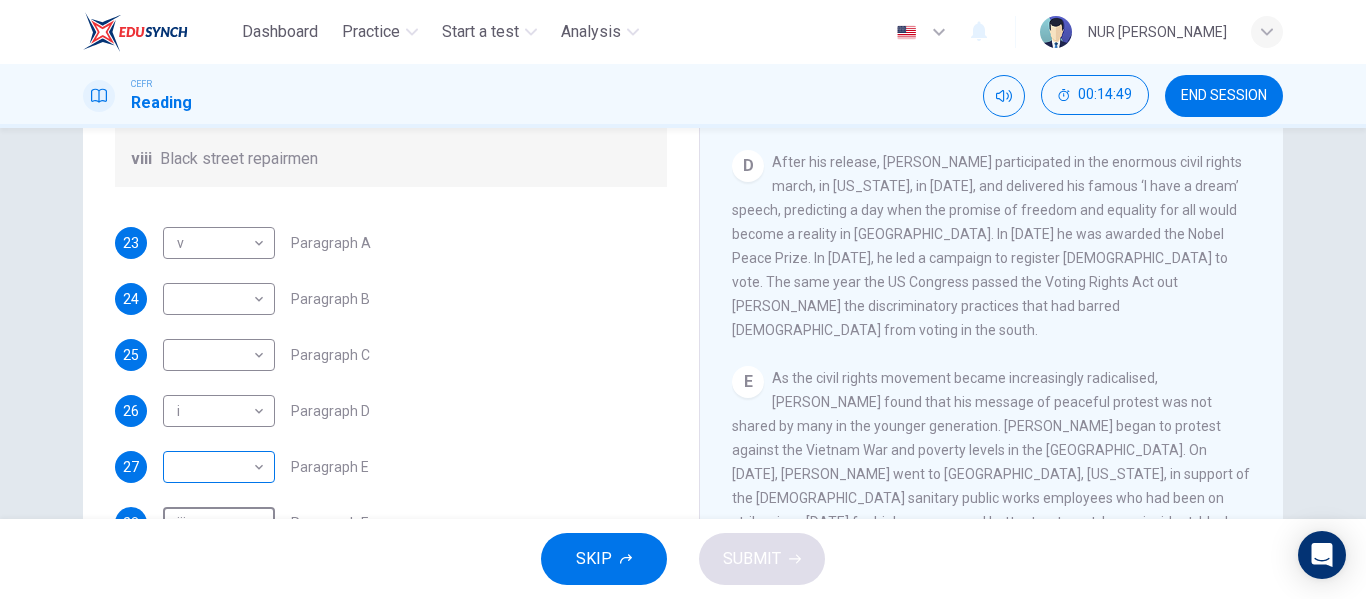 click on "Dashboard Practice Start a test Analysis English en ​ NUR [PERSON_NAME] Reading 00:14:49 END SESSION Questions 23 - 28 The Reading Passage has 6 paragraphs.
Choose the correct heading for each paragraph  A – F , from the list of headings.
Write the correct number,  i – viii , in the spaces below. List of Headings i The memorable speech ii Unhappy about violence iii A tragic incident iv Protests and action v The background of an iconic man vi Making his mark internationally vii Difficult childhood viii Black street repairmen 23 v v ​ Paragraph A 24 ​ ​ Paragraph B 25 ​ ​ Paragraph C 26 i i ​ Paragraph D 27 ​ ​ Paragraph E 28 iii iii ​ Paragraph F [PERSON_NAME] CLICK TO ZOOM Click to Zoom A B C D E F SKIP SUBMIT EduSynch - Online Language Proficiency Testing
Dashboard Practice Start a test Analysis Notifications © Copyright  2025" at bounding box center (683, 299) 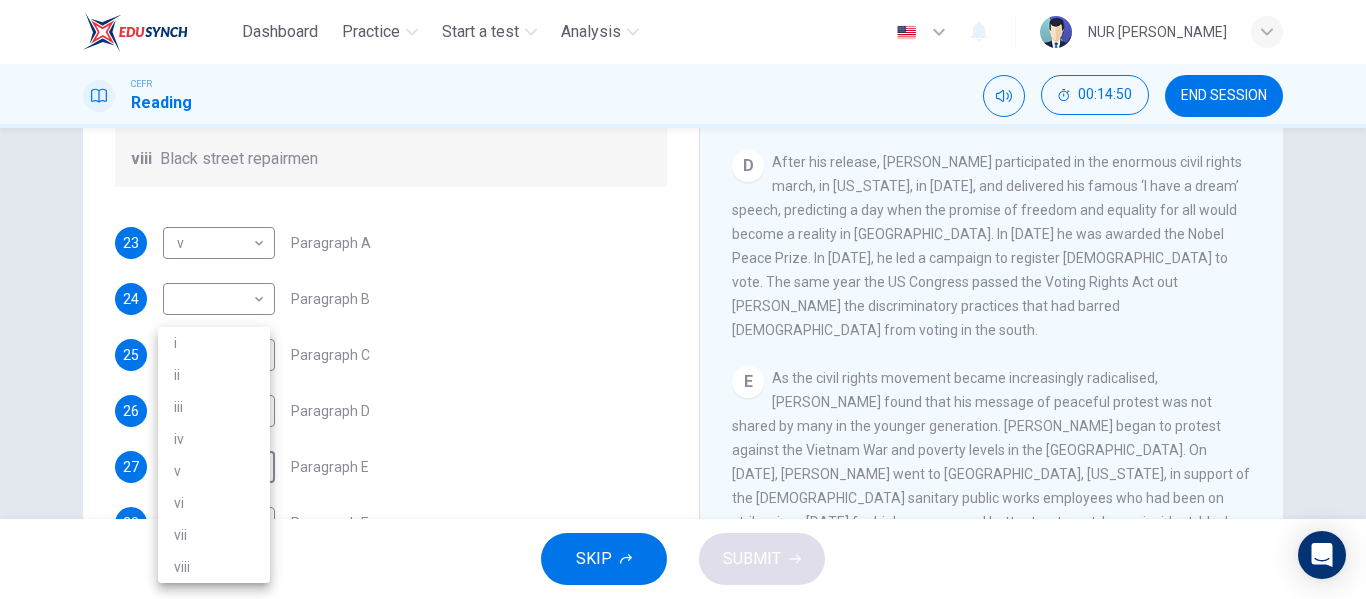 click on "vi" at bounding box center (214, 503) 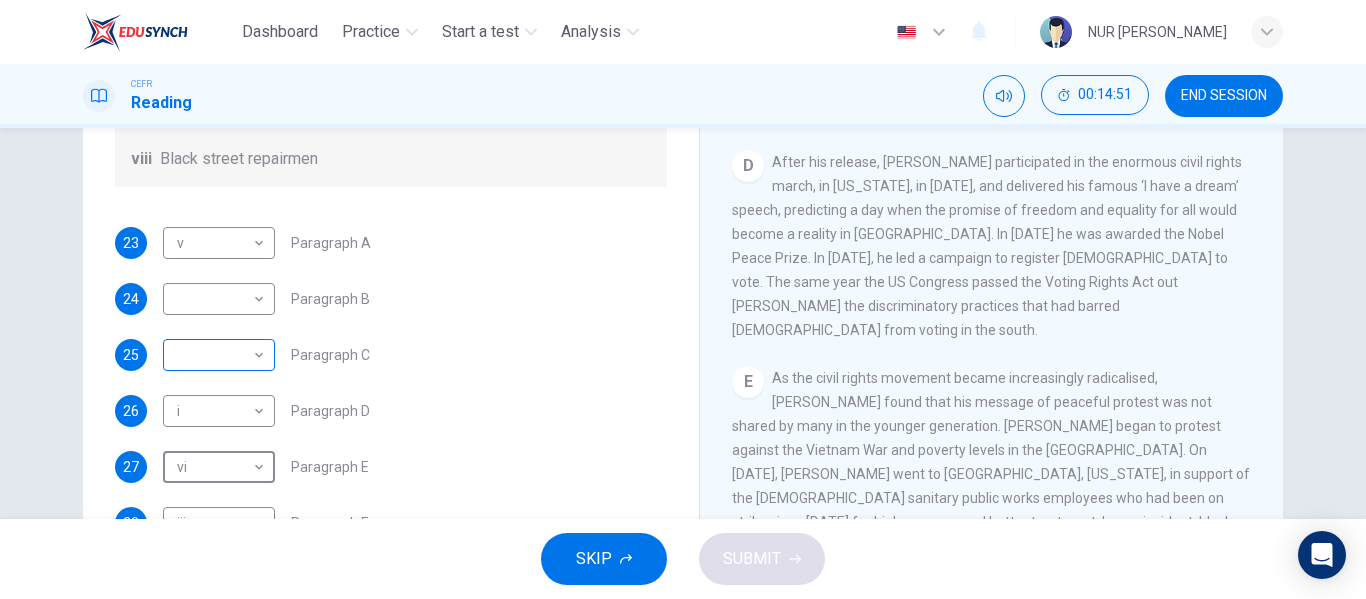 click on "Dashboard Practice Start a test Analysis English en ​ NUR [PERSON_NAME] Reading 00:14:51 END SESSION Questions 23 - 28 The Reading Passage has 6 paragraphs.
Choose the correct heading for each paragraph  A – F , from the list of headings.
Write the correct number,  i – viii , in the spaces below. List of Headings i The memorable speech ii Unhappy about violence iii A tragic incident iv Protests and action v The background of an iconic man vi Making his mark internationally vii Difficult childhood viii Black street repairmen 23 v v ​ Paragraph A 24 ​ ​ Paragraph B 25 ​ ​ Paragraph C 26 i i ​ Paragraph D 27 vi vi ​ Paragraph E 28 iii iii ​ Paragraph F [PERSON_NAME] CLICK TO ZOOM Click to Zoom A B C D E F SKIP SUBMIT EduSynch - Online Language Proficiency Testing
Dashboard Practice Start a test Analysis Notifications © Copyright  2025" at bounding box center (683, 299) 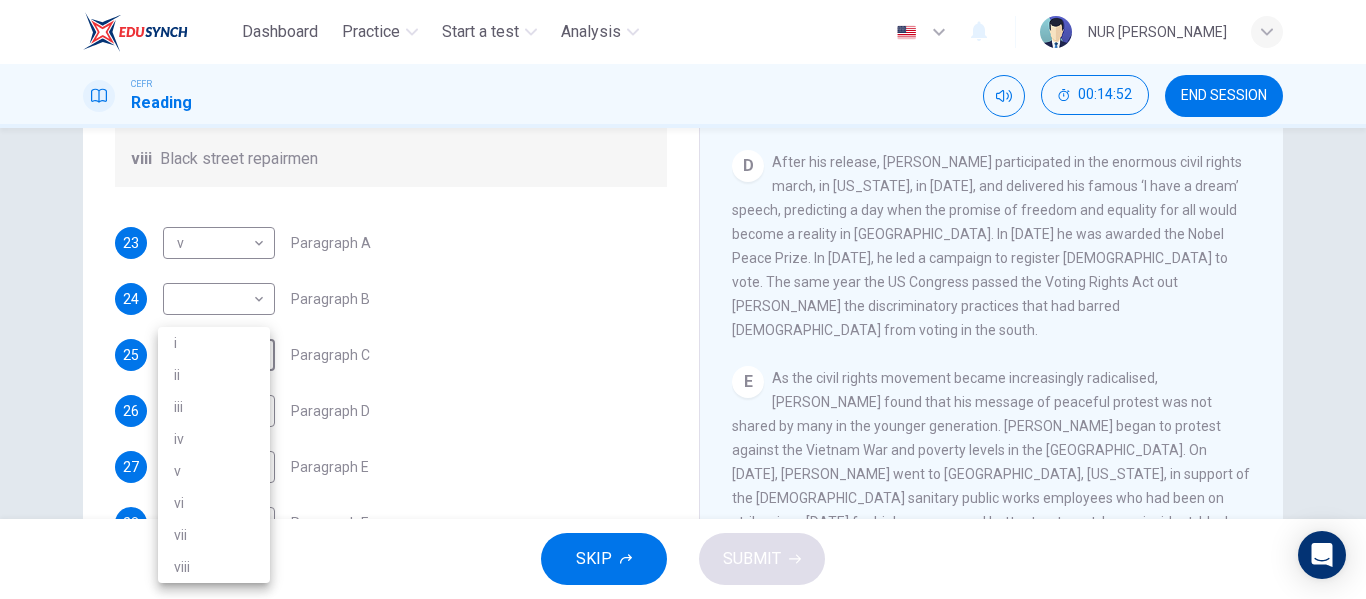 click at bounding box center (683, 299) 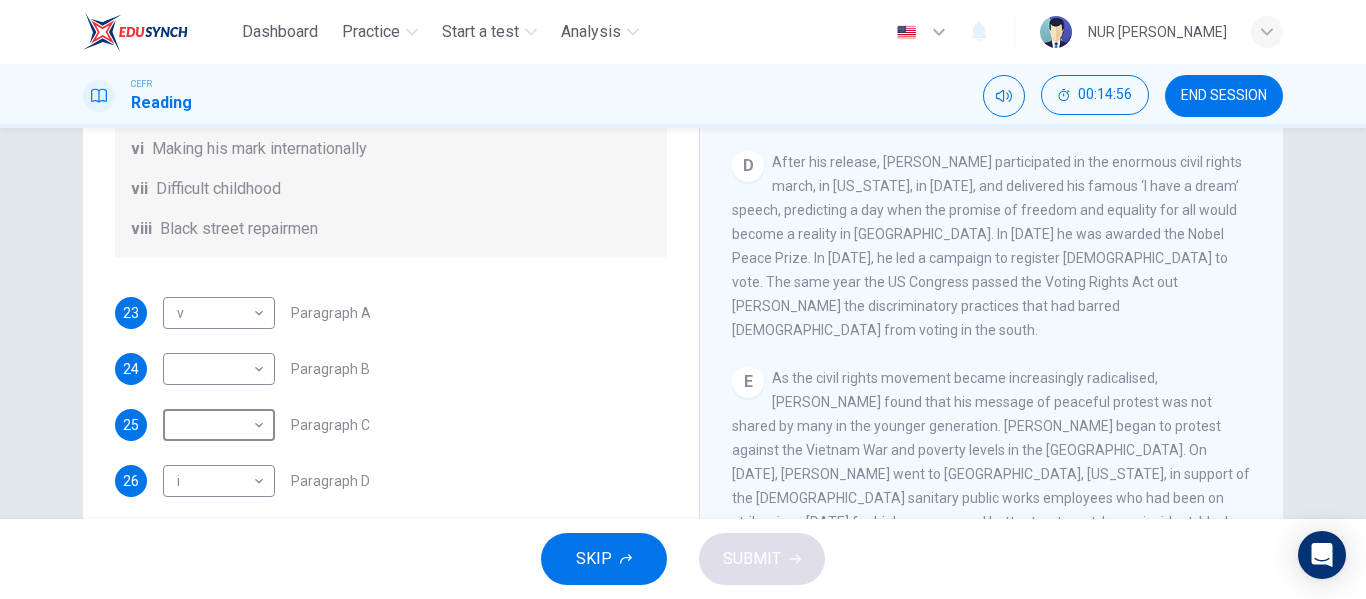 scroll, scrollTop: 353, scrollLeft: 0, axis: vertical 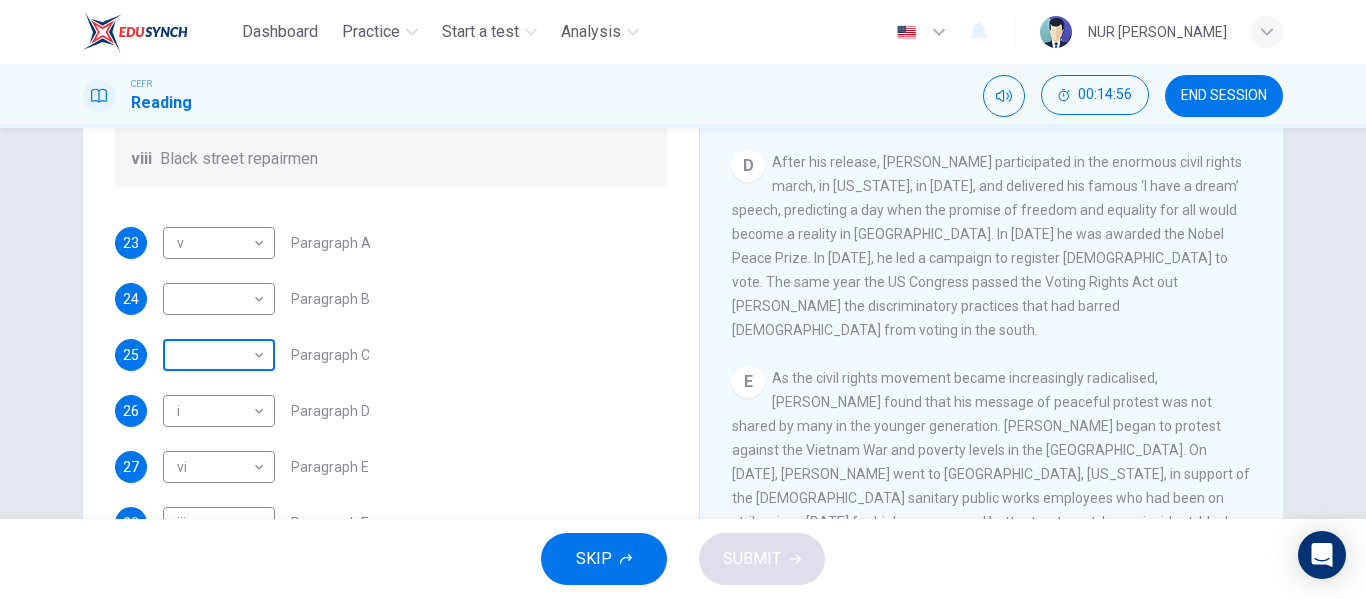 click on "Dashboard Practice Start a test Analysis English en ​ NUR [PERSON_NAME] Reading 00:14:56 END SESSION Questions 23 - 28 The Reading Passage has 6 paragraphs.
Choose the correct heading for each paragraph  A – F , from the list of headings.
Write the correct number,  i – viii , in the spaces below. List of Headings i The memorable speech ii Unhappy about violence iii A tragic incident iv Protests and action v The background of an iconic man vi Making his mark internationally vii Difficult childhood viii Black street repairmen 23 v v ​ Paragraph A 24 ​ ​ Paragraph B 25 ​ ​ Paragraph C 26 i i ​ Paragraph D 27 vi vi ​ Paragraph E 28 iii iii ​ Paragraph F [PERSON_NAME] CLICK TO ZOOM Click to Zoom A B C D E F SKIP SUBMIT EduSynch - Online Language Proficiency Testing
Dashboard Practice Start a test Analysis Notifications © Copyright  2025" at bounding box center [683, 299] 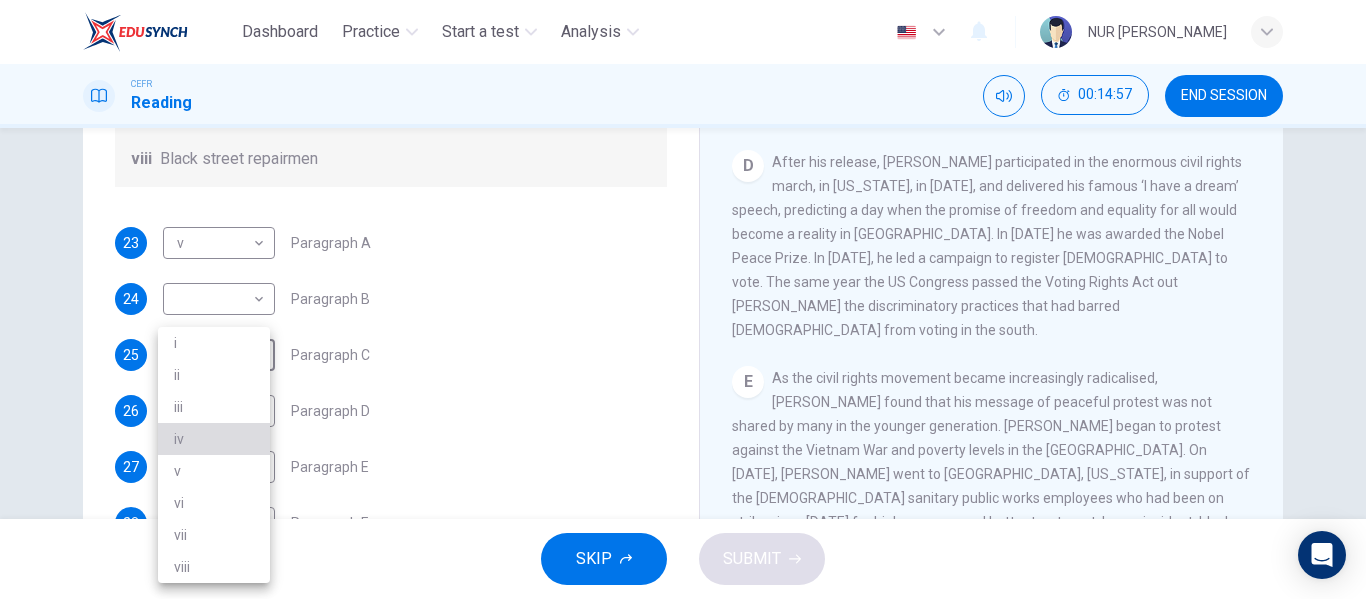 click on "iv" at bounding box center (214, 439) 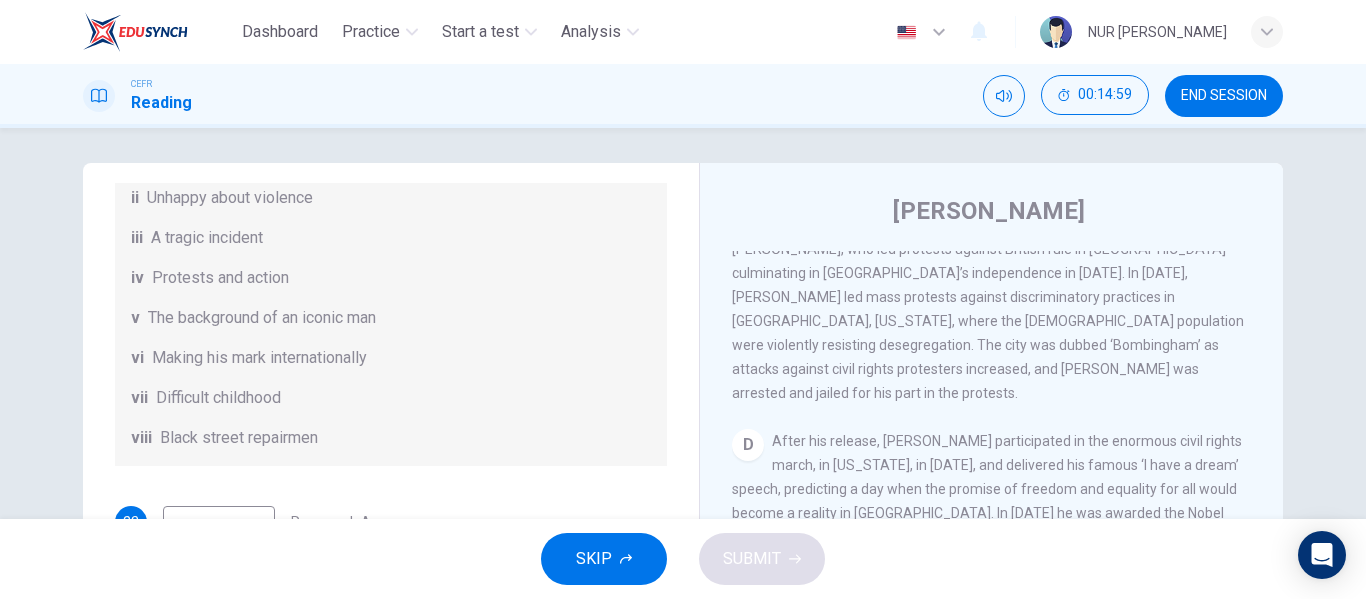 scroll, scrollTop: 0, scrollLeft: 0, axis: both 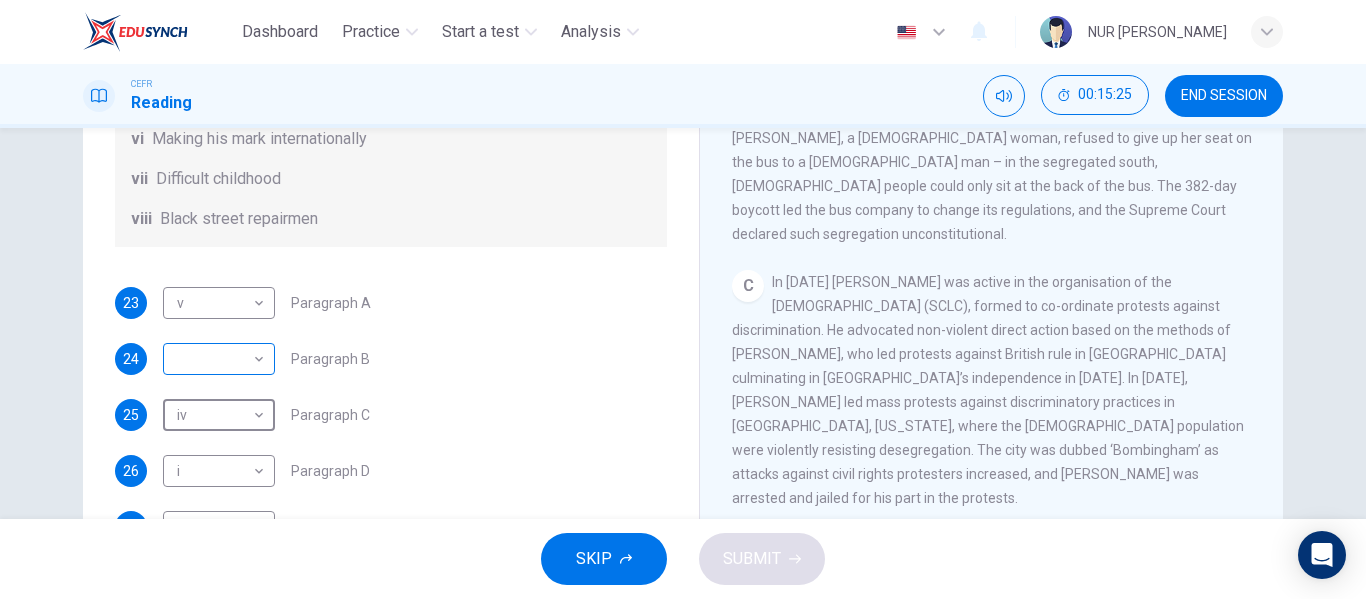 click on "Dashboard Practice Start a test Analysis English en ​ NUR [PERSON_NAME] Reading 00:15:25 END SESSION Questions 23 - 28 The Reading Passage has 6 paragraphs.
Choose the correct heading for each paragraph  A – F , from the list of headings.
Write the correct number,  i – viii , in the spaces below. List of Headings i The memorable speech ii Unhappy about violence iii A tragic incident iv Protests and action v The background of an iconic man vi Making his mark internationally vii Difficult childhood viii Black street repairmen 23 v v ​ Paragraph A 24 ​ ​ Paragraph B 25 iv iv ​ Paragraph C 26 i i ​ Paragraph D 27 vi vi ​ Paragraph E 28 iii iii ​ Paragraph F [PERSON_NAME] CLICK TO ZOOM Click to Zoom A B C D E F SKIP SUBMIT EduSynch - Online Language Proficiency Testing
Dashboard Practice Start a test Analysis Notifications © Copyright  2025" at bounding box center (683, 299) 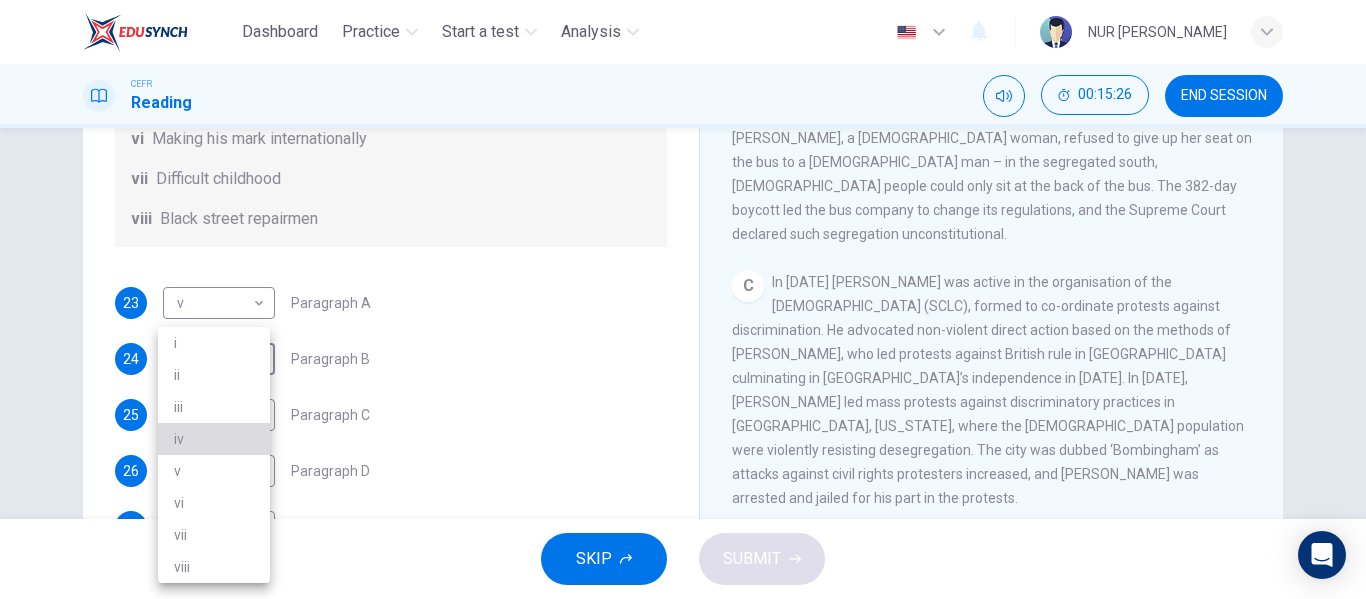 click on "iv" at bounding box center (214, 439) 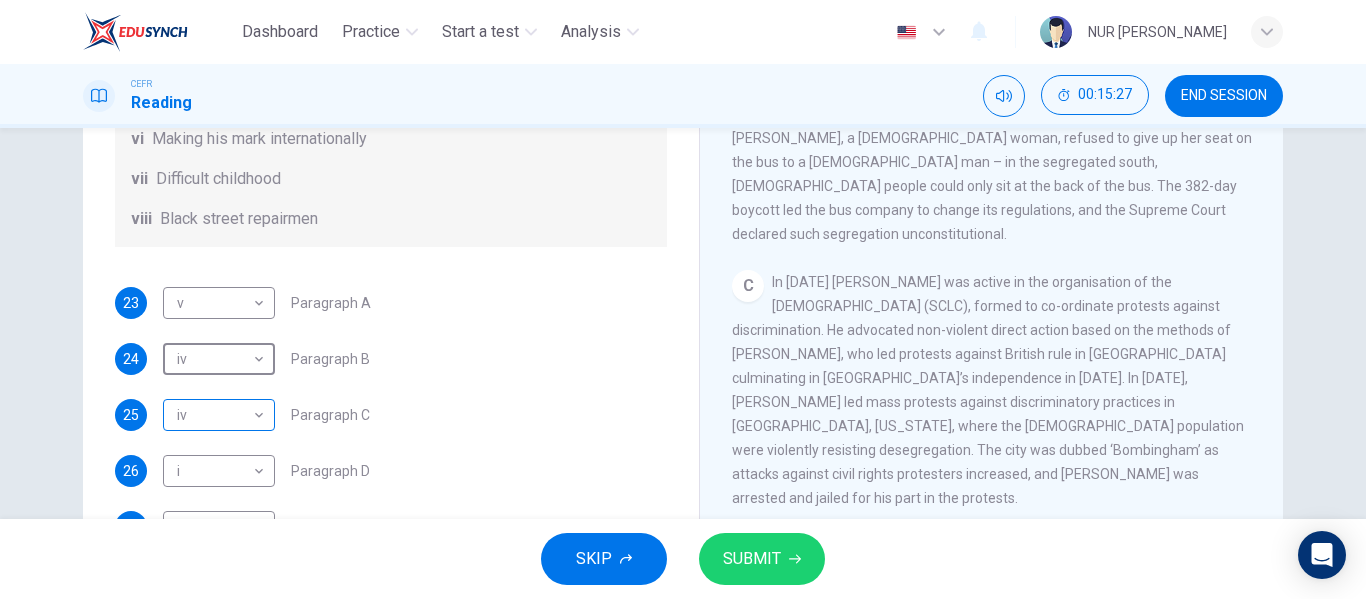 click on "Dashboard Practice Start a test Analysis English en ​ NUR [PERSON_NAME] Reading 00:15:27 END SESSION Questions 23 - 28 The Reading Passage has 6 paragraphs.
Choose the correct heading for each paragraph  A – F , from the list of headings.
Write the correct number,  i – viii , in the spaces below. List of Headings i The memorable speech ii Unhappy about violence iii A tragic incident iv Protests and action v The background of an iconic man vi Making his mark internationally vii Difficult childhood viii Black street repairmen 23 v v ​ Paragraph A 24 iv iv ​ Paragraph B 25 iv iv ​ Paragraph C 26 i i ​ Paragraph D 27 vi vi ​ Paragraph E 28 iii iii ​ Paragraph F [PERSON_NAME] CLICK TO ZOOM Click to Zoom A B C D E F SKIP SUBMIT EduSynch - Online Language Proficiency Testing
Dashboard Practice Start a test Analysis Notifications © Copyright  2025" at bounding box center [683, 299] 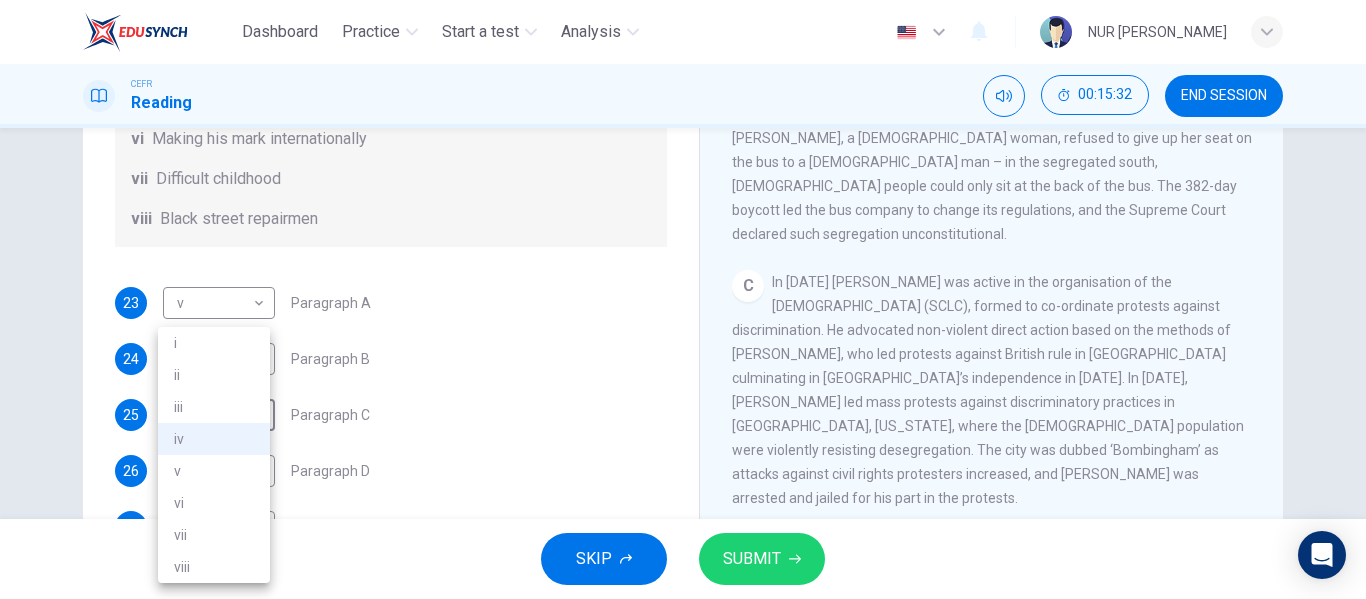 click at bounding box center [683, 299] 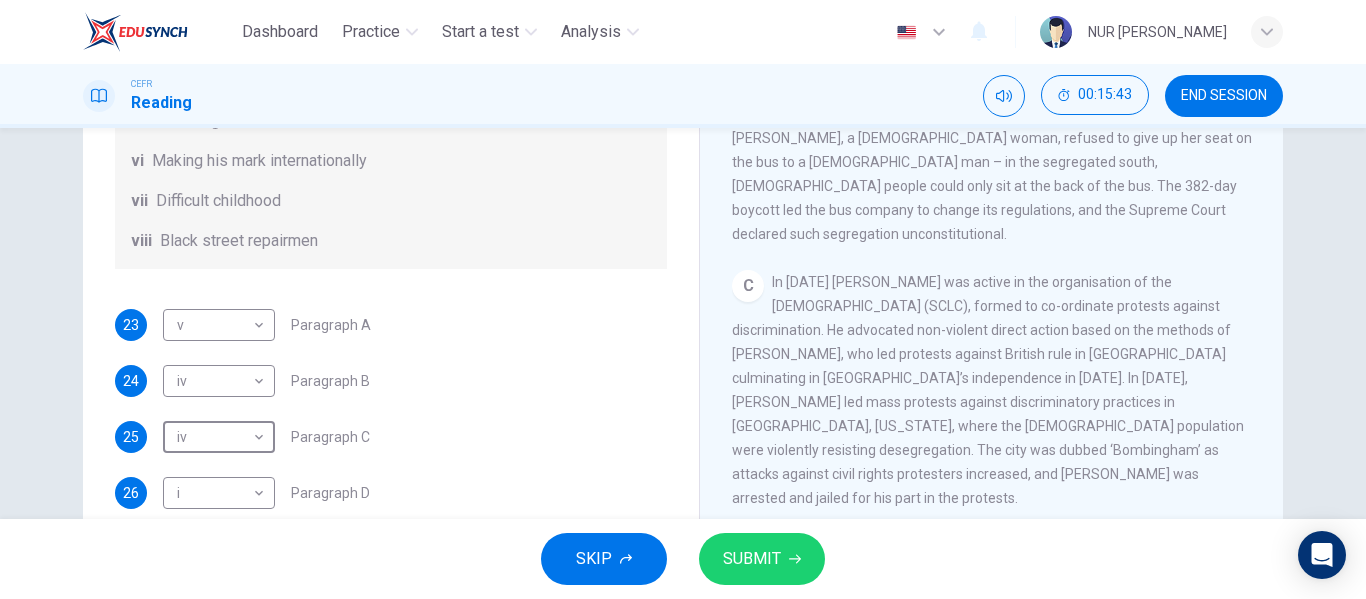 scroll, scrollTop: 253, scrollLeft: 0, axis: vertical 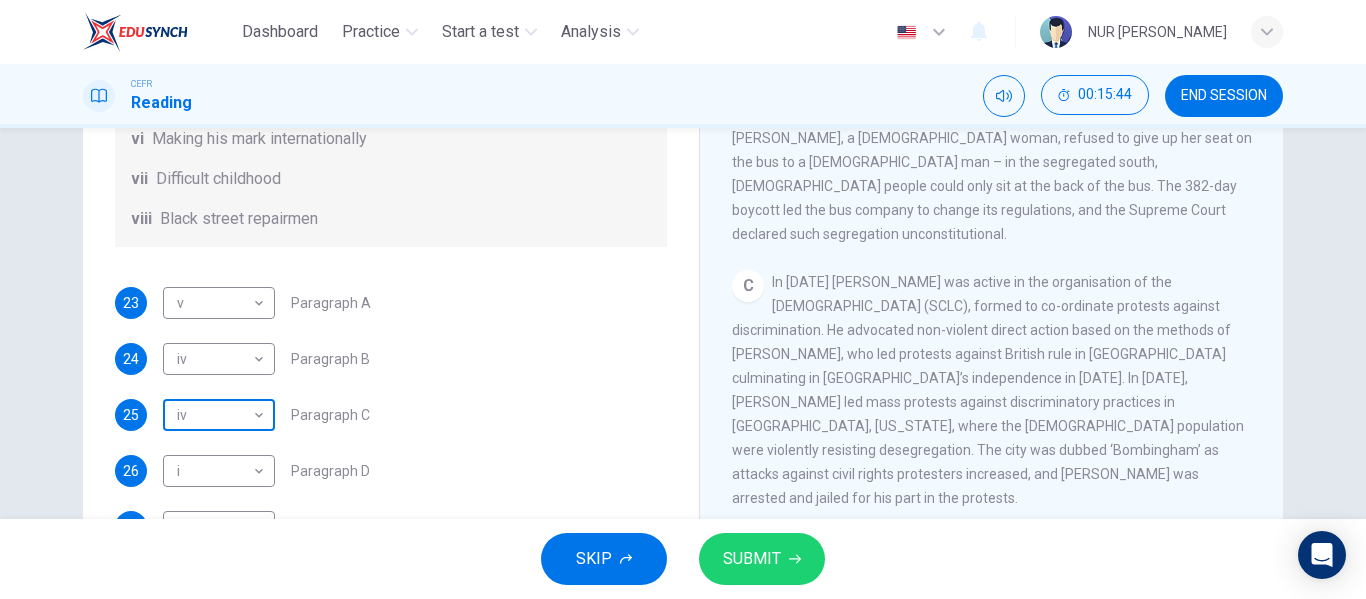 click on "Dashboard Practice Start a test Analysis English en ​ NUR [PERSON_NAME] Reading 00:15:44 END SESSION Questions 23 - 28 The Reading Passage has 6 paragraphs.
Choose the correct heading for each paragraph  A – F , from the list of headings.
Write the correct number,  i – viii , in the spaces below. List of Headings i The memorable speech ii Unhappy about violence iii A tragic incident iv Protests and action v The background of an iconic man vi Making his mark internationally vii Difficult childhood viii Black street repairmen 23 v v ​ Paragraph A 24 iv iv ​ Paragraph B 25 iv iv ​ Paragraph C 26 i i ​ Paragraph D 27 vi vi ​ Paragraph E 28 iii iii ​ Paragraph F [PERSON_NAME] CLICK TO ZOOM Click to Zoom A B C D E F SKIP SUBMIT EduSynch - Online Language Proficiency Testing
Dashboard Practice Start a test Analysis Notifications © Copyright  2025" at bounding box center [683, 299] 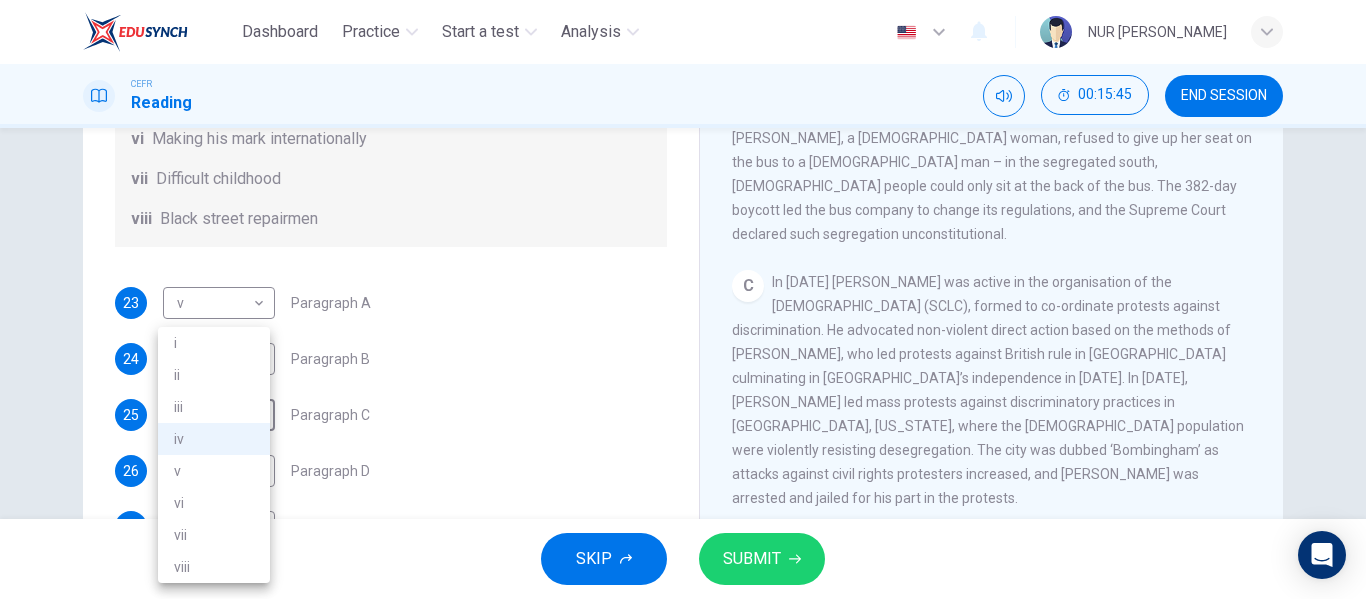 click on "ii" at bounding box center [214, 375] 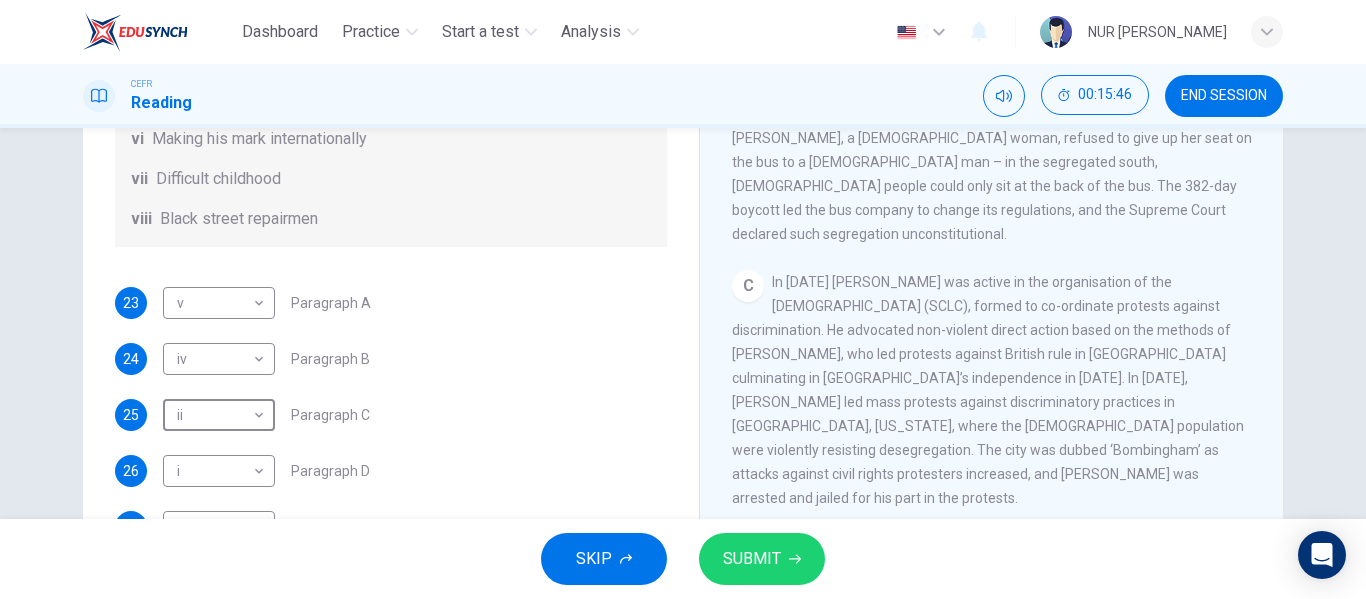 scroll, scrollTop: 353, scrollLeft: 0, axis: vertical 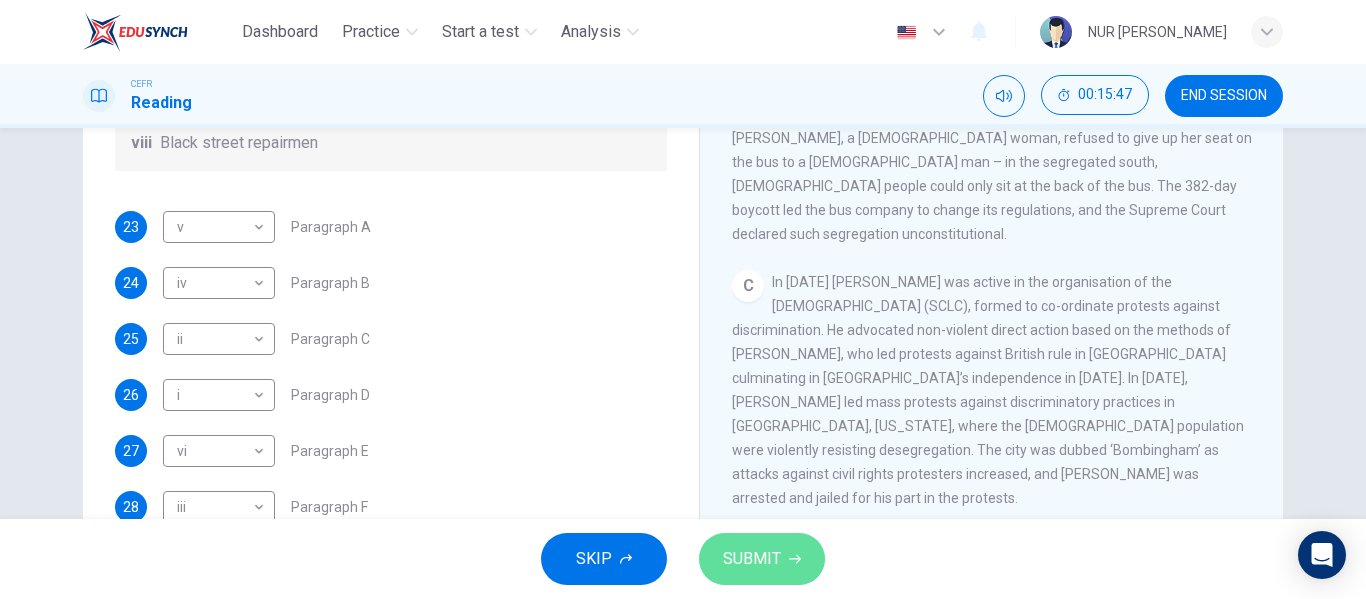 click on "SUBMIT" at bounding box center [752, 559] 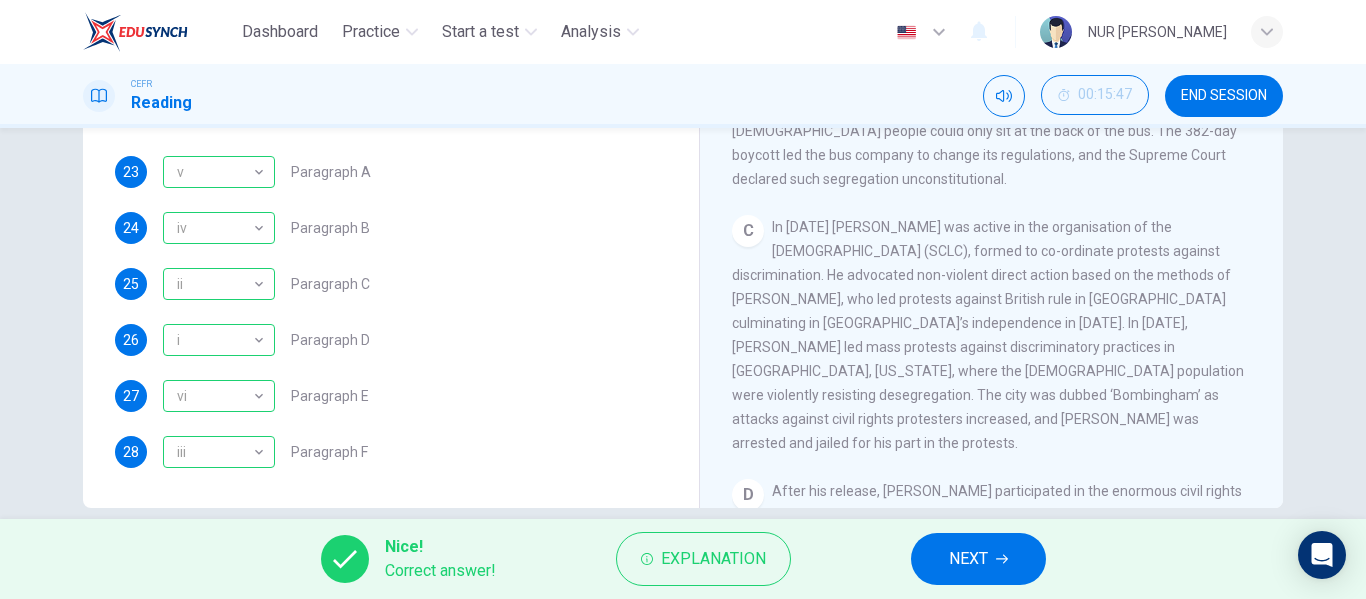 scroll, scrollTop: 384, scrollLeft: 0, axis: vertical 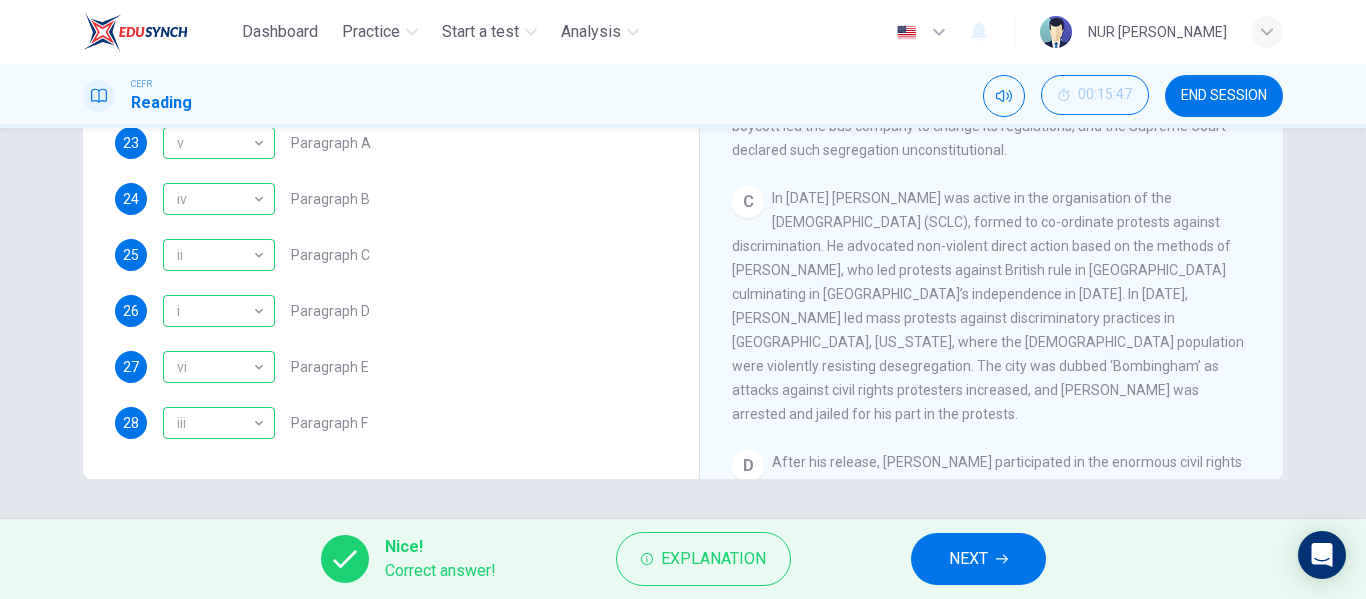 click on "NEXT" at bounding box center (968, 559) 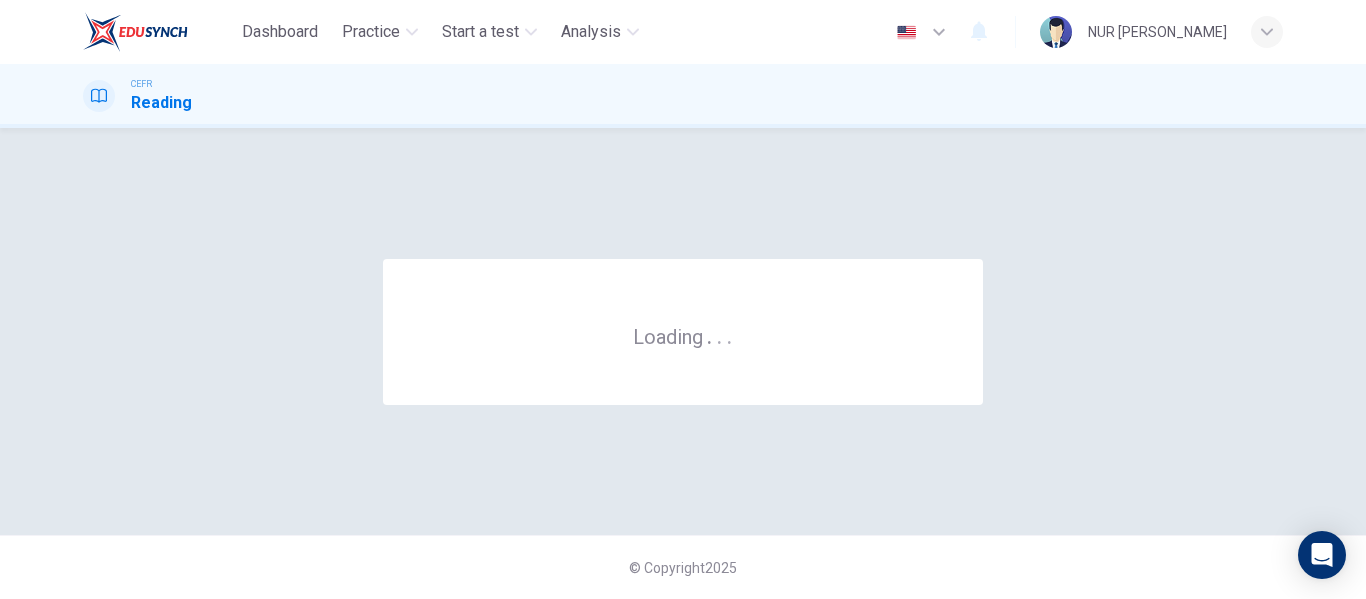 scroll, scrollTop: 0, scrollLeft: 0, axis: both 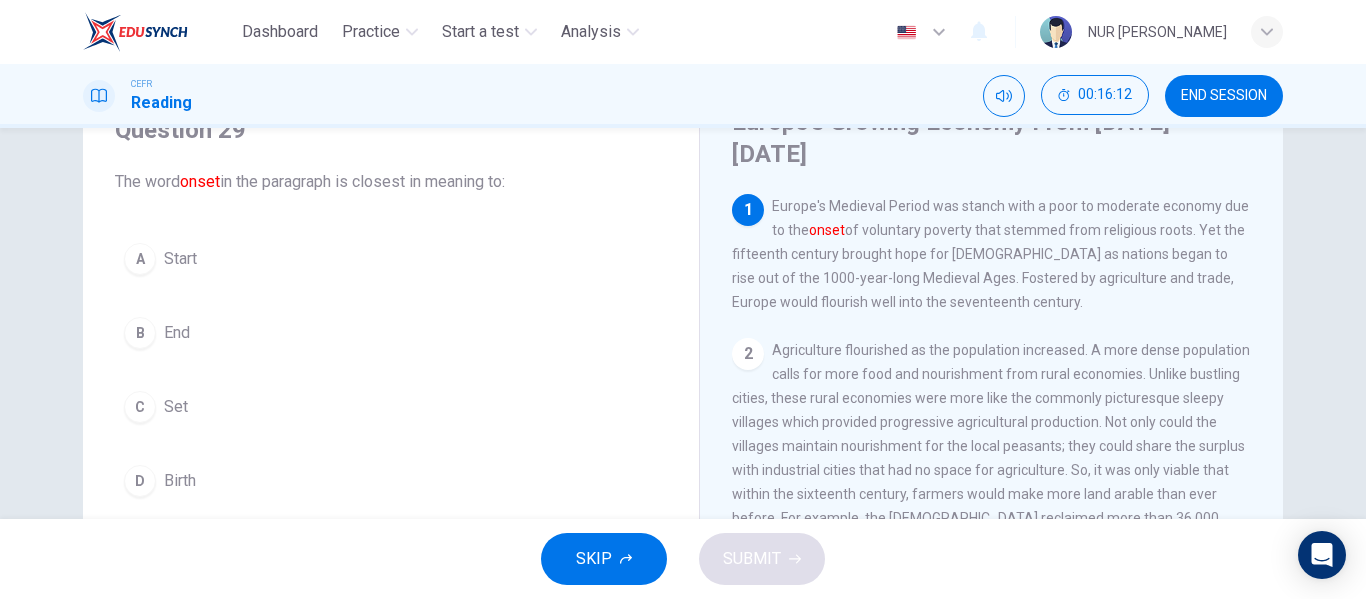 click on "A Start" at bounding box center [391, 259] 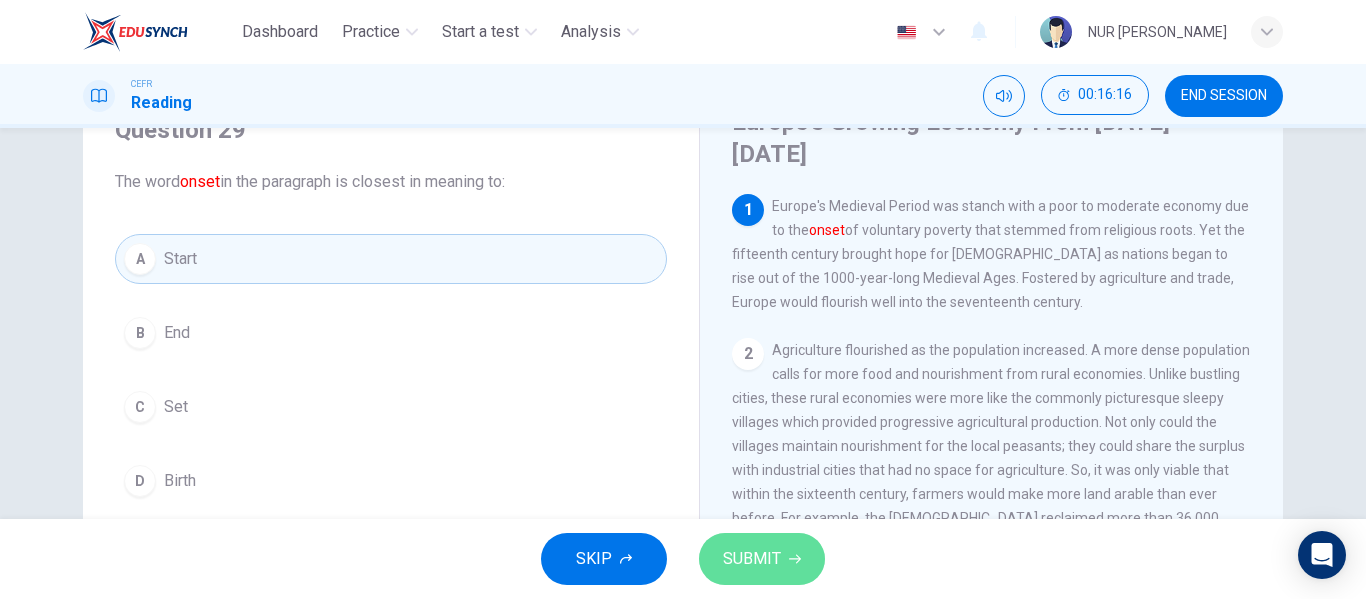 click on "SUBMIT" at bounding box center (762, 559) 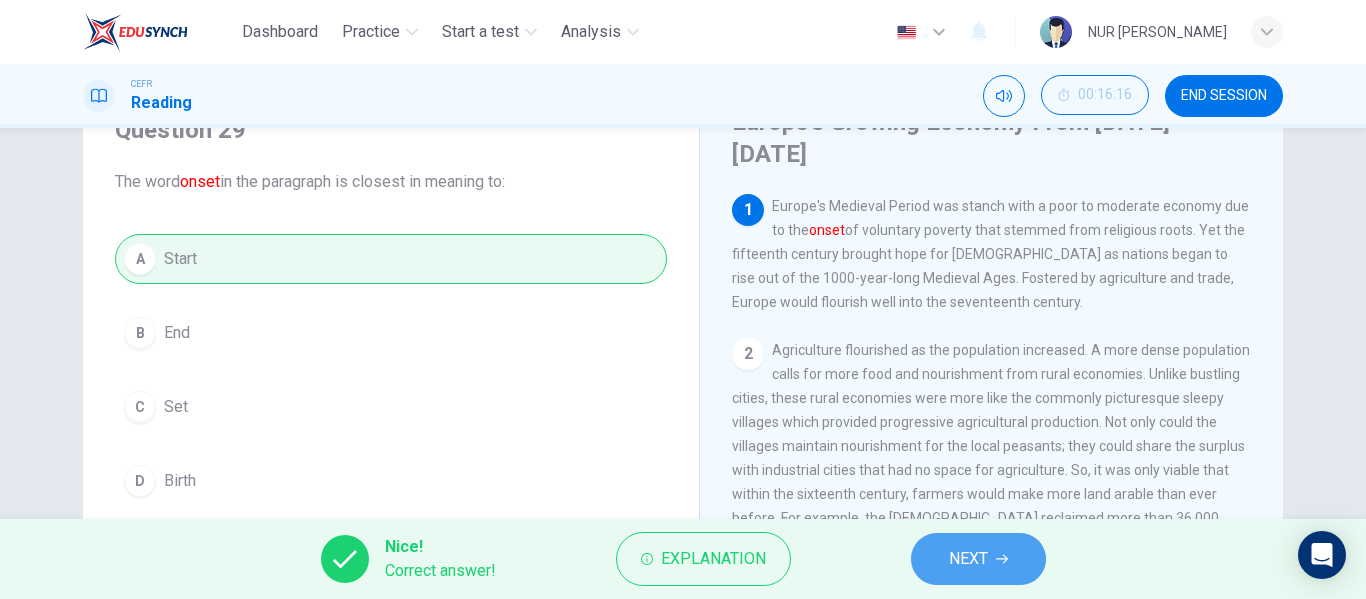 click on "NEXT" at bounding box center (978, 559) 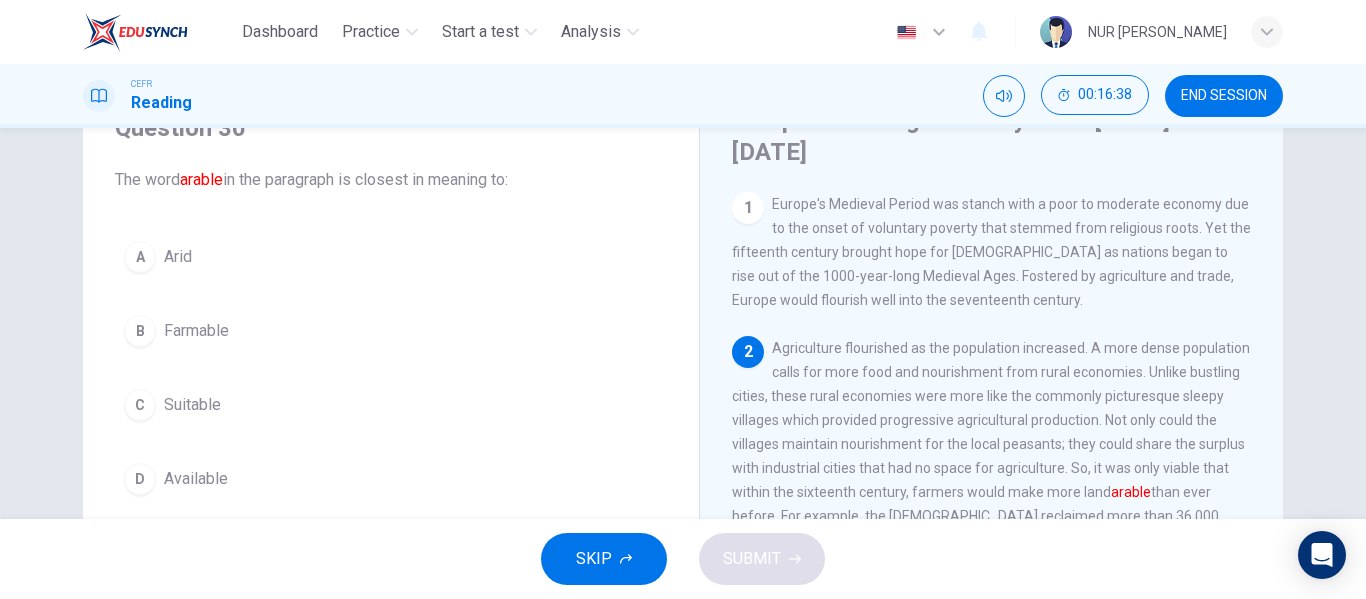 scroll, scrollTop: 95, scrollLeft: 0, axis: vertical 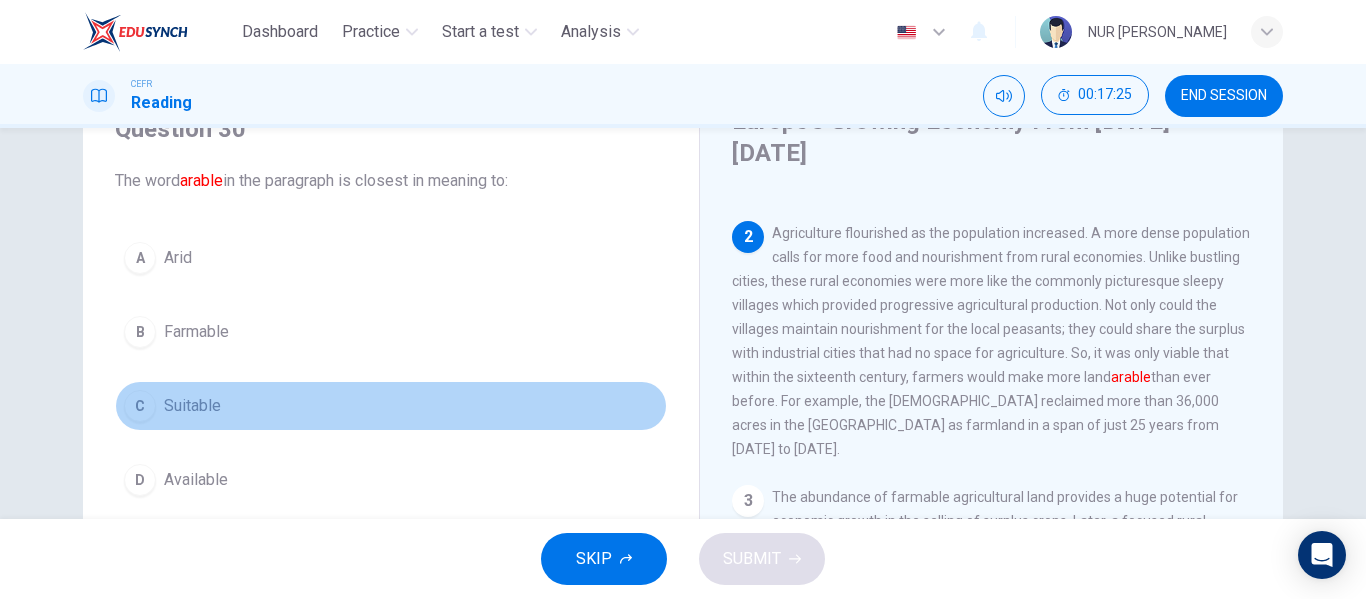 click on "C Suitable" at bounding box center (391, 406) 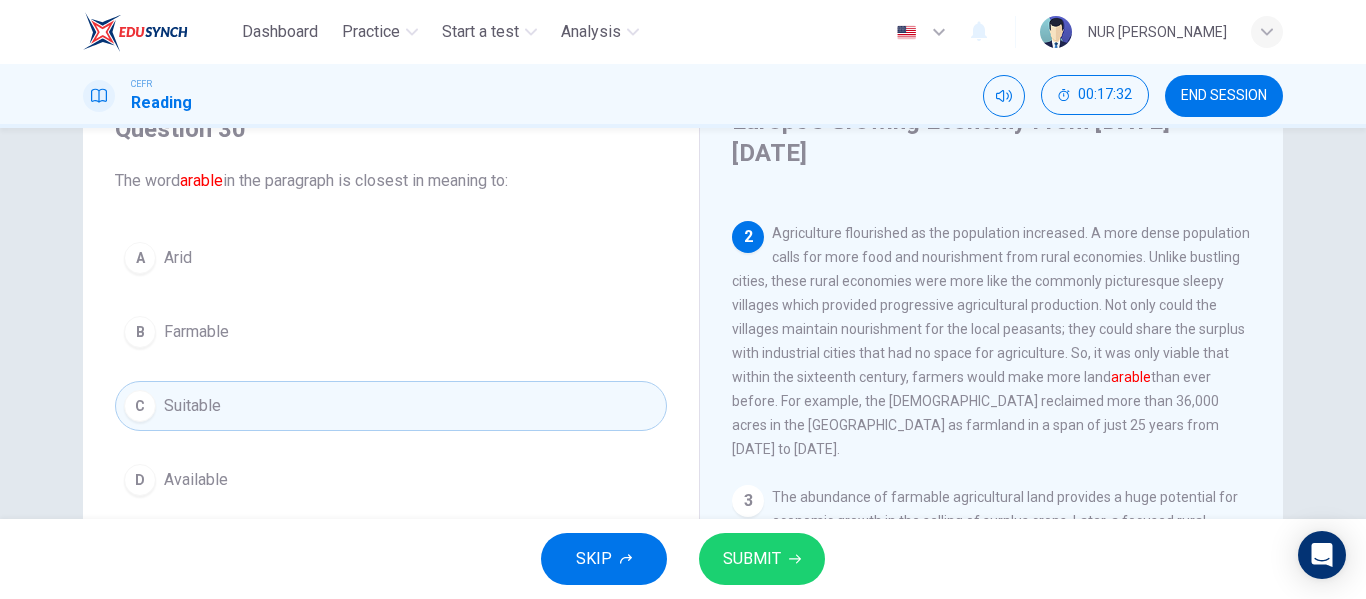 click 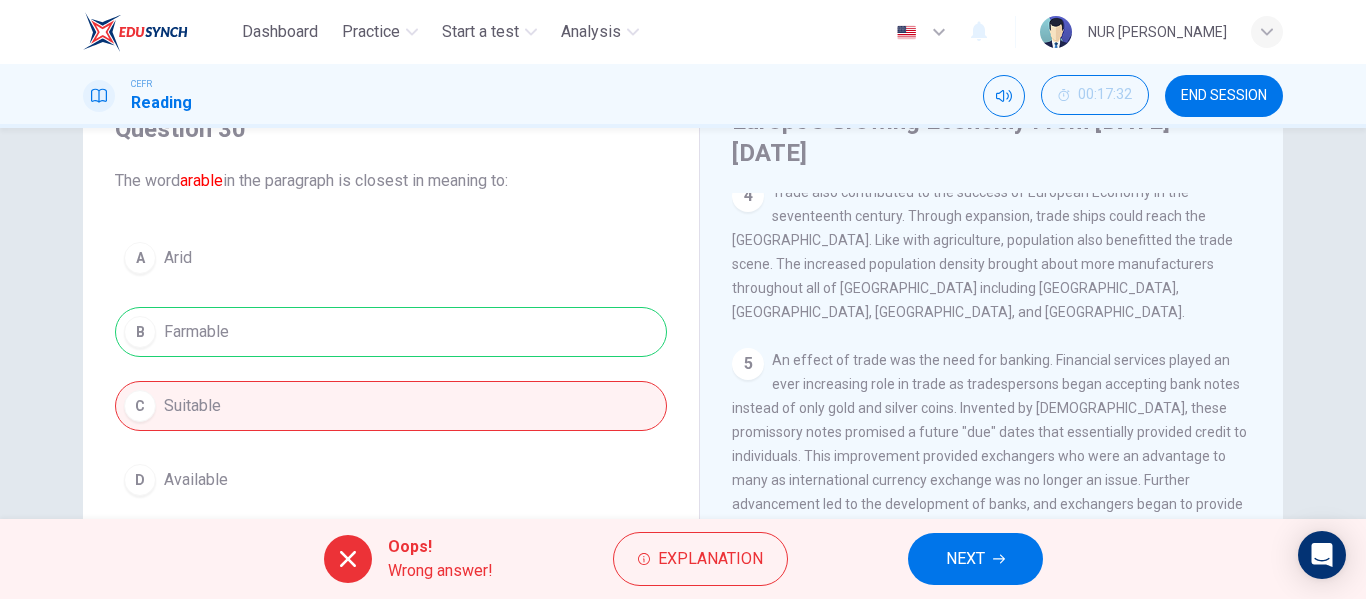 scroll, scrollTop: 662, scrollLeft: 0, axis: vertical 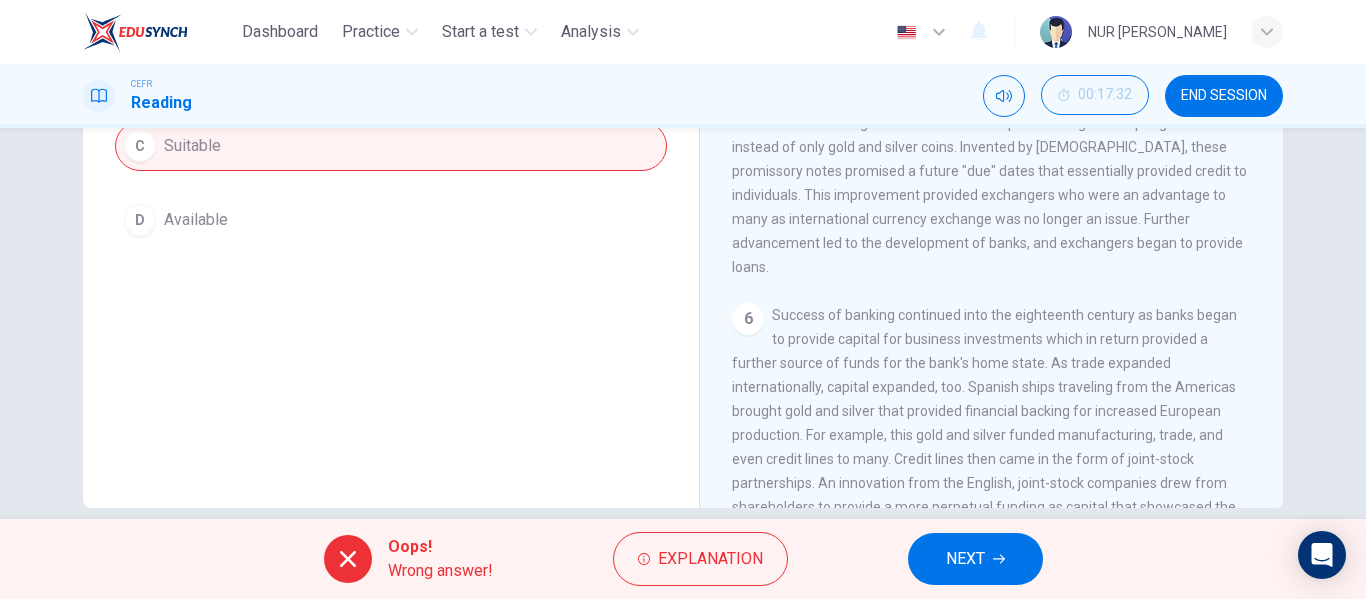 click on "NEXT" at bounding box center [965, 559] 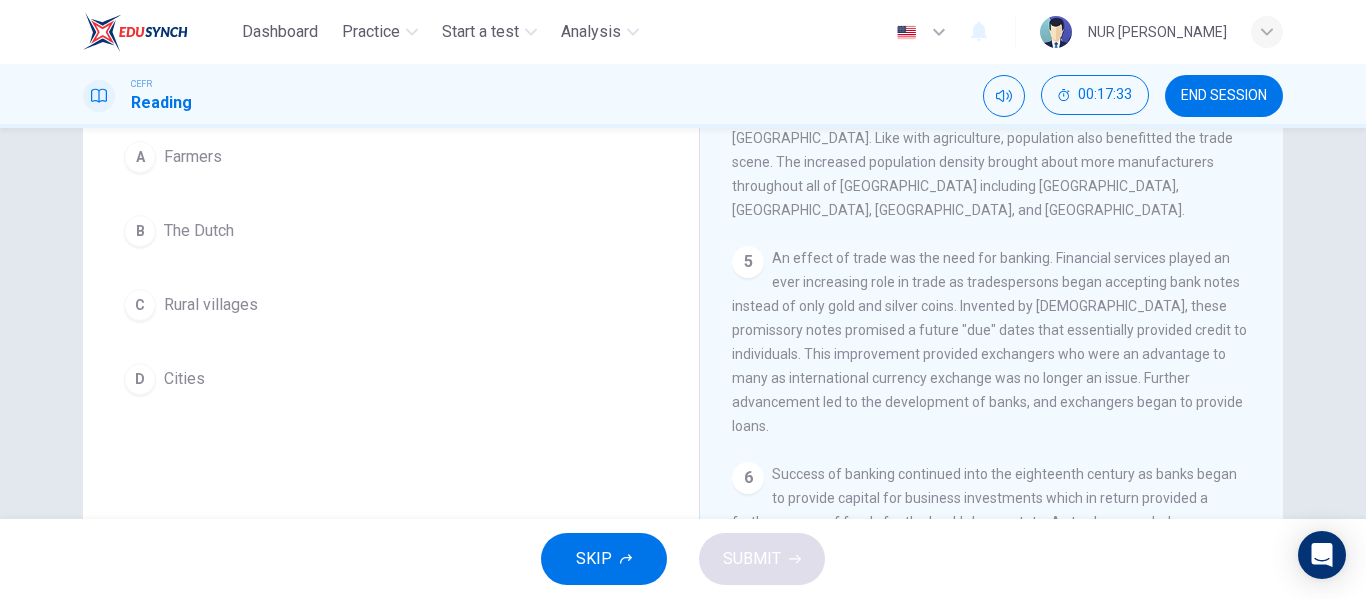 scroll, scrollTop: 123, scrollLeft: 0, axis: vertical 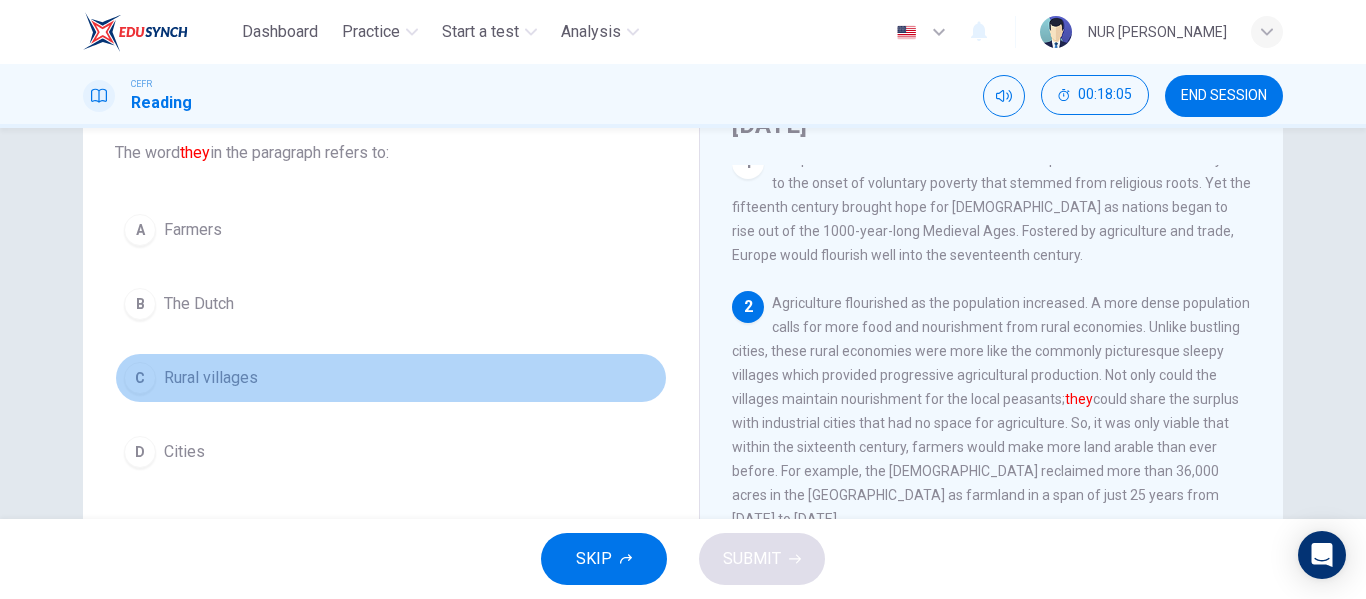 click on "Rural villages" at bounding box center (211, 378) 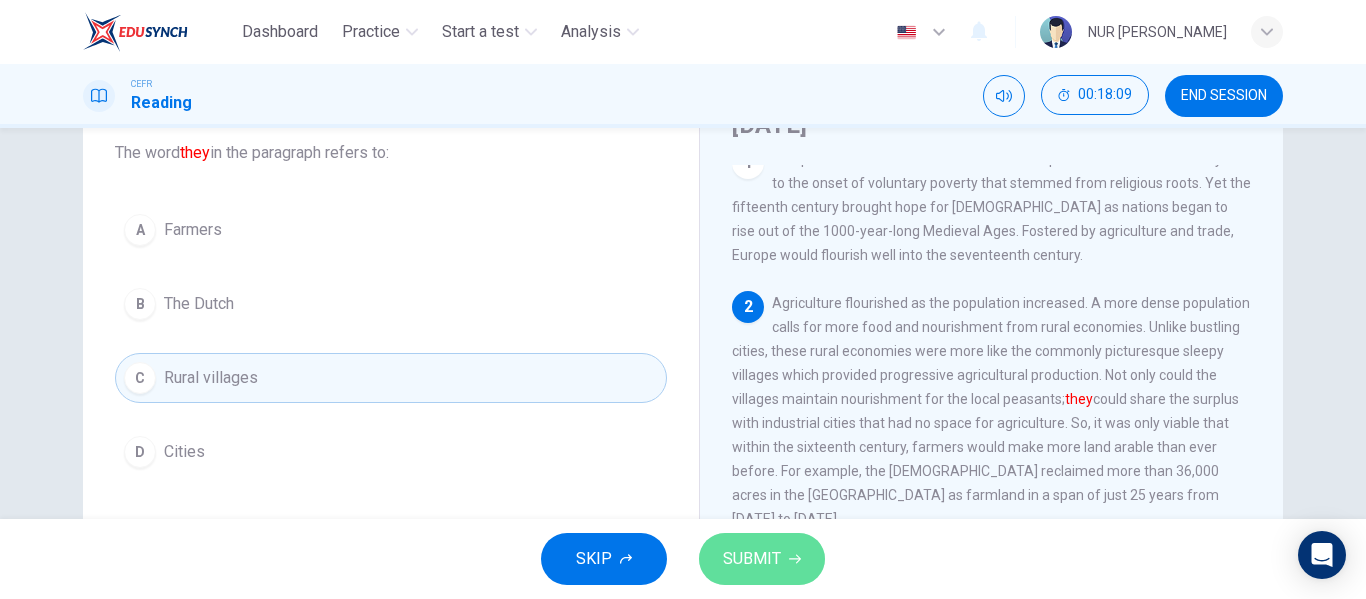 click on "SUBMIT" at bounding box center (752, 559) 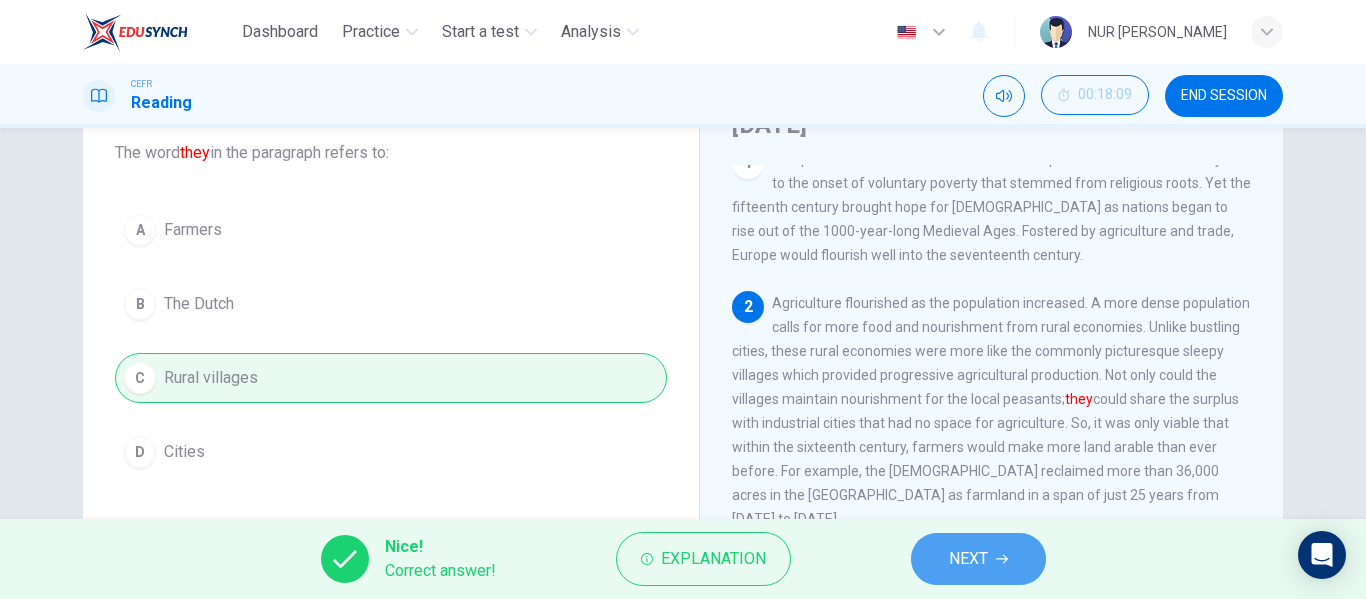 click on "NEXT" at bounding box center [978, 559] 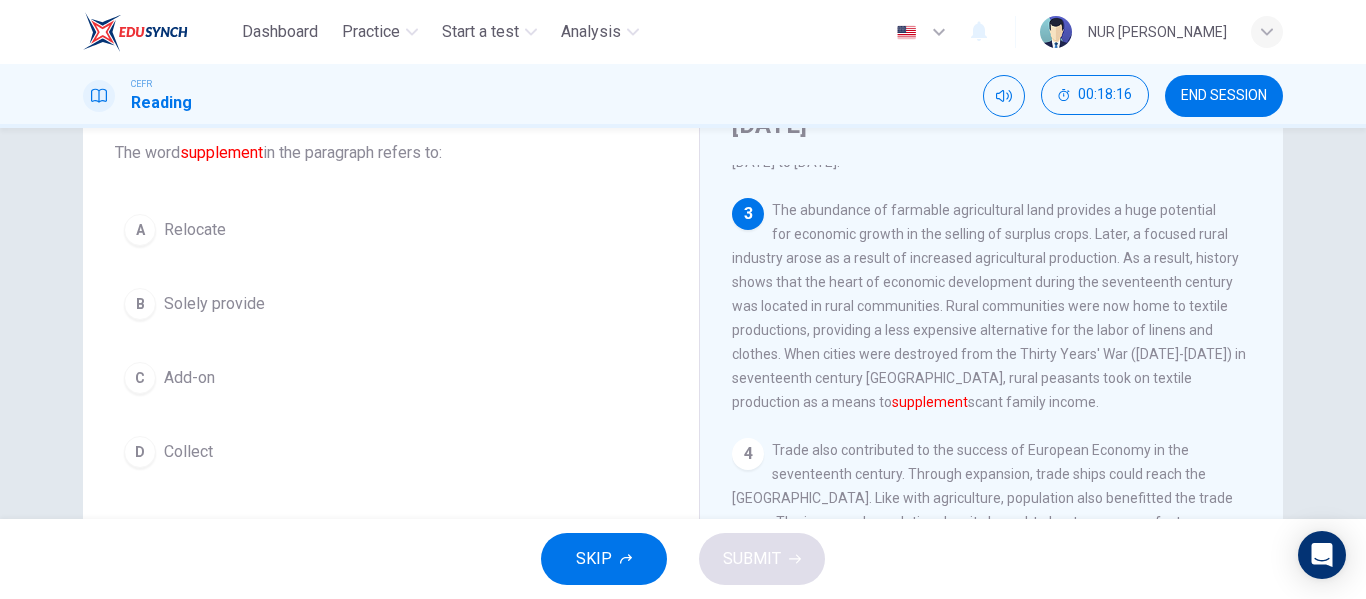 scroll, scrollTop: 375, scrollLeft: 0, axis: vertical 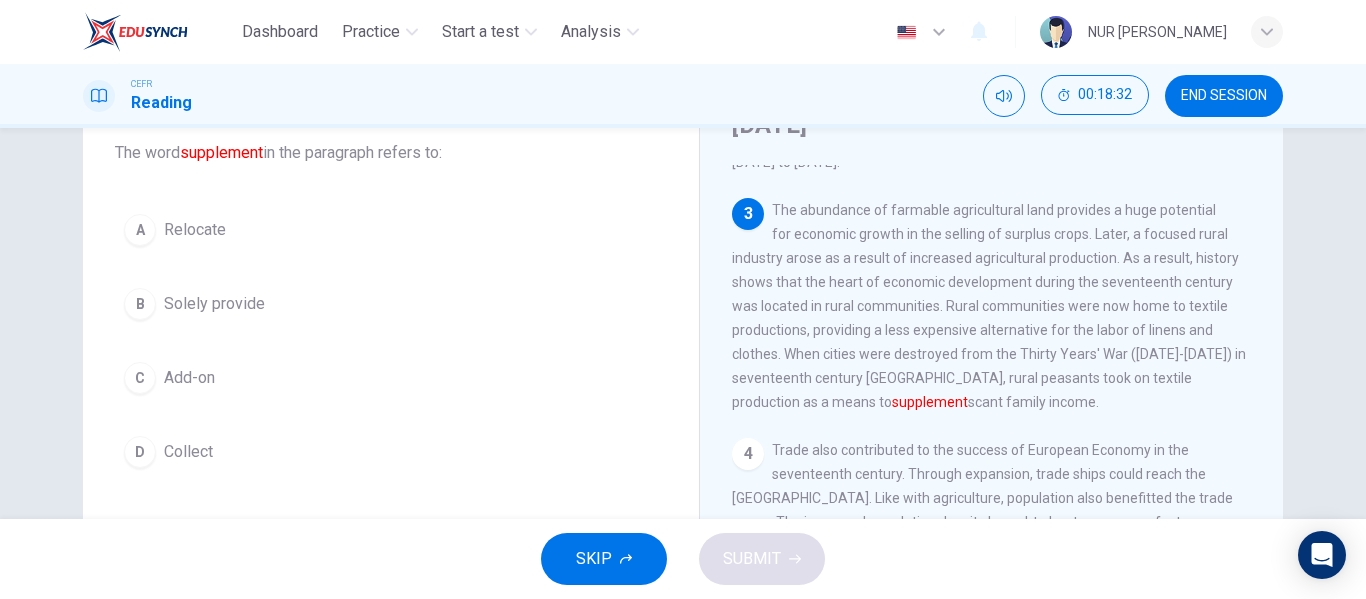 click on "A Relocate B Solely provide C Add-on D Collect" at bounding box center [391, 341] 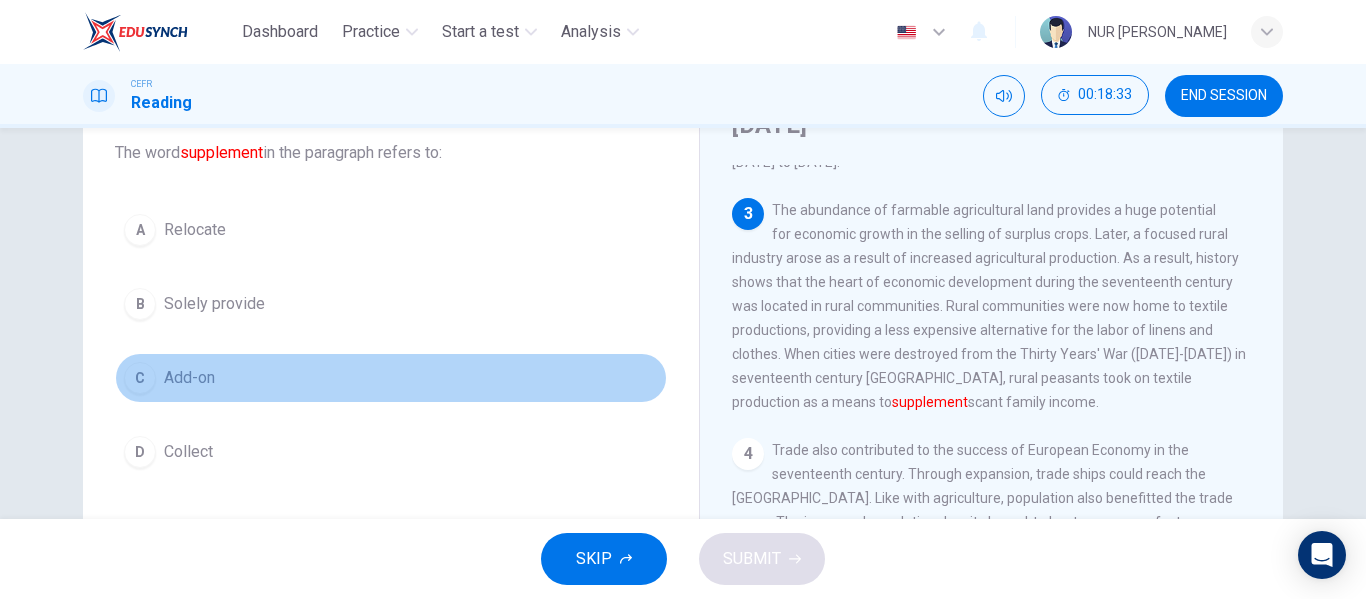 click on "C Add-on" at bounding box center [391, 378] 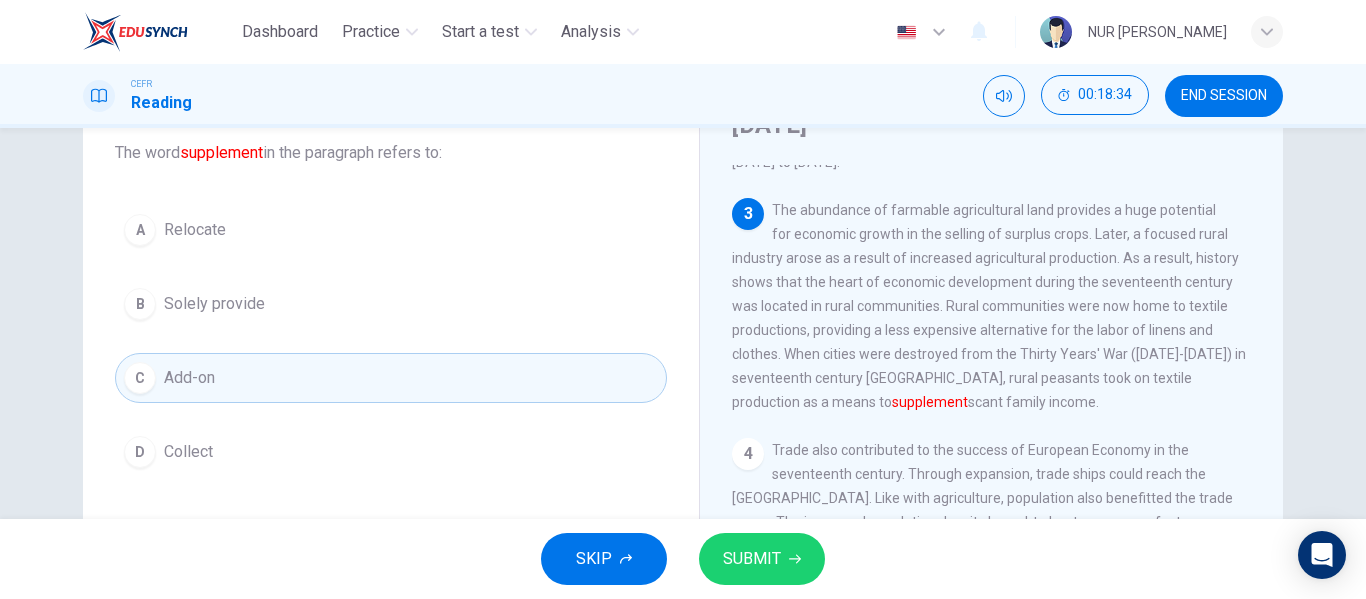 click on "SUBMIT" at bounding box center [752, 559] 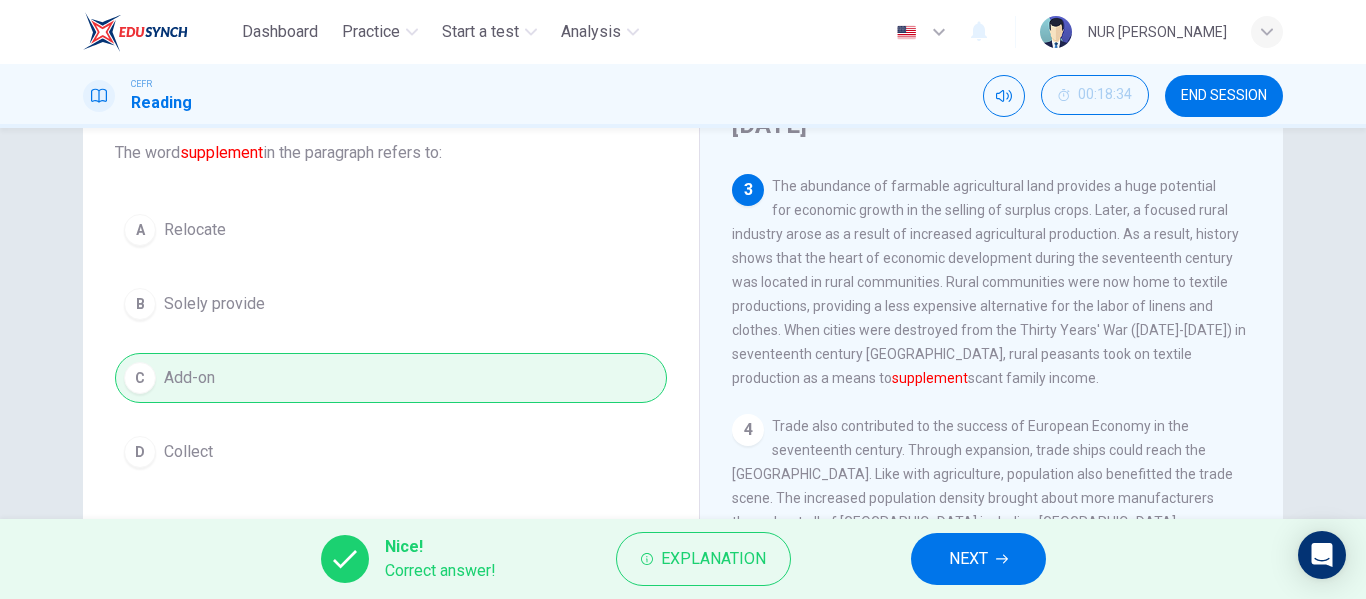scroll, scrollTop: 401, scrollLeft: 0, axis: vertical 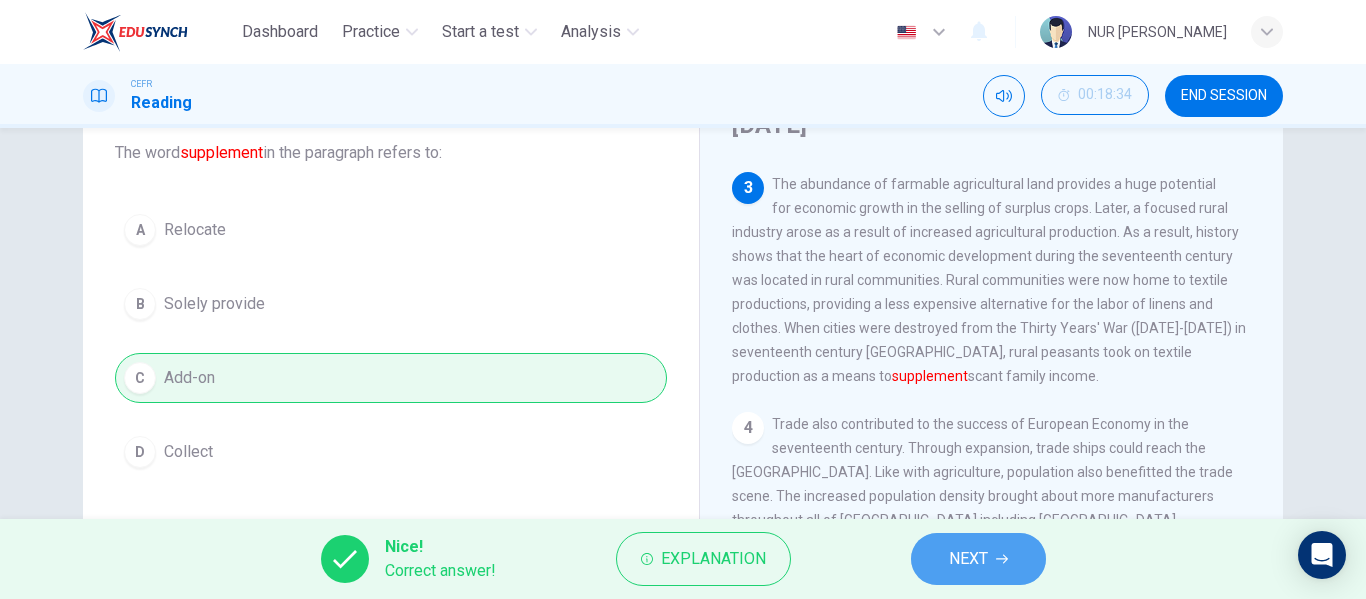 click on "NEXT" at bounding box center [968, 559] 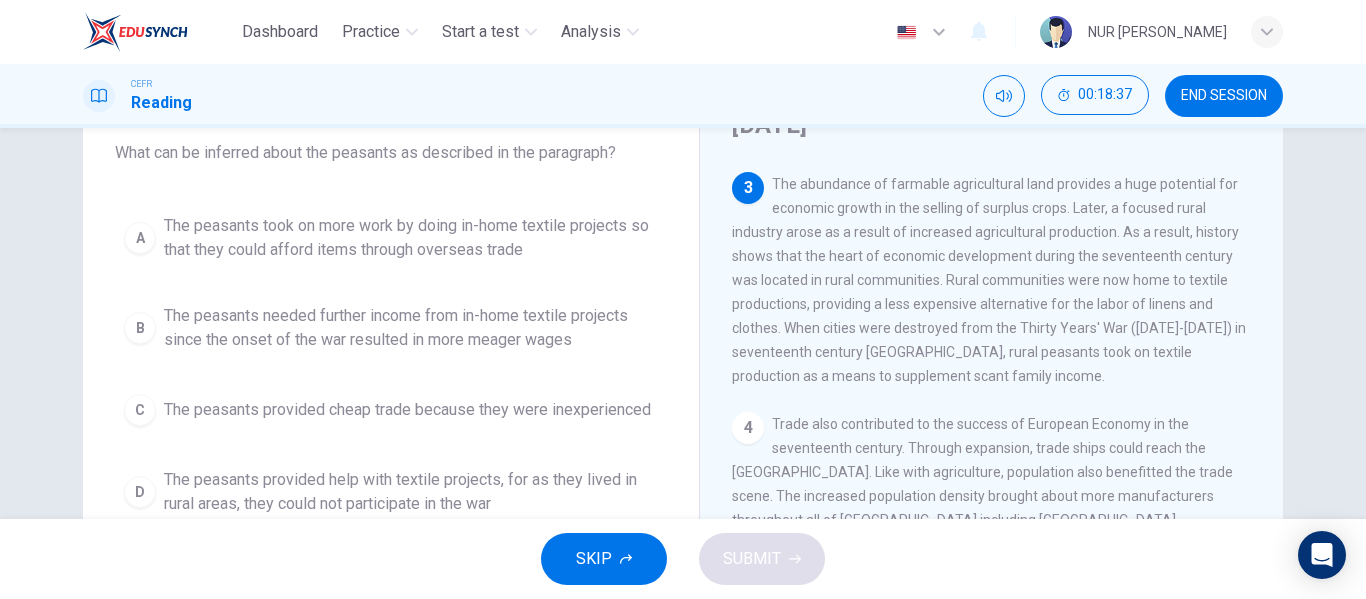 scroll, scrollTop: 66, scrollLeft: 0, axis: vertical 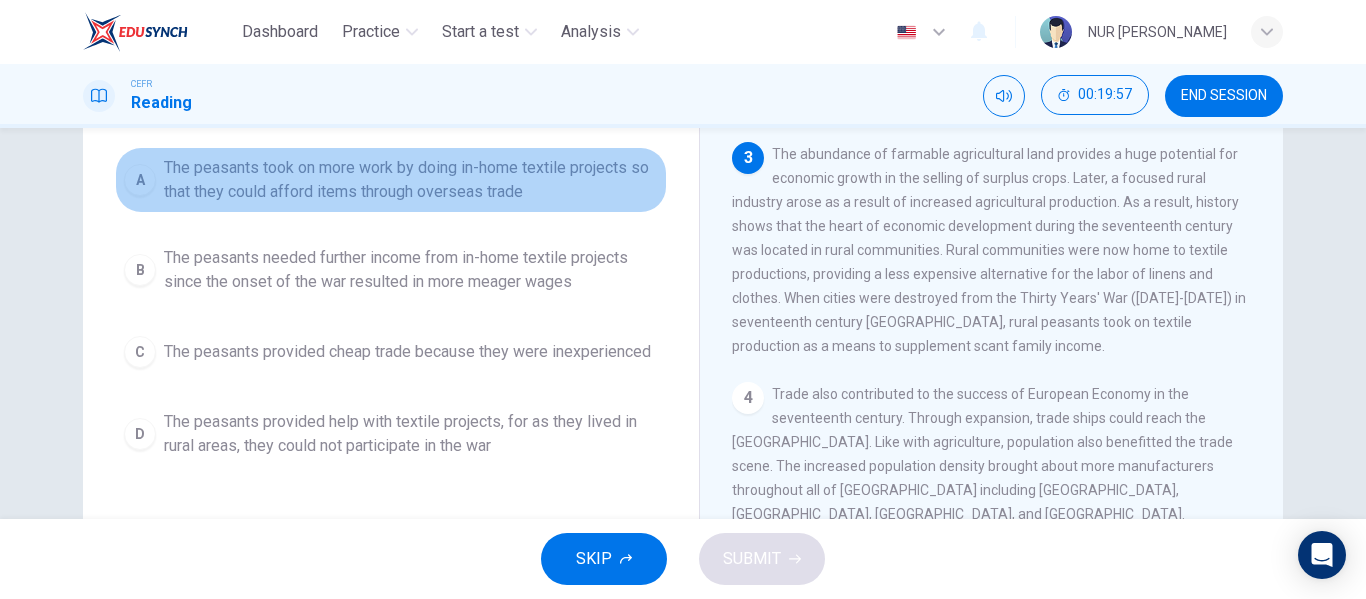 click on "The peasants took on more work by doing in-home textile projects so that they could afford items through overseas trade" at bounding box center (411, 180) 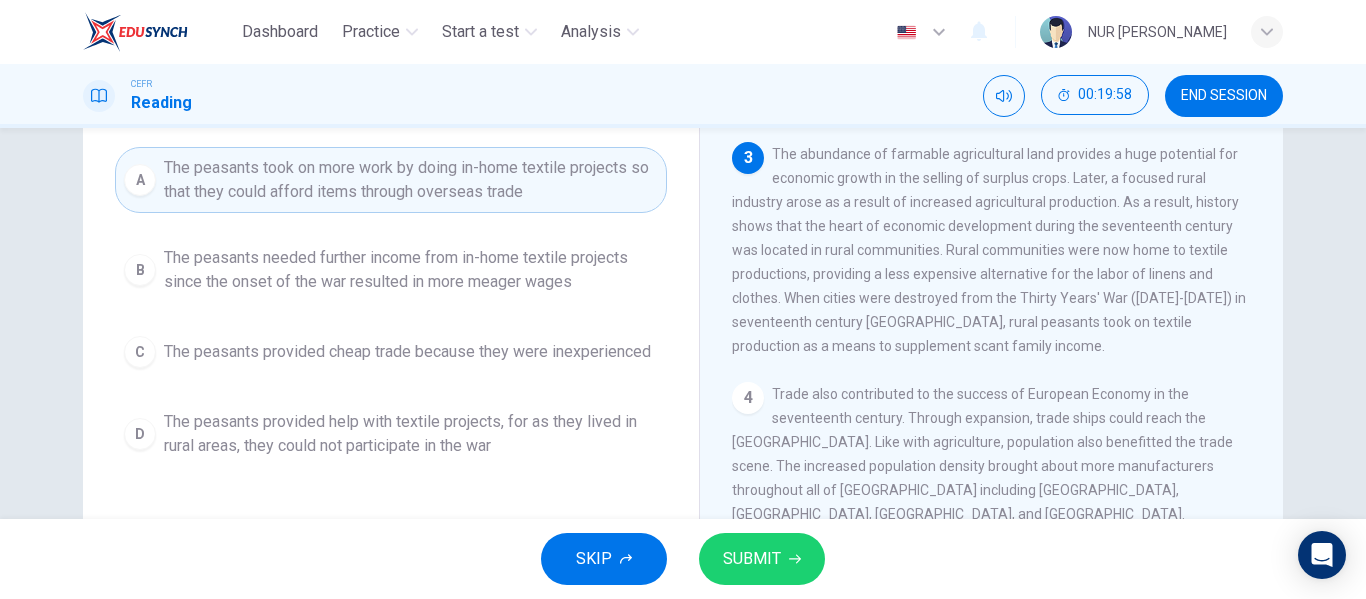 click on "SUBMIT" at bounding box center (762, 559) 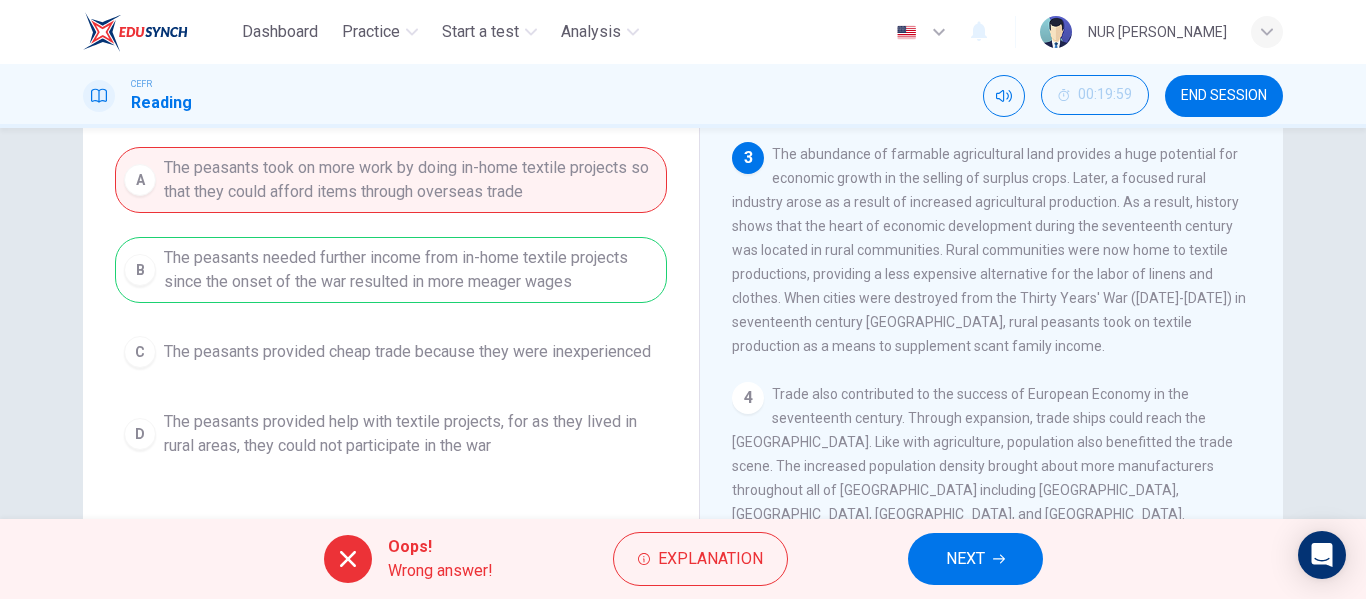 click on "Oops! Wrong answer! Explanation NEXT" at bounding box center [683, 559] 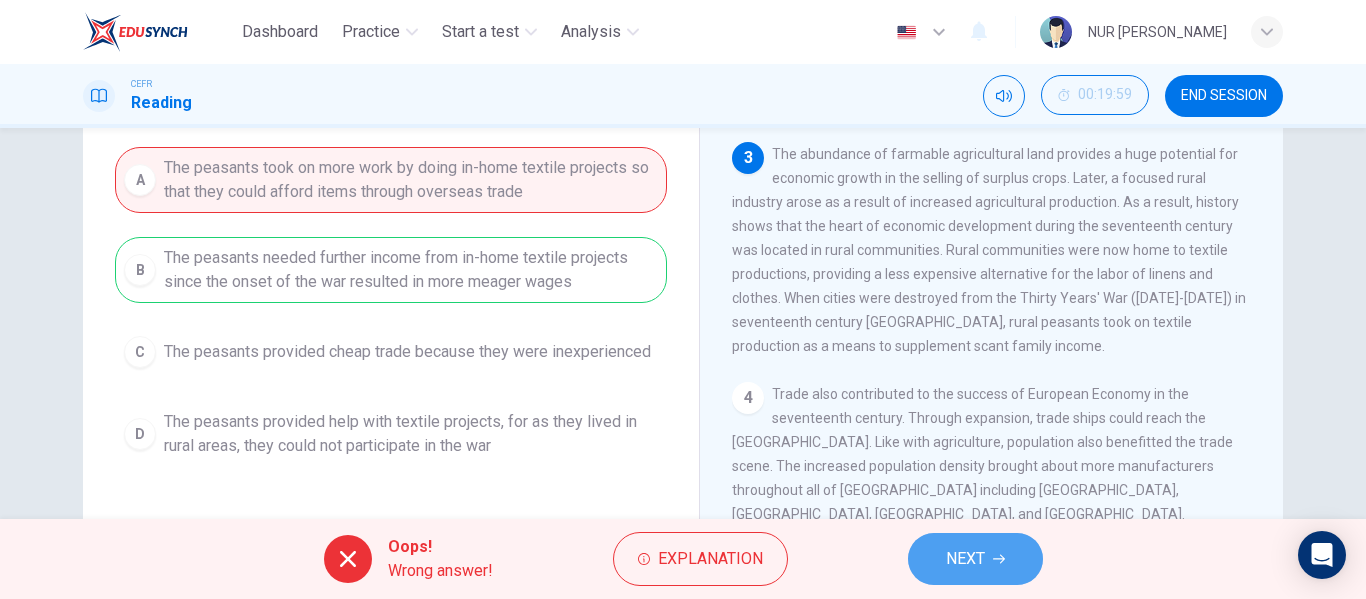 click on "NEXT" at bounding box center (975, 559) 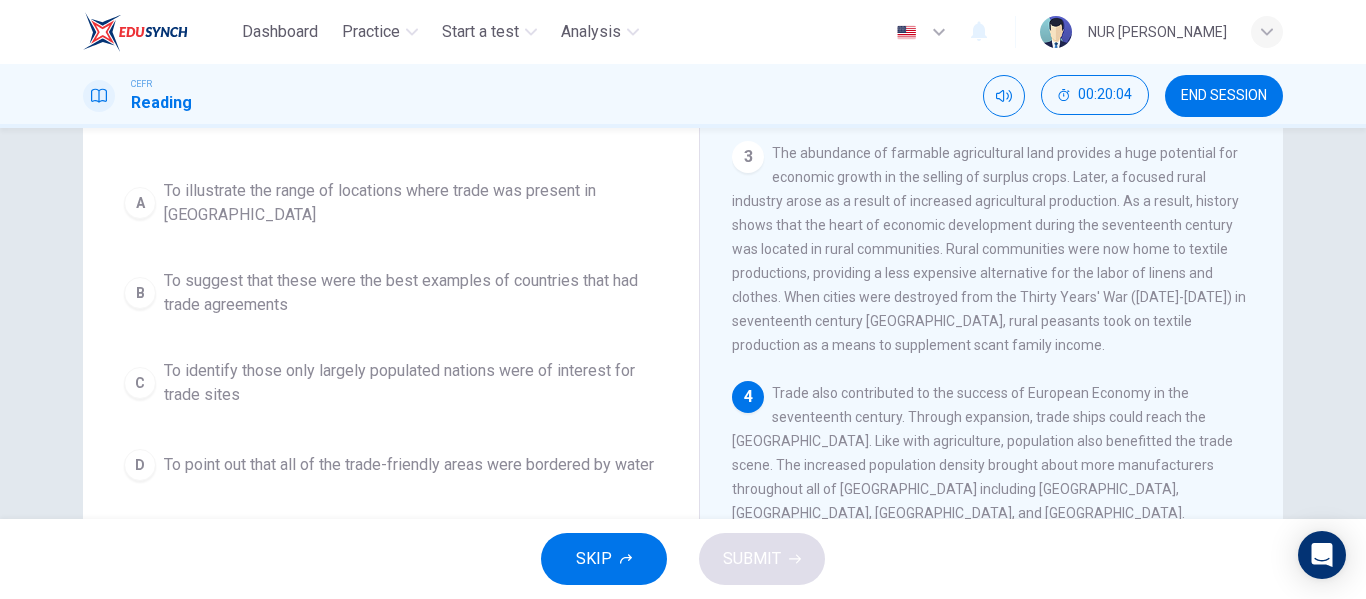 scroll, scrollTop: 181, scrollLeft: 0, axis: vertical 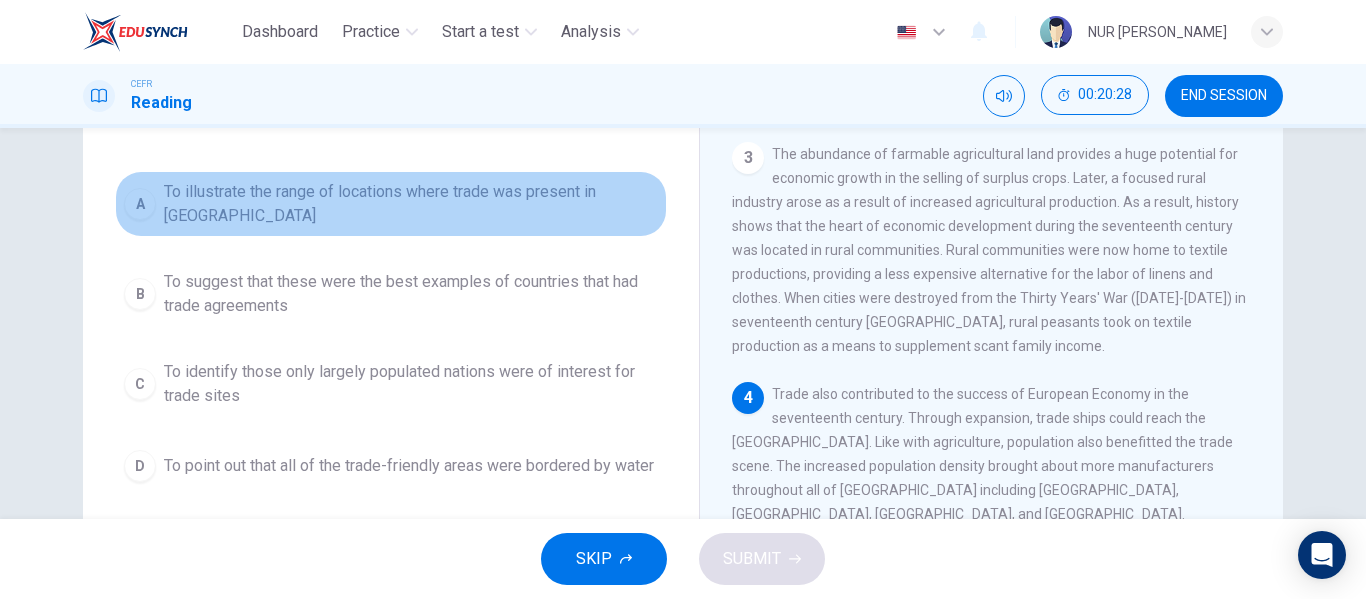 click on "A To illustrate the range of locations where trade was present in [GEOGRAPHIC_DATA]" at bounding box center [391, 204] 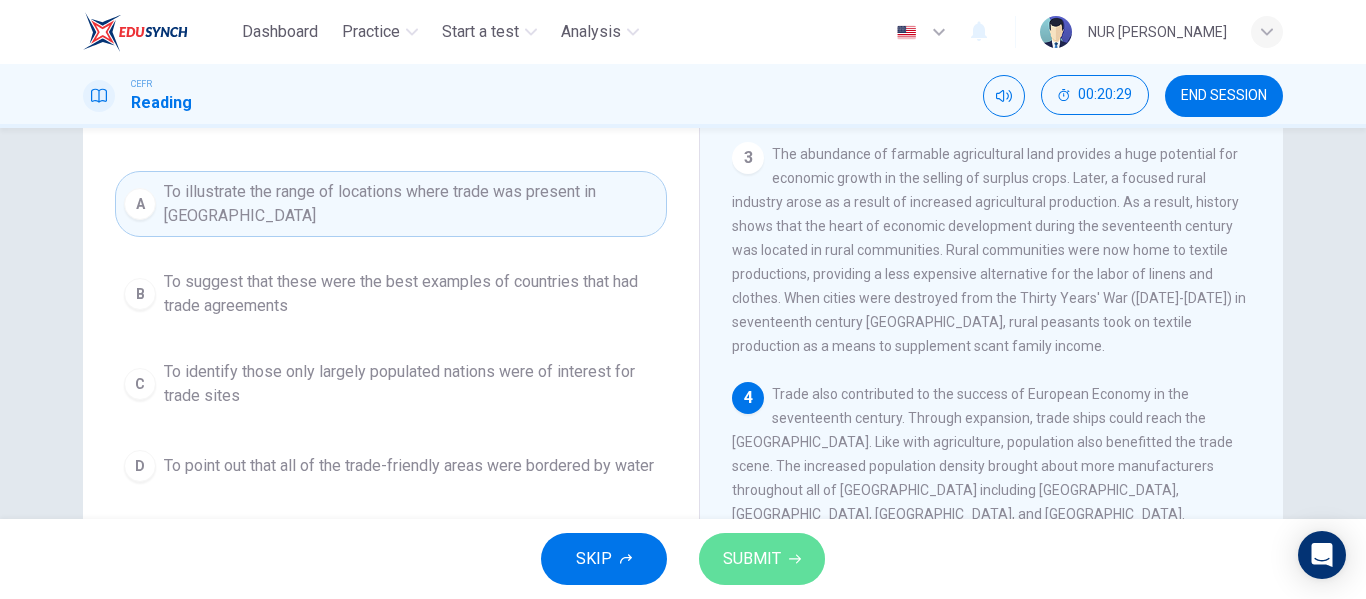 click on "SUBMIT" at bounding box center (762, 559) 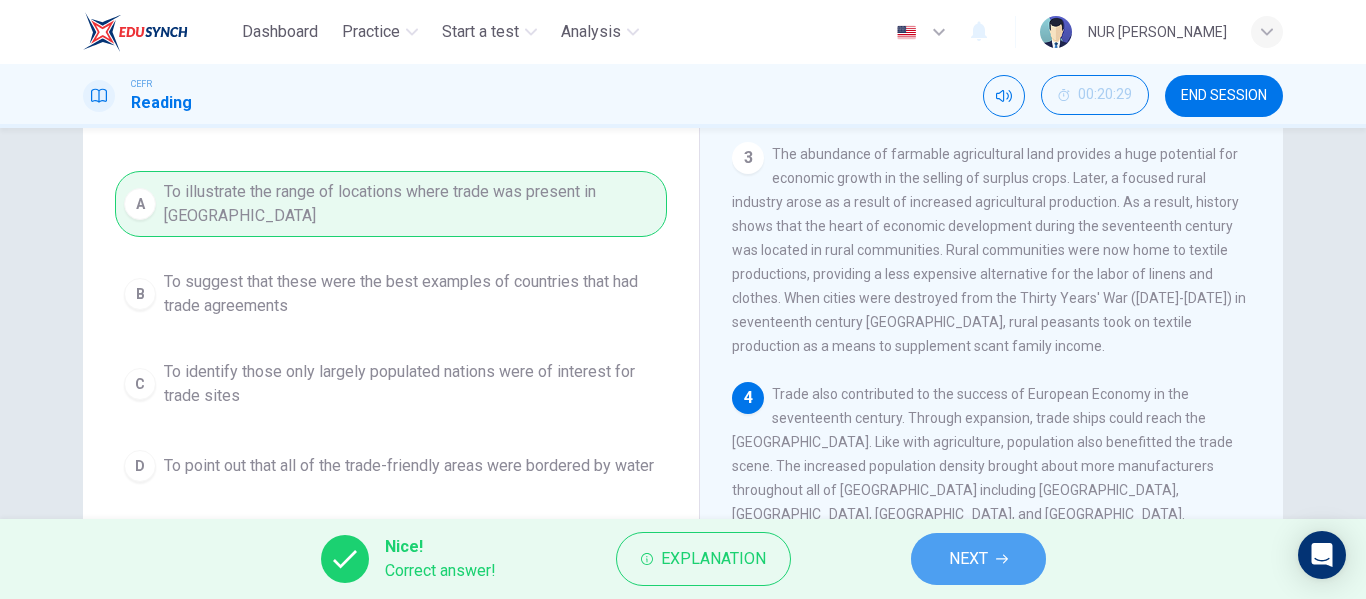 click on "NEXT" at bounding box center (978, 559) 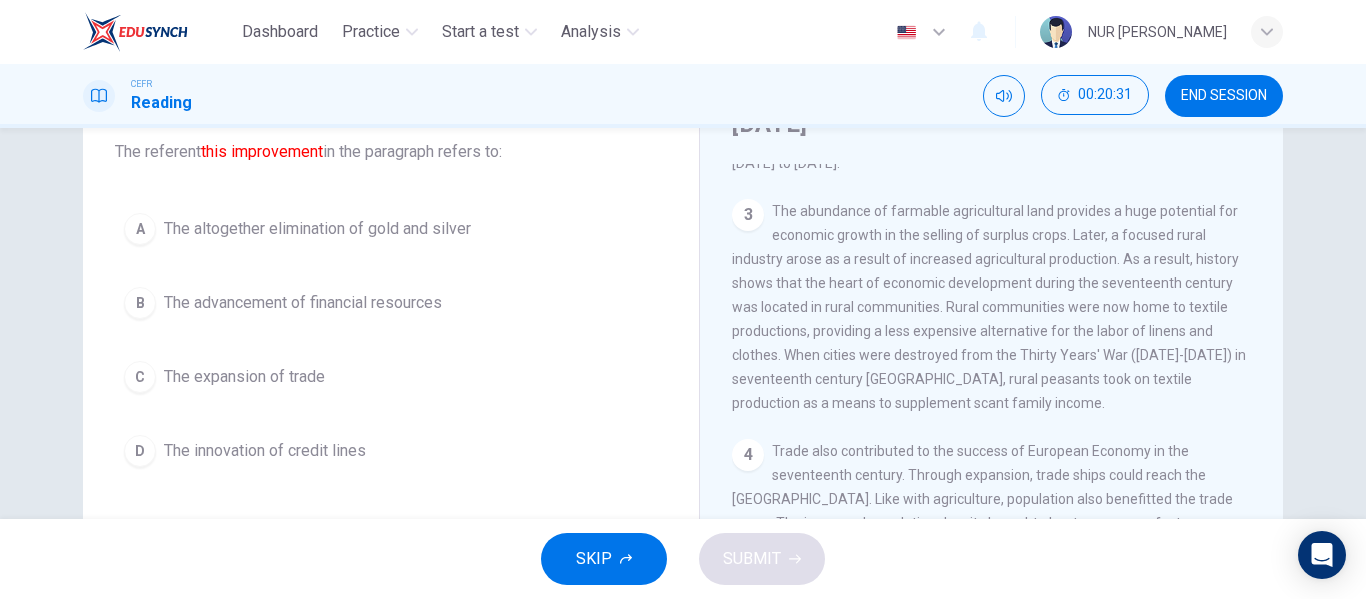 scroll, scrollTop: 123, scrollLeft: 0, axis: vertical 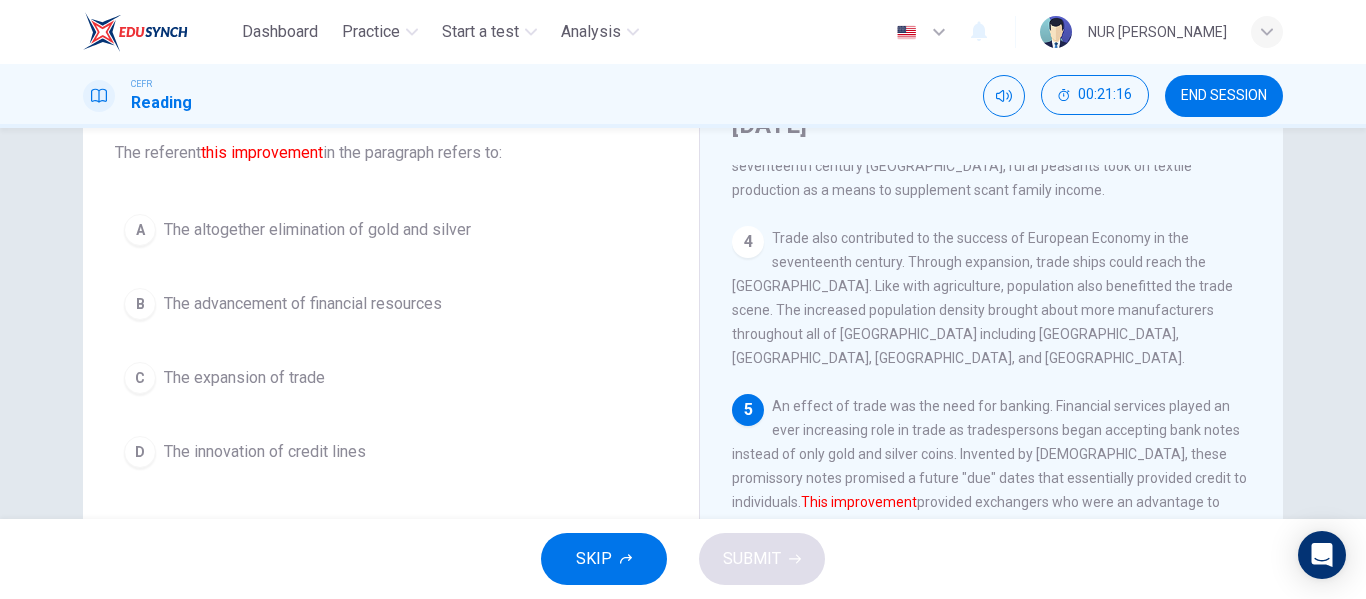 click on "The advancement of financial resources" at bounding box center (303, 304) 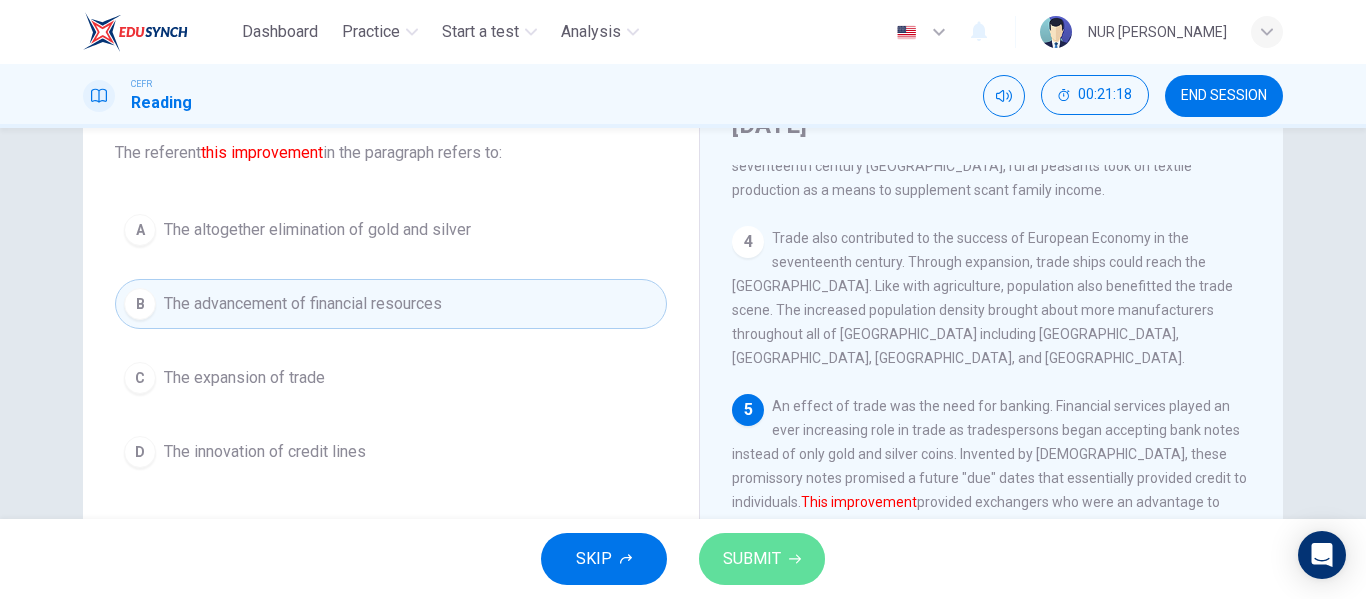 click on "SUBMIT" at bounding box center [762, 559] 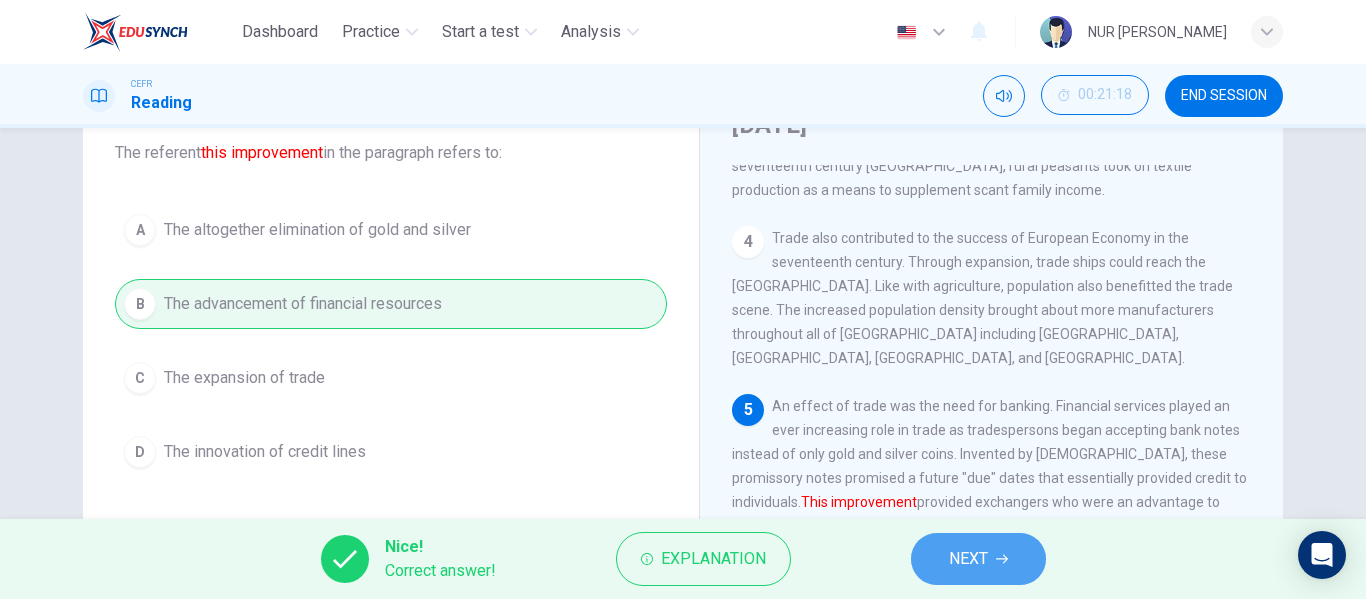 click on "NEXT" at bounding box center [978, 559] 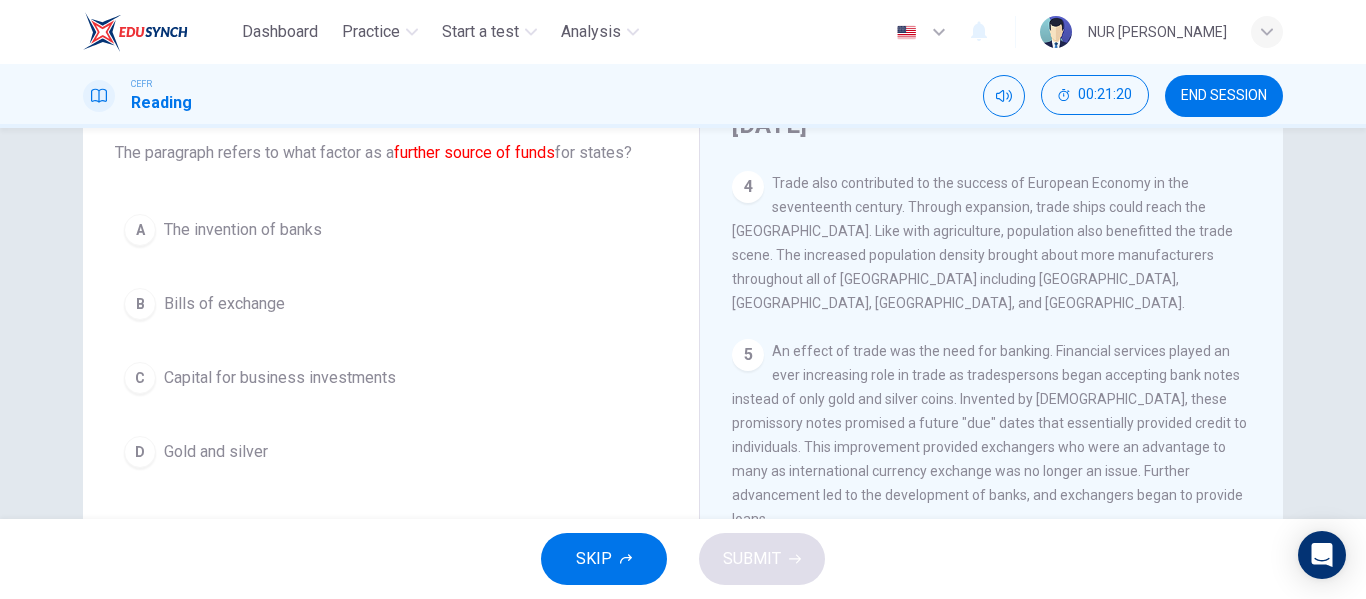 scroll, scrollTop: 662, scrollLeft: 0, axis: vertical 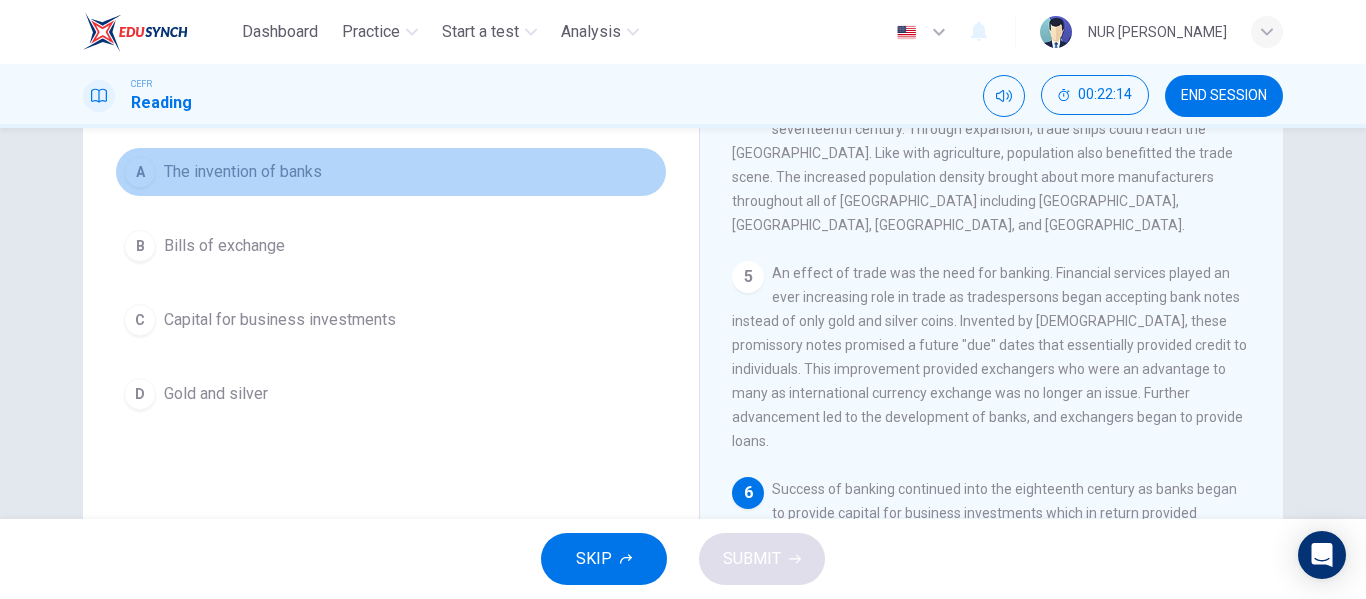 click on "A The invention of banks" at bounding box center [391, 172] 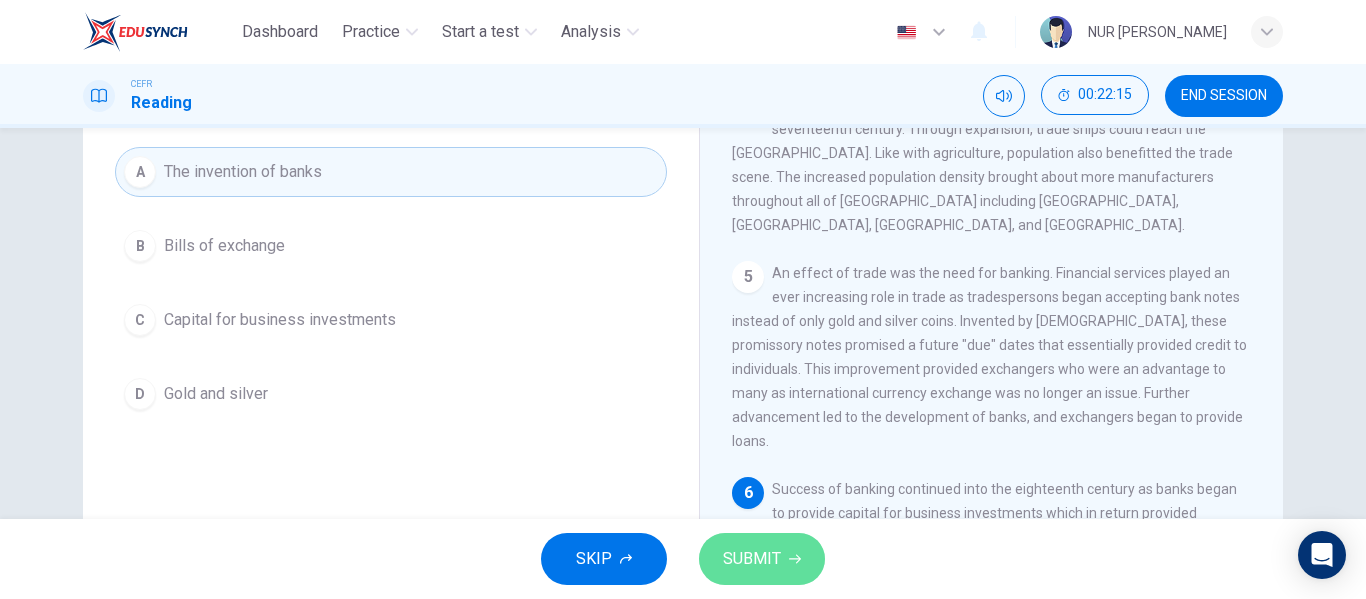 click on "SUBMIT" at bounding box center [762, 559] 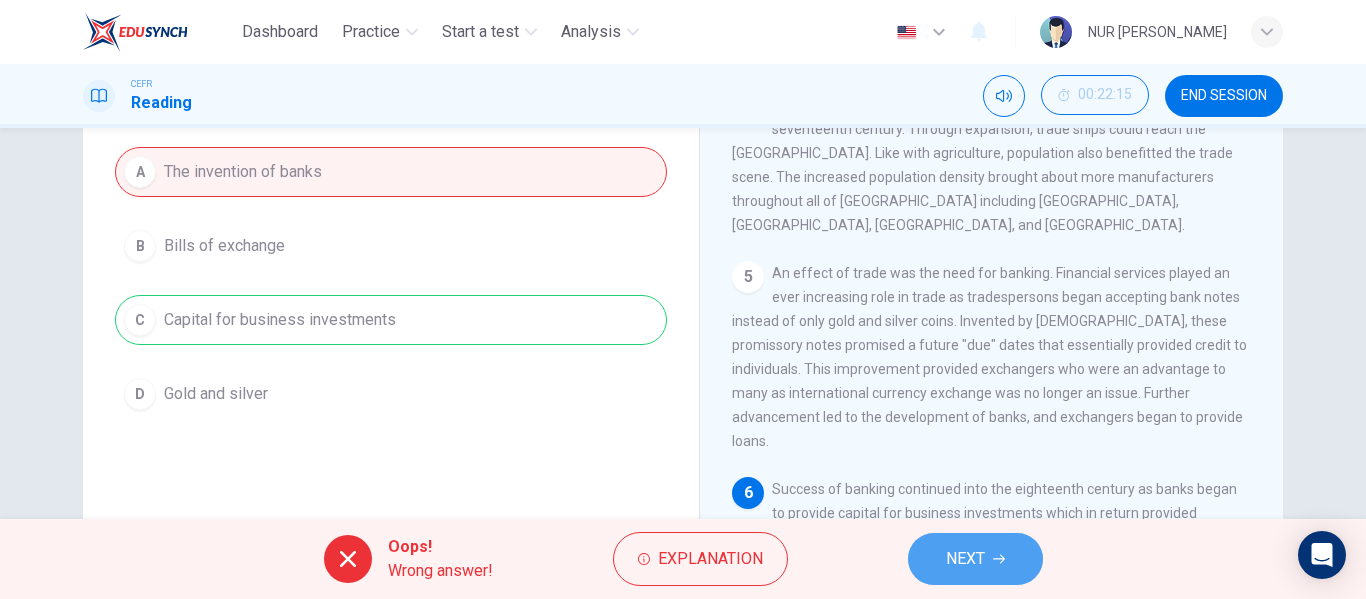 click on "NEXT" at bounding box center [975, 559] 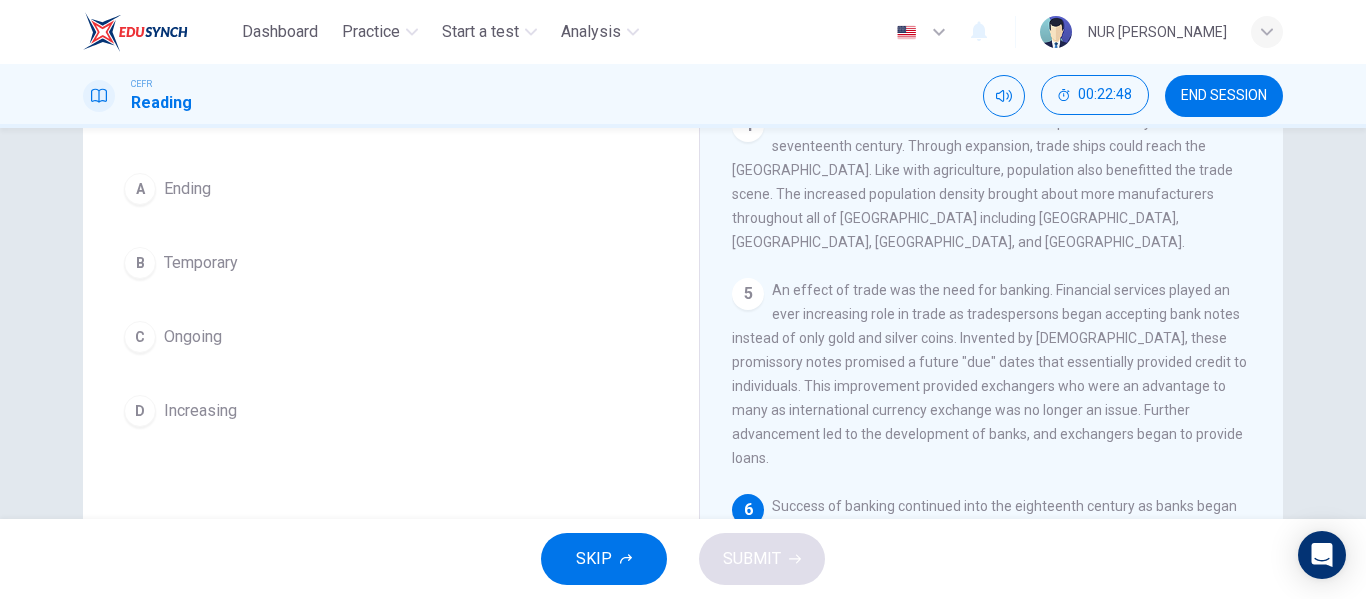 scroll, scrollTop: 163, scrollLeft: 0, axis: vertical 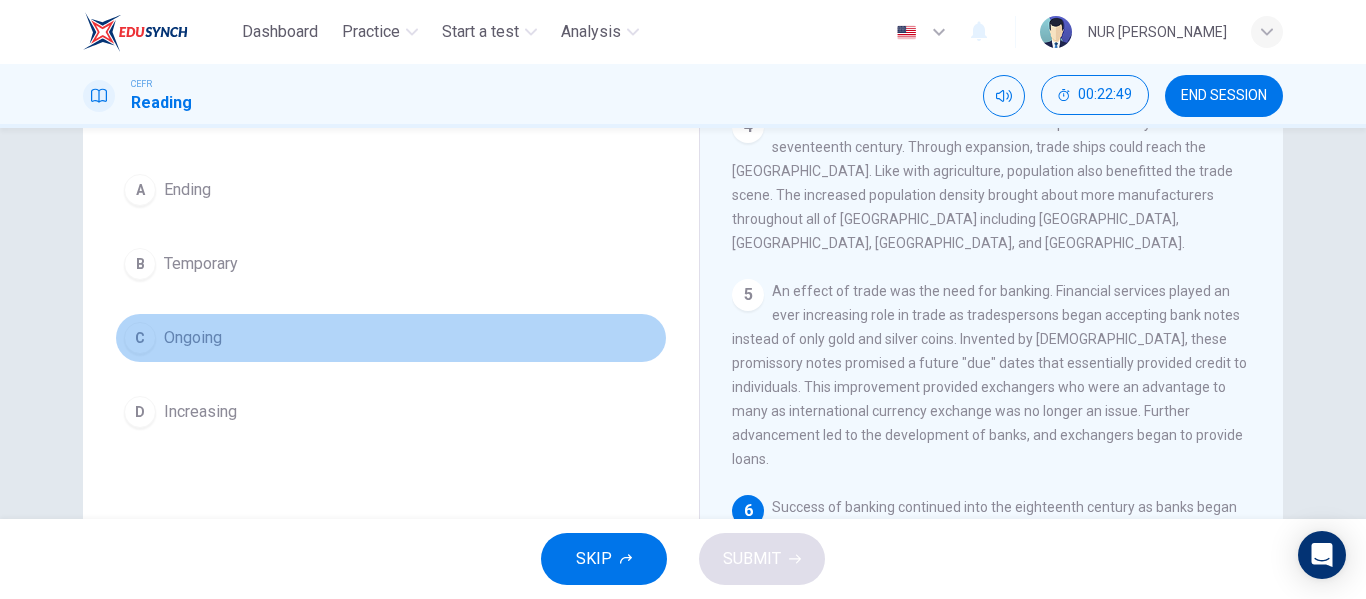 click on "C Ongoing" at bounding box center [391, 338] 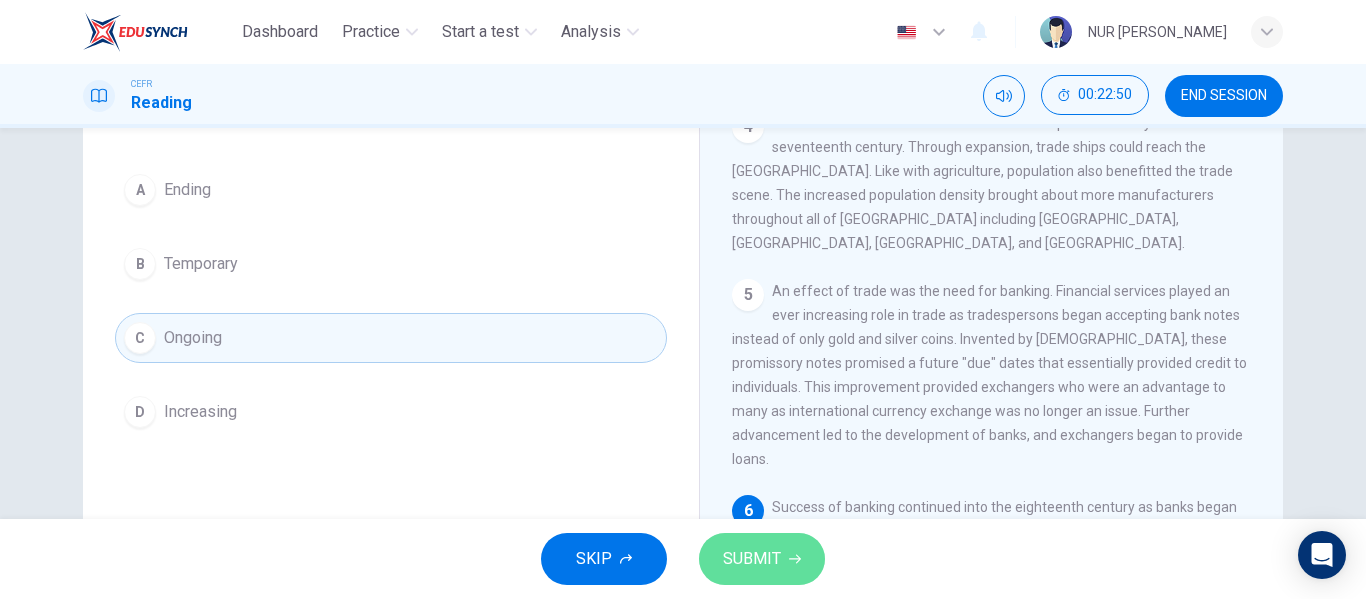 click on "SUBMIT" at bounding box center (762, 559) 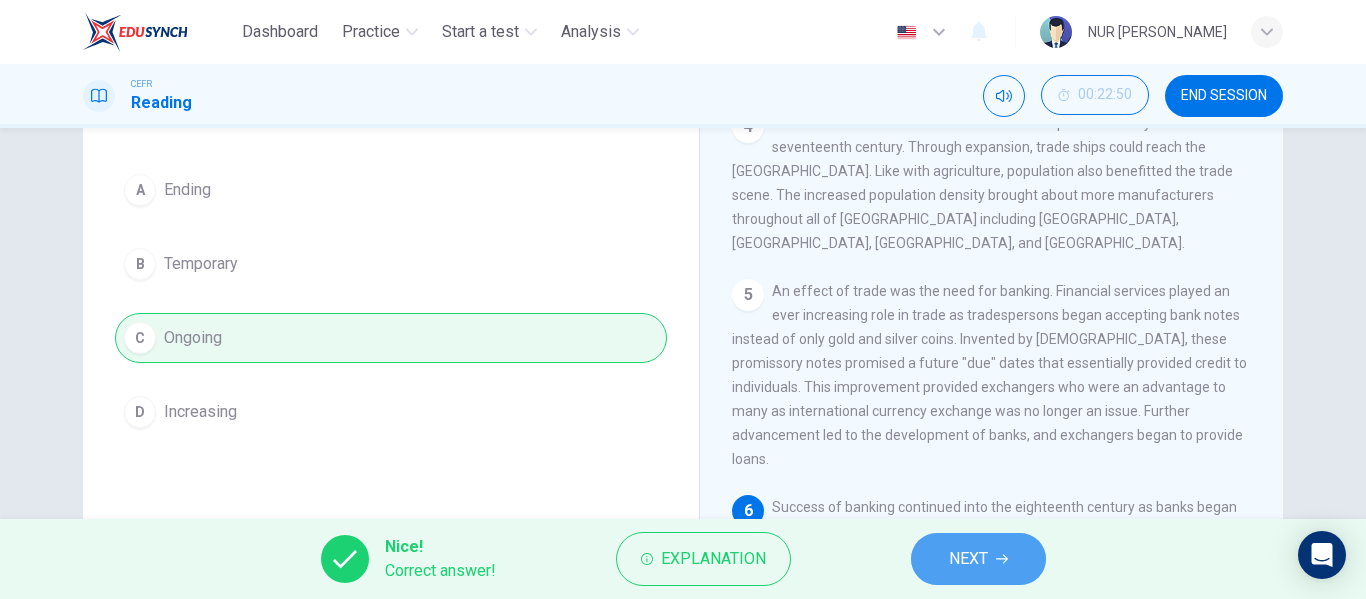 click on "NEXT" at bounding box center (978, 559) 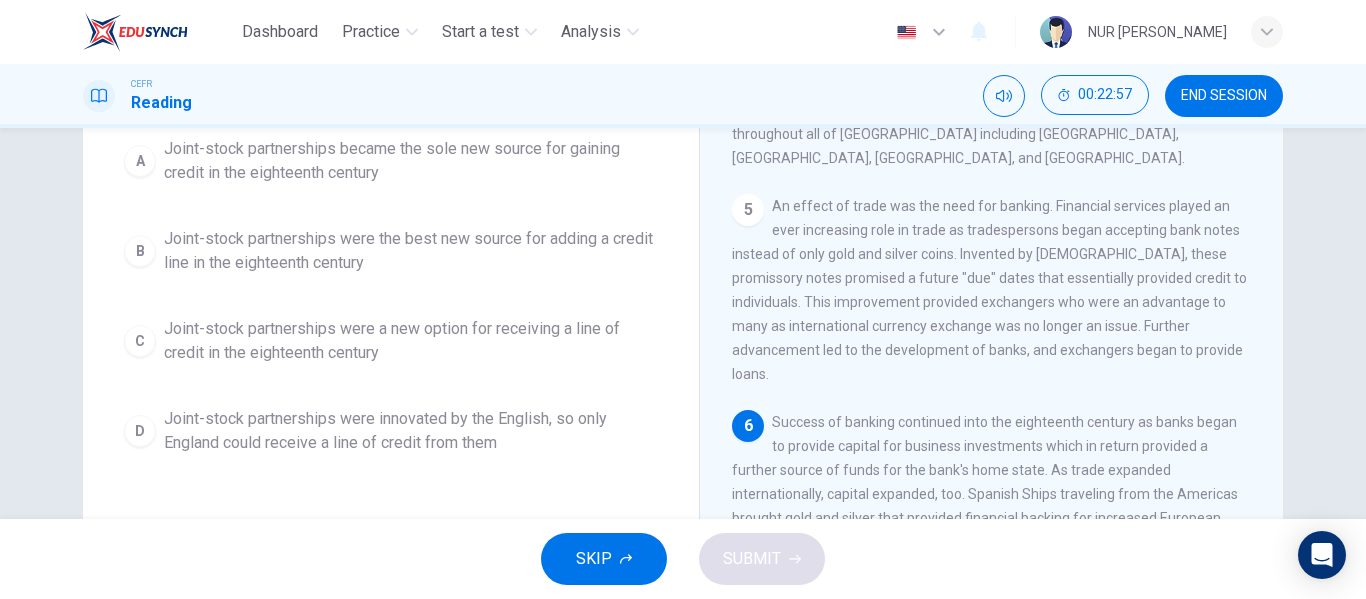 scroll, scrollTop: 236, scrollLeft: 0, axis: vertical 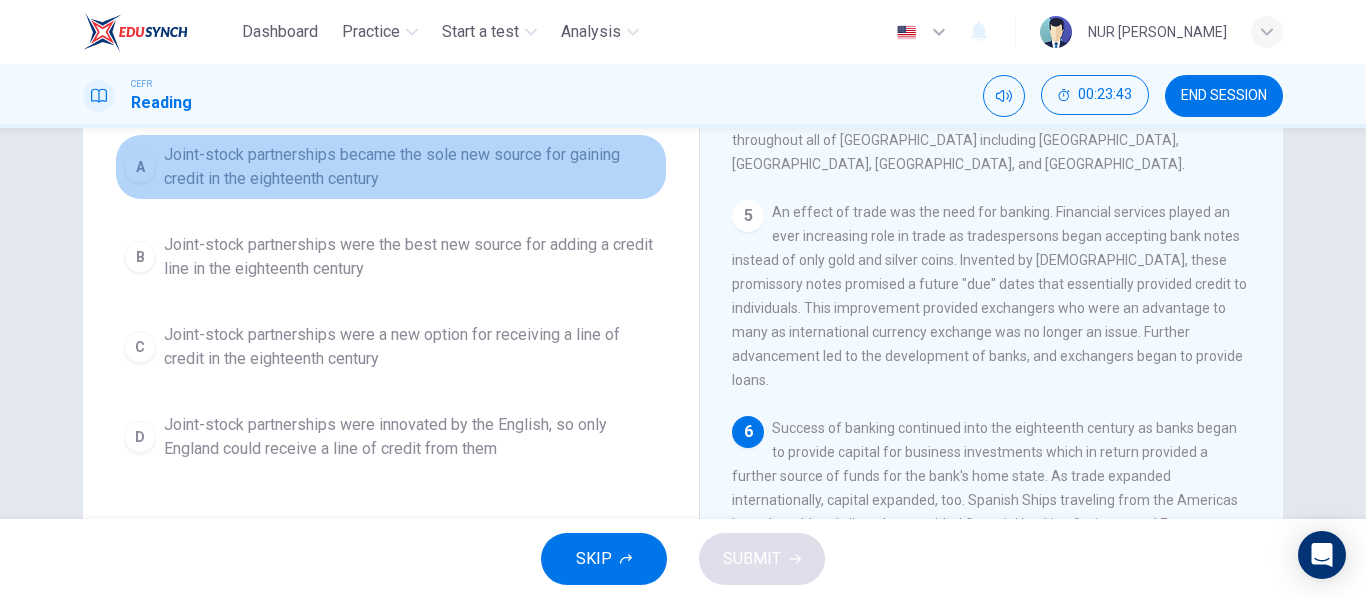 click on "Joint-stock partnerships became the sole new source for gaining credit in the eighteenth century" at bounding box center [411, 167] 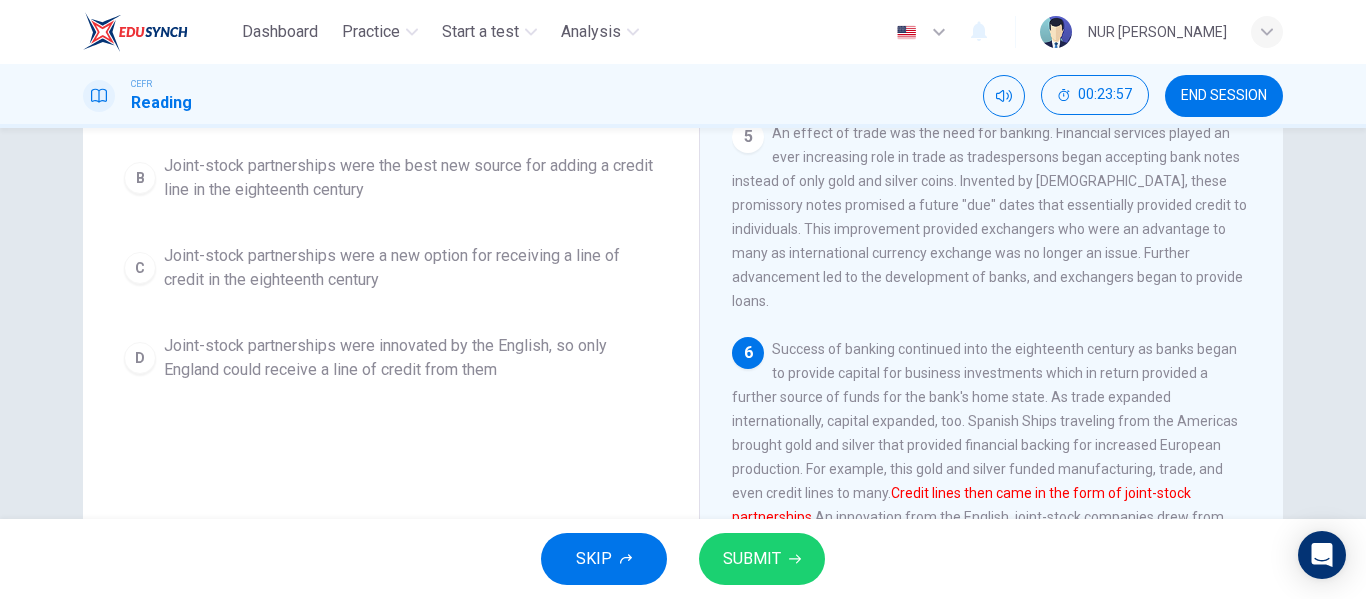 scroll, scrollTop: 320, scrollLeft: 0, axis: vertical 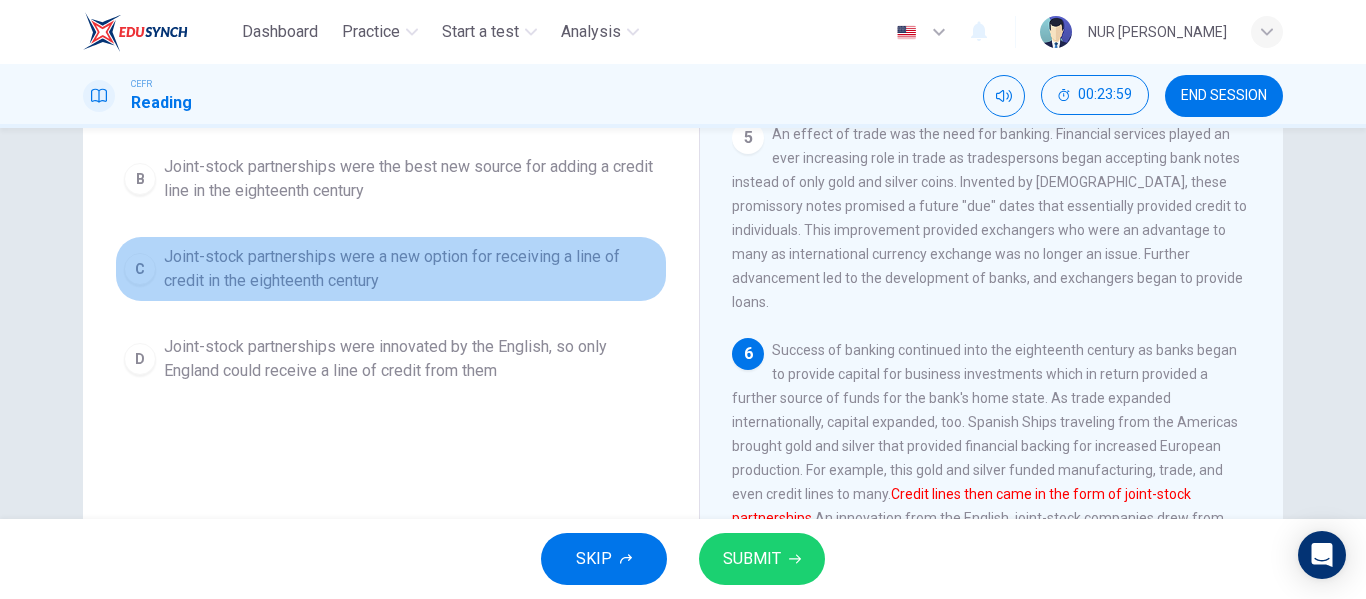 click on "Joint-stock partnerships were a new option for receiving a line of credit in the eighteenth century" at bounding box center [411, 269] 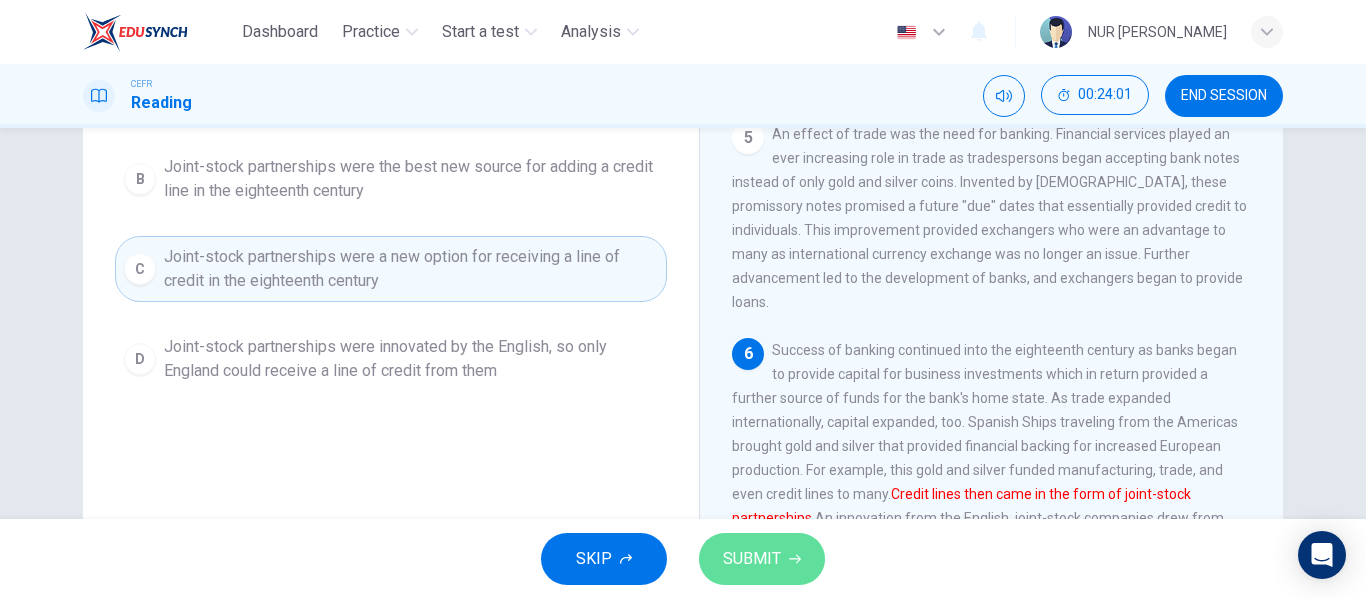 click on "SUBMIT" at bounding box center [752, 559] 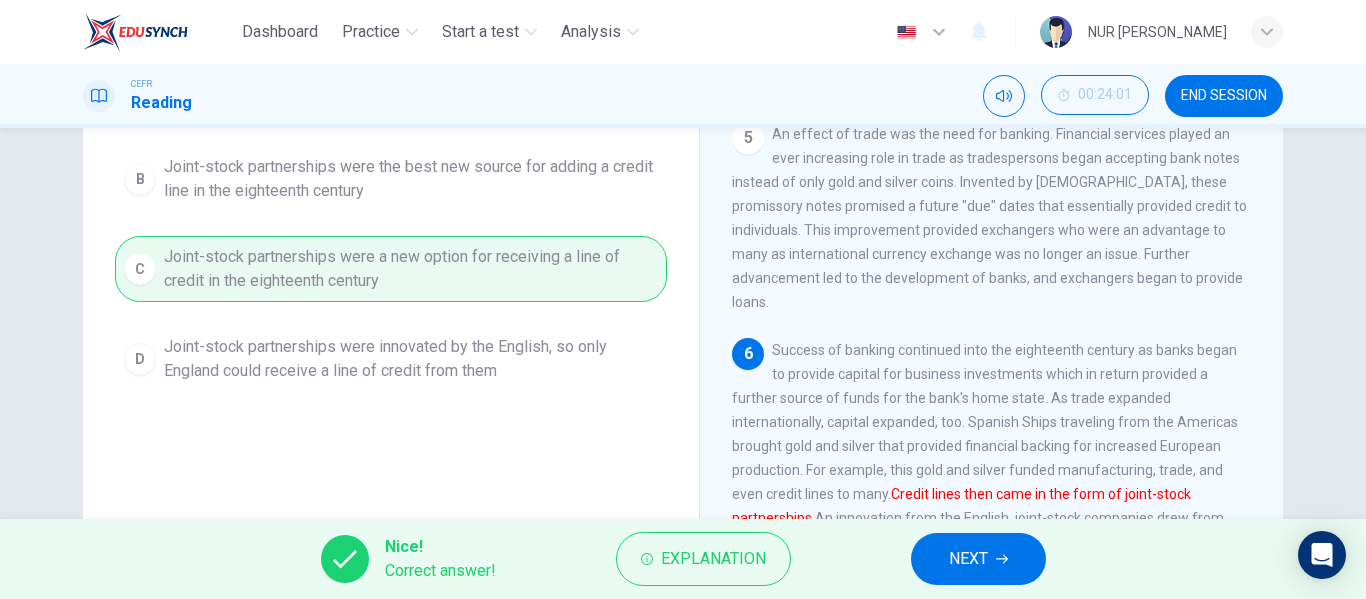 click on "NEXT" at bounding box center [968, 559] 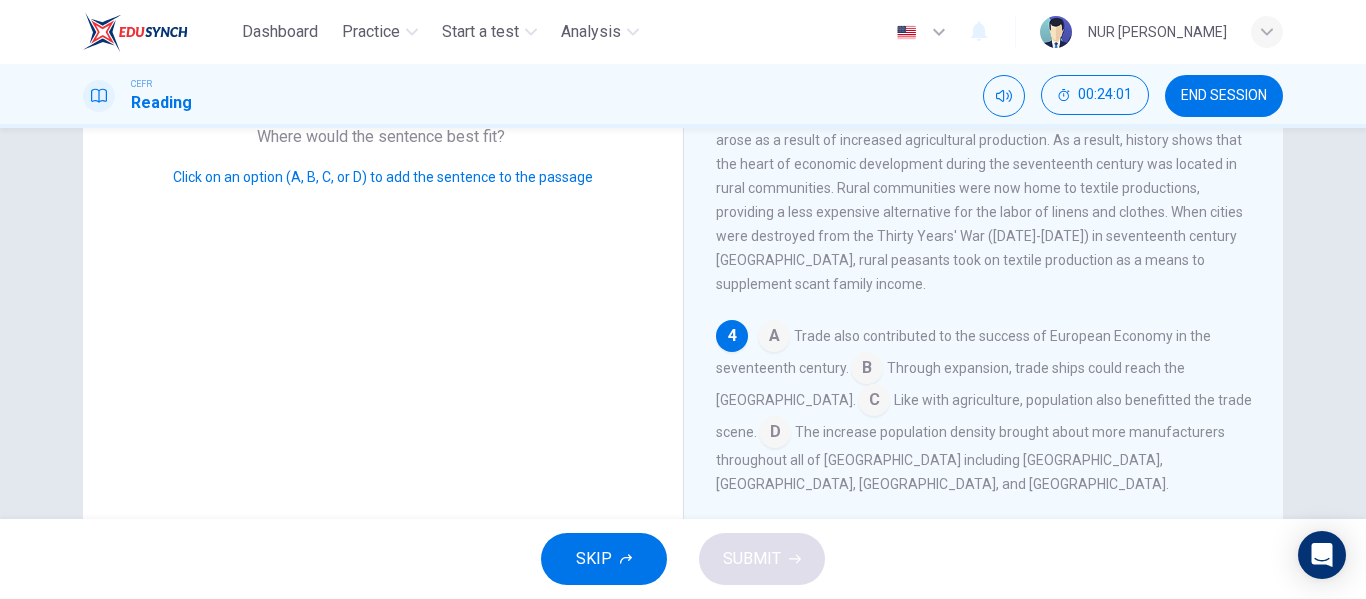 scroll, scrollTop: 424, scrollLeft: 0, axis: vertical 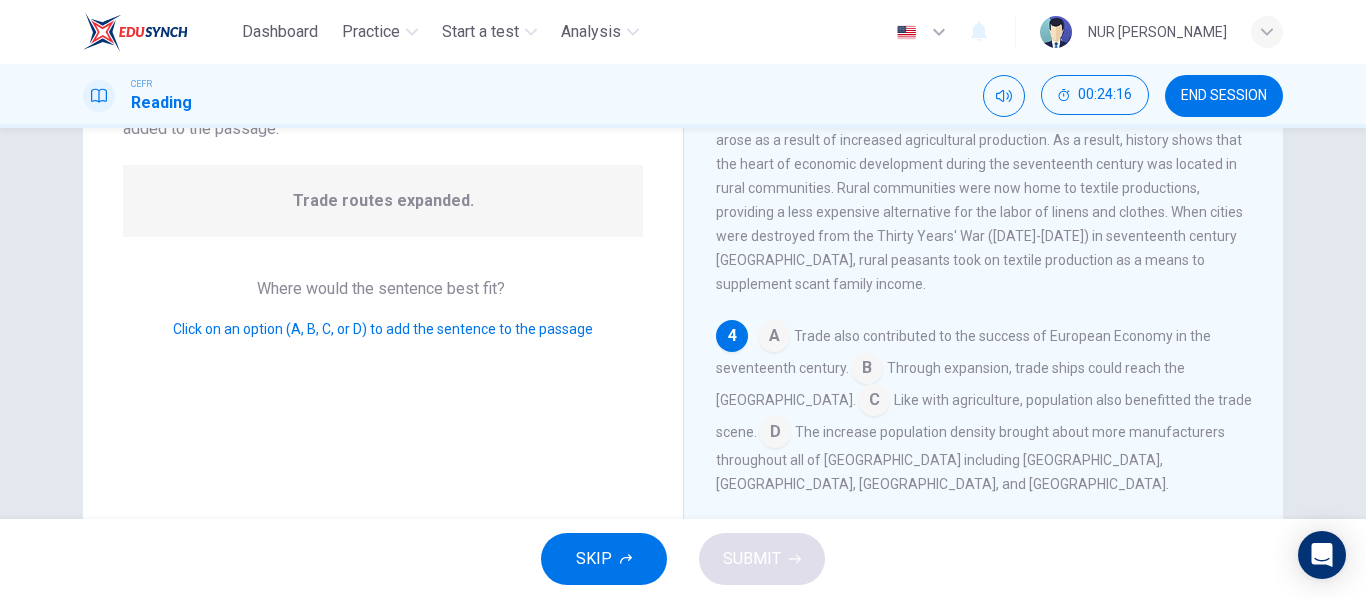 click at bounding box center [867, 370] 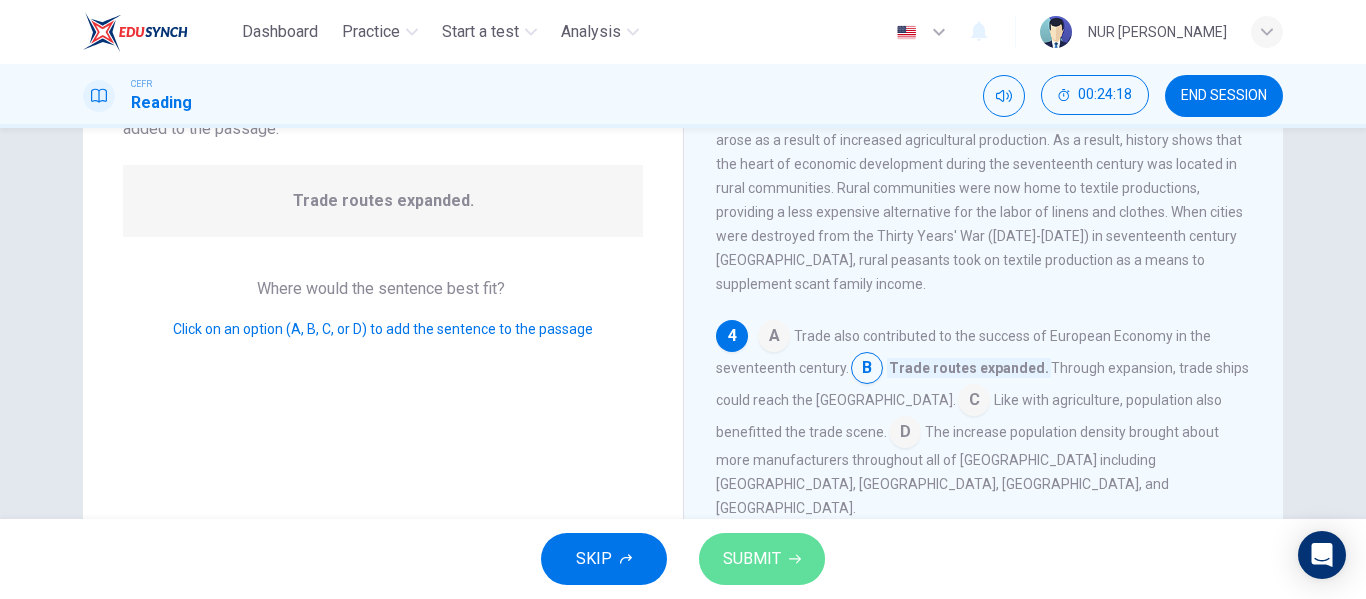 click on "SUBMIT" at bounding box center (762, 559) 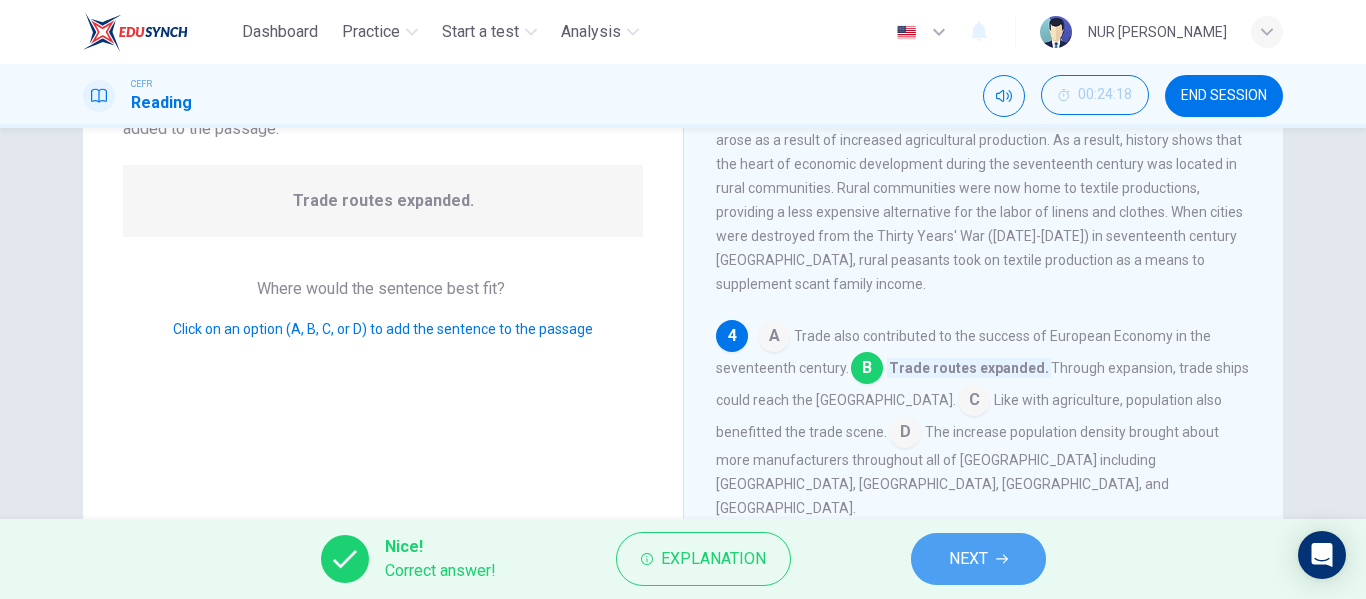 click on "NEXT" at bounding box center [978, 559] 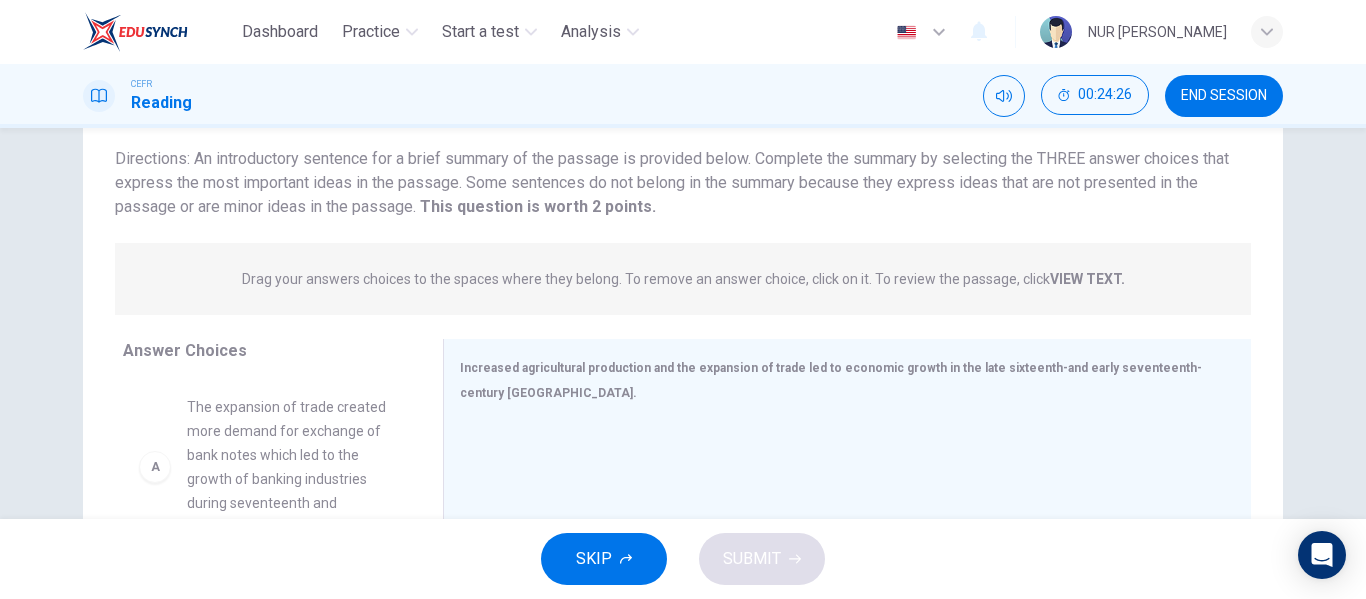 scroll, scrollTop: 100, scrollLeft: 0, axis: vertical 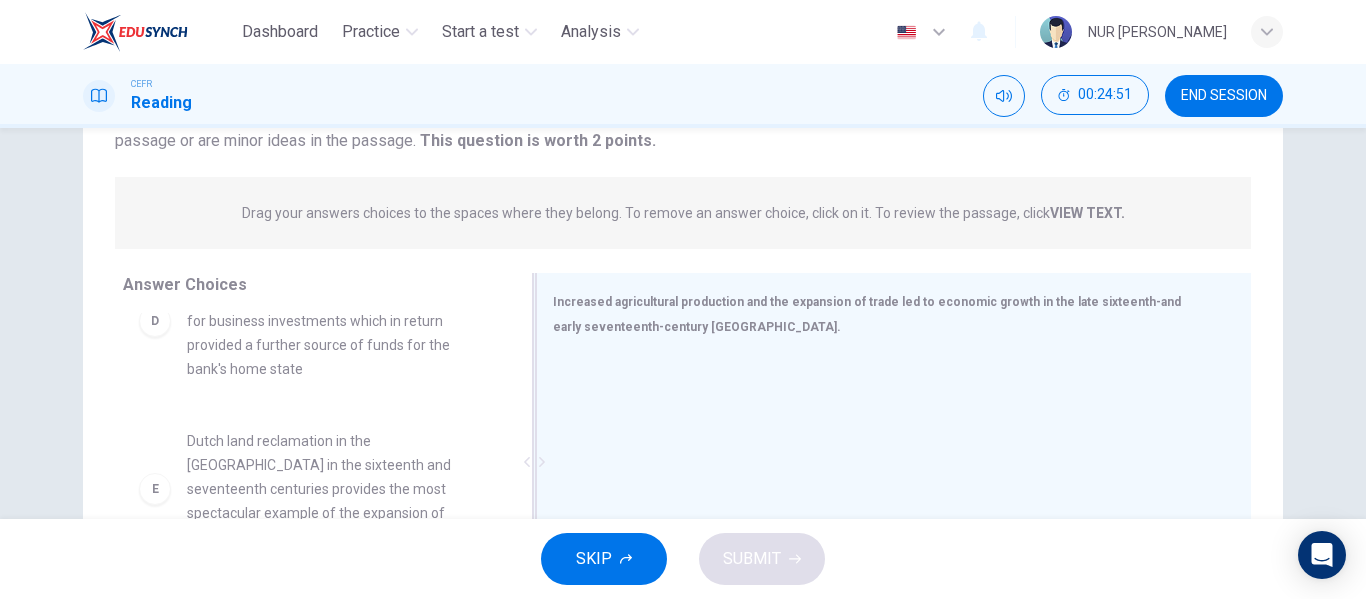 drag, startPoint x: 427, startPoint y: 417, endPoint x: 581, endPoint y: 403, distance: 154.63506 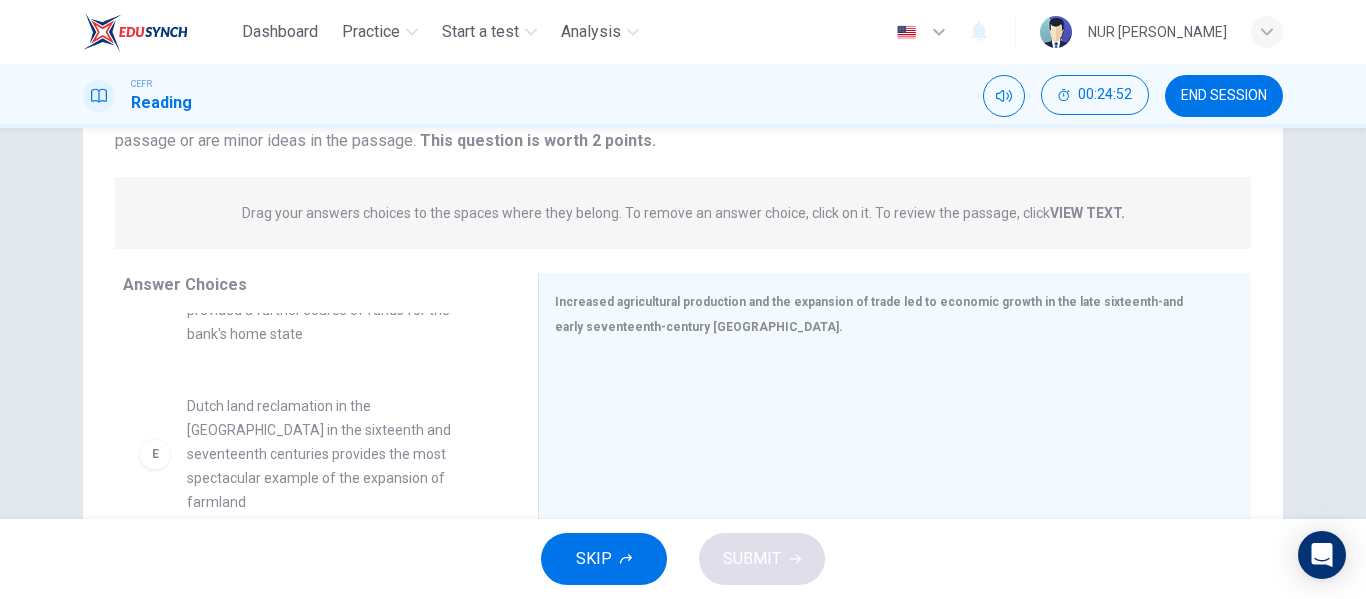 scroll, scrollTop: 540, scrollLeft: 0, axis: vertical 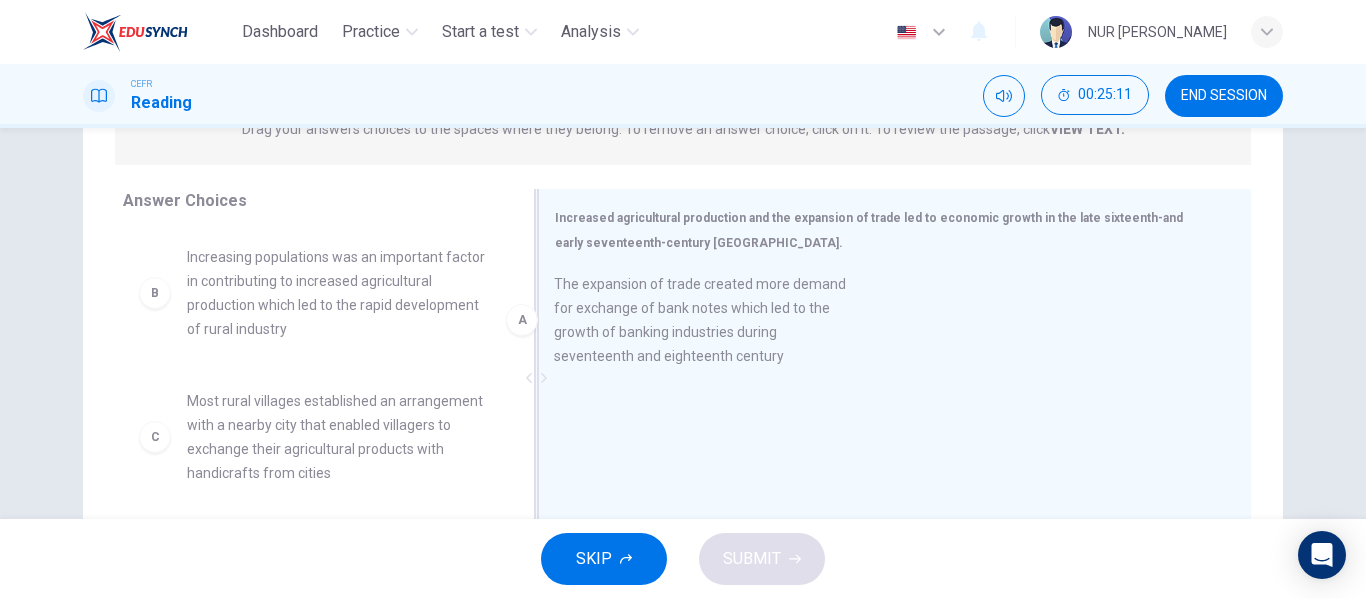drag, startPoint x: 305, startPoint y: 287, endPoint x: 686, endPoint y: 317, distance: 382.1793 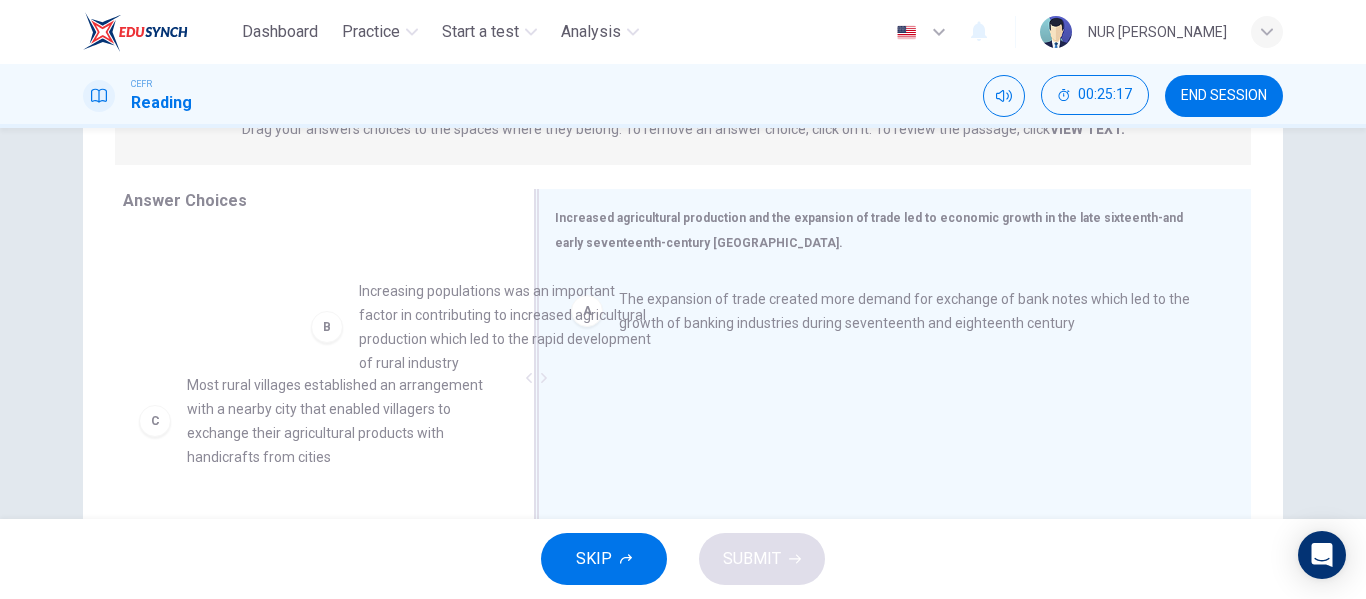 drag, startPoint x: 409, startPoint y: 359, endPoint x: 630, endPoint y: 405, distance: 225.73657 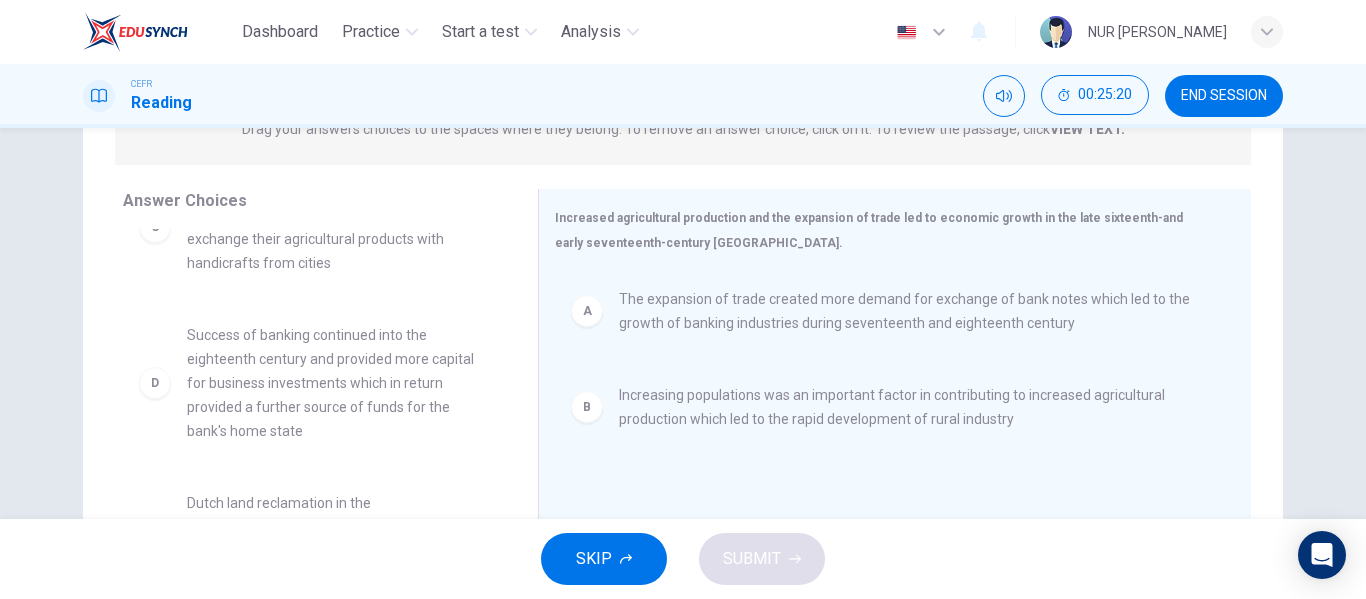 scroll, scrollTop: 100, scrollLeft: 0, axis: vertical 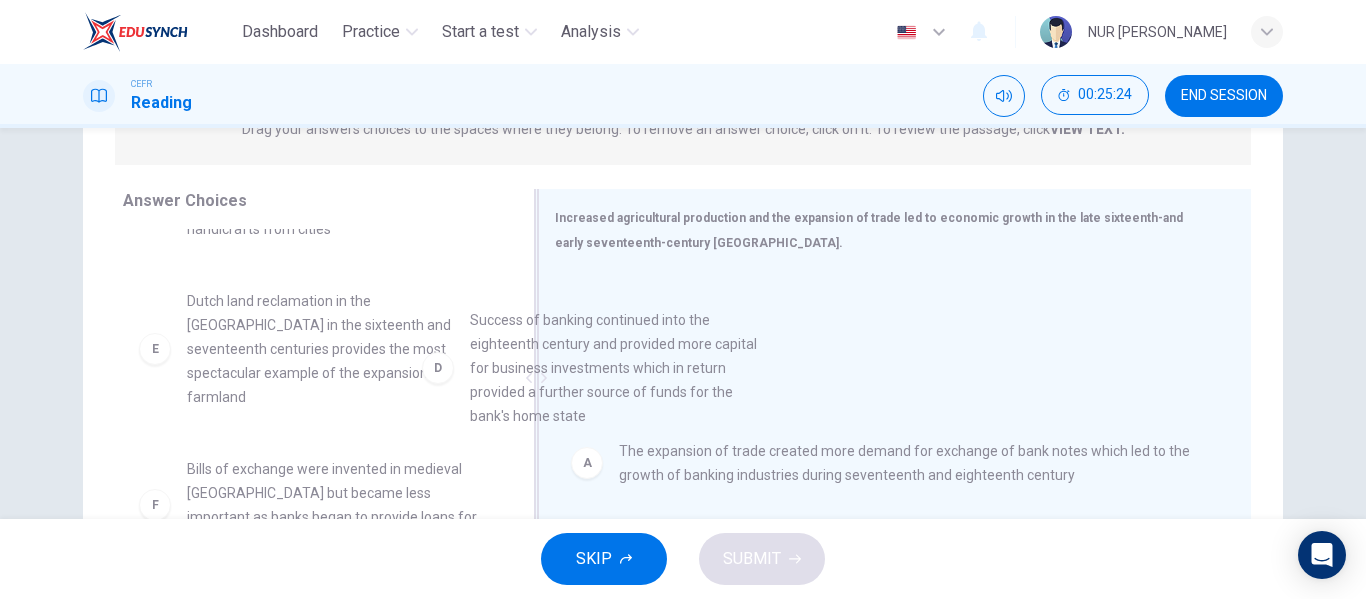 drag, startPoint x: 402, startPoint y: 391, endPoint x: 706, endPoint y: 422, distance: 305.5765 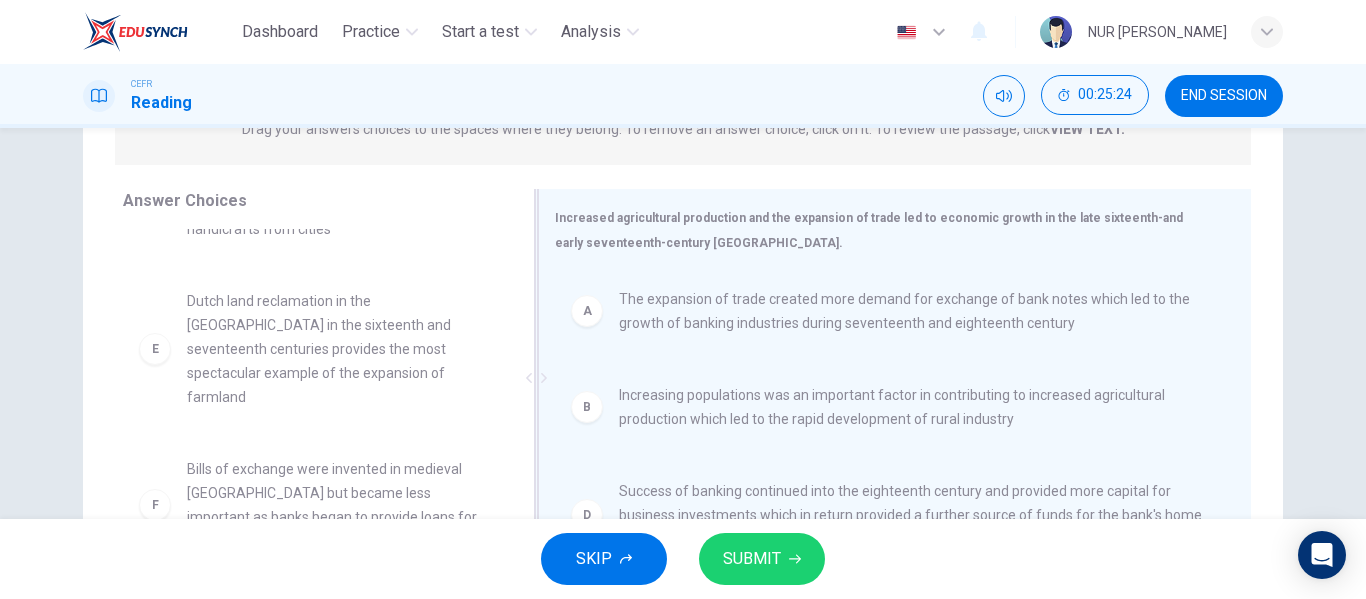 scroll, scrollTop: 84, scrollLeft: 0, axis: vertical 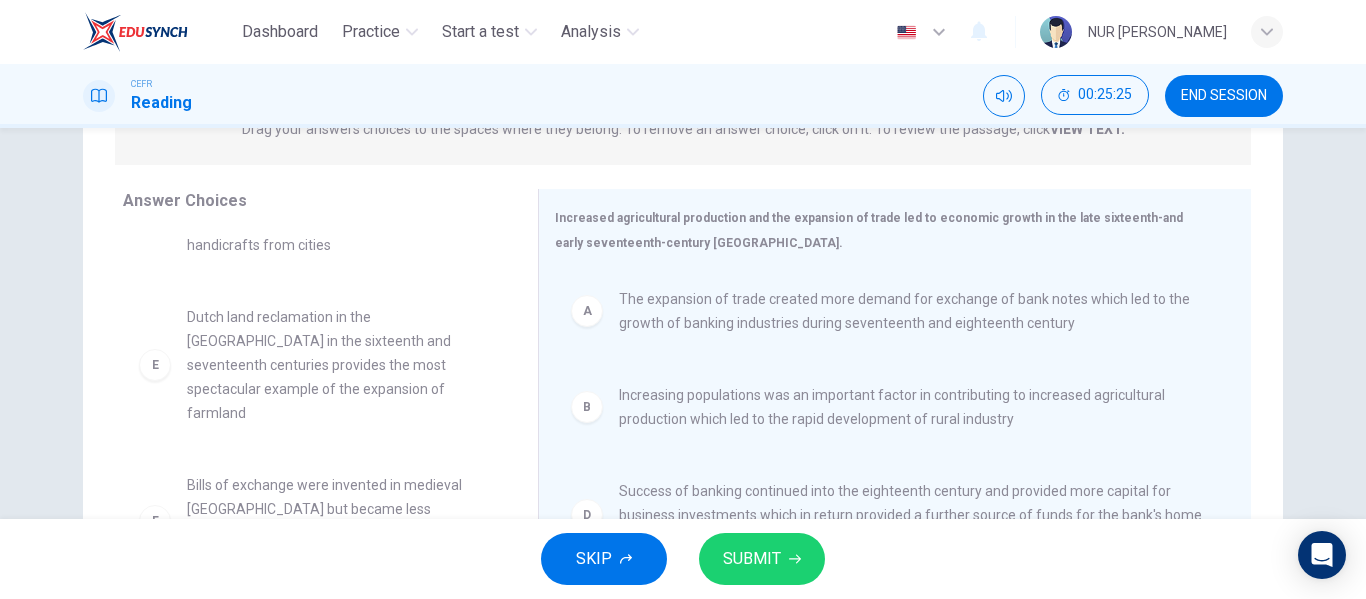 click on "SUBMIT" at bounding box center [762, 559] 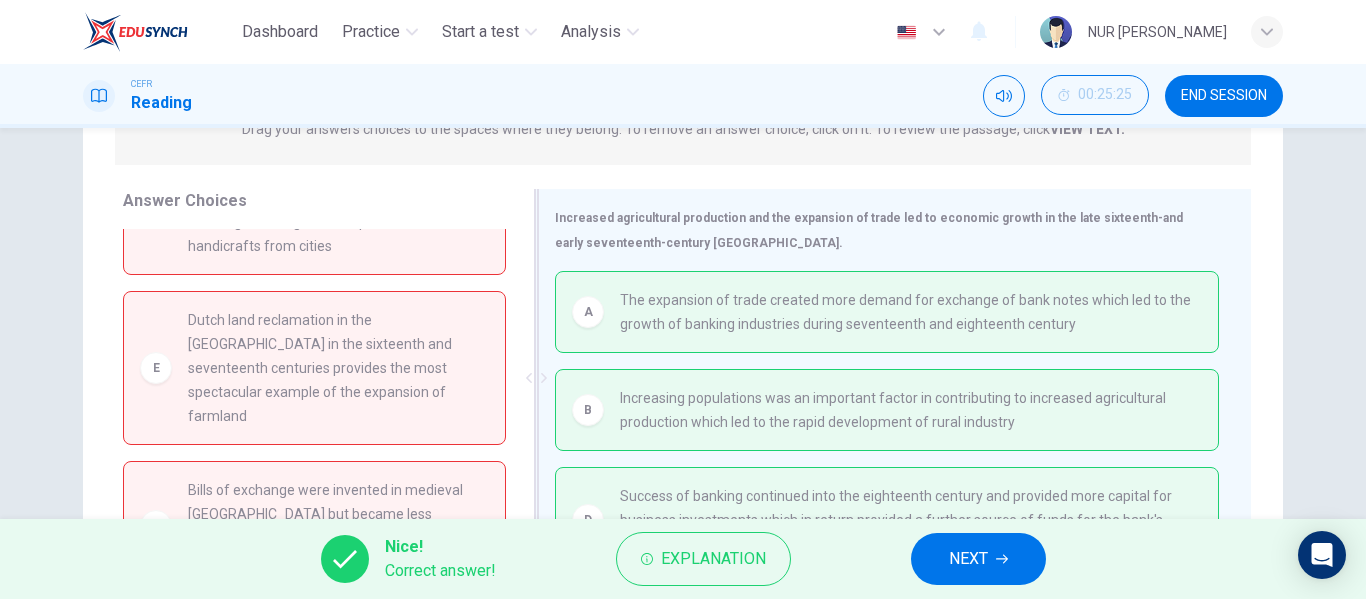 scroll, scrollTop: 34, scrollLeft: 0, axis: vertical 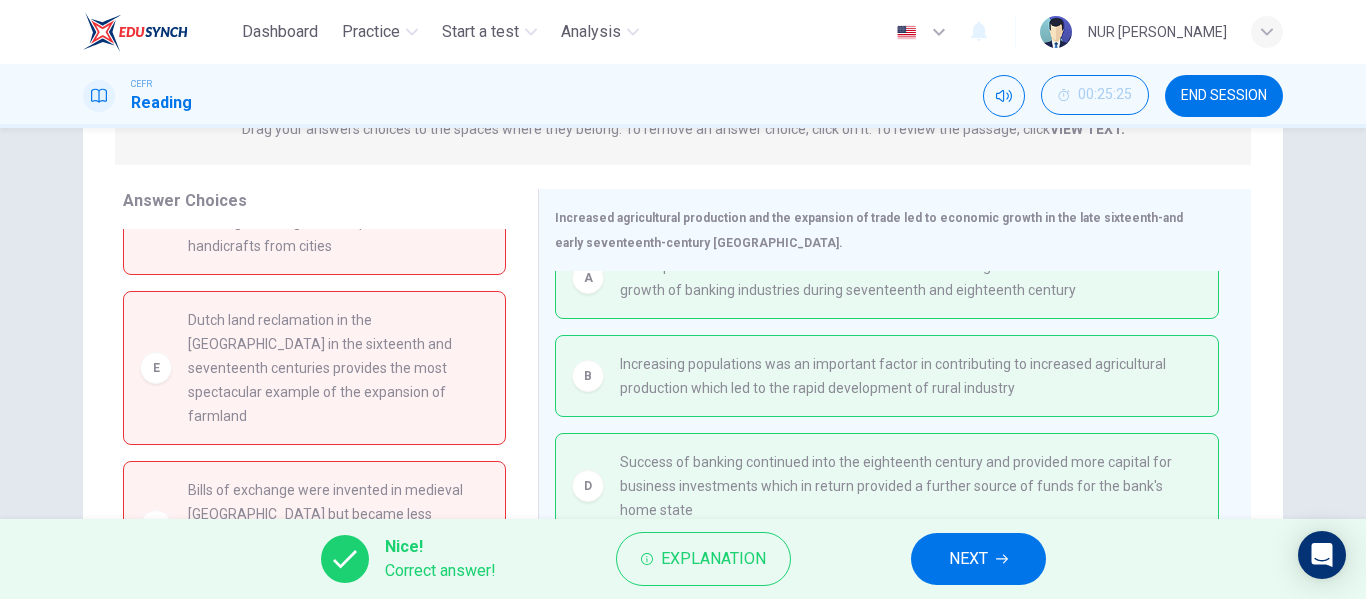 click on "NEXT" at bounding box center (968, 559) 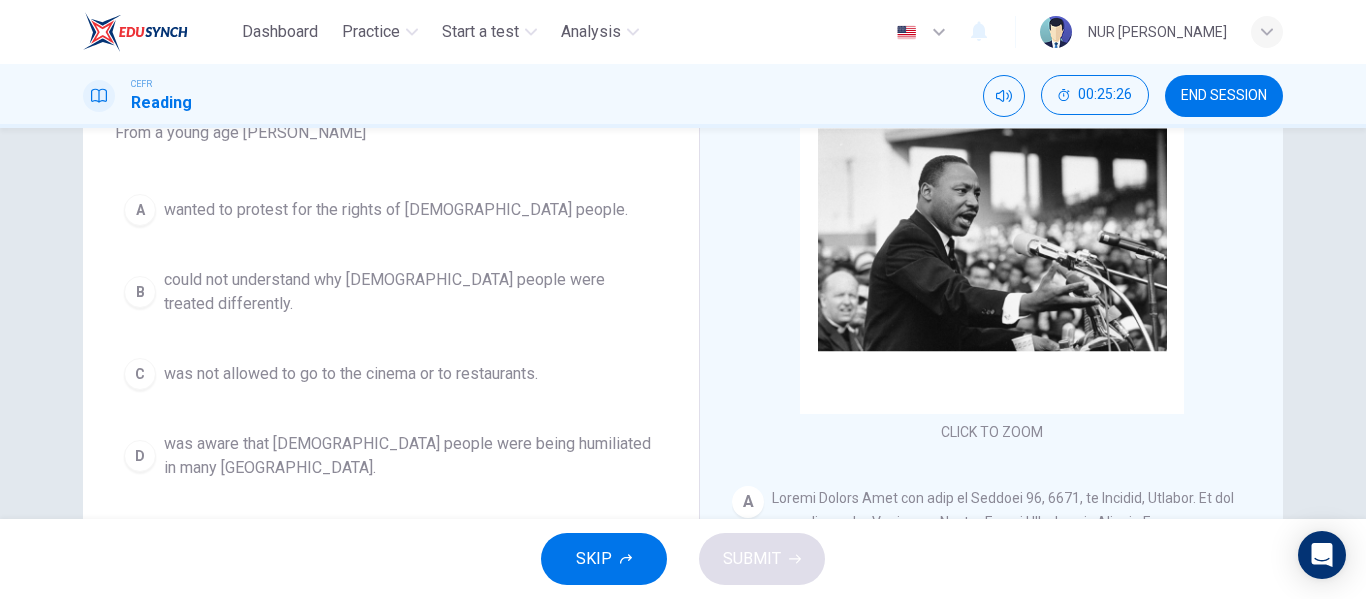 scroll, scrollTop: 200, scrollLeft: 0, axis: vertical 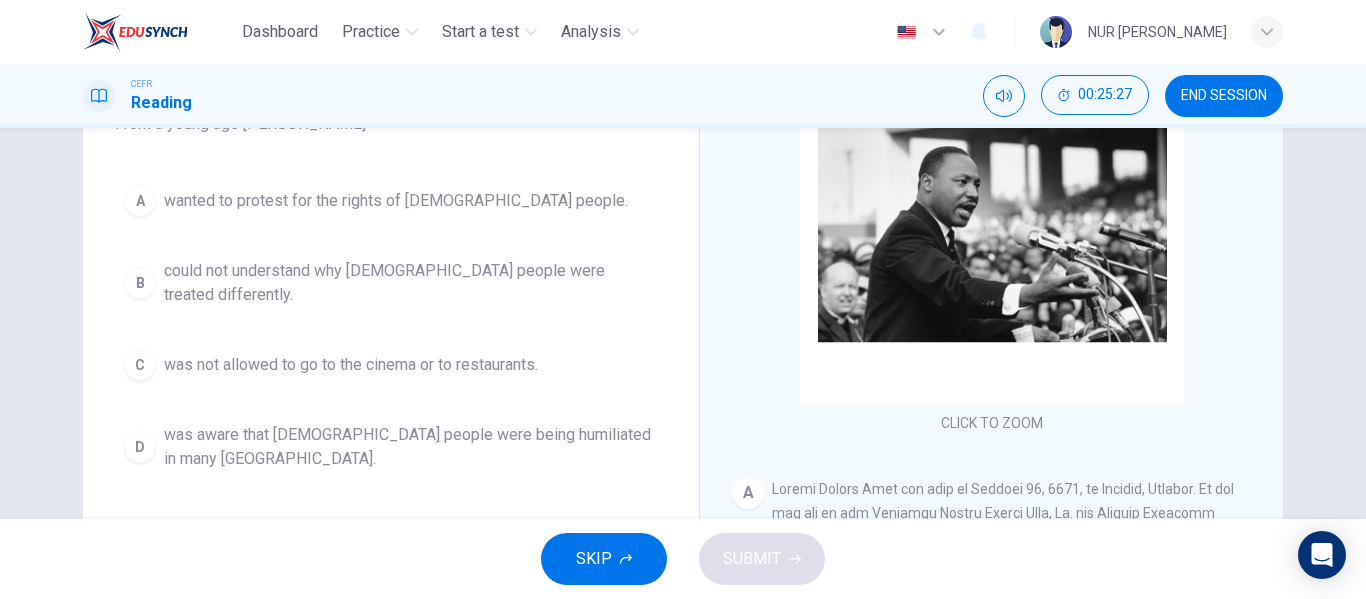 click on "B could not understand why [DEMOGRAPHIC_DATA] people were treated differently." at bounding box center [391, 283] 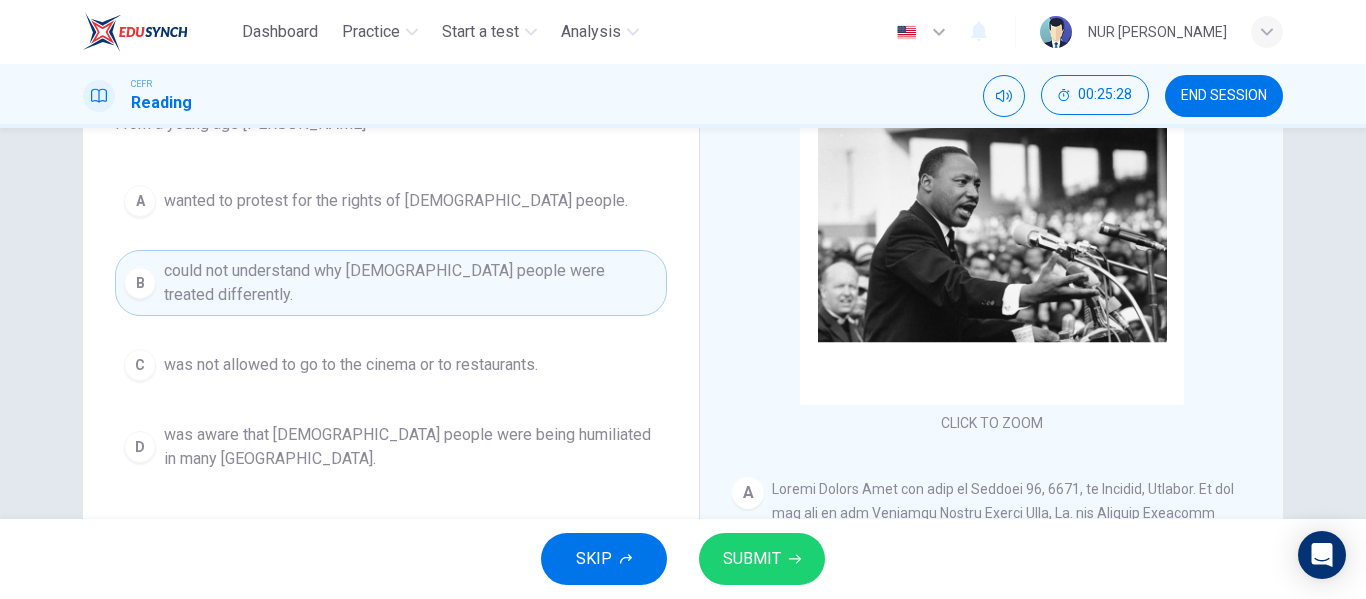 click on "SUBMIT" at bounding box center [762, 559] 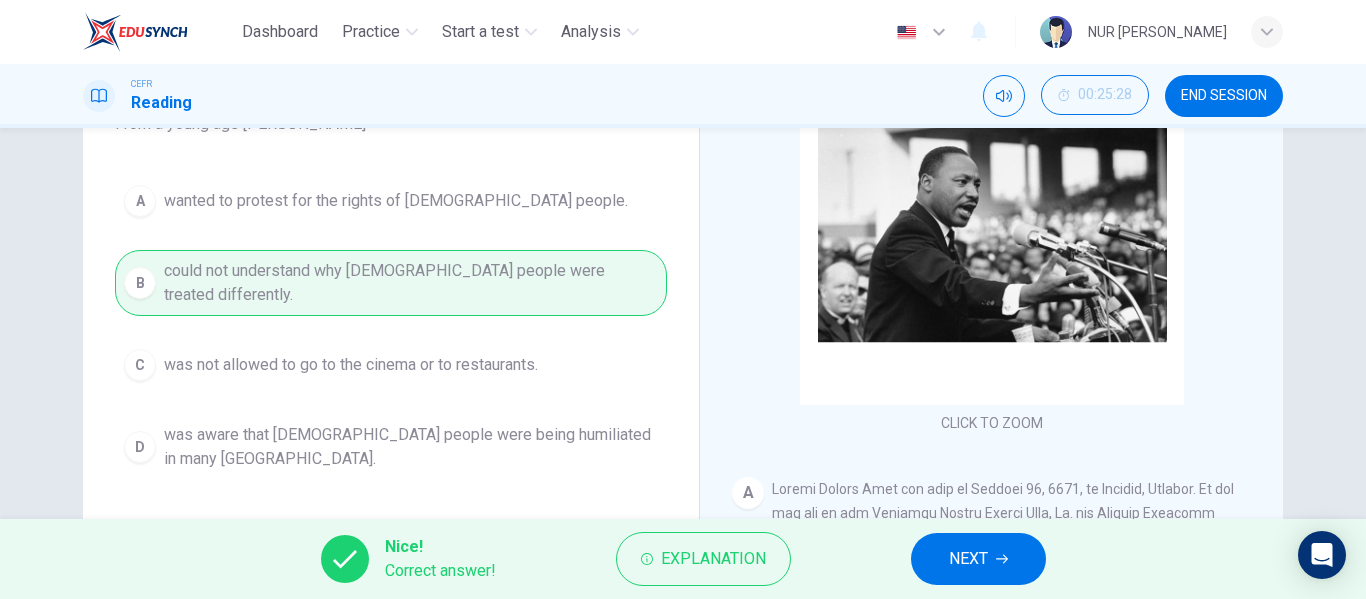 click on "NEXT" at bounding box center [978, 559] 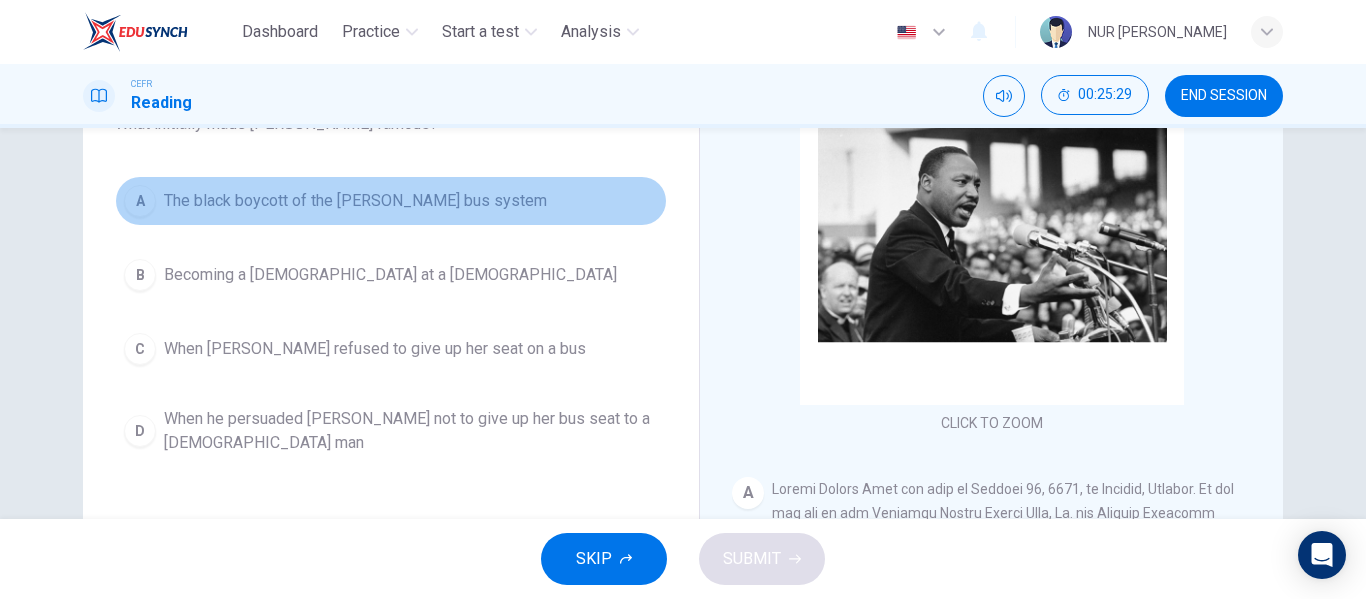 click on "A The black boycott of the [PERSON_NAME] bus system" at bounding box center [391, 201] 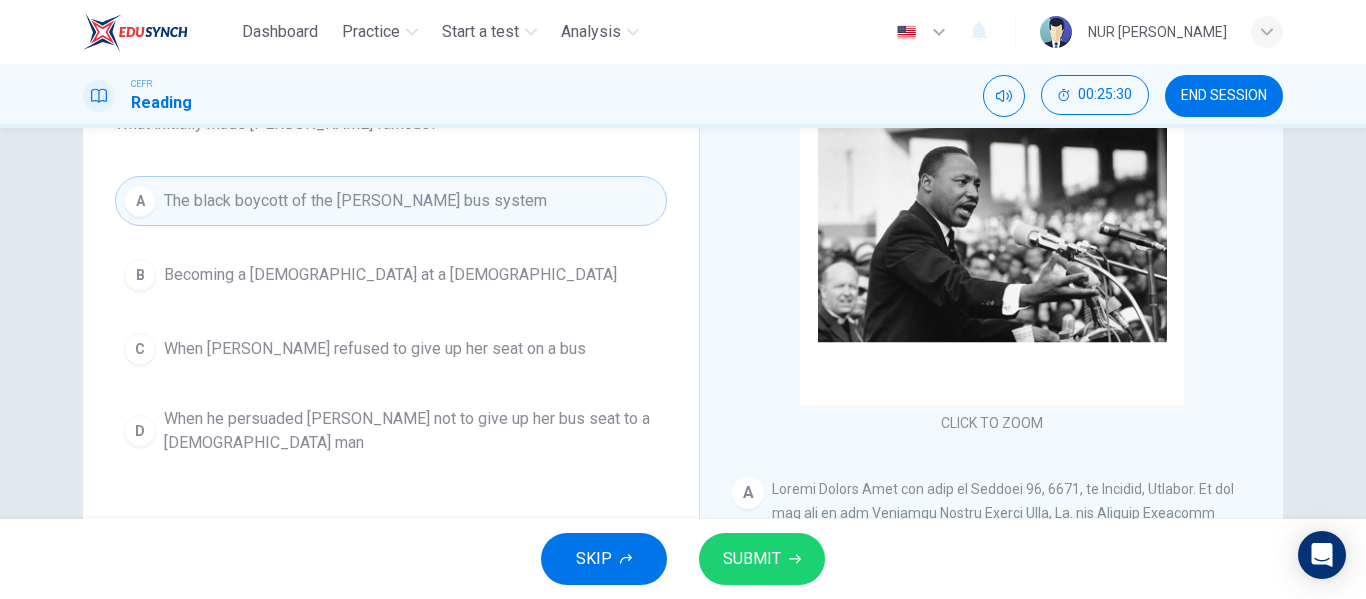 click on "SUBMIT" at bounding box center [752, 559] 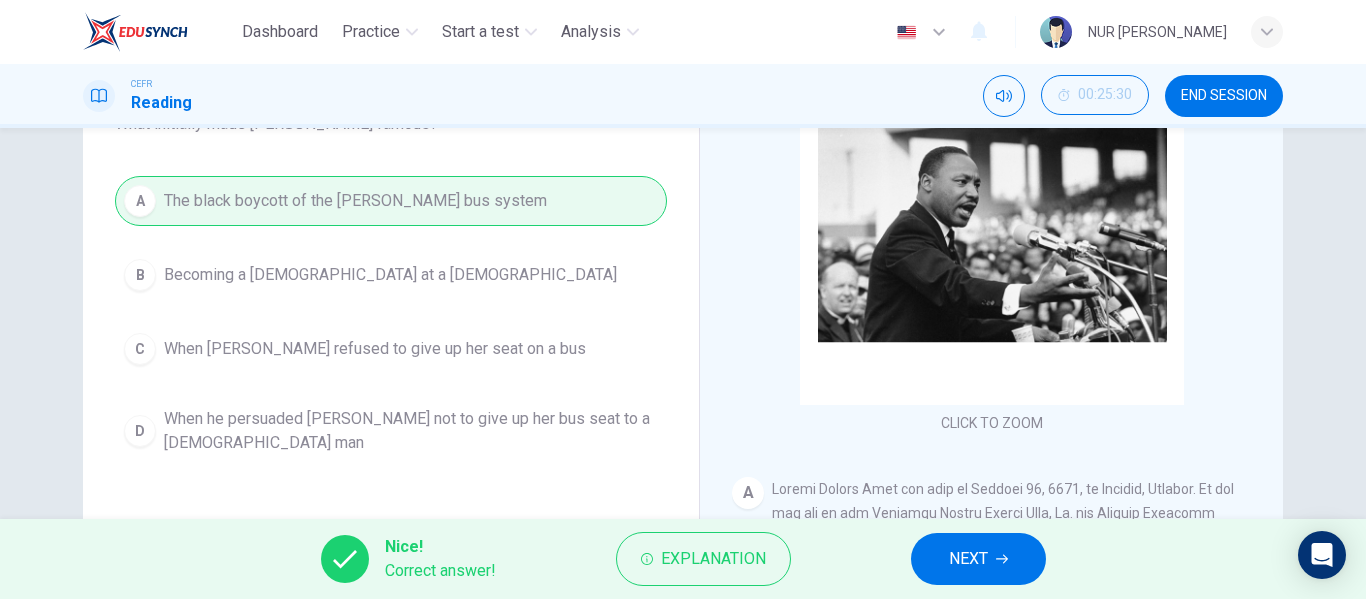 click on "NEXT" at bounding box center [978, 559] 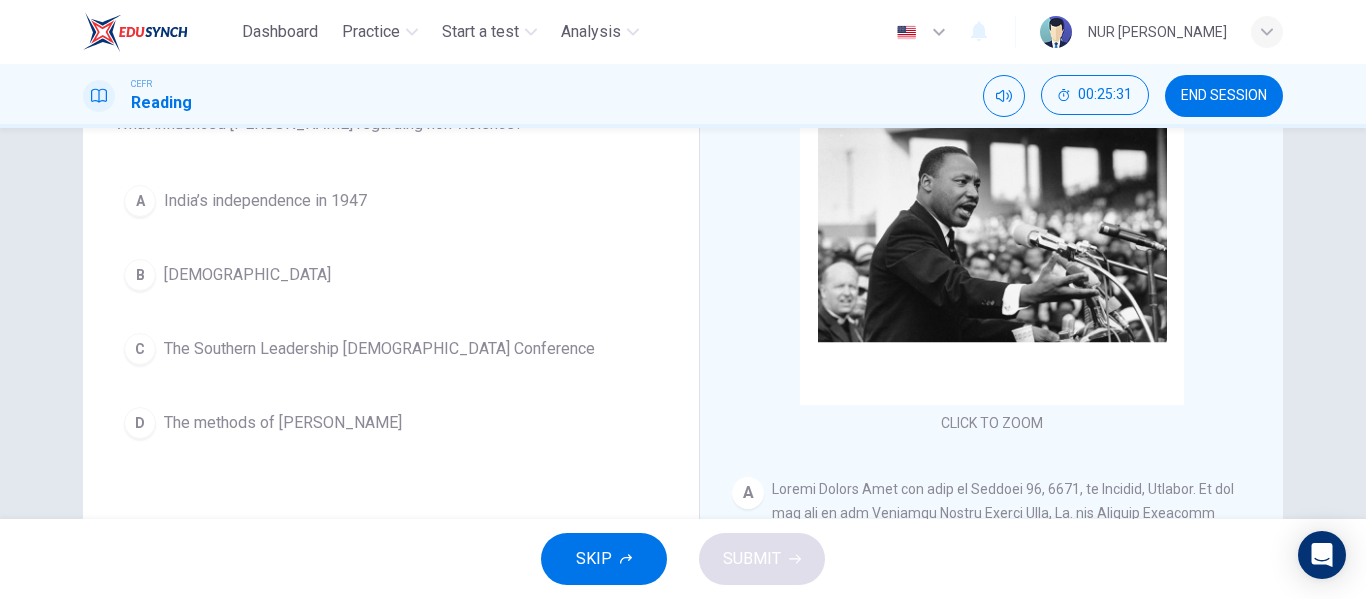 click on "The methods of [PERSON_NAME]" at bounding box center (283, 423) 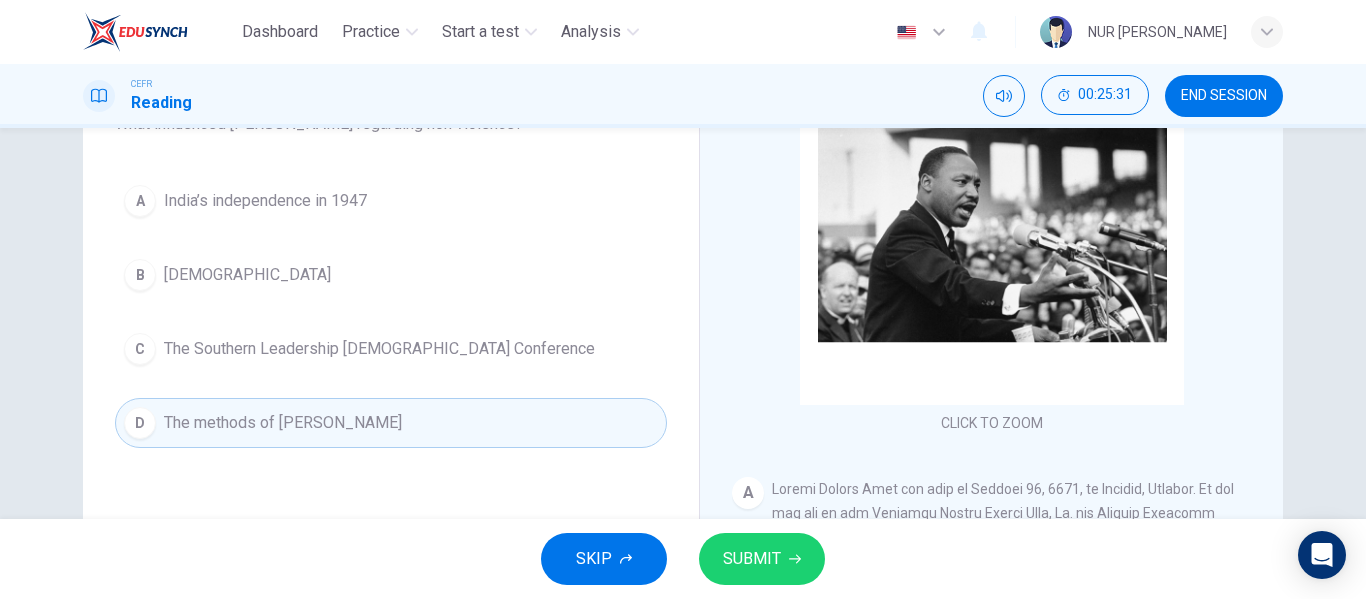 click on "SUBMIT" at bounding box center [762, 559] 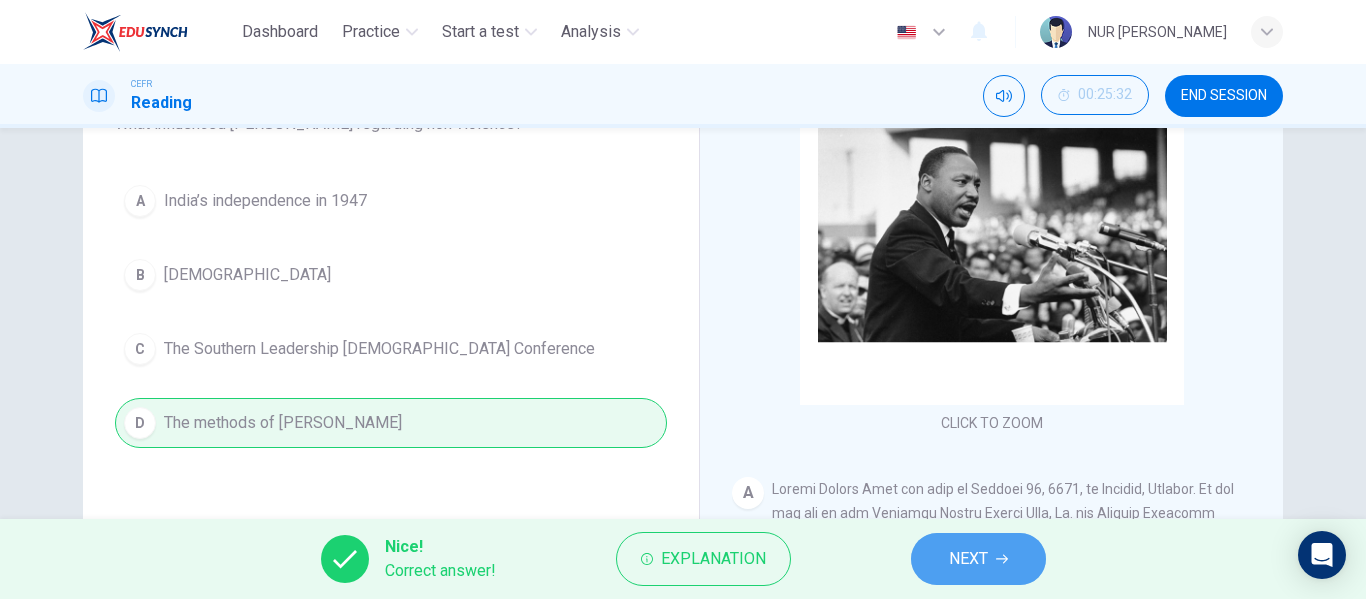 click on "NEXT" at bounding box center [968, 559] 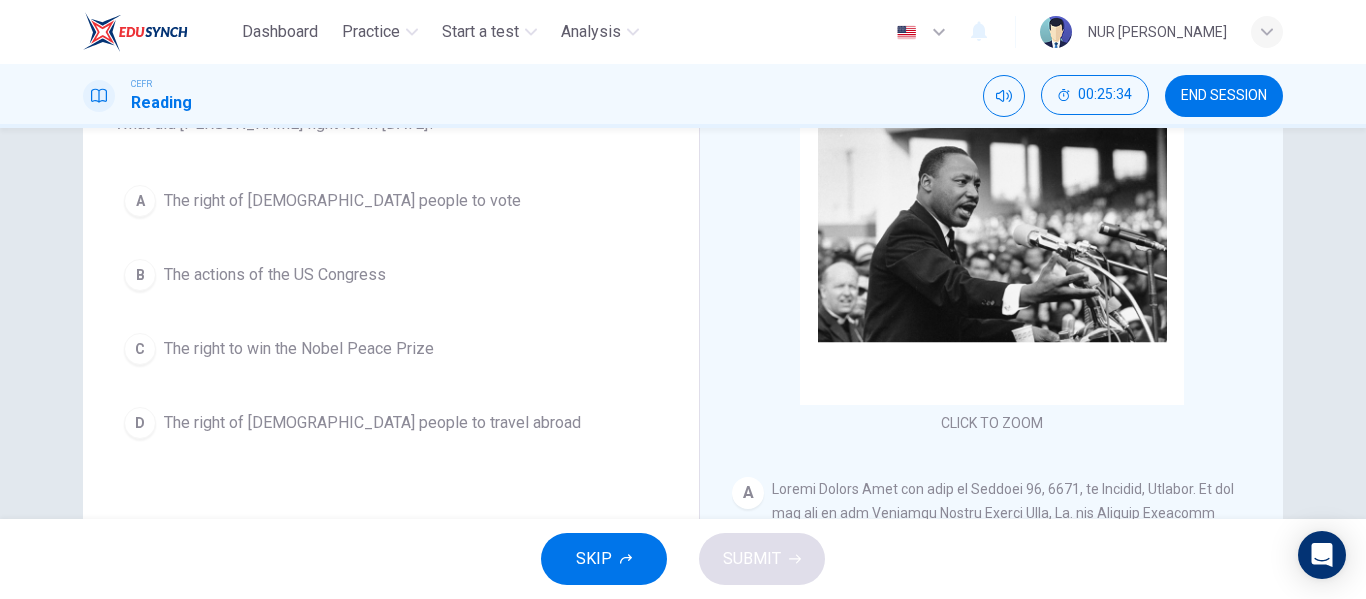 click on "A The right of [DEMOGRAPHIC_DATA] people to vote" at bounding box center (391, 201) 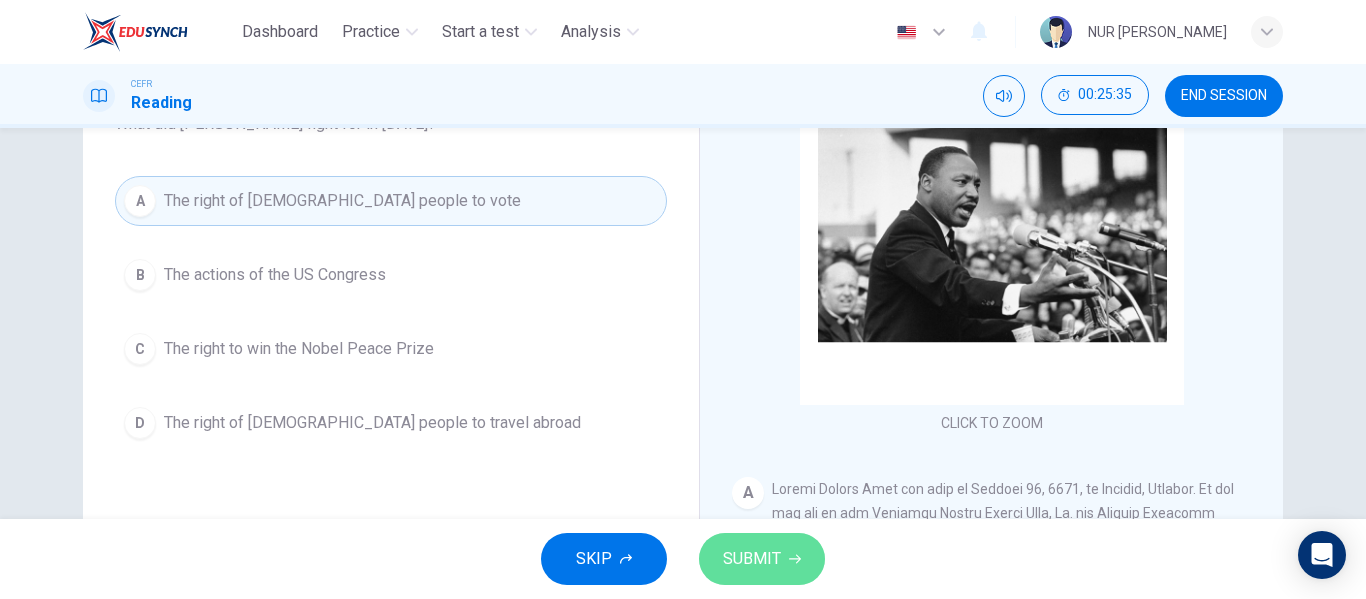 click on "SUBMIT" at bounding box center [752, 559] 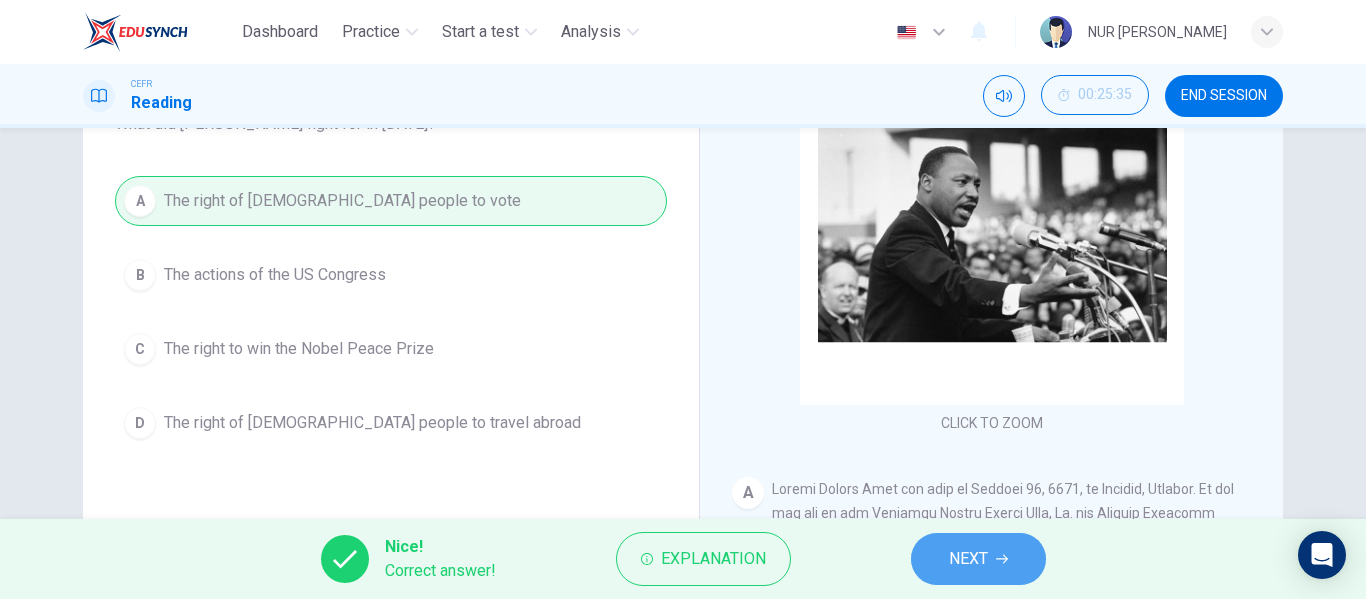 click on "NEXT" at bounding box center (968, 559) 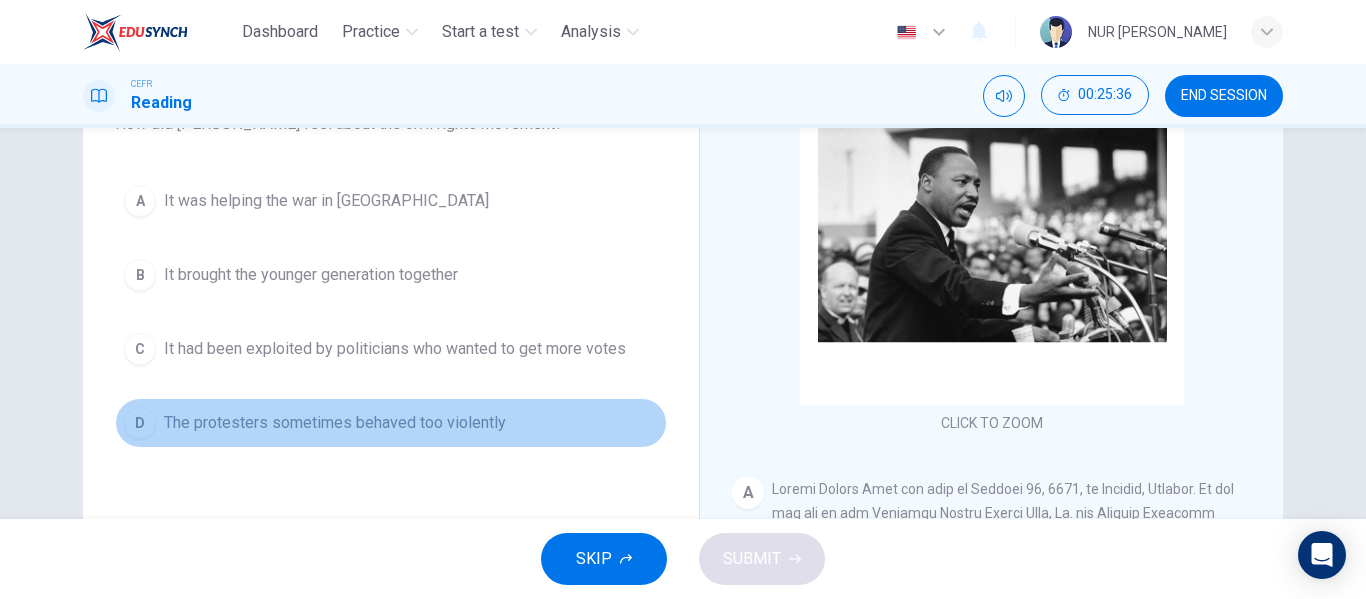click on "The protesters sometimes behaved too violently" at bounding box center (335, 423) 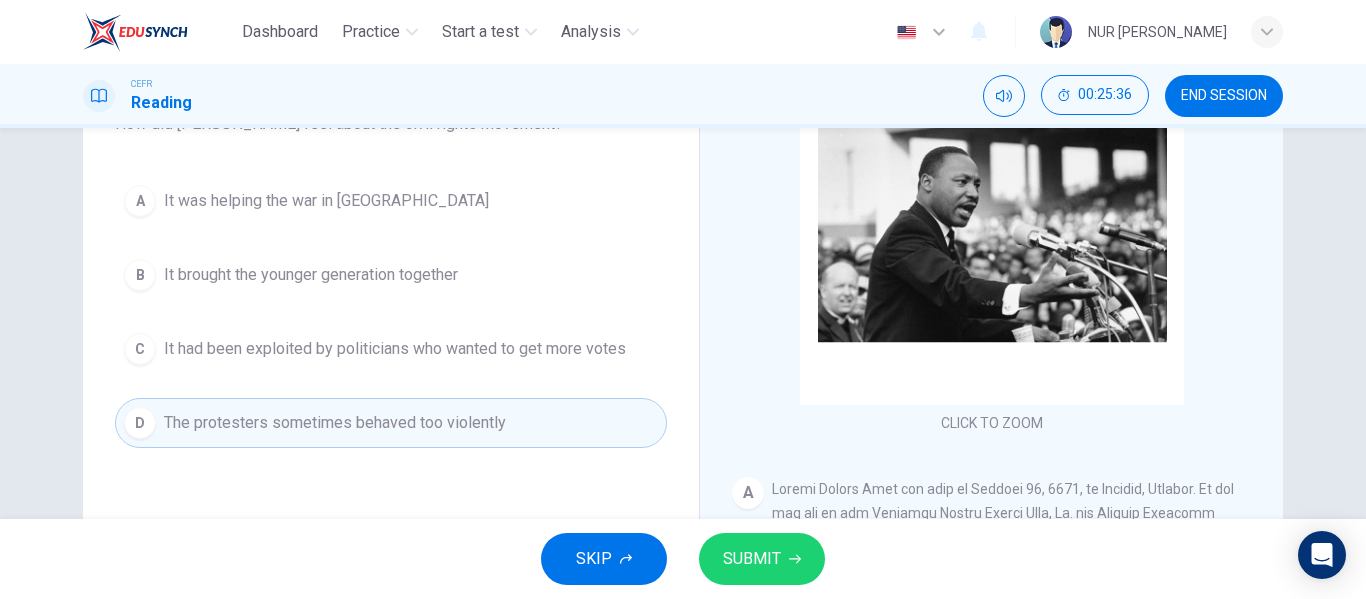 click 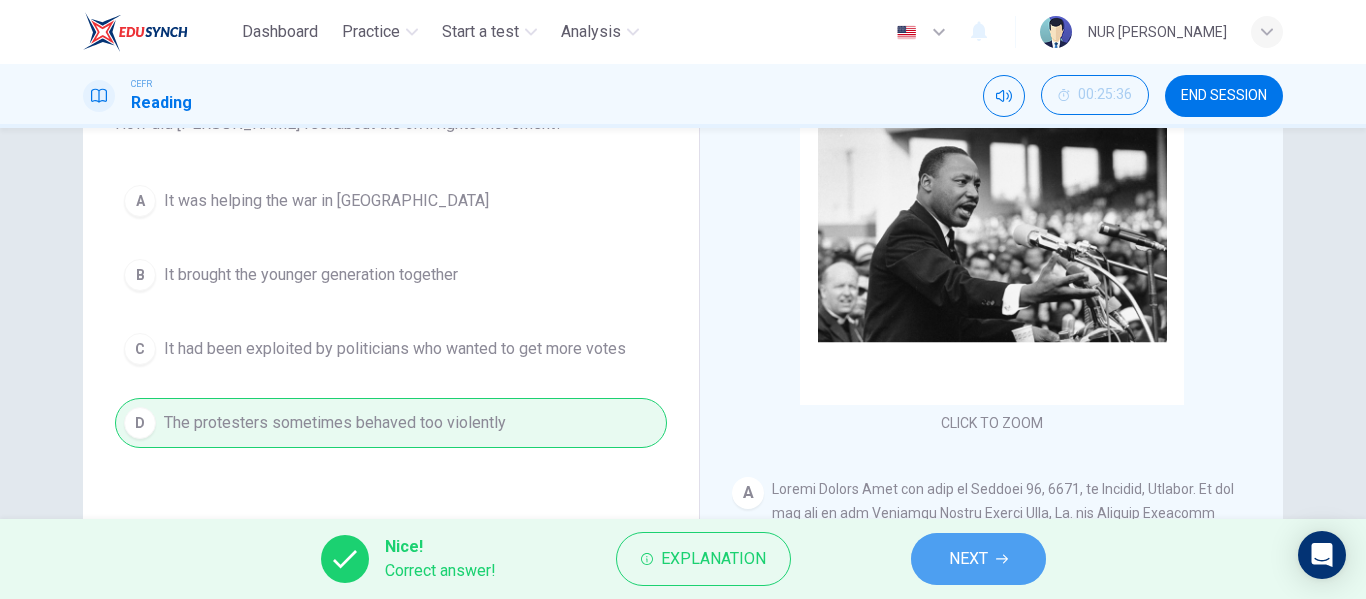 click on "NEXT" at bounding box center [968, 559] 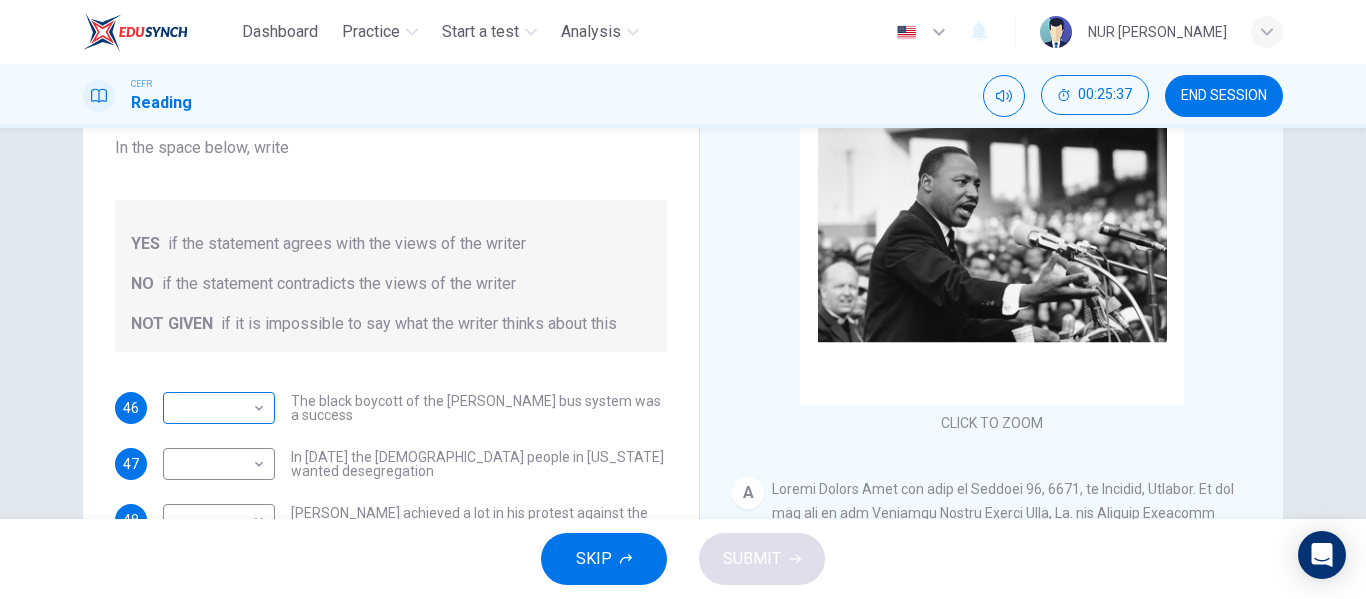 click on "Dashboard Practice Start a test Analysis English en ​ NUR [PERSON_NAME] Reading 00:25:37 END SESSION Questions 46 - 48 Do the following statements agree with the information given in the Reading Passage? In the space below, write YES if the statement agrees with the views of the writer NO if the statement contradicts the views of the writer NOT GIVEN if it is impossible to say what the writer thinks about this 46 ​ ​ The black boycott of the [PERSON_NAME] bus system was a success 47 ​ ​ In [DATE] the [DEMOGRAPHIC_DATA] people in [US_STATE] wanted desegregation 48 ​ ​ [PERSON_NAME] achieved a lot in his protest against the Vietnam War [PERSON_NAME] CLICK TO ZOOM Click to Zoom A B C D E F SKIP SUBMIT EduSynch - Online Language Proficiency Testing
Dashboard Practice Start a test Analysis Notifications © Copyright  2025" at bounding box center (683, 299) 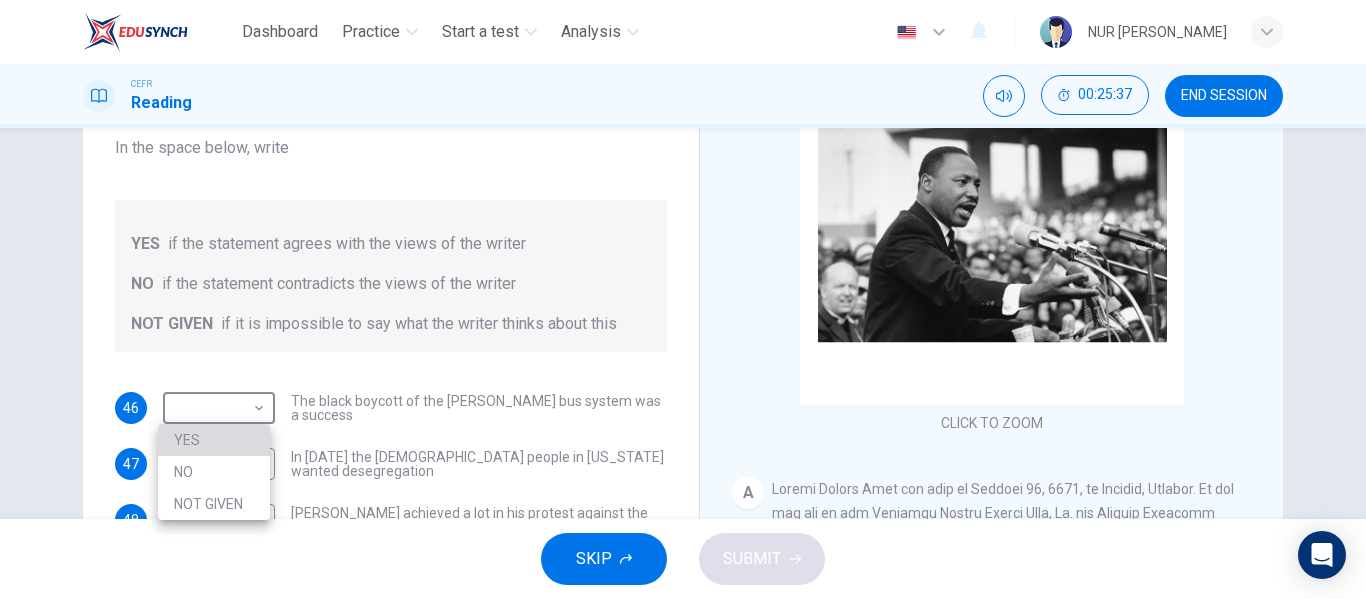 click on "YES" at bounding box center (214, 440) 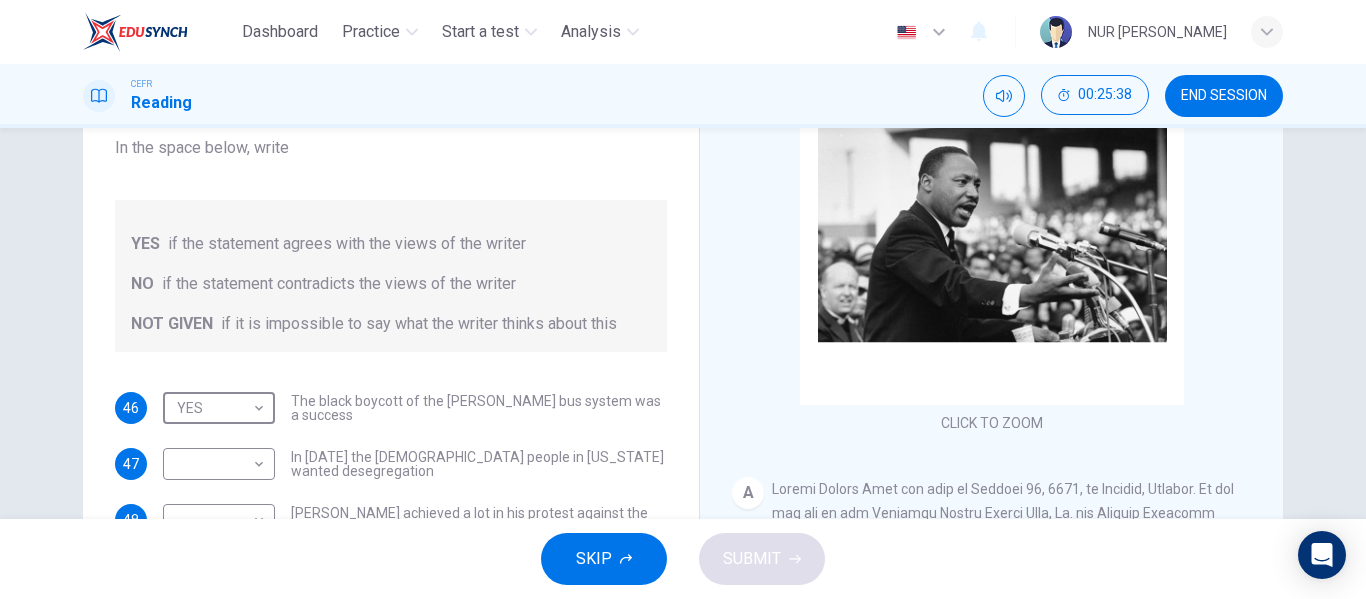 click on "Dashboard Practice Start a test Analysis English en ​ NUR [PERSON_NAME] Reading 00:25:38 END SESSION Questions 46 - 48 Do the following statements agree with the information given in the Reading Passage? In the space below, write YES if the statement agrees with the views of the writer NO if the statement contradicts the views of the writer NOT GIVEN if it is impossible to say what the writer thinks about this 46 YES YES ​ The black boycott of the [PERSON_NAME] bus system was a success 47 ​ ​ In [DATE] the [DEMOGRAPHIC_DATA] people in [US_STATE] wanted desegregation 48 ​ ​ [PERSON_NAME] achieved a lot in his protest against the Vietnam War [PERSON_NAME] CLICK TO ZOOM Click to Zoom A B C D E F SKIP SUBMIT EduSynch - Online Language Proficiency Testing
Dashboard Practice Start a test Analysis Notifications © Copyright  2025 YES NO NOT GIVEN" at bounding box center (683, 299) 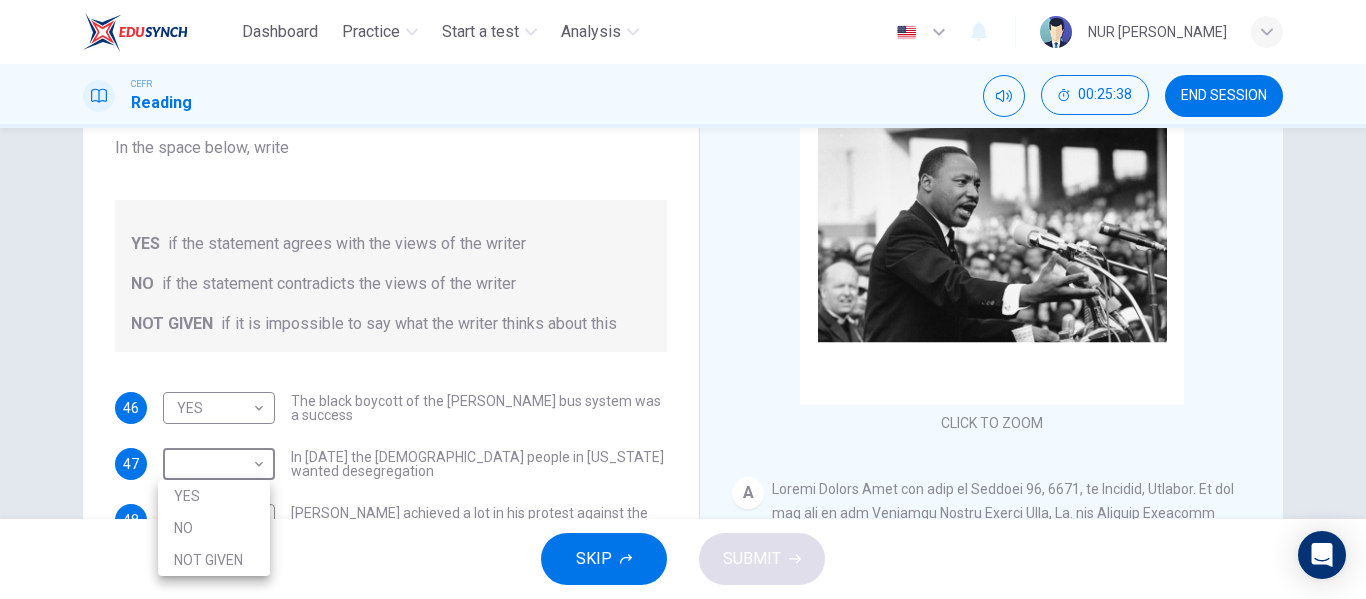 click on "NO" at bounding box center (214, 528) 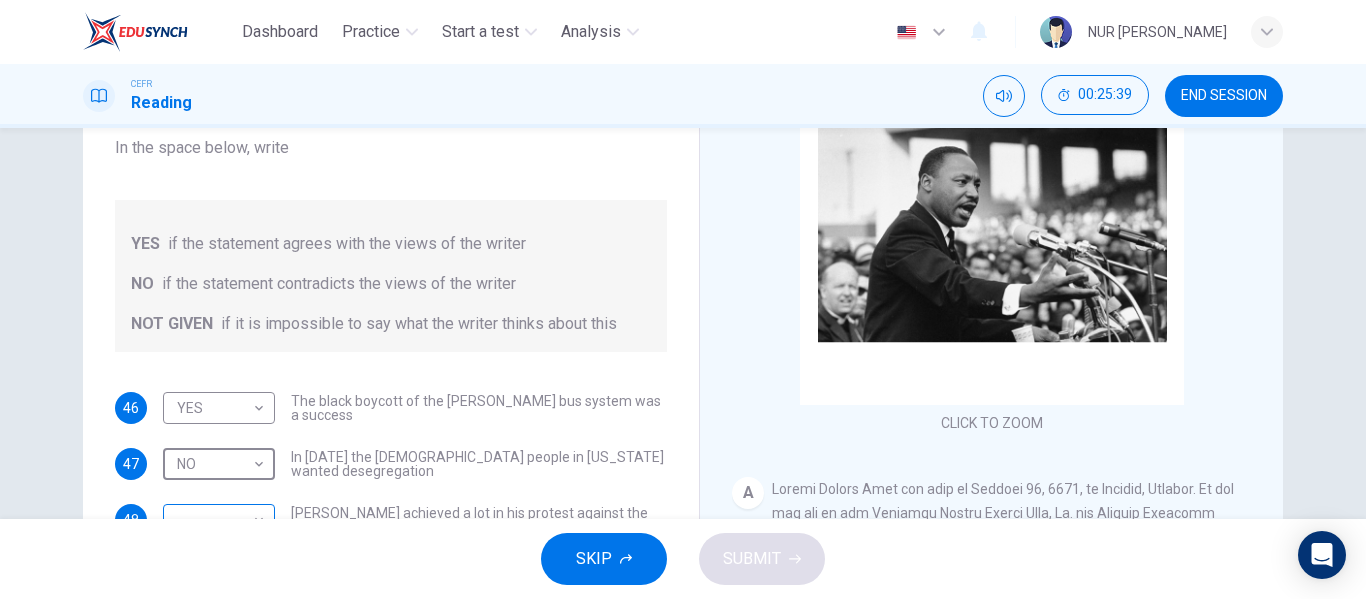 click on "Dashboard Practice Start a test Analysis English en ​ NUR [PERSON_NAME] Reading 00:25:39 END SESSION Questions 46 - 48 Do the following statements agree with the information given in the Reading Passage? In the space below, write YES if the statement agrees with the views of the writer NO if the statement contradicts the views of the writer NOT GIVEN if it is impossible to say what the writer thinks about this 46 YES YES ​ The black boycott of the [PERSON_NAME] bus system was a success 47 NO NO ​ In [DATE] the [DEMOGRAPHIC_DATA] people in [US_STATE] wanted desegregation 48 ​ ​ [PERSON_NAME] achieved a lot in his protest against the Vietnam War [PERSON_NAME] CLICK TO ZOOM Click to Zoom A B C D E F SKIP SUBMIT EduSynch - Online Language Proficiency Testing
Dashboard Practice Start a test Analysis Notifications © Copyright  2025 YES NO NOT GIVEN" at bounding box center [683, 299] 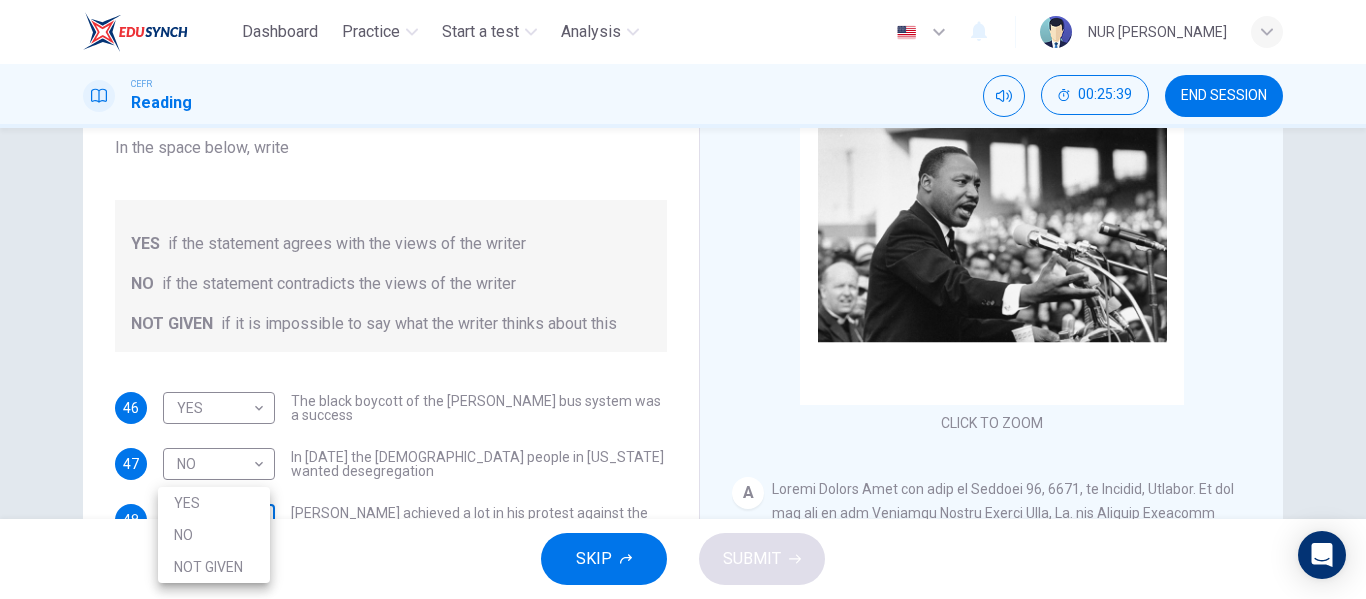 scroll, scrollTop: 230, scrollLeft: 0, axis: vertical 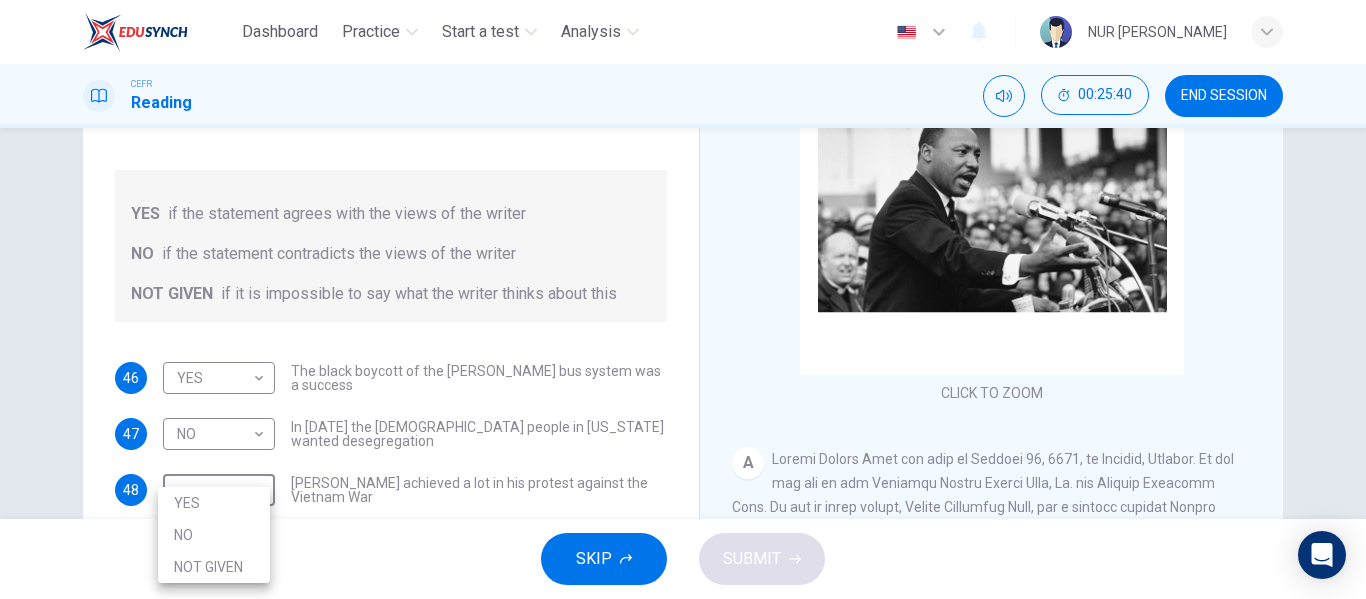 click on "NOT GIVEN" at bounding box center (214, 567) 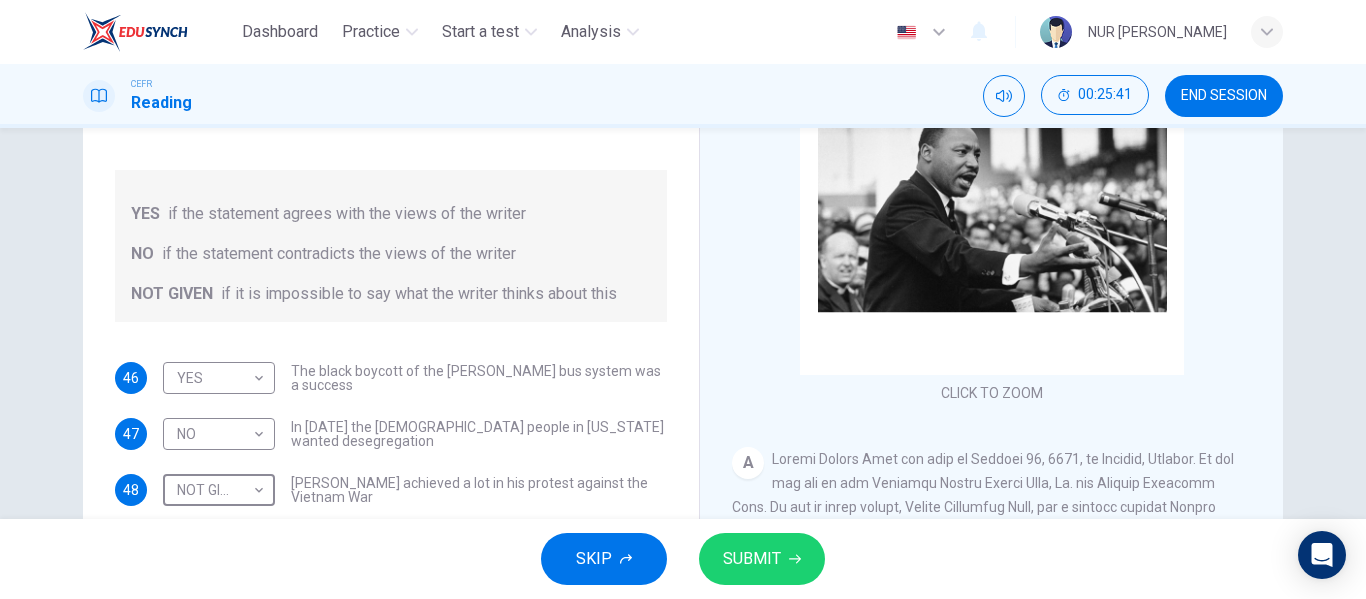 click on "SUBMIT" at bounding box center [752, 559] 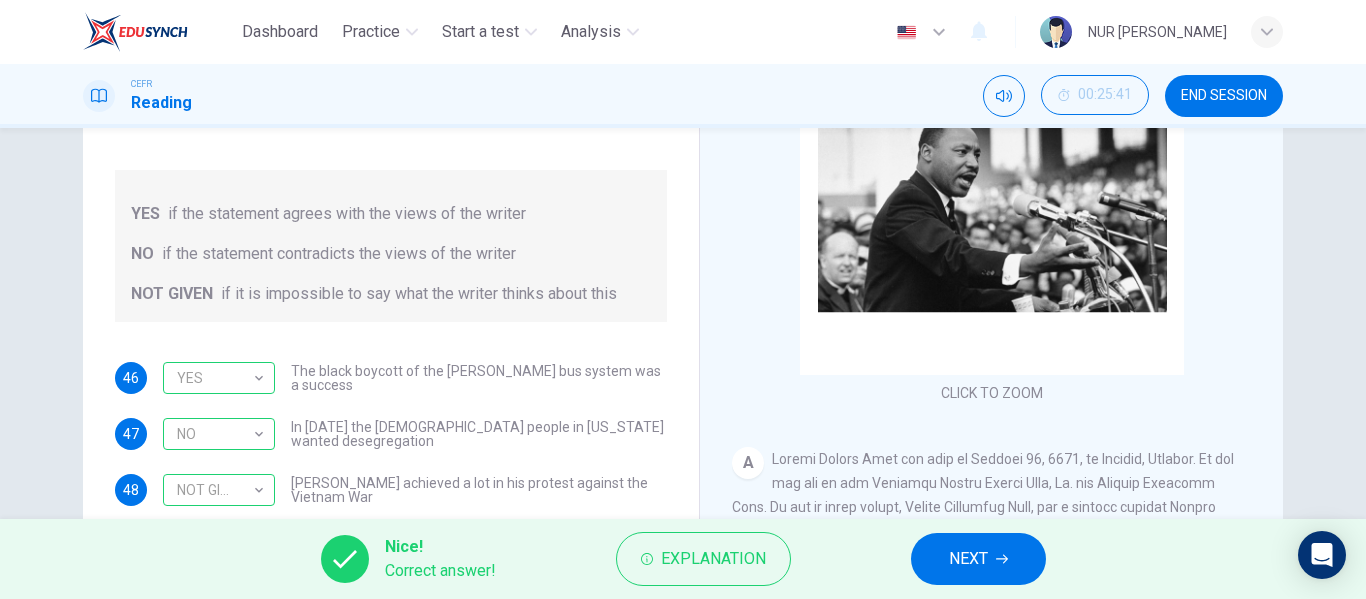 click on "NEXT" at bounding box center (968, 559) 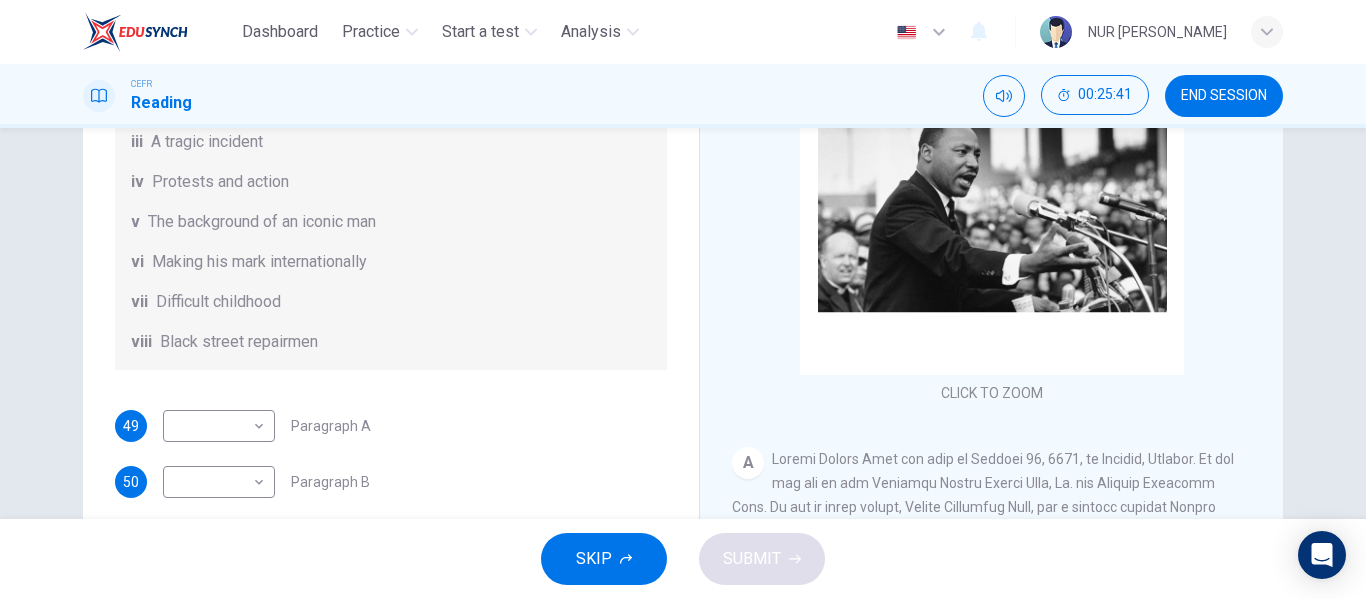 scroll, scrollTop: 300, scrollLeft: 0, axis: vertical 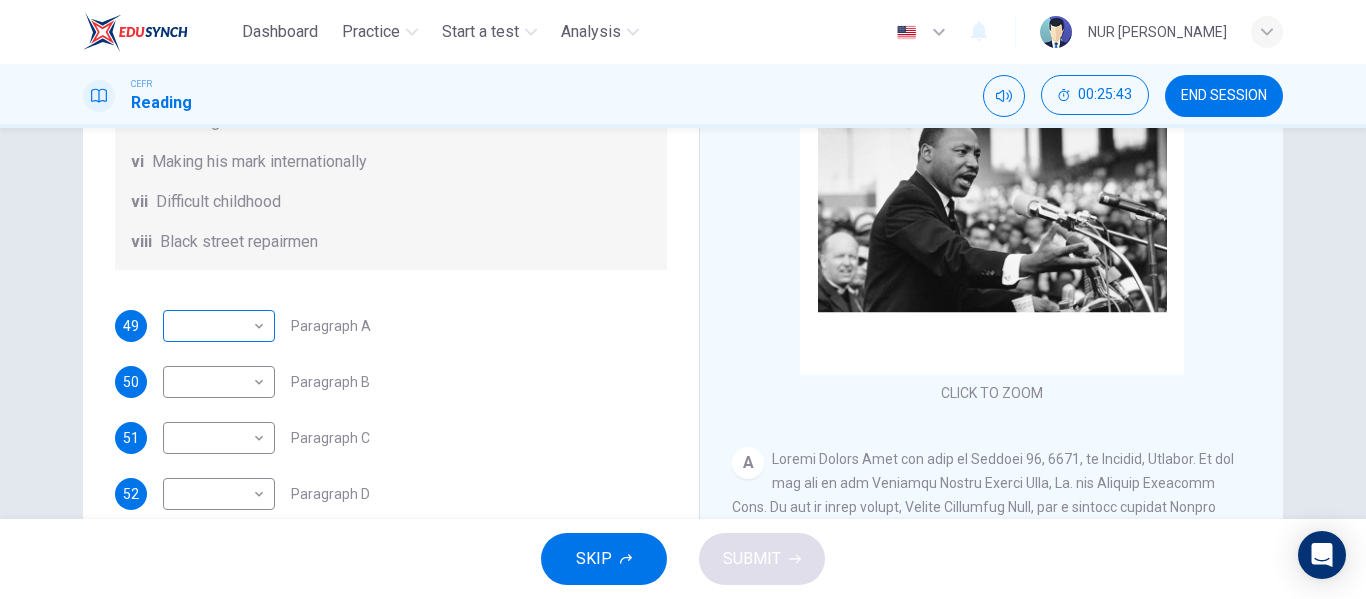 click on "Dashboard Practice Start a test Analysis English en ​ NUR [PERSON_NAME] Reading 00:25:43 END SESSION Questions 49 - 54 The Reading Passage has 6 paragraphs.
Choose the correct heading for each paragraph  A – F , from the list of headings.
Write the correct number,  i – viii , in the spaces below. List of Headings i The memorable speech ii Unhappy about violence iii A tragic incident iv Protests and action v The background of an iconic man vi Making his mark internationally vii Difficult childhood viii Black street repairmen 49 ​ ​ Paragraph A 50 ​ ​ Paragraph B 51 ​ ​ Paragraph C 52 ​ ​ Paragraph D 53 ​ ​ Paragraph E 54 ​ ​ Paragraph F [PERSON_NAME] CLICK TO ZOOM Click to Zoom A B C D E F SKIP SUBMIT EduSynch - Online Language Proficiency Testing
Dashboard Practice Start a test Analysis Notifications © Copyright  2025" at bounding box center [683, 299] 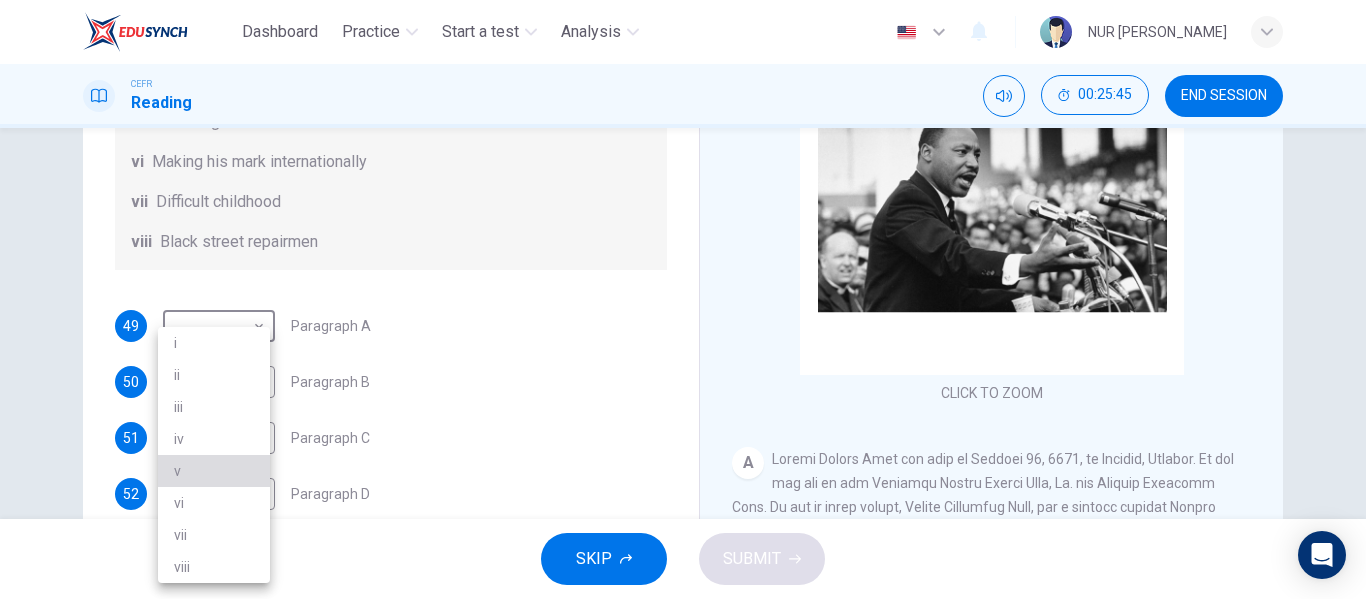 click on "v" at bounding box center (214, 471) 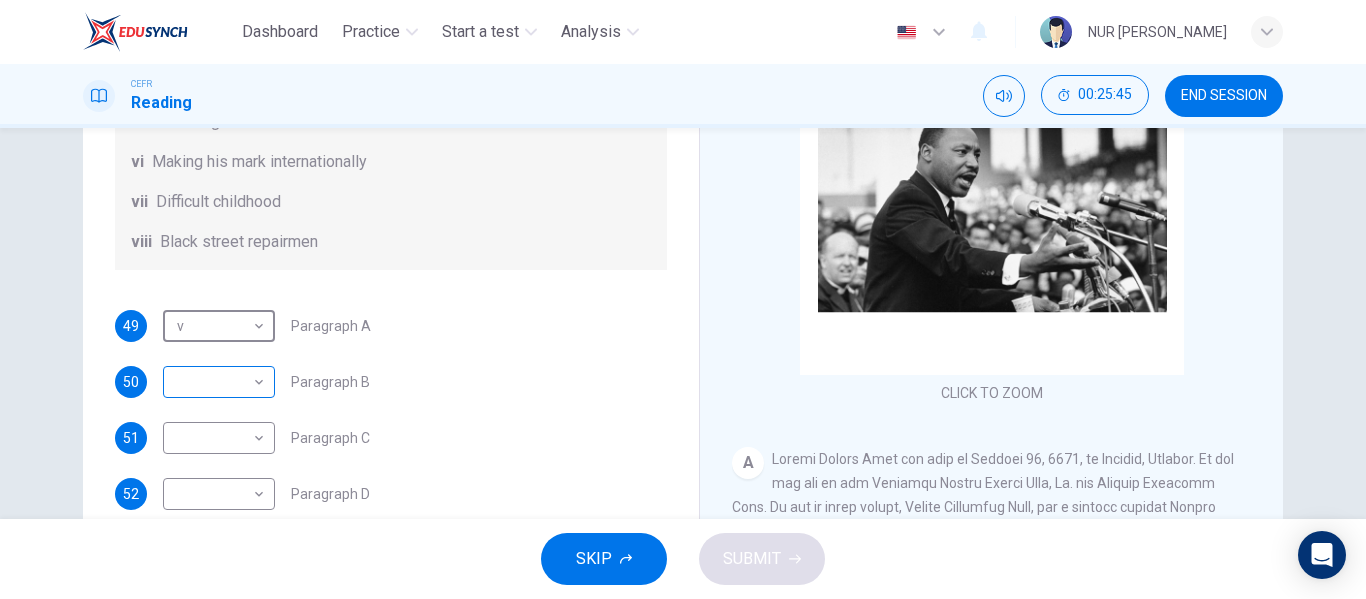 click on "Dashboard Practice Start a test Analysis English en ​ NUR [PERSON_NAME] Reading 00:25:45 END SESSION Questions 49 - 54 The Reading Passage has 6 paragraphs.
Choose the correct heading for each paragraph  A – F , from the list of headings.
Write the correct number,  i – viii , in the spaces below. List of Headings i The memorable speech ii Unhappy about violence iii A tragic incident iv Protests and action v The background of an iconic man vi Making his mark internationally vii Difficult childhood viii Black street repairmen 49 v v ​ Paragraph A 50 ​ ​ Paragraph B 51 ​ ​ Paragraph C 52 ​ ​ Paragraph D 53 ​ ​ Paragraph E 54 ​ ​ Paragraph F [PERSON_NAME] CLICK TO ZOOM Click to Zoom A B C D E F SKIP SUBMIT EduSynch - Online Language Proficiency Testing
Dashboard Practice Start a test Analysis Notifications © Copyright  2025" at bounding box center (683, 299) 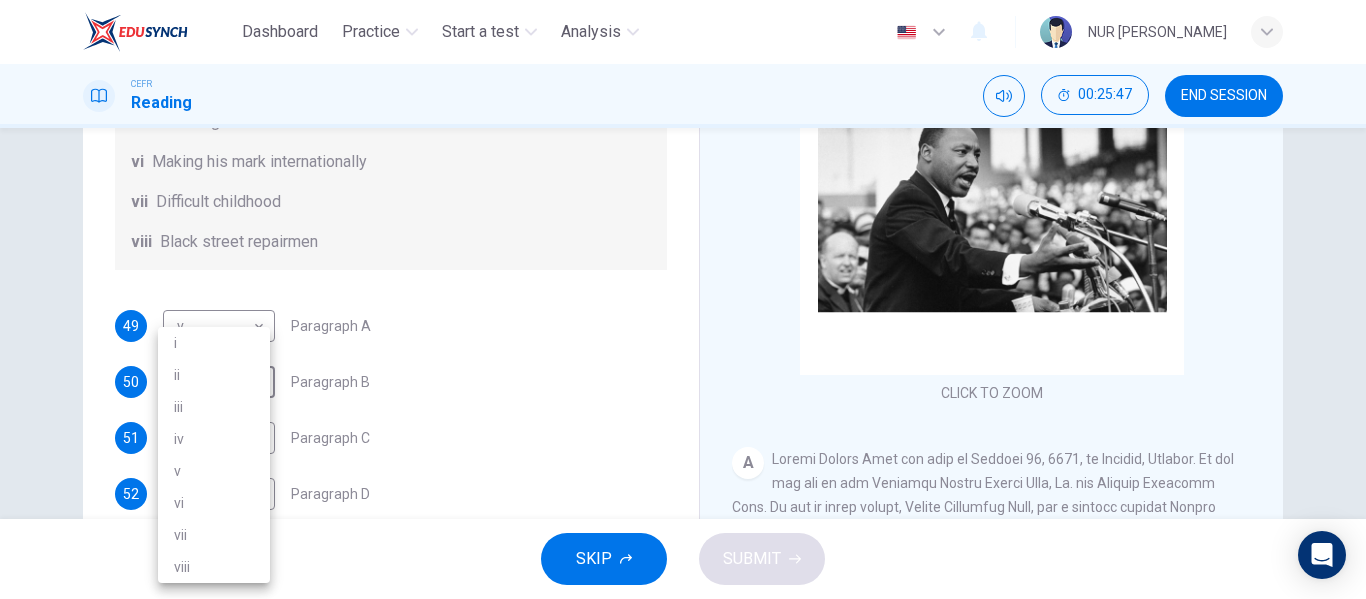 click on "iv" at bounding box center (214, 439) 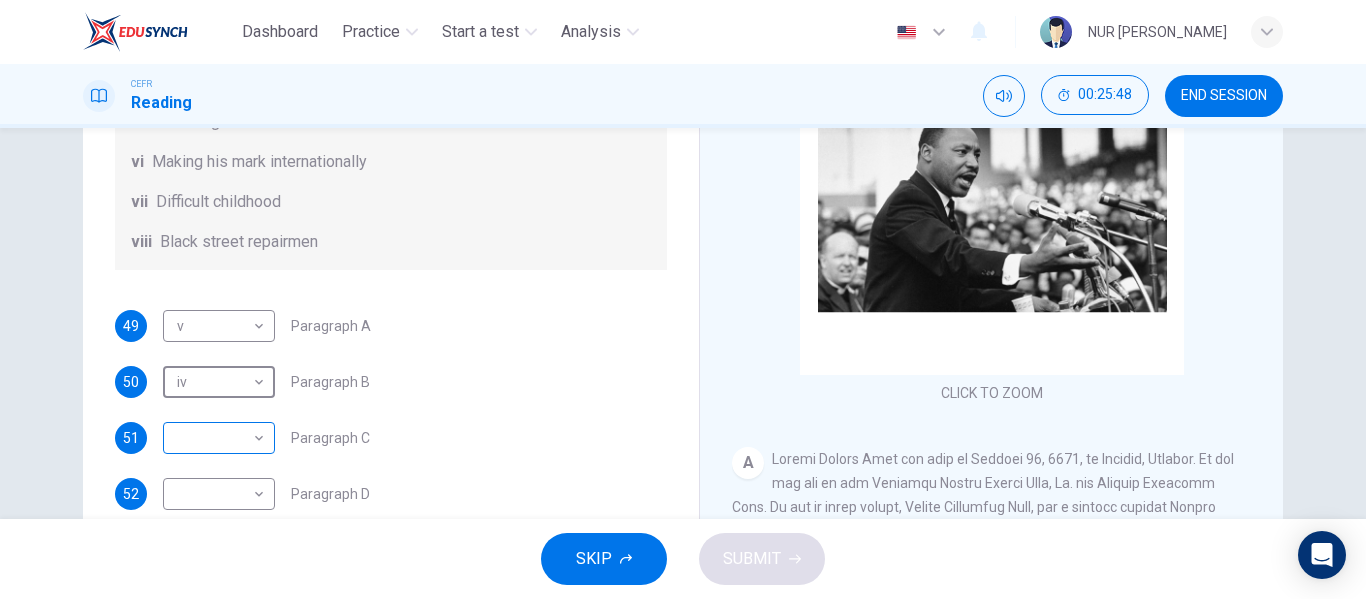 click on "Dashboard Practice Start a test Analysis English en ​ NUR [PERSON_NAME] Reading 00:25:48 END SESSION Questions 49 - 54 The Reading Passage has 6 paragraphs.
Choose the correct heading for each paragraph  A – F , from the list of headings.
Write the correct number,  i – viii , in the spaces below. List of Headings i The memorable speech ii Unhappy about violence iii A tragic incident iv Protests and action v The background of an iconic man vi Making his mark internationally vii Difficult childhood viii Black street repairmen 49 v v ​ Paragraph A 50 iv iv ​ Paragraph B 51 ​ ​ Paragraph C 52 ​ ​ Paragraph D 53 ​ ​ Paragraph E 54 ​ ​ Paragraph F [PERSON_NAME] CLICK TO ZOOM Click to Zoom A B C D E F SKIP SUBMIT EduSynch - Online Language Proficiency Testing
Dashboard Practice Start a test Analysis Notifications © Copyright  2025" at bounding box center (683, 299) 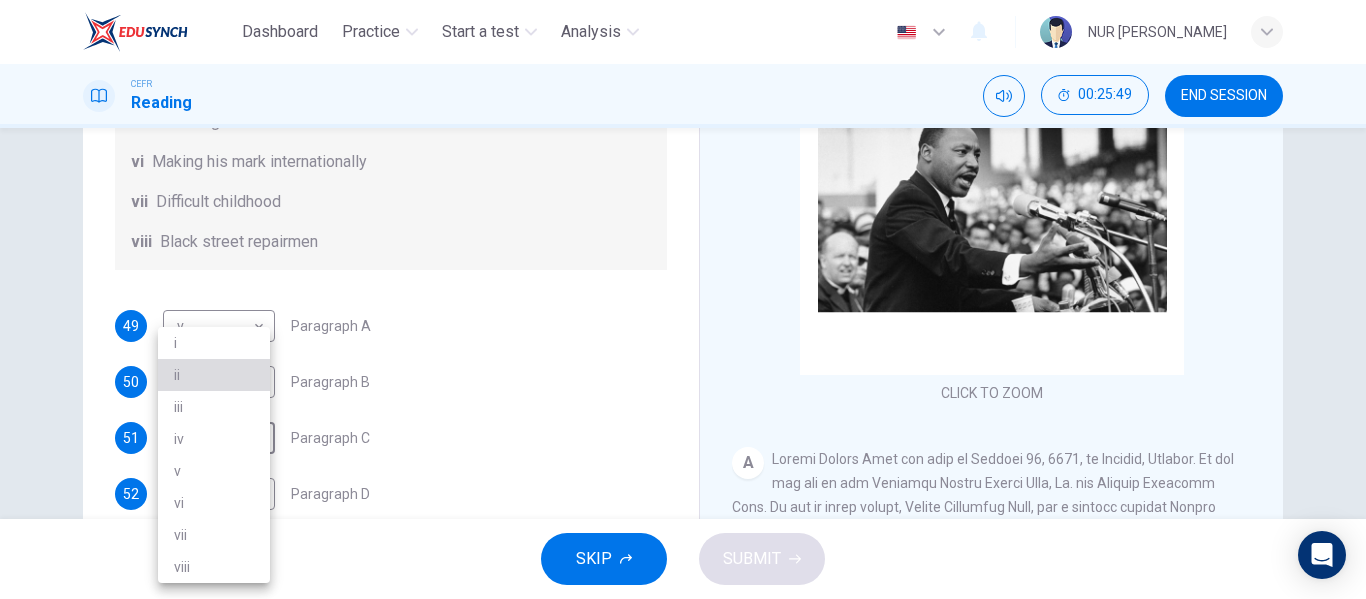 click on "ii" at bounding box center (214, 375) 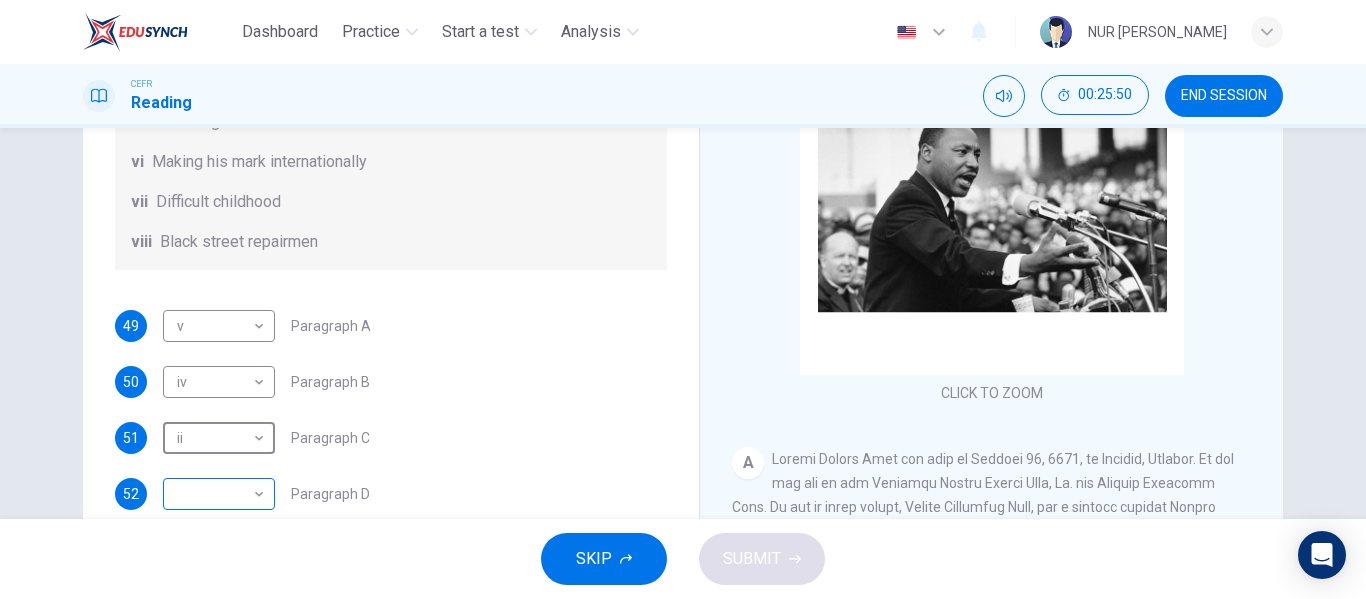 click on "Dashboard Practice Start a test Analysis English en ​ NUR [PERSON_NAME] Reading 00:25:50 END SESSION Questions 49 - 54 The Reading Passage has 6 paragraphs.
Choose the correct heading for each paragraph  A – F , from the list of headings.
Write the correct number,  i – viii , in the spaces below. List of Headings i The memorable speech ii Unhappy about violence iii A tragic incident iv Protests and action v The background of an iconic man vi Making his mark internationally vii Difficult childhood viii Black street repairmen 49 v v ​ Paragraph A 50 iv iv ​ Paragraph B 51 ii ii ​ Paragraph C 52 ​ ​ Paragraph D 53 ​ ​ Paragraph E 54 ​ ​ Paragraph F [PERSON_NAME] CLICK TO ZOOM Click to Zoom A B C D E F SKIP SUBMIT EduSynch - Online Language Proficiency Testing
Dashboard Practice Start a test Analysis Notifications © Copyright  2025" at bounding box center (683, 299) 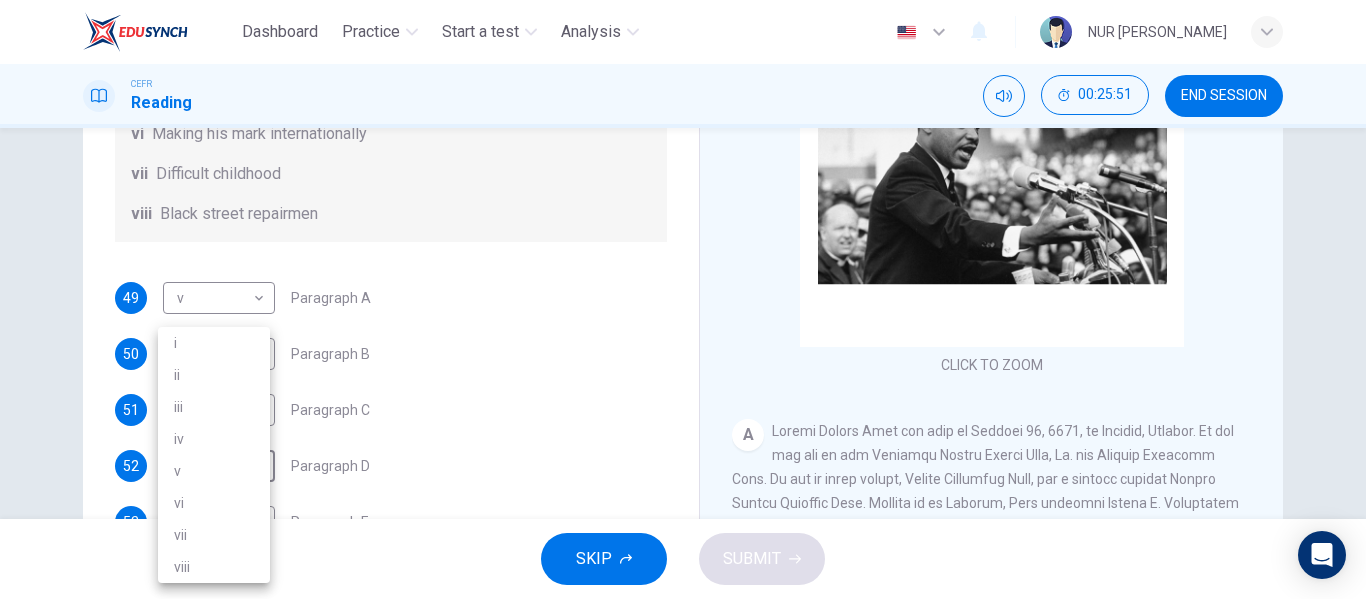 click on "i" at bounding box center (214, 343) 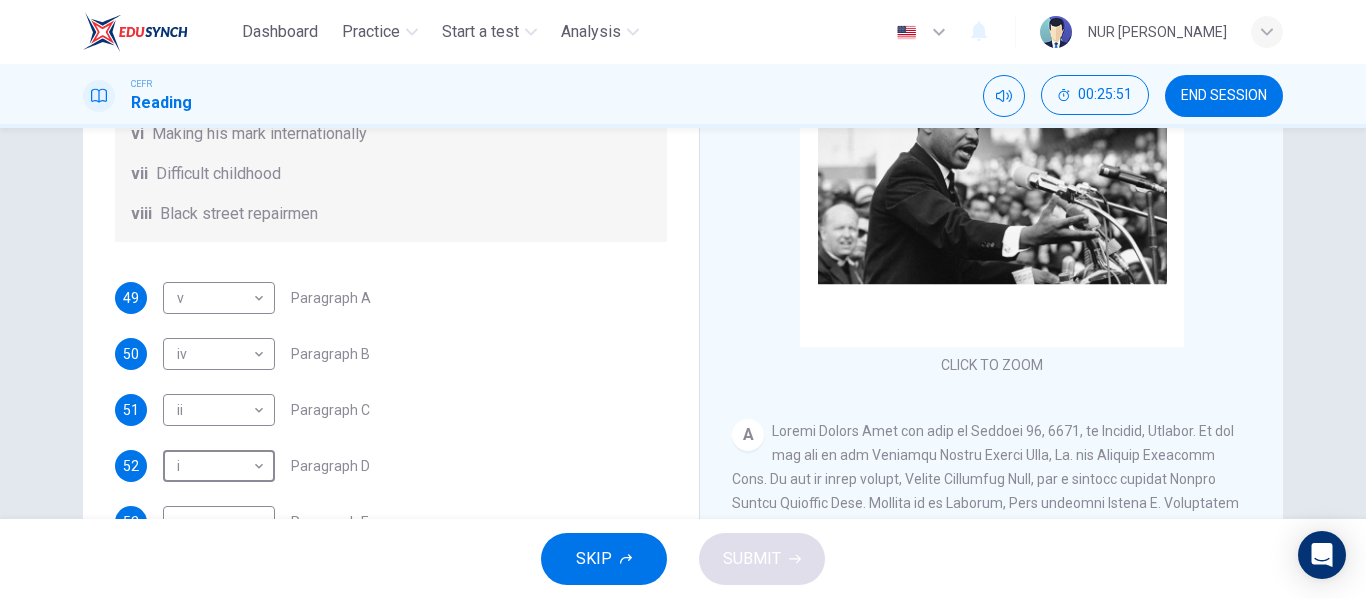 type on "i" 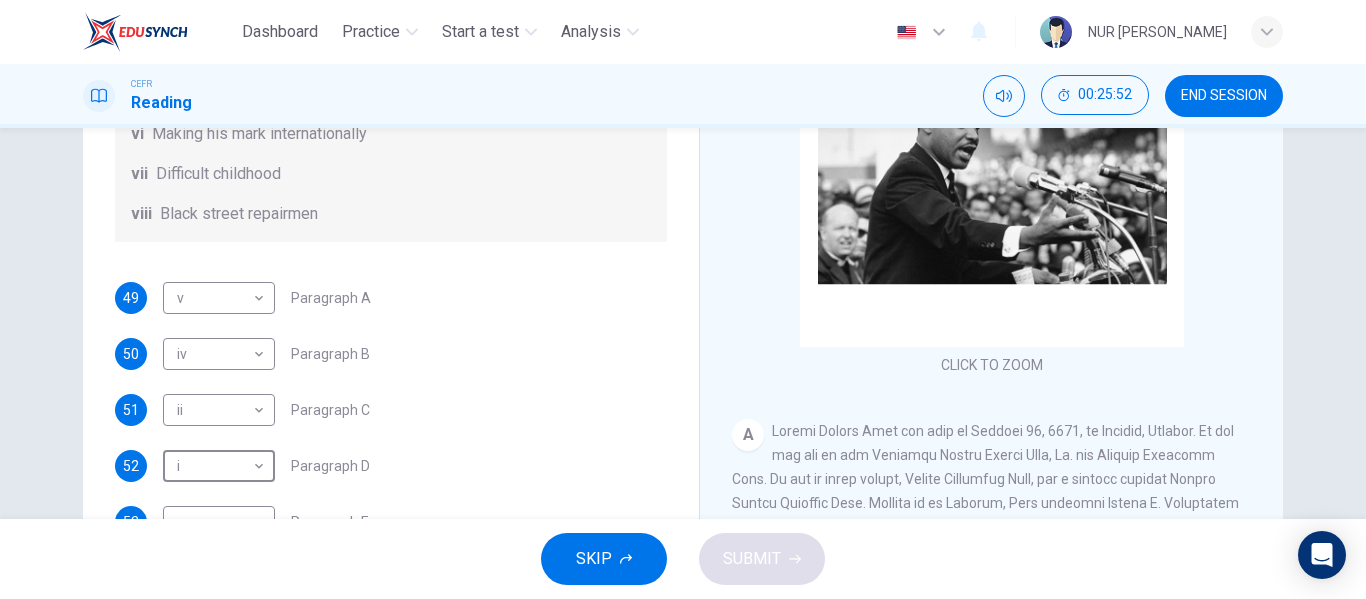 scroll, scrollTop: 353, scrollLeft: 0, axis: vertical 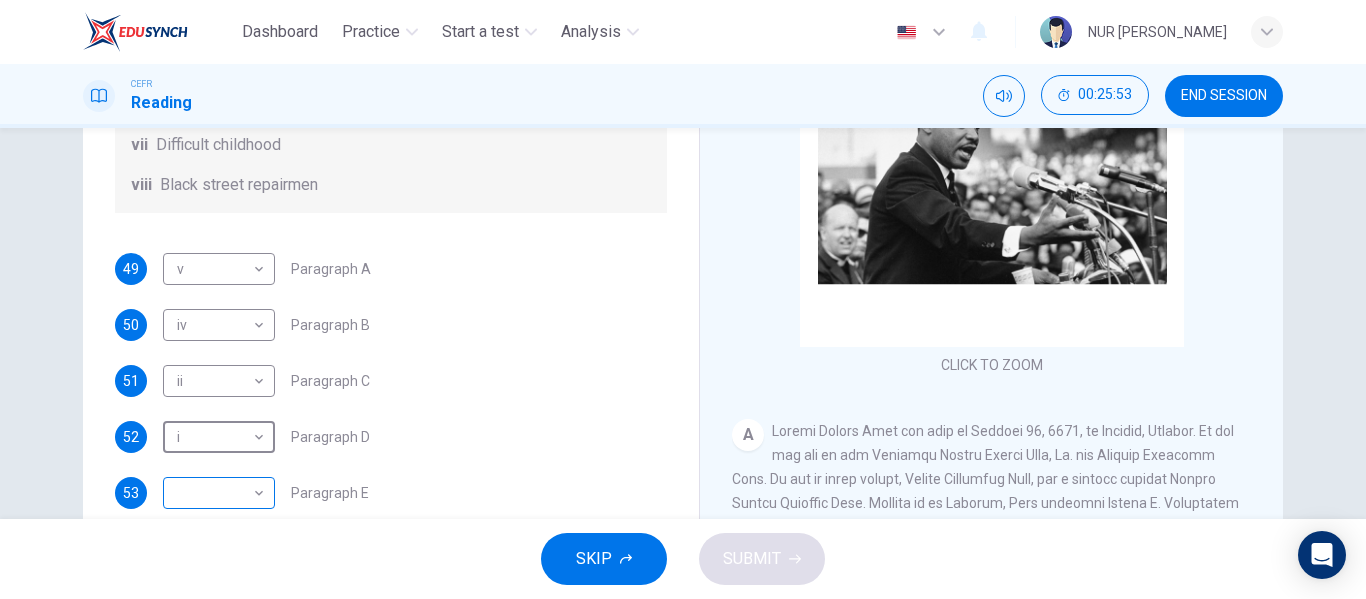 click on "Dashboard Practice Start a test Analysis English en ​ NUR [PERSON_NAME] Reading 00:25:53 END SESSION Questions 49 - 54 The Reading Passage has 6 paragraphs.
Choose the correct heading for each paragraph  A – F , from the list of headings.
Write the correct number,  i – viii , in the spaces below. List of Headings i The memorable speech ii Unhappy about violence iii A tragic incident iv Protests and action v The background of an iconic man vi Making his mark internationally vii Difficult childhood viii Black street repairmen 49 v v ​ Paragraph A 50 iv iv ​ Paragraph B 51 ii ii ​ Paragraph C 52 i i ​ Paragraph D 53 ​ ​ Paragraph E 54 ​ ​ Paragraph F [PERSON_NAME] CLICK TO ZOOM Click to Zoom A B C D E F SKIP SUBMIT EduSynch - Online Language Proficiency Testing
Dashboard Practice Start a test Analysis Notifications © Copyright  2025" at bounding box center (683, 299) 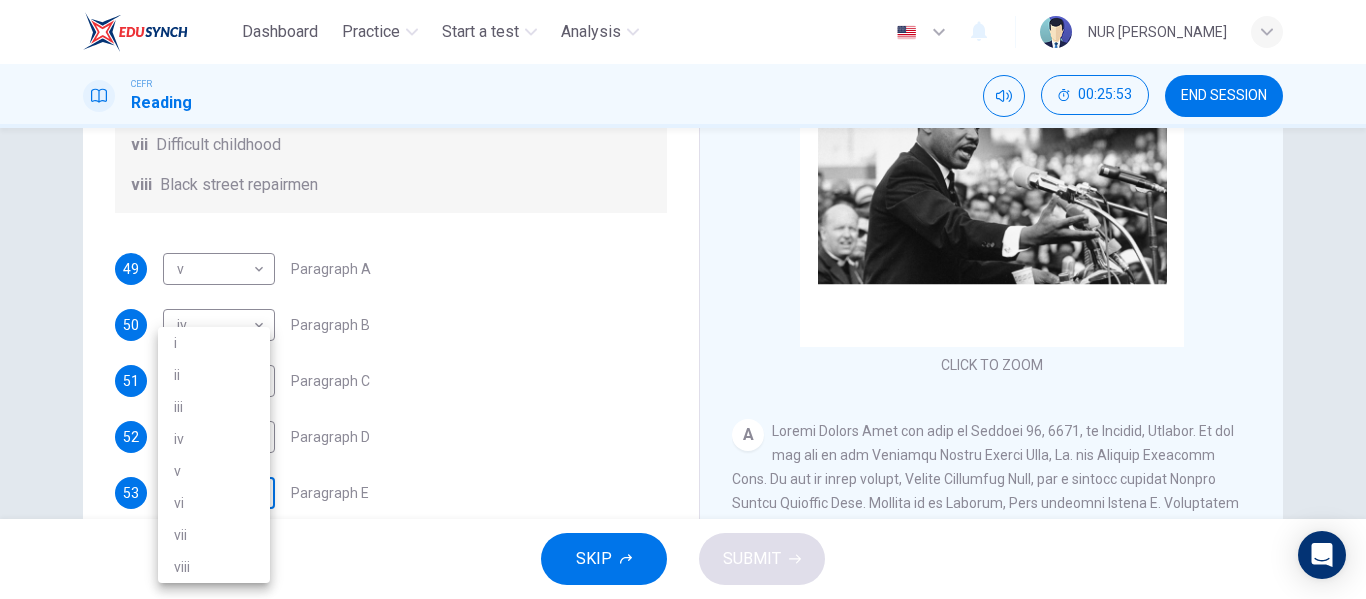 scroll, scrollTop: 261, scrollLeft: 0, axis: vertical 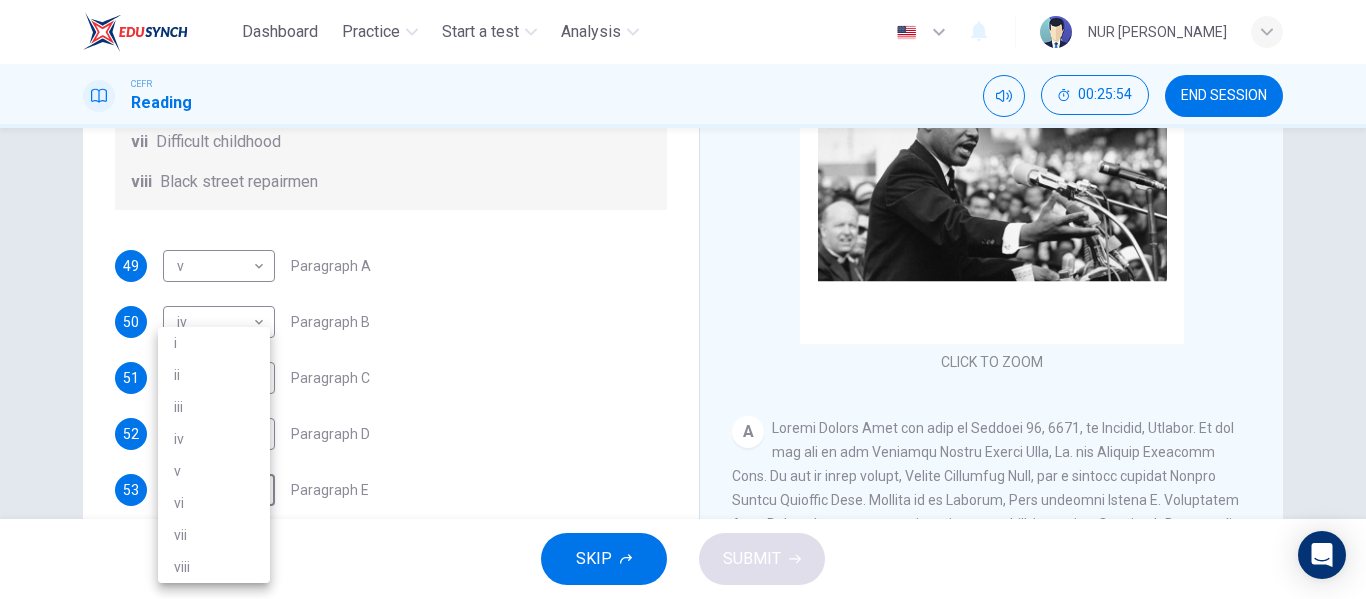 click on "vi" at bounding box center (214, 503) 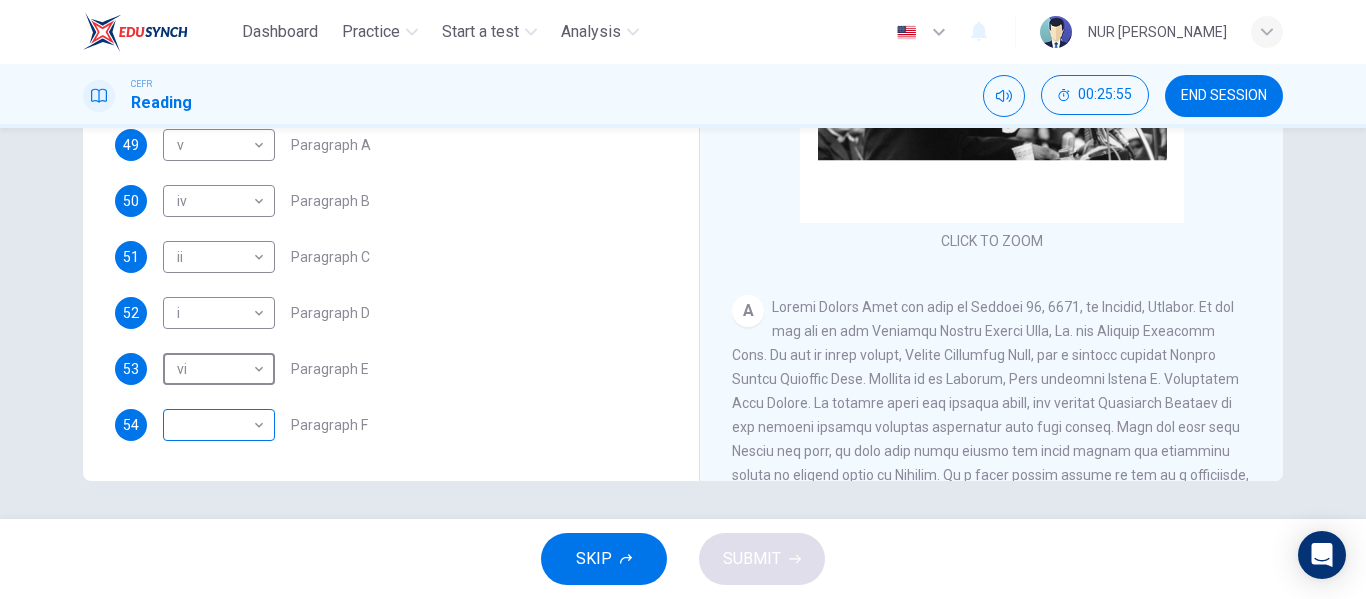 scroll, scrollTop: 384, scrollLeft: 0, axis: vertical 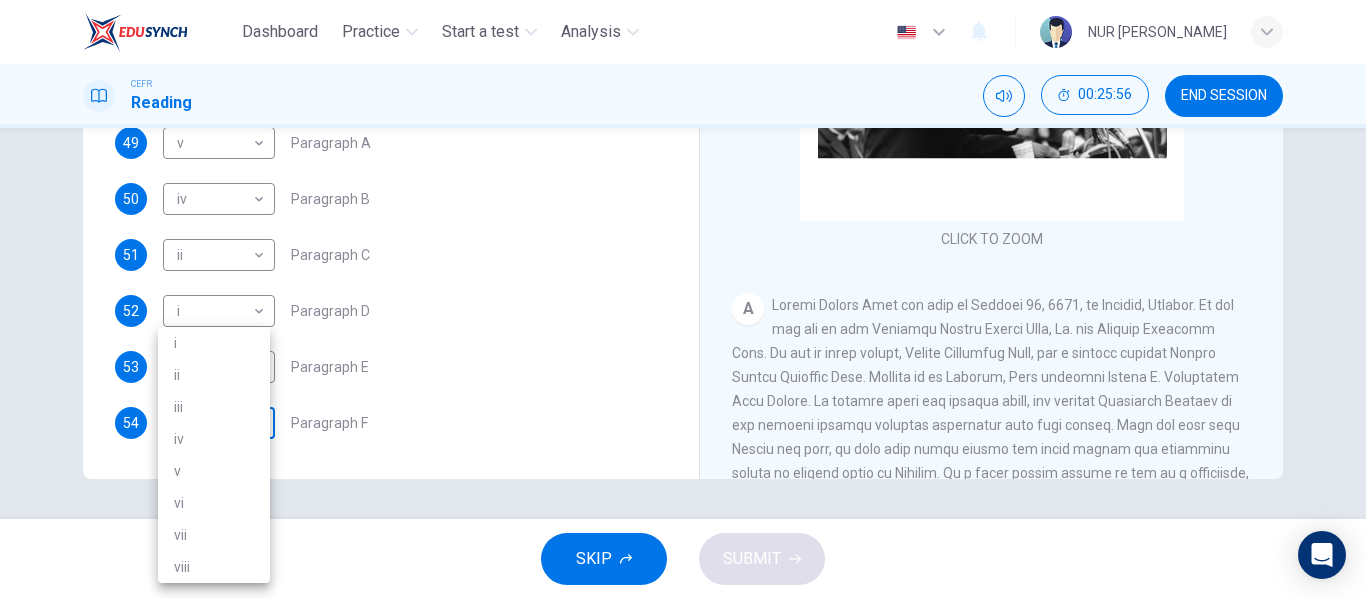 click on "Dashboard Practice Start a test Analysis English en ​ NUR [PERSON_NAME] Reading 00:25:56 END SESSION Questions 49 - 54 The Reading Passage has 6 paragraphs.
Choose the correct heading for each paragraph  A – F , from the list of headings.
Write the correct number,  i – viii , in the spaces below. List of Headings i The memorable speech ii Unhappy about violence iii A tragic incident iv Protests and action v The background of an iconic man vi Making his mark internationally vii Difficult childhood viii Black street repairmen 49 v v ​ Paragraph A 50 iv iv ​ Paragraph B 51 ii ii ​ Paragraph C 52 i i ​ Paragraph D 53 vi vi ​ Paragraph E 54 ​ ​ Paragraph F [PERSON_NAME] CLICK TO ZOOM Click to Zoom A B C D E F SKIP SUBMIT EduSynch - Online Language Proficiency Testing
Dashboard Practice Start a test Analysis Notifications © Copyright  2025 i ii iii iv v vi vii viii" at bounding box center (683, 299) 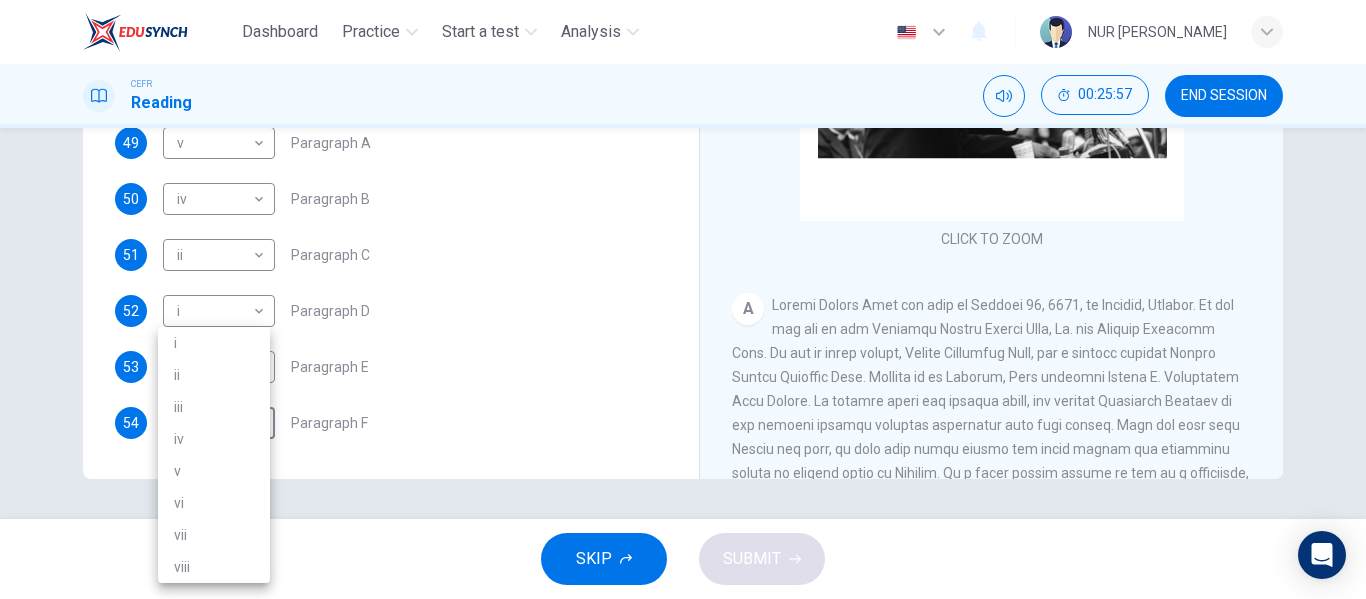 click on "iii" at bounding box center [214, 407] 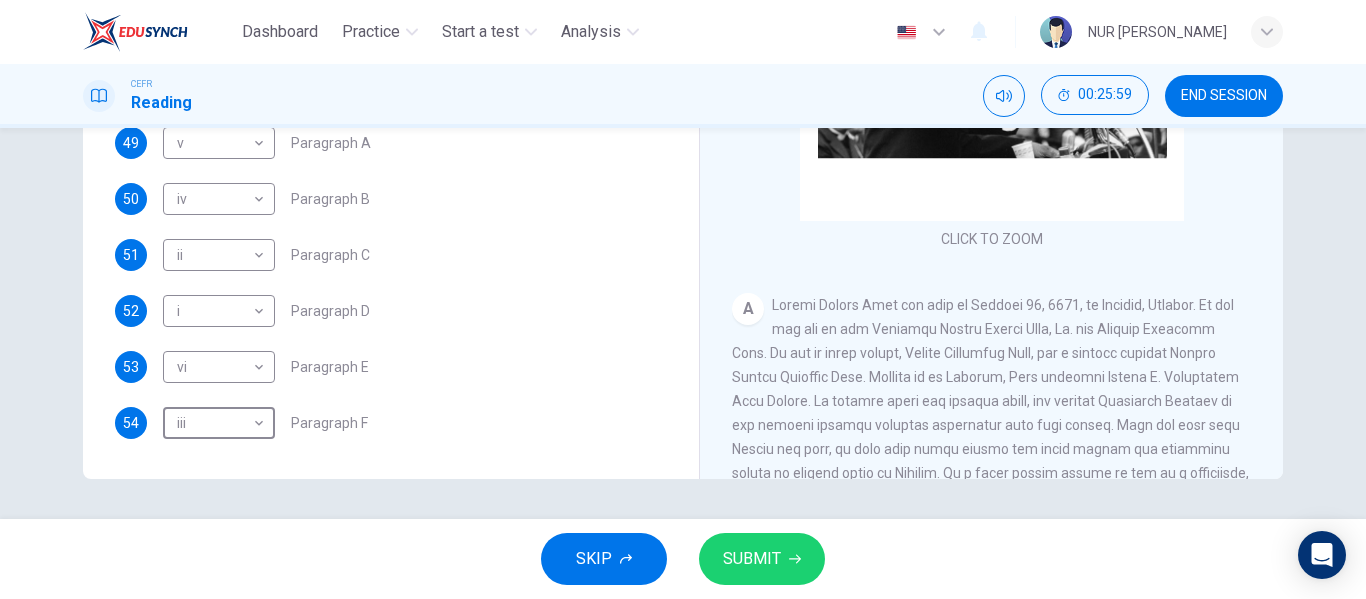 click on "SUBMIT" at bounding box center [752, 559] 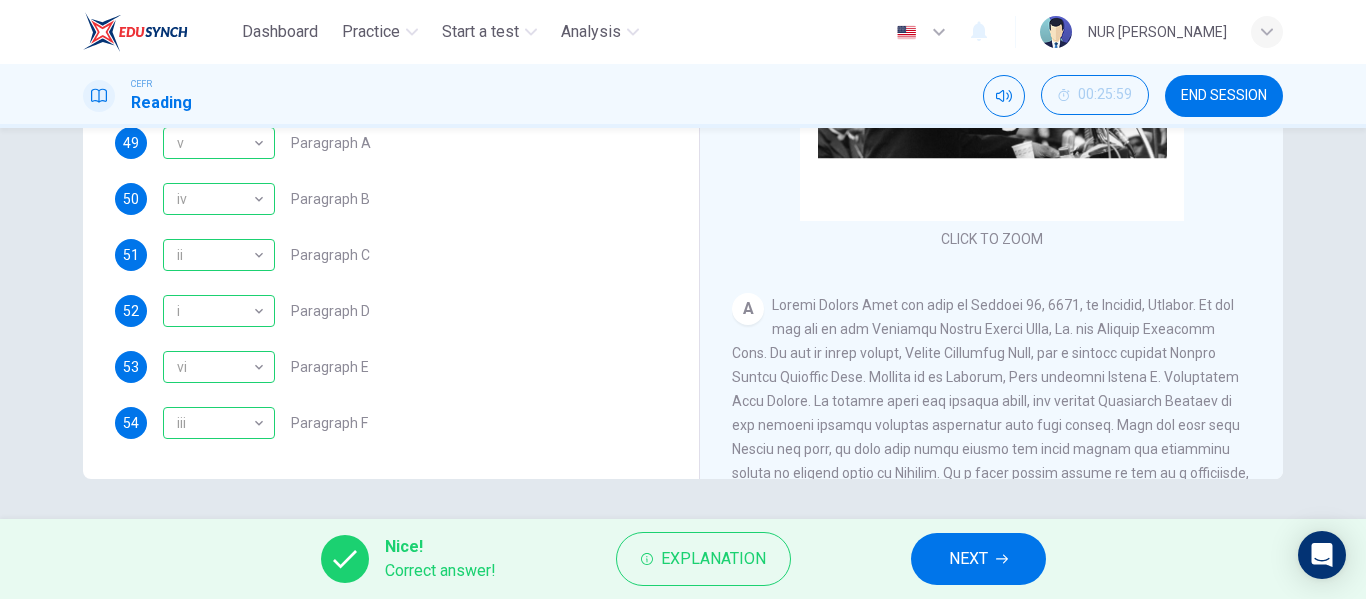 click on "NEXT" at bounding box center (978, 559) 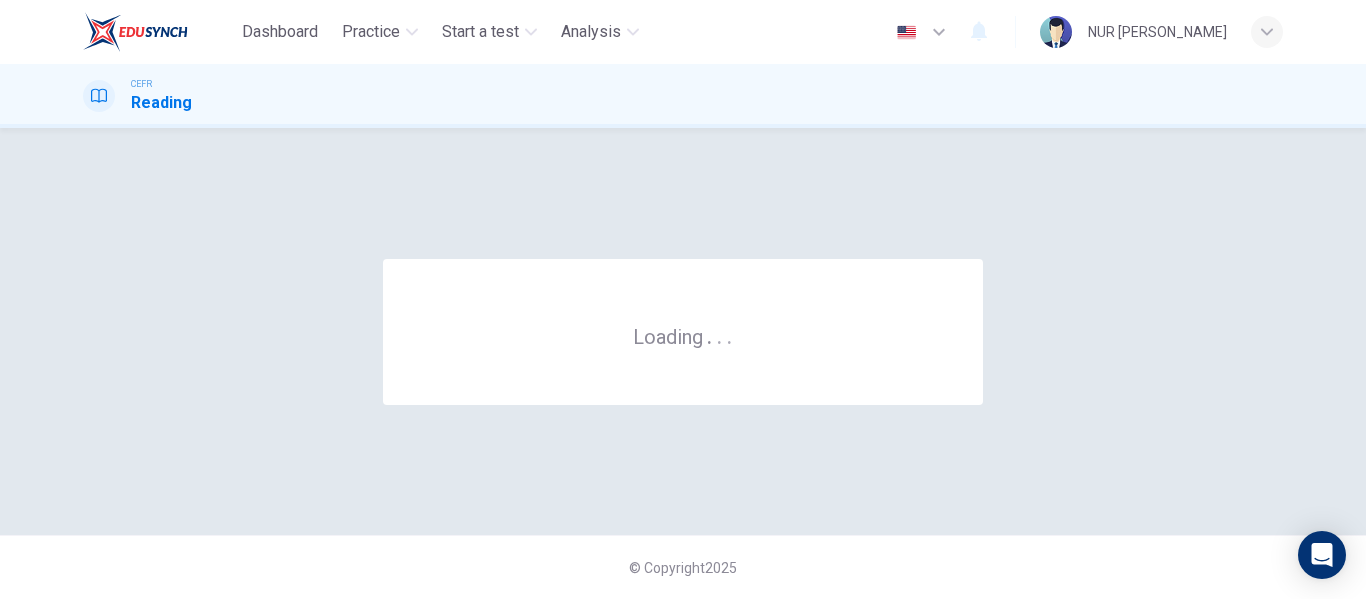 scroll, scrollTop: 0, scrollLeft: 0, axis: both 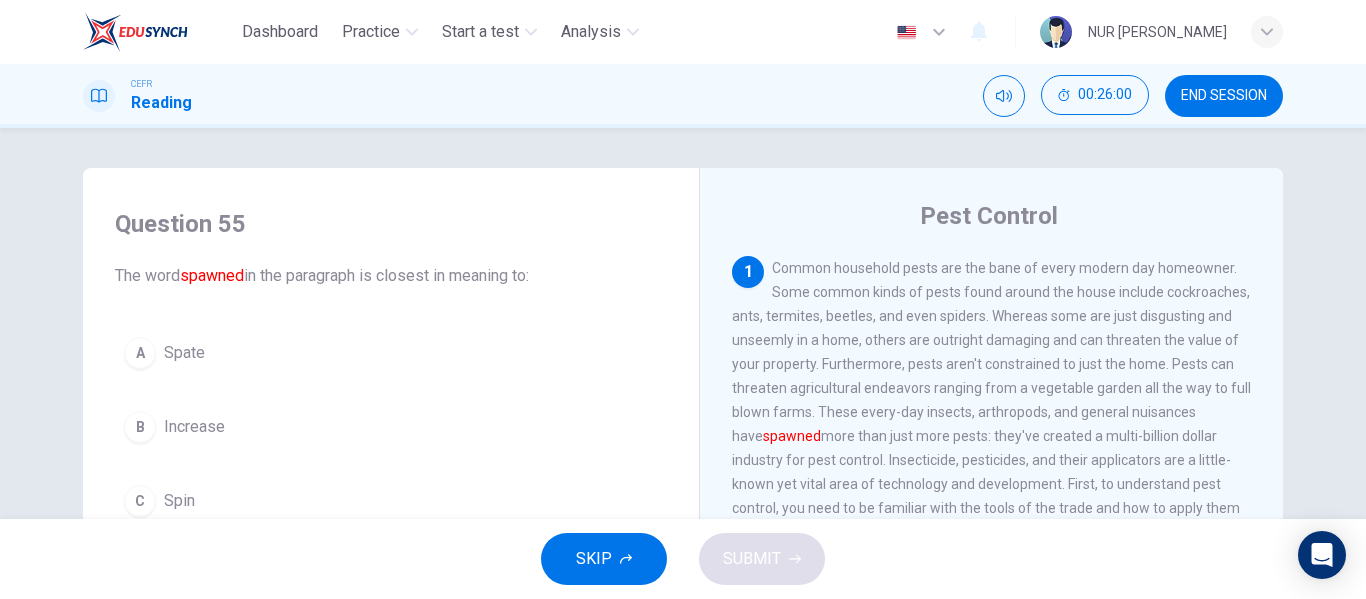 click on "END SESSION" at bounding box center (1224, 96) 